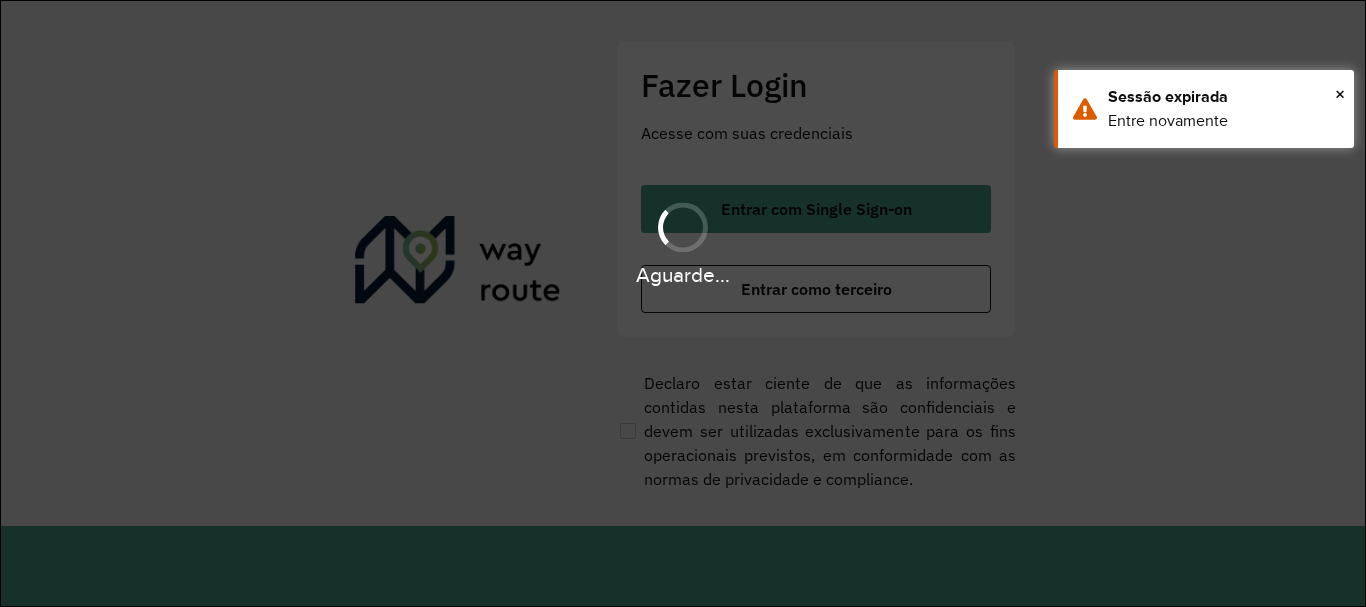 scroll, scrollTop: 0, scrollLeft: 0, axis: both 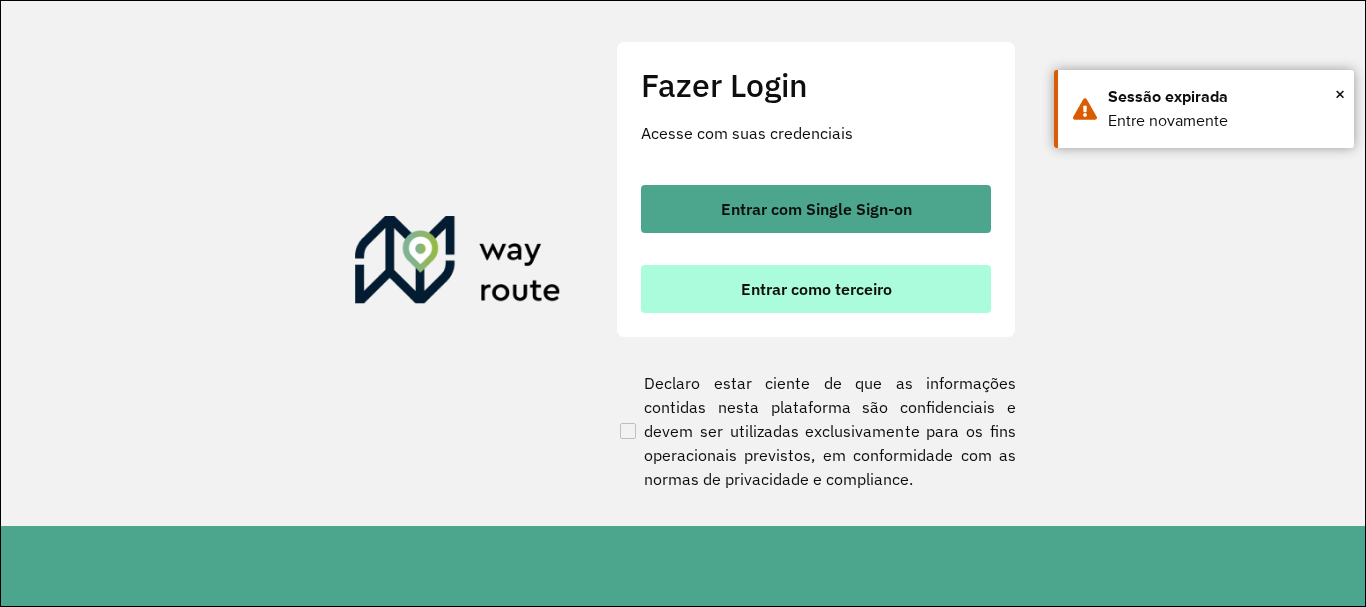 click on "Entrar como terceiro" at bounding box center (816, 289) 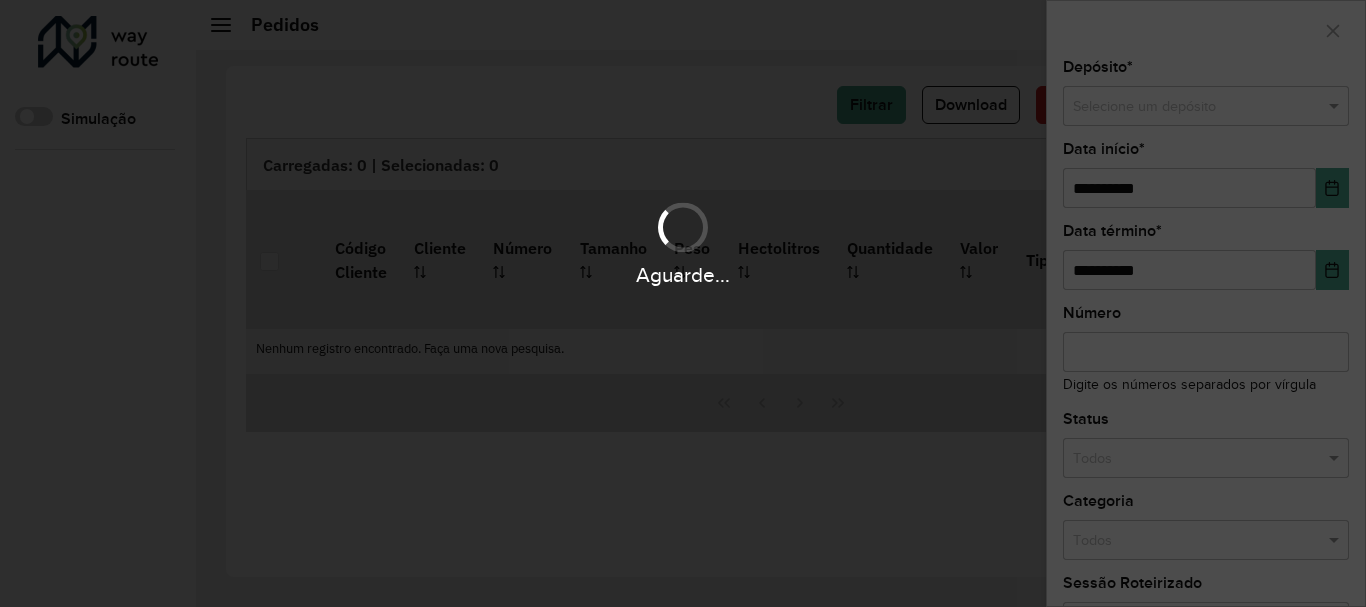 scroll, scrollTop: 0, scrollLeft: 0, axis: both 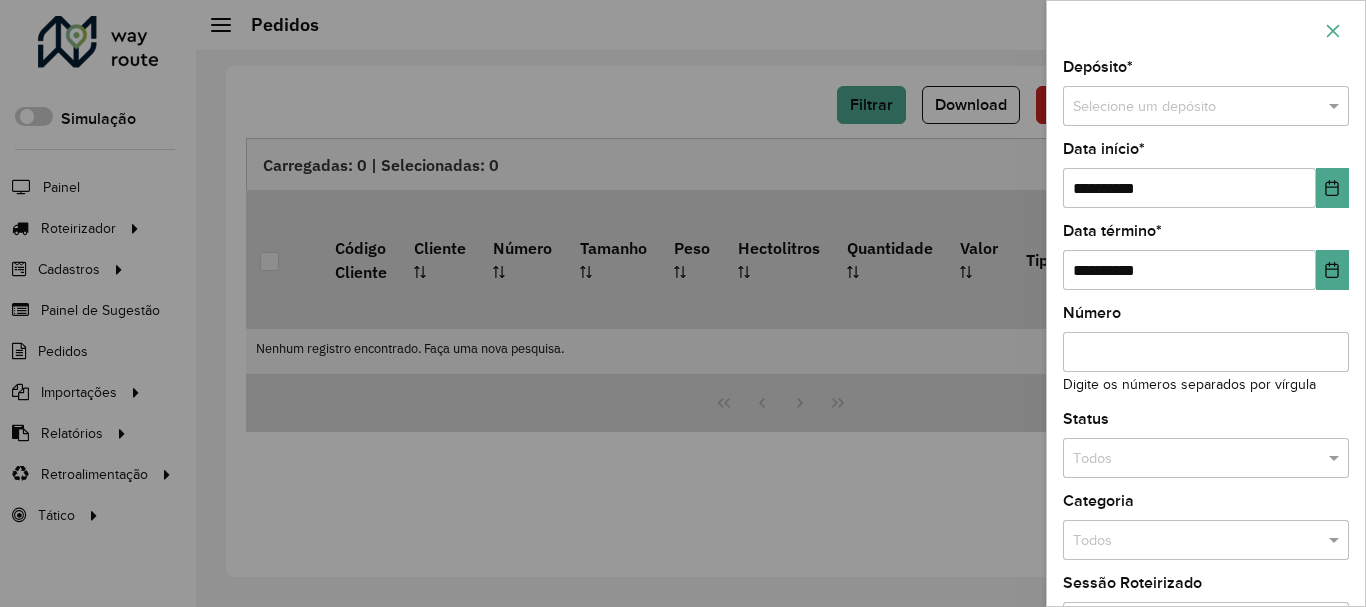 click 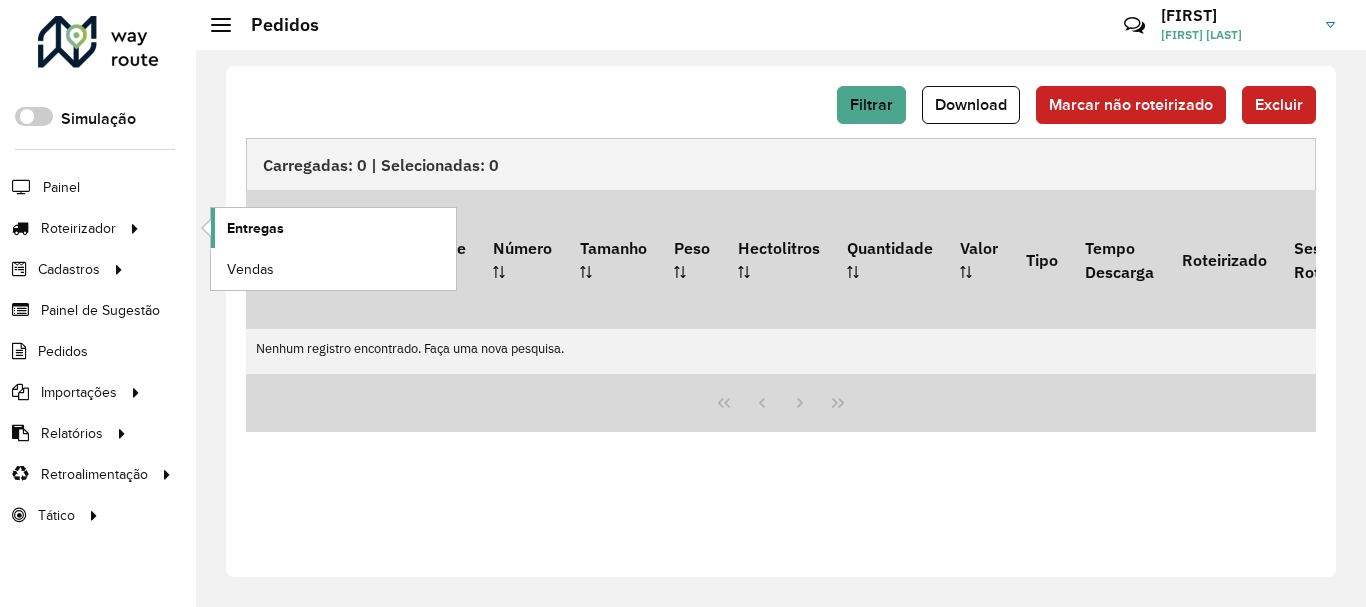 click on "Entregas" 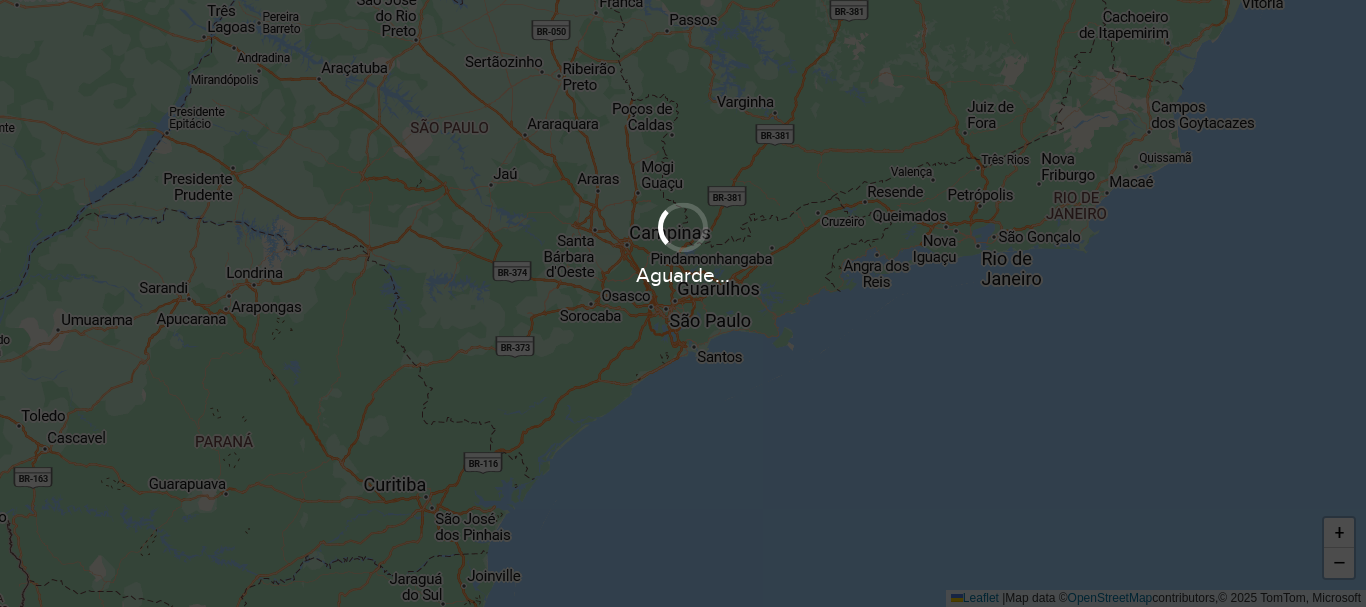 scroll, scrollTop: 0, scrollLeft: 0, axis: both 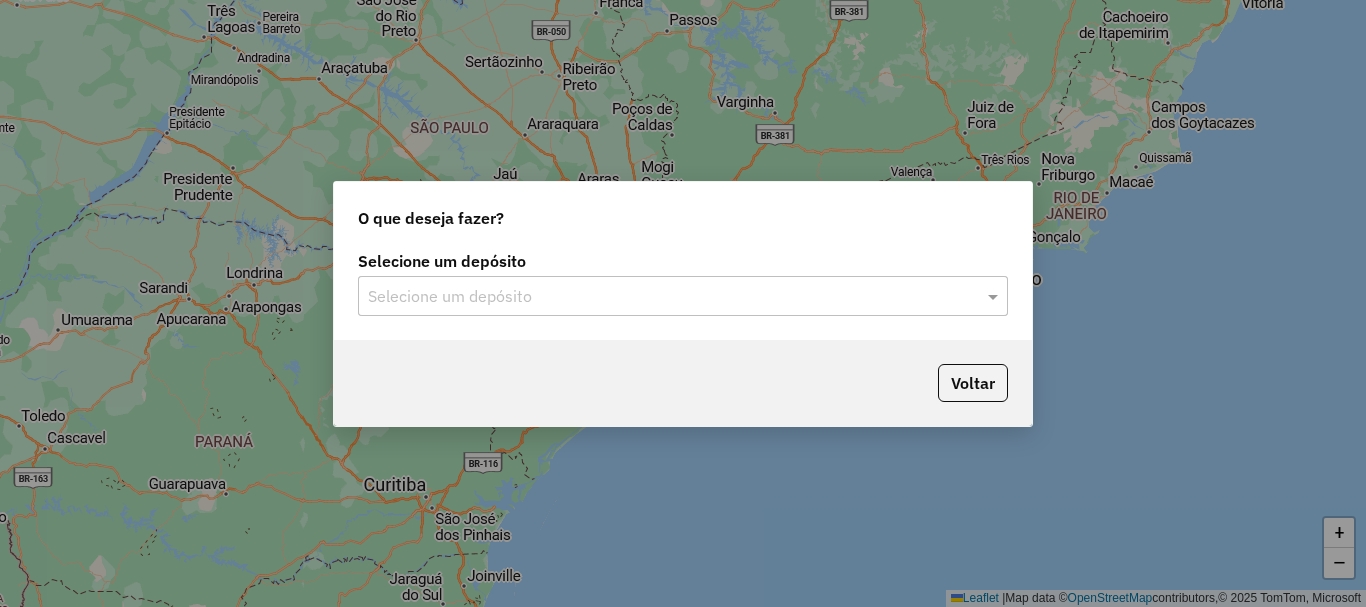 click on "Selecione um depósito" 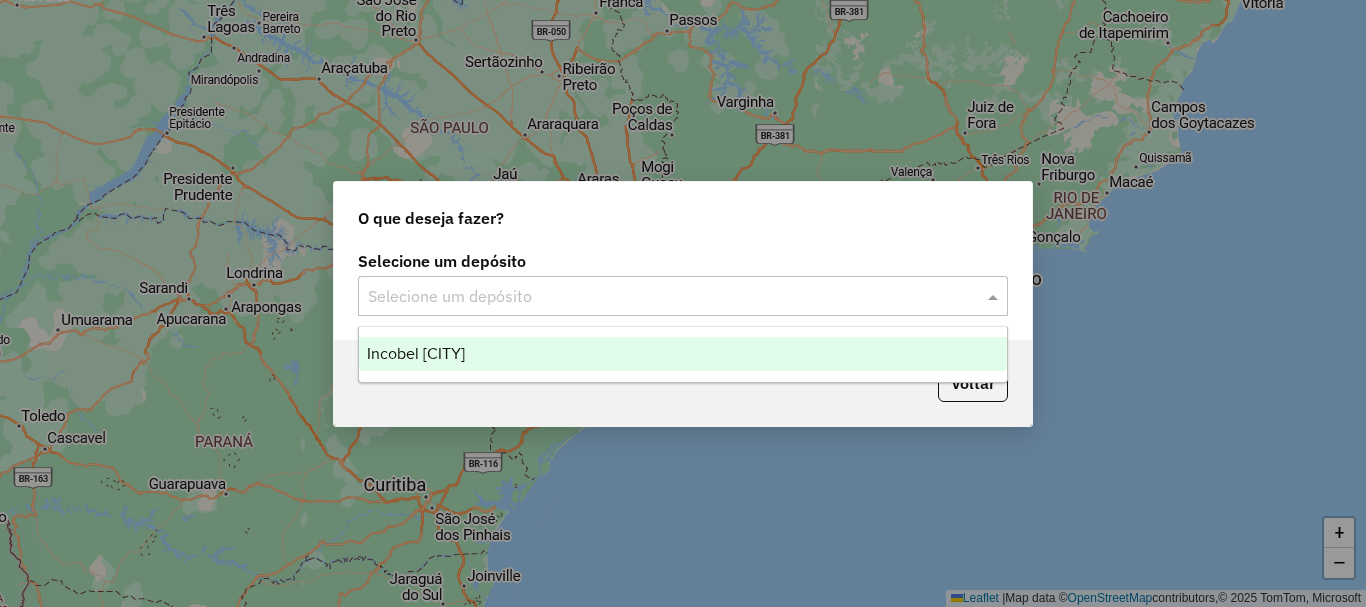 click on "Incobel [CITY]" at bounding box center [683, 354] 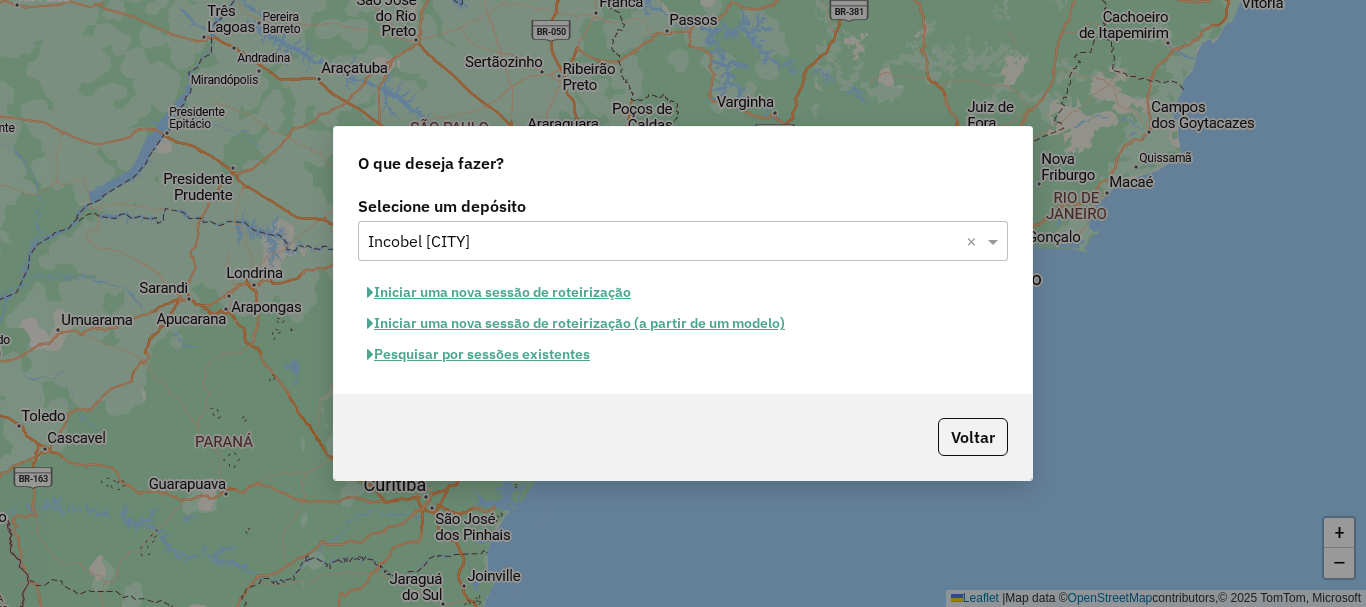 click on "Pesquisar por sessões existentes" 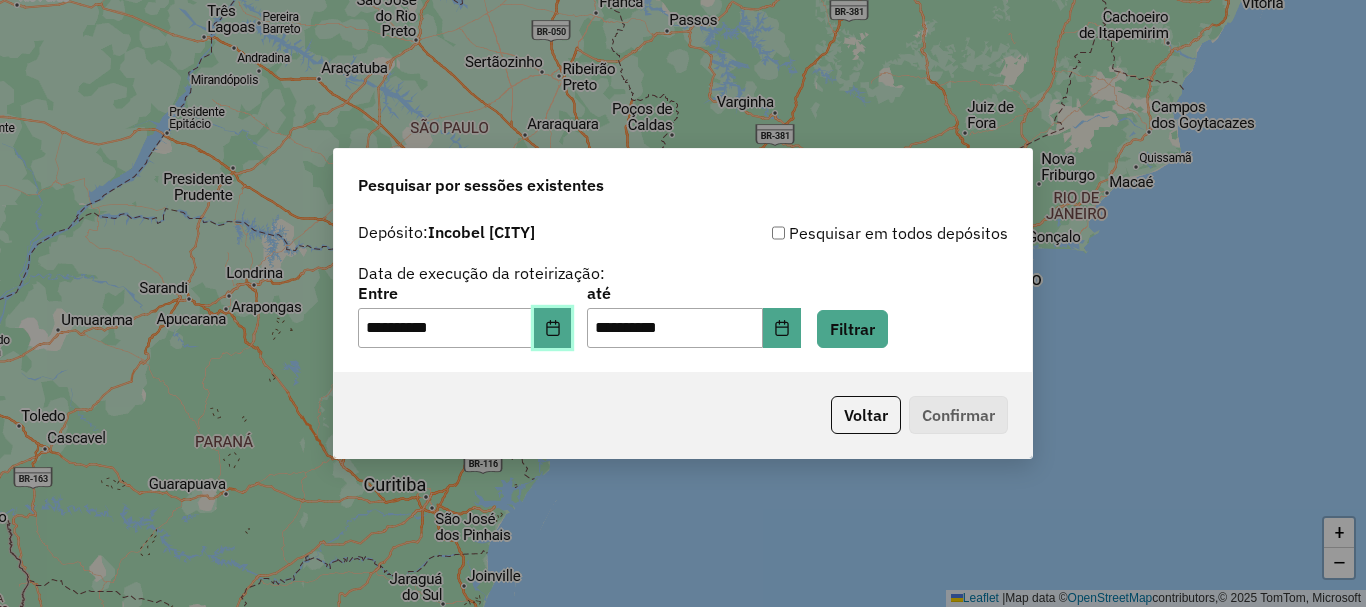 click at bounding box center [553, 328] 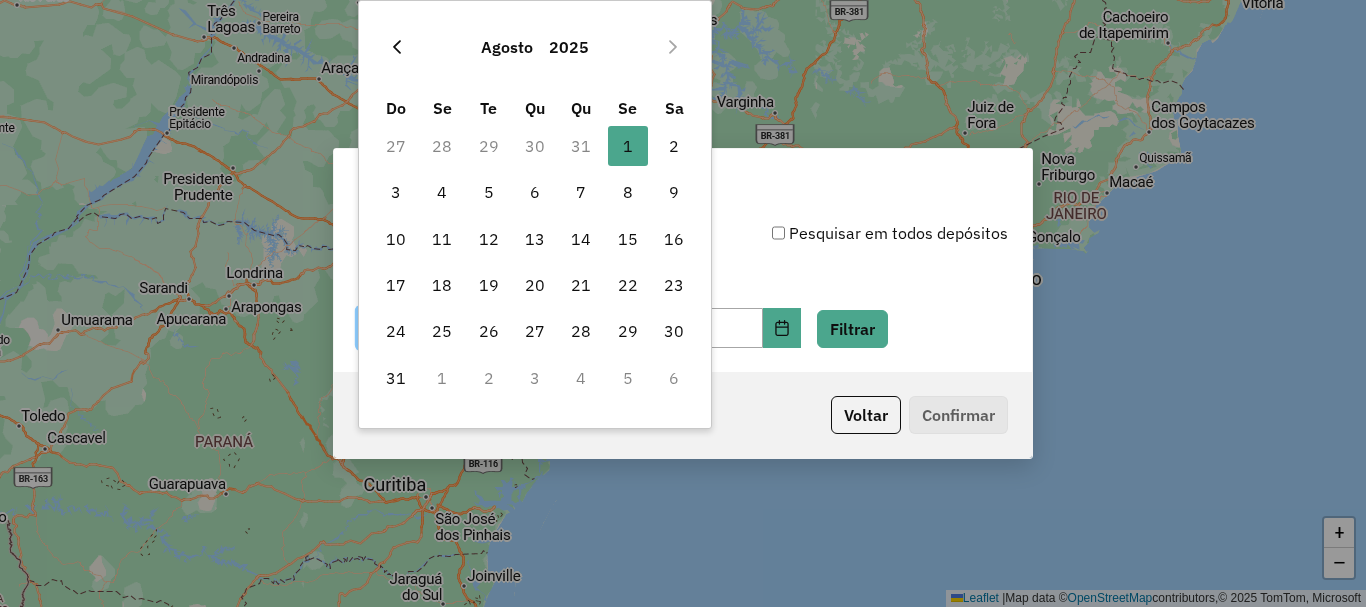 click 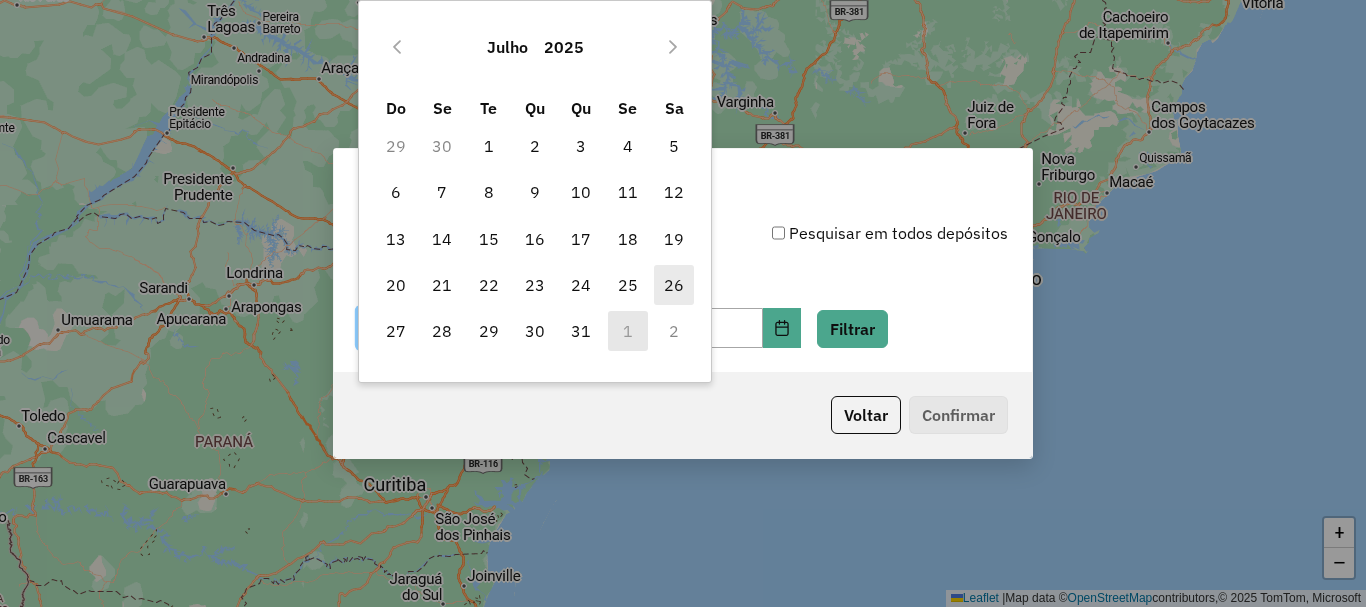click on "26" at bounding box center (674, 285) 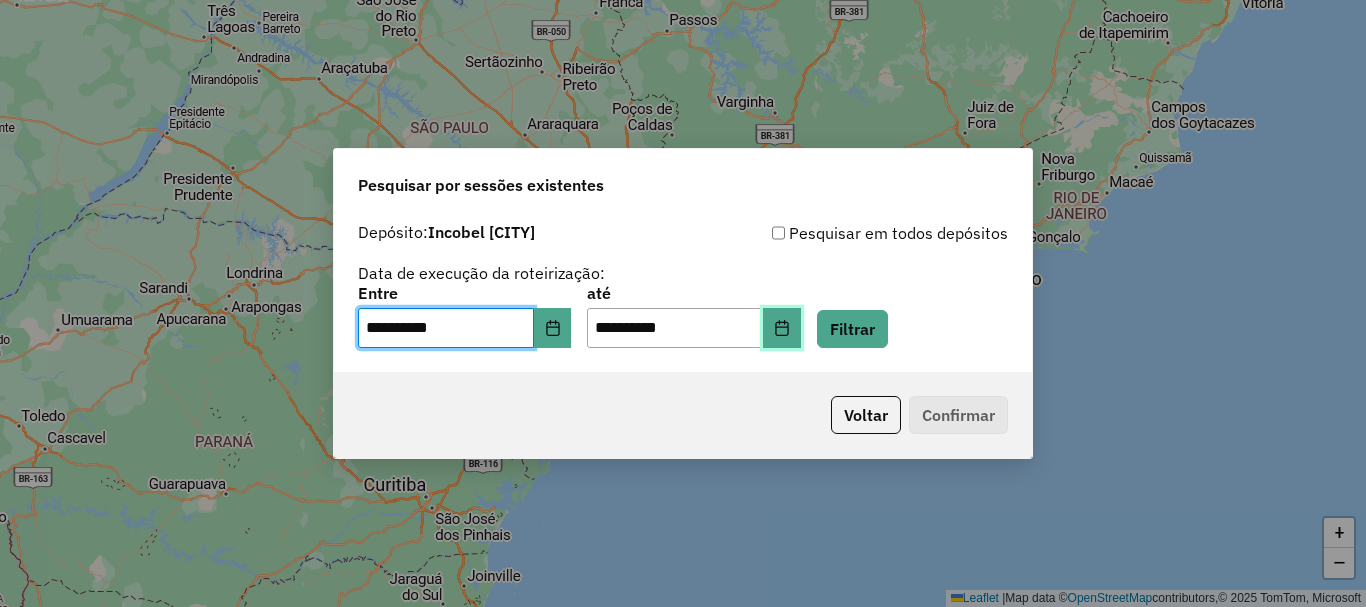 click at bounding box center [782, 328] 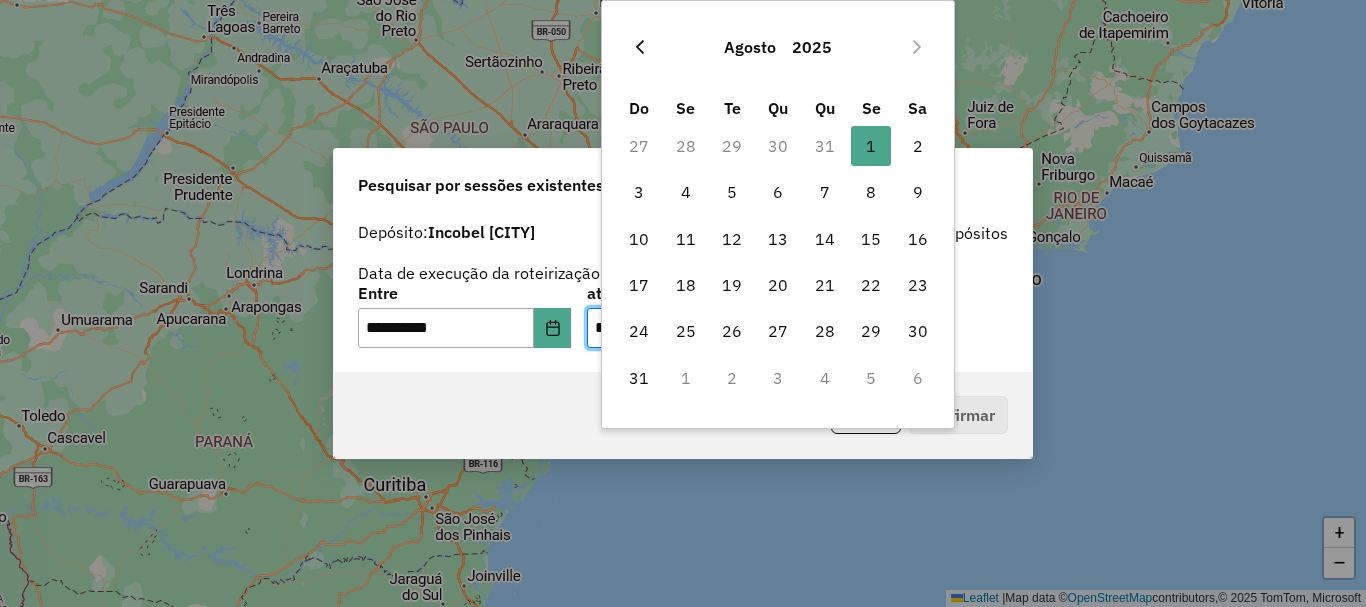 click 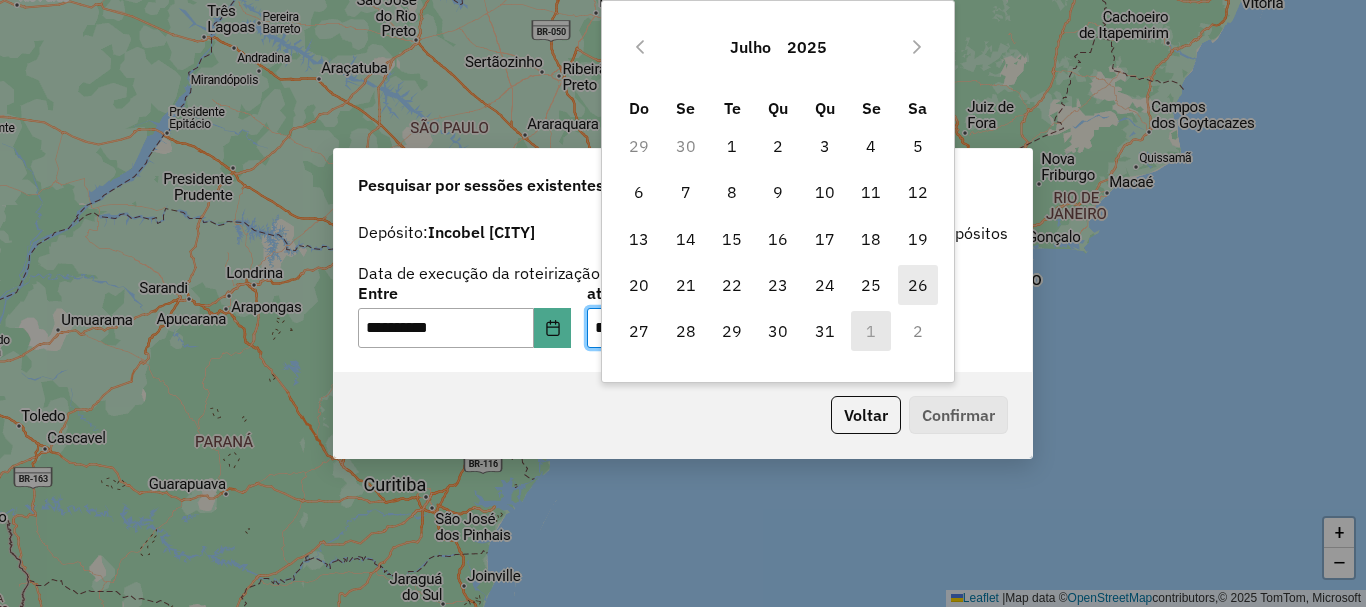 click on "26" at bounding box center [918, 285] 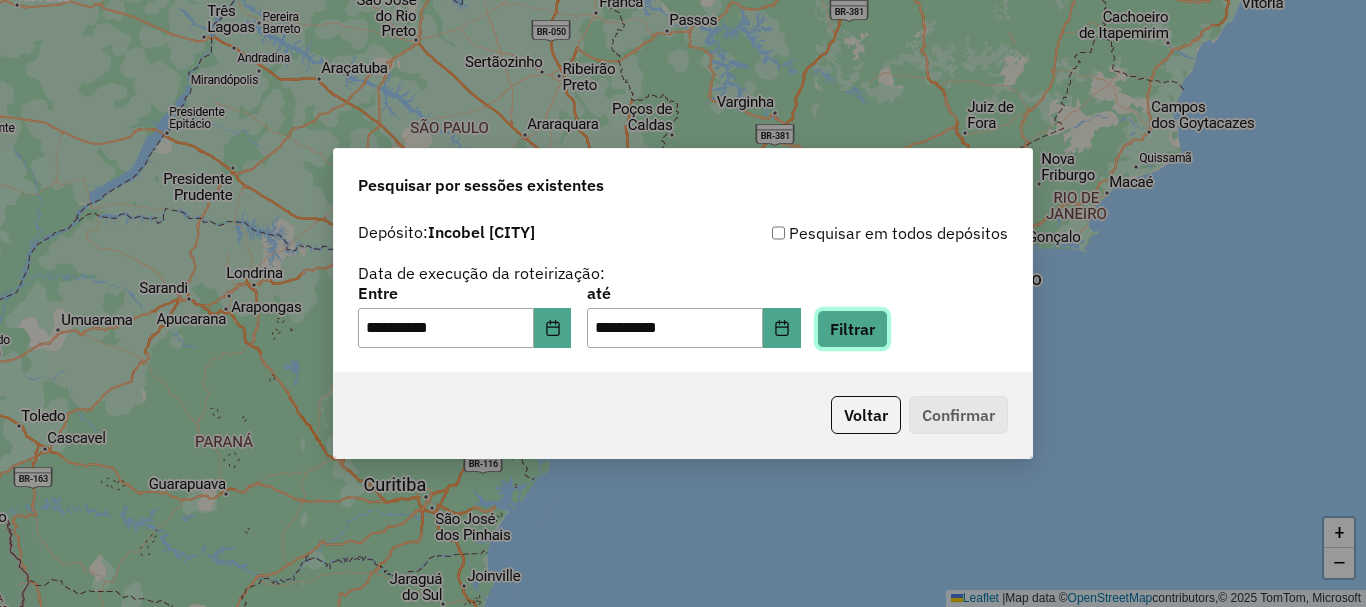click on "Filtrar" 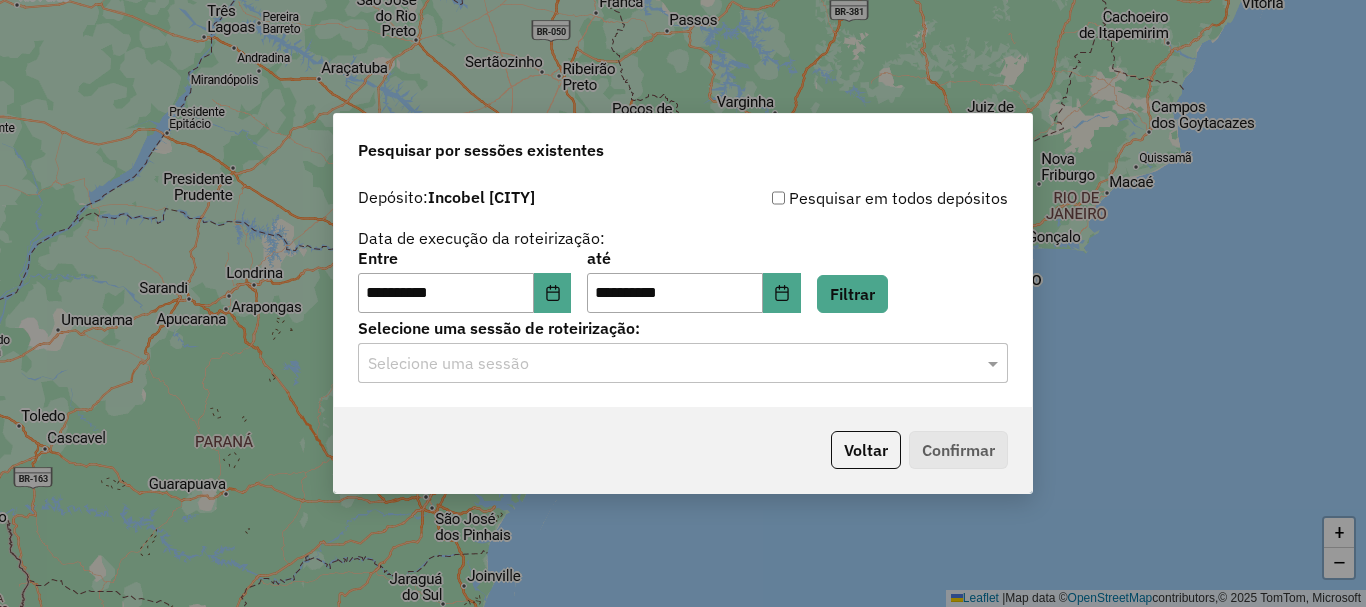 click 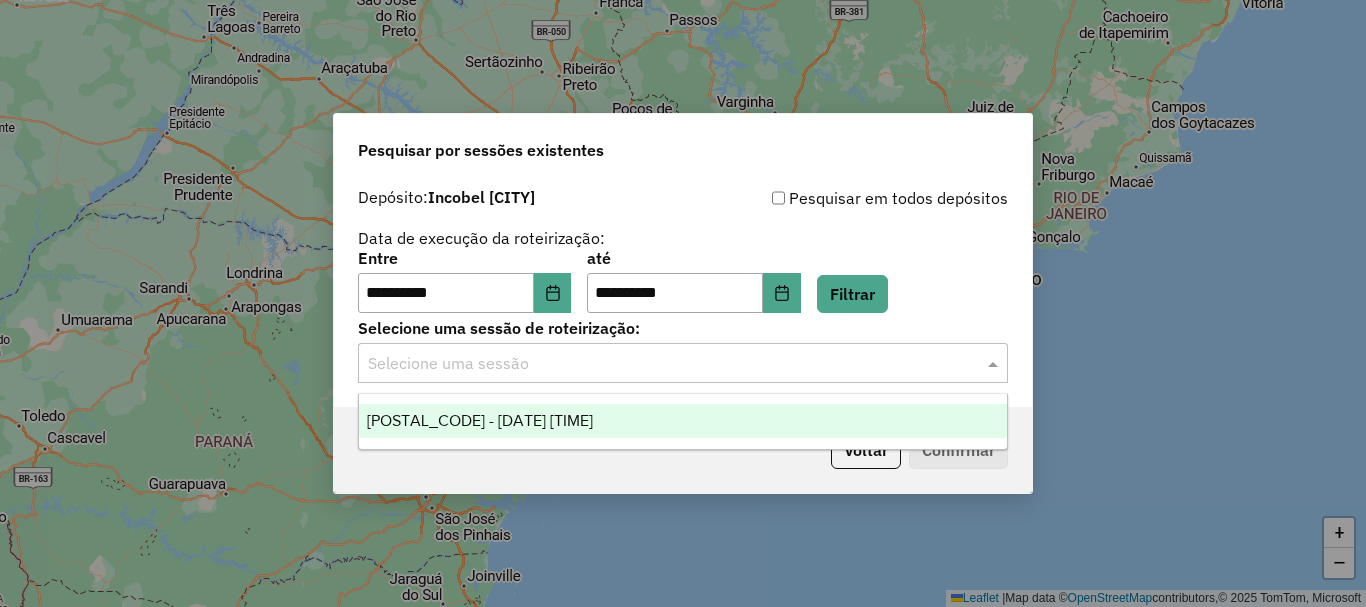 click on "970670 - 26/07/2025 17:59" at bounding box center [683, 421] 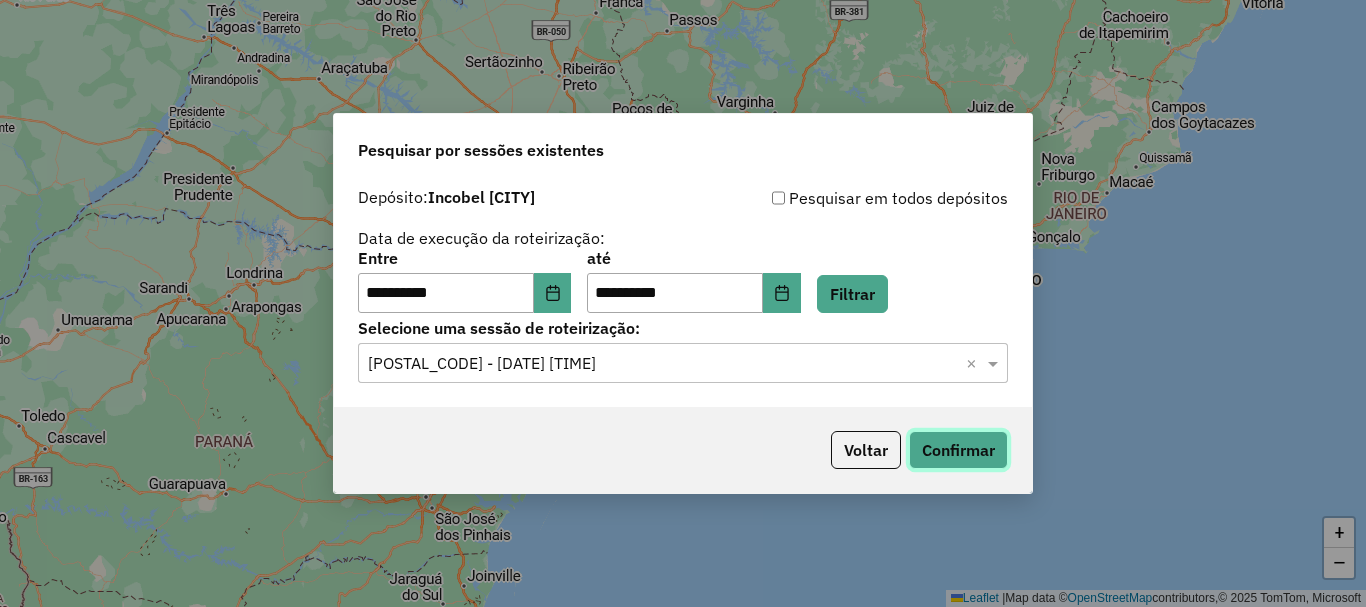 click on "Confirmar" 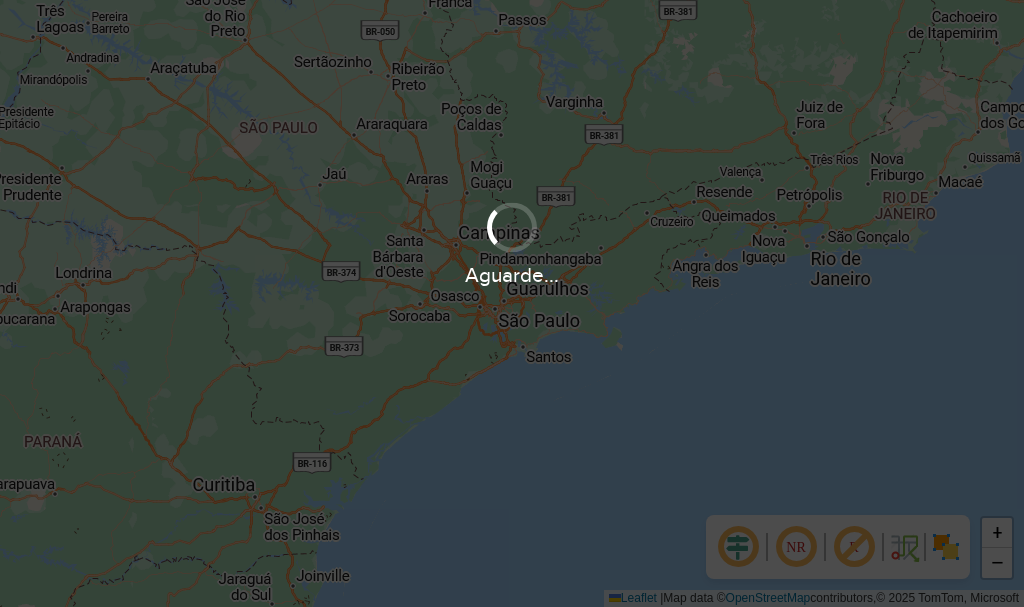 scroll, scrollTop: 0, scrollLeft: 0, axis: both 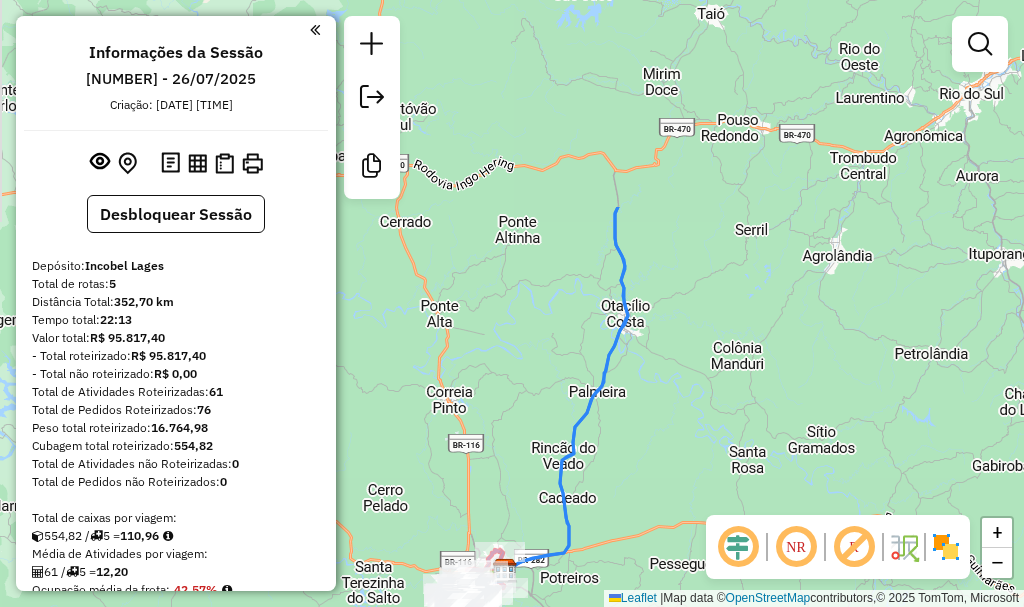 drag, startPoint x: 668, startPoint y: 172, endPoint x: 661, endPoint y: 421, distance: 249.09837 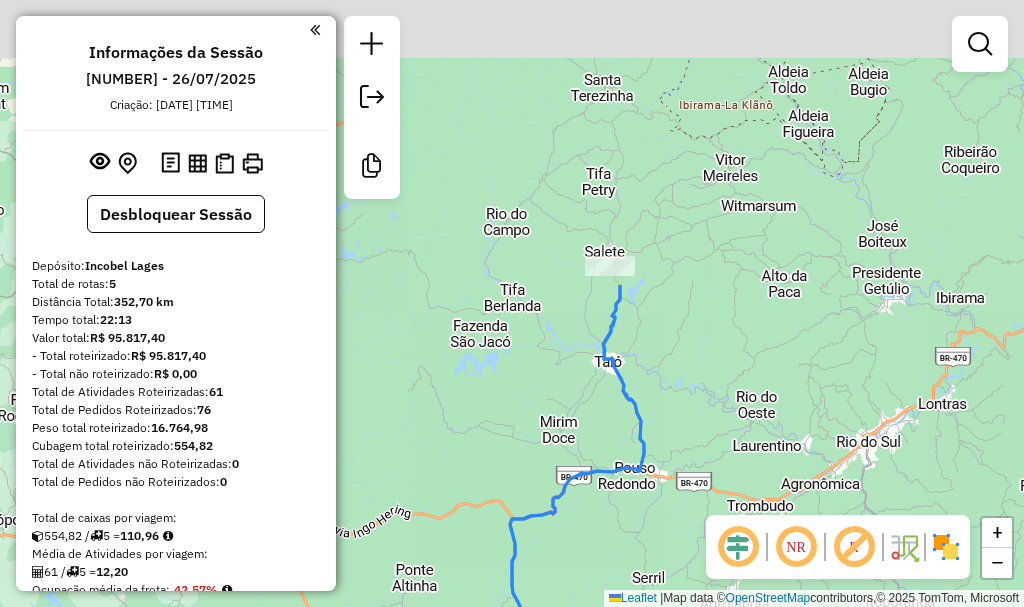 drag, startPoint x: 726, startPoint y: 146, endPoint x: 623, endPoint y: 490, distance: 359.0891 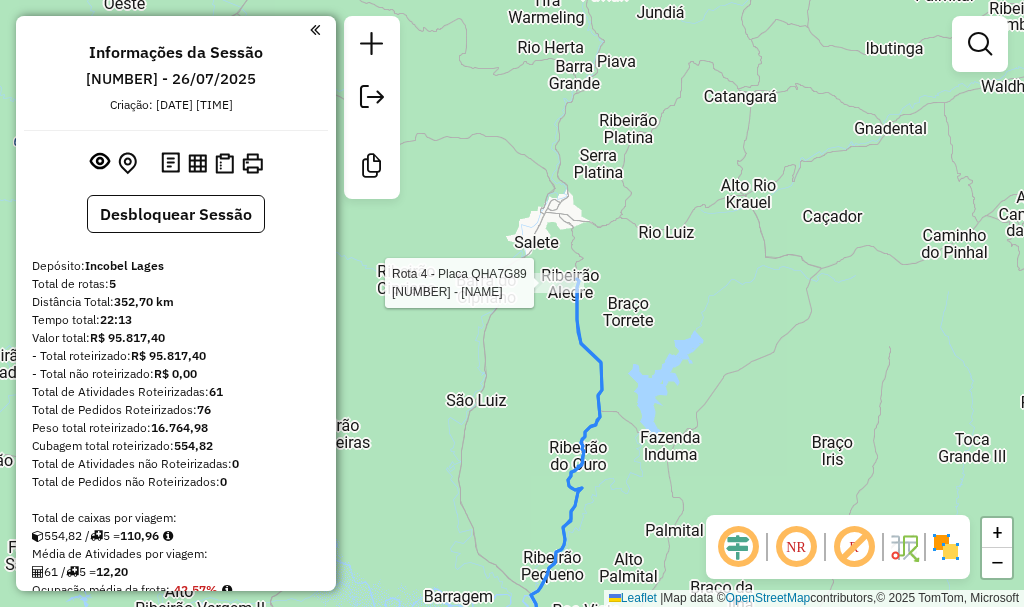 select on "**********" 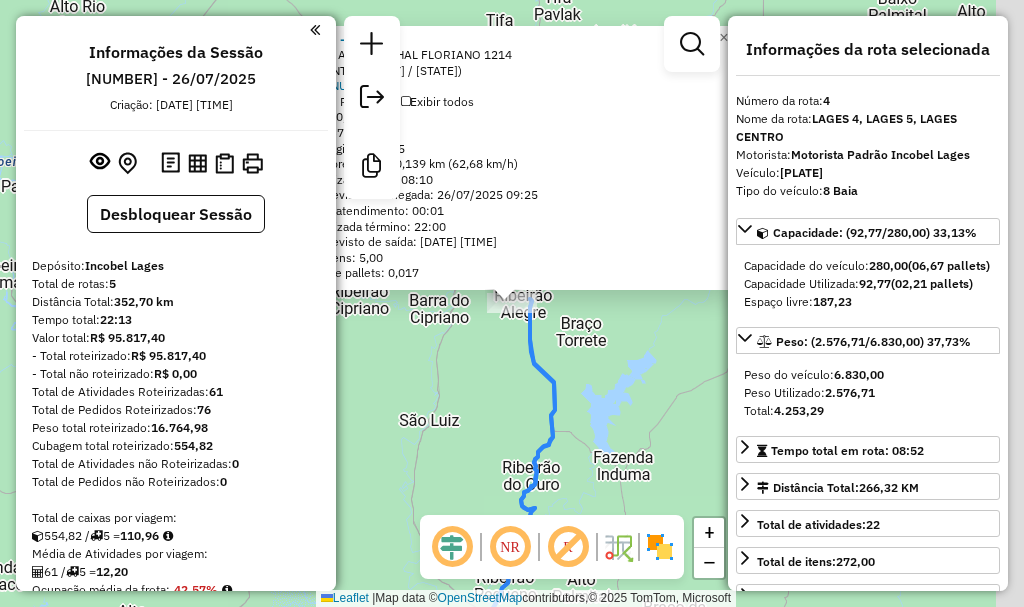 scroll, scrollTop: 796, scrollLeft: 0, axis: vertical 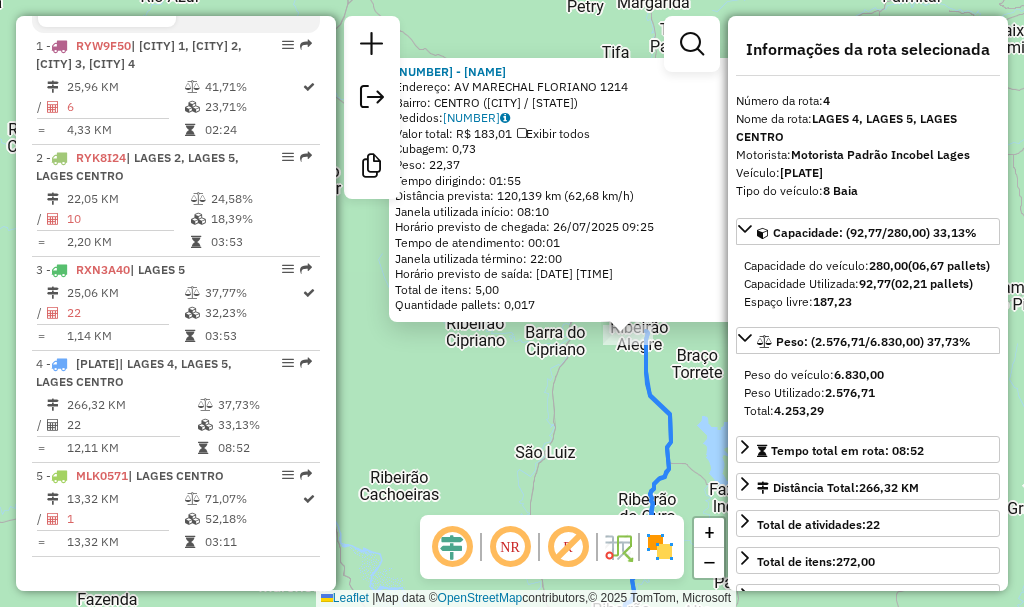 drag, startPoint x: 502, startPoint y: 338, endPoint x: 603, endPoint y: 367, distance: 105.080925 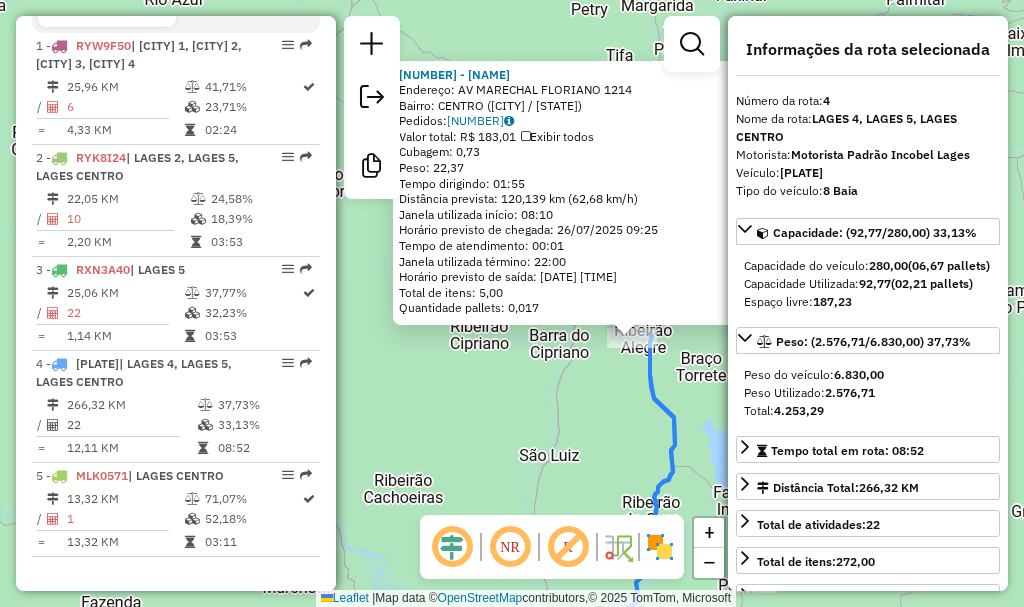 click on "[NUMBER] - [BRAND] Endereço: AV MARECHAL FLORIANO 1214 Bairro: CENTRO ([CITY] / [STATE]) Pedidos: [NUMBER] Valor total: R$ 183,01 Exibir todos Cubagem: 0,73 Peso: 22,37 Tempo dirigindo: 01:55 Distância prevista: 120,139 km (62,68 km/h) Janela utilizada início: 08:10 Horário previsto de chegada: 26/07/2025 09:25 Tempo de atendimento: 00:01 Janela utilizada término: 22:00 Horário previsto de saída: 26/07/2025 09:26 Total de itens: 5,00 Quantidade pallets: 0,017 × Janela de atendimento Grade de atendimento Capacidade Transportadoras Veículos Cliente Pedidos Rotas Selecione os dias de semana para filtrar as janelas de atendimento Seg Ter Qua Qui Sex Sáb Dom Informe o período da janela de atendimento: De: Até: Filtrar exatamente a janela do cliente Considerar janela de atendimento padrão Selecione os dias de semana para filtrar as grades de atendimento Seg Ter Qua Qui Sex Sáb Dom Clientes fora do dia de atendimento selecionado" 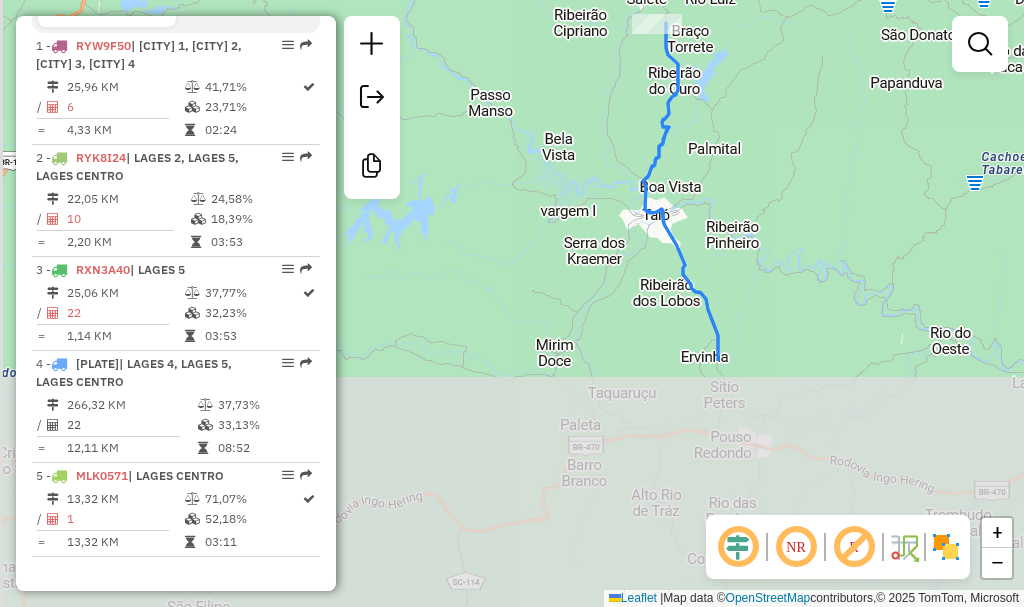 drag, startPoint x: 596, startPoint y: 461, endPoint x: 653, endPoint y: 93, distance: 372.38824 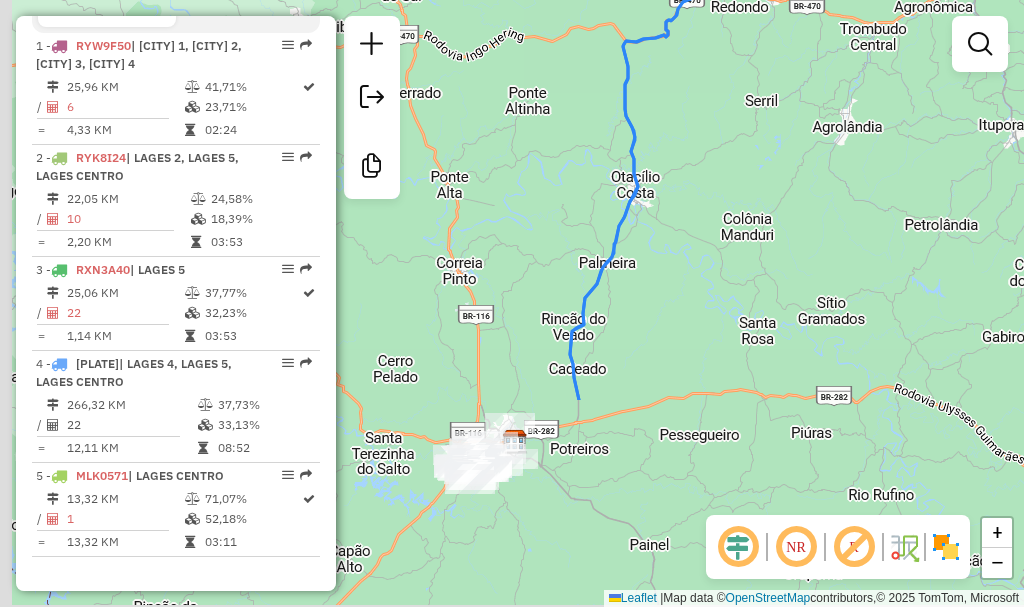 drag, startPoint x: 557, startPoint y: 380, endPoint x: 621, endPoint y: 80, distance: 306.7507 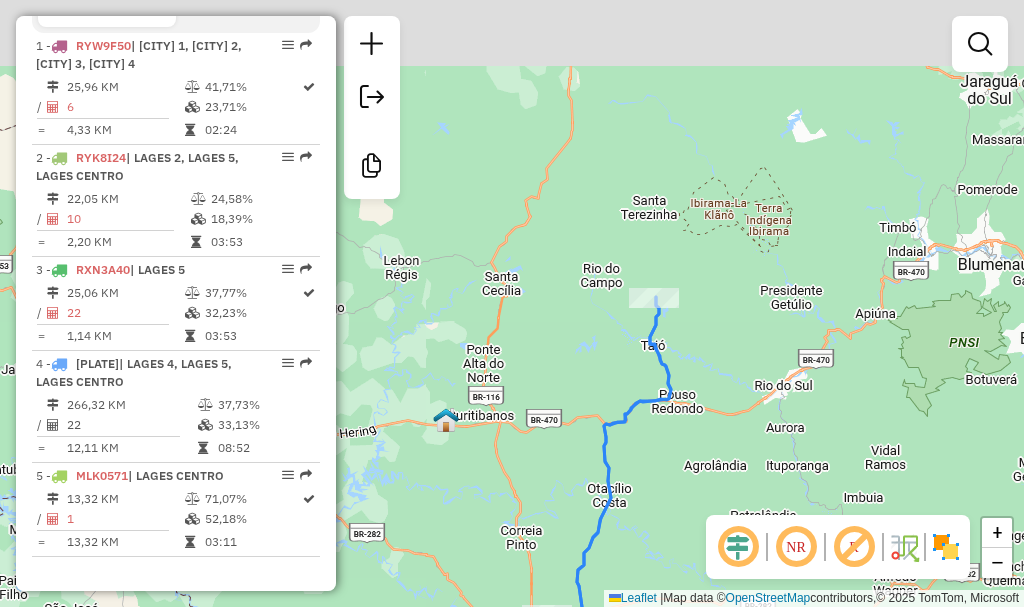 drag, startPoint x: 724, startPoint y: 141, endPoint x: 696, endPoint y: 430, distance: 290.35324 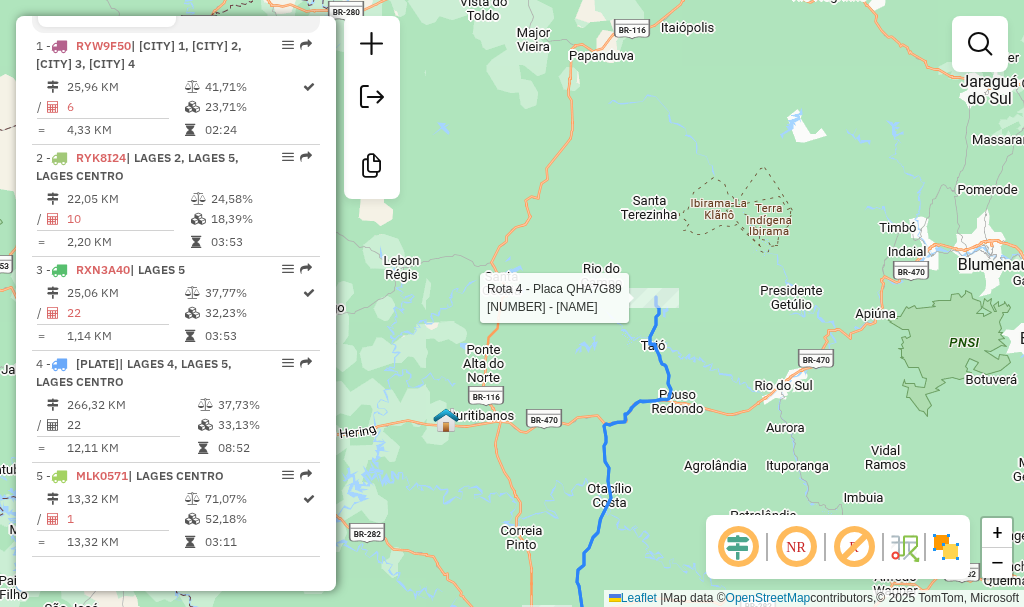 select on "**********" 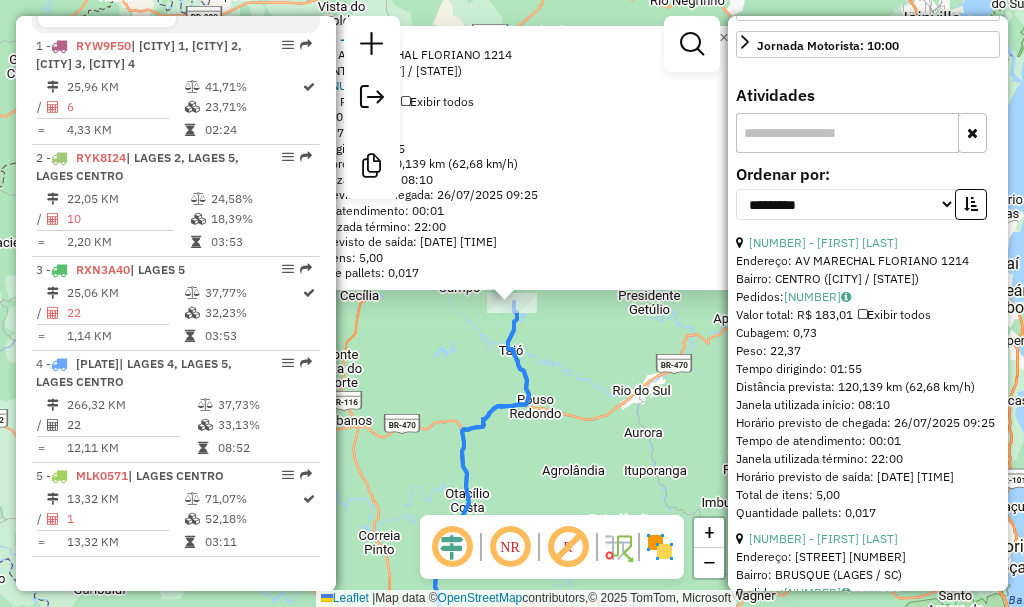 scroll, scrollTop: 600, scrollLeft: 0, axis: vertical 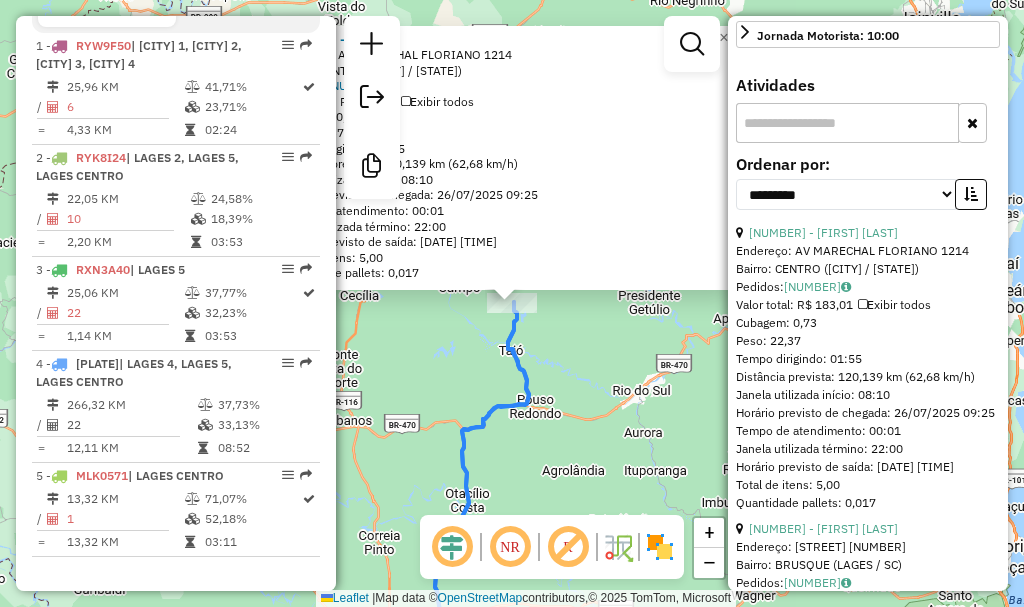 click on "[NUMBER] - [BRAND] Endereço: AV MARECHAL FLORIANO 1214 Bairro: CENTRO ([CITY] / [STATE]) Pedidos: [NUMBER] Valor total: R$ 183,01 Exibir todos Cubagem: 0,73 Peso: 22,37 Tempo dirigindo: 01:55 Distância prevista: 120,139 km (62,68 km/h) Janela utilizada início: 08:10 Horário previsto de chegada: 26/07/2025 09:25 Tempo de atendimento: 00:01 Janela utilizada término: 22:00 Horário previsto de saída: 26/07/2025 09:26 Total de itens: 5,00 Quantidade pallets: 0,017 × Janela de atendimento Grade de atendimento Capacidade Transportadoras Veículos Cliente Pedidos Rotas Selecione os dias de semana para filtrar as janelas de atendimento Seg Ter Qua Qui Sex Sáb Dom Informe o período da janela de atendimento: De: Até: Filtrar exatamente a janela do cliente Considerar janela de atendimento padrão Selecione os dias de semana para filtrar as grades de atendimento Seg Ter Qua Qui Sex Sáb Dom Clientes fora do dia de atendimento selecionado" 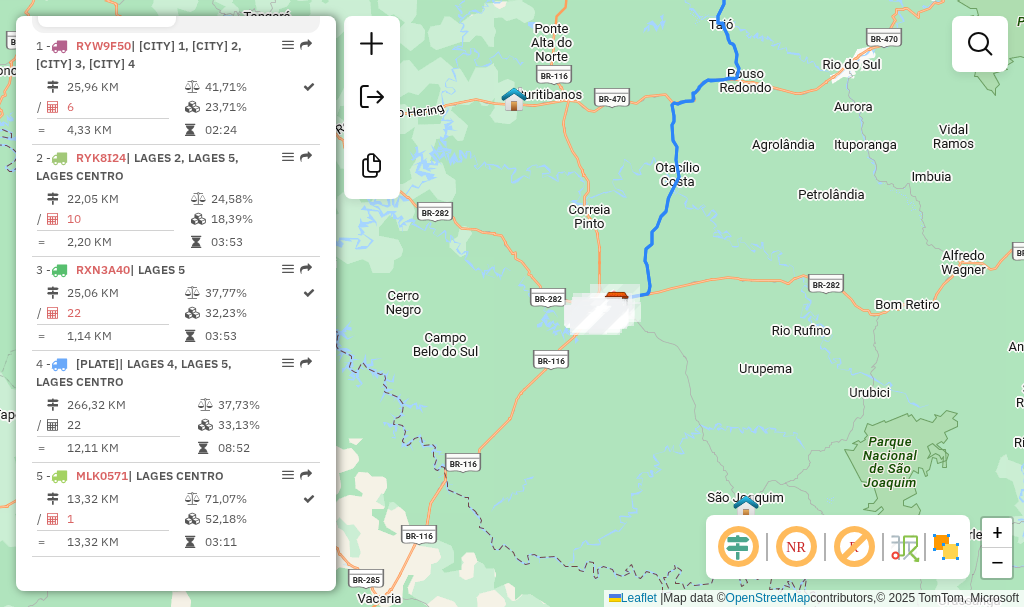 drag, startPoint x: 578, startPoint y: 363, endPoint x: 748, endPoint y: 106, distance: 308.13797 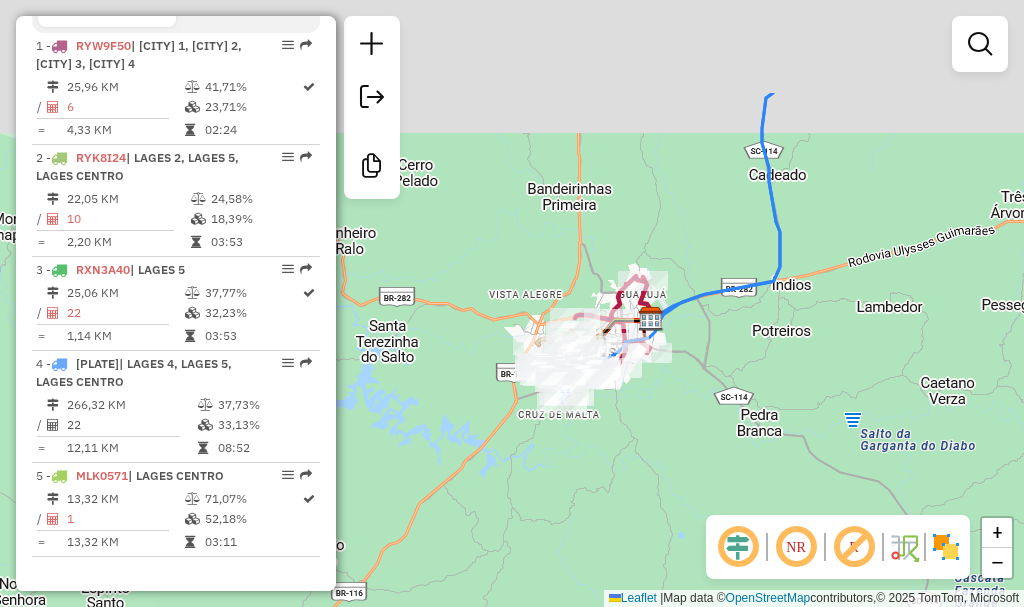drag, startPoint x: 603, startPoint y: 457, endPoint x: 618, endPoint y: 488, distance: 34.43835 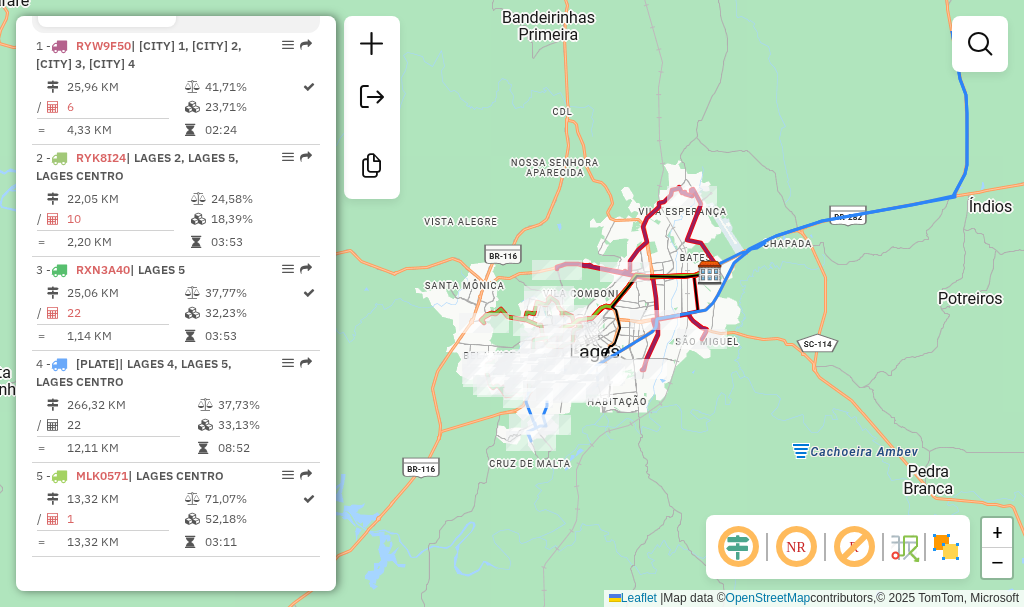 drag, startPoint x: 621, startPoint y: 445, endPoint x: 680, endPoint y: 524, distance: 98.600204 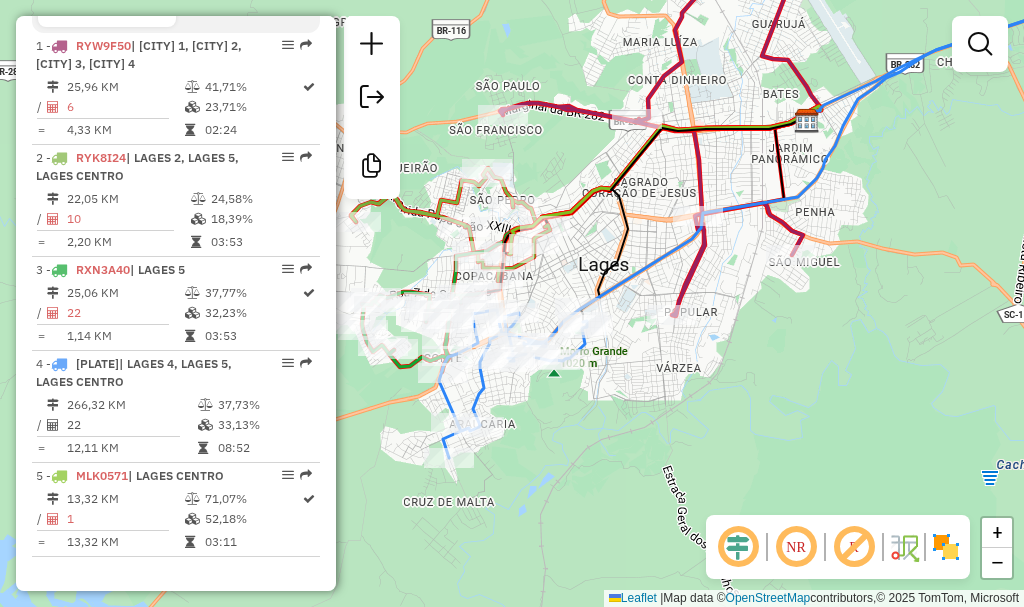 click 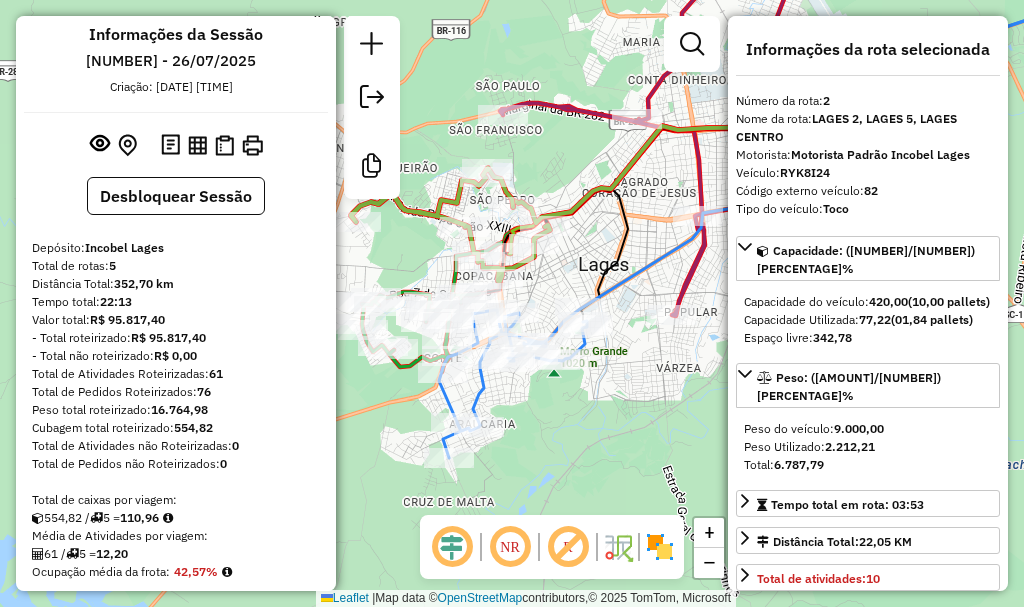 scroll, scrollTop: 0, scrollLeft: 0, axis: both 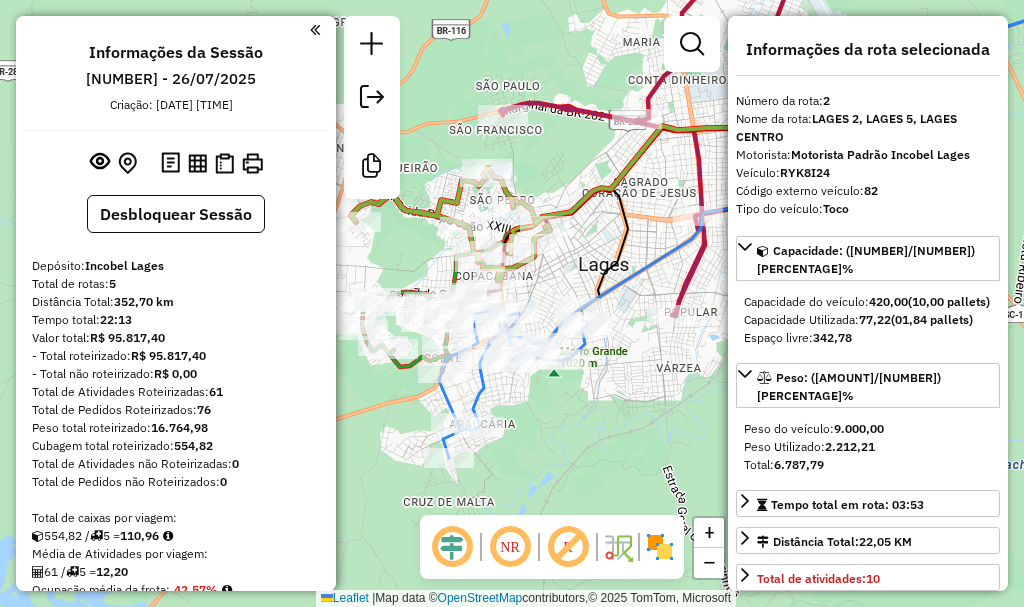 click on "Janela de atendimento Grade de atendimento Capacidade Transportadoras Veículos Cliente Pedidos  Rotas Selecione os dias de semana para filtrar as janelas de atendimento  Seg   Ter   Qua   Qui   Sex   Sáb   Dom  Informe o período da janela de atendimento: De: Até:  Filtrar exatamente a janela do cliente  Considerar janela de atendimento padrão  Selecione os dias de semana para filtrar as grades de atendimento  Seg   Ter   Qua   Qui   Sex   Sáb   Dom   Considerar clientes sem dia de atendimento cadastrado  Clientes fora do dia de atendimento selecionado Filtrar as atividades entre os valores definidos abaixo:  Peso mínimo:   Peso máximo:   Cubagem mínima:   Cubagem máxima:   De:   Até:  Filtrar as atividades entre o tempo de atendimento definido abaixo:  De:   Até:   Considerar capacidade total dos clientes não roteirizados Transportadora: Selecione um ou mais itens Tipo de veículo: Selecione um ou mais itens Veículo: Selecione um ou mais itens Motorista: Selecione um ou mais itens Nome: Rótulo:" 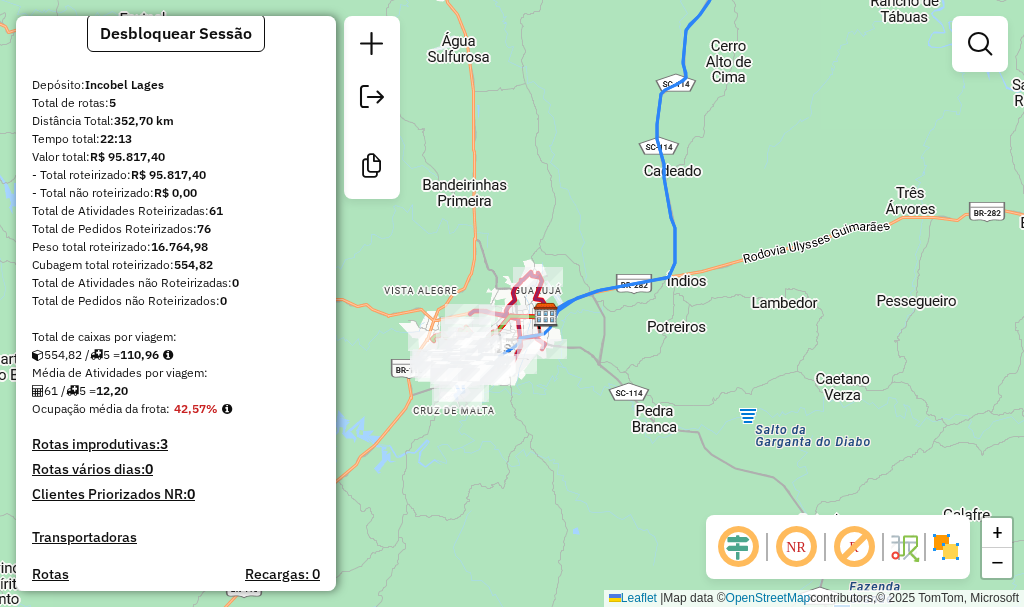 scroll, scrollTop: 0, scrollLeft: 0, axis: both 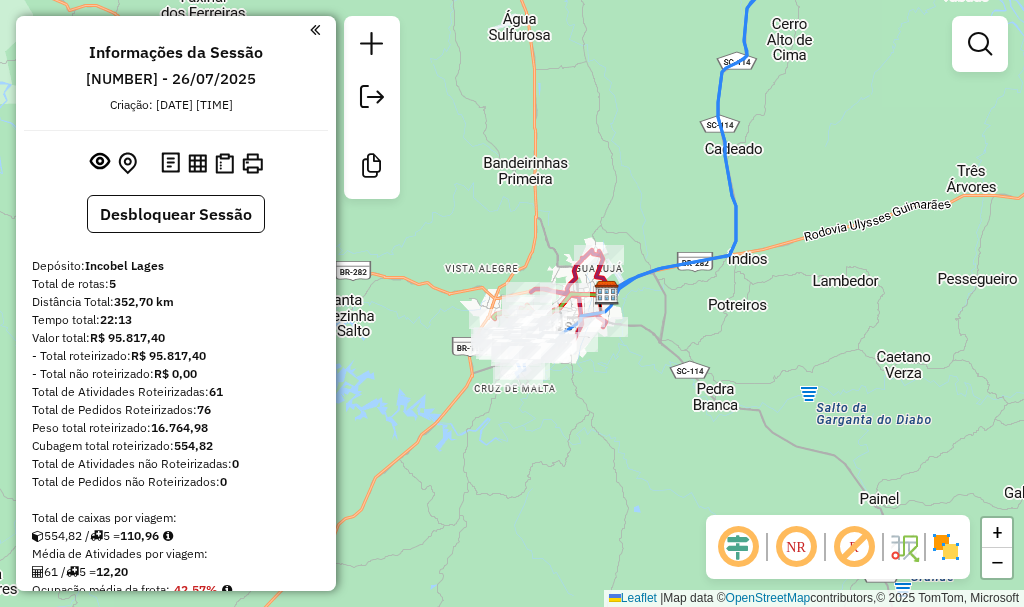 drag, startPoint x: 619, startPoint y: 401, endPoint x: 680, endPoint y: 379, distance: 64.84597 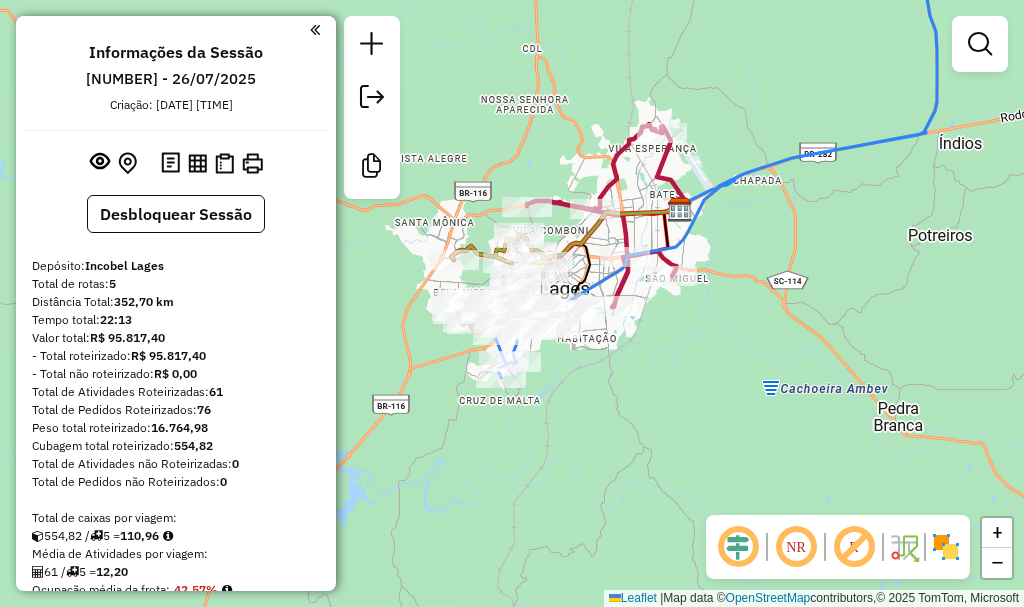 drag, startPoint x: 617, startPoint y: 366, endPoint x: 756, endPoint y: 367, distance: 139.0036 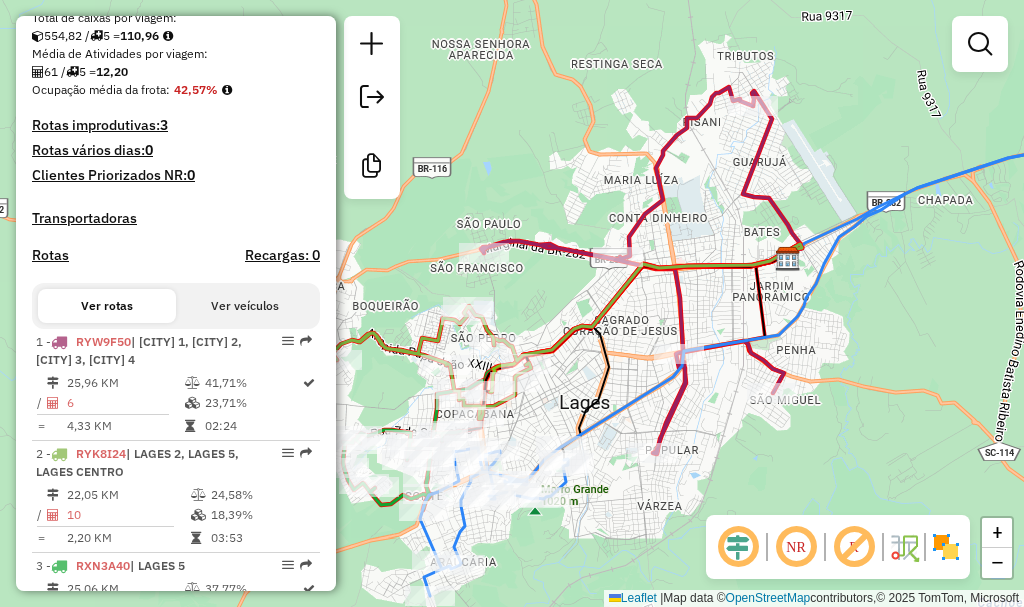scroll, scrollTop: 600, scrollLeft: 0, axis: vertical 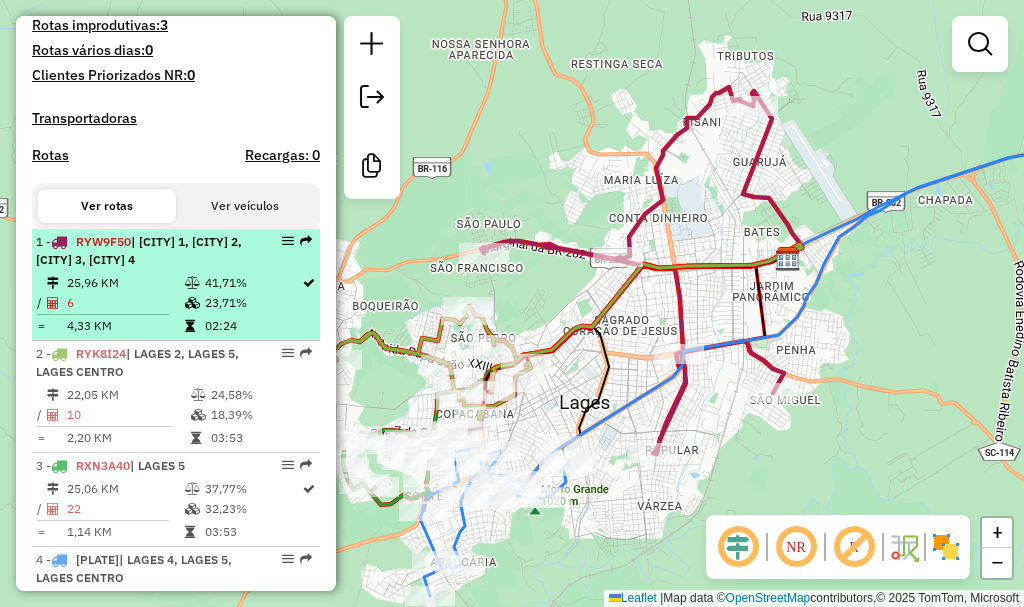 click on "23,71%" at bounding box center (252, 303) 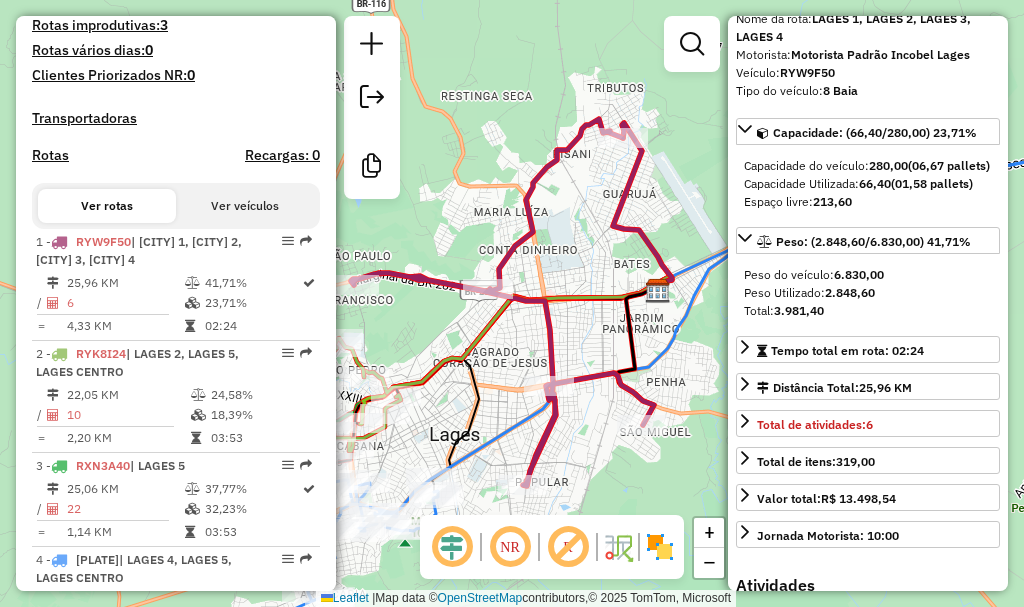 scroll, scrollTop: 200, scrollLeft: 0, axis: vertical 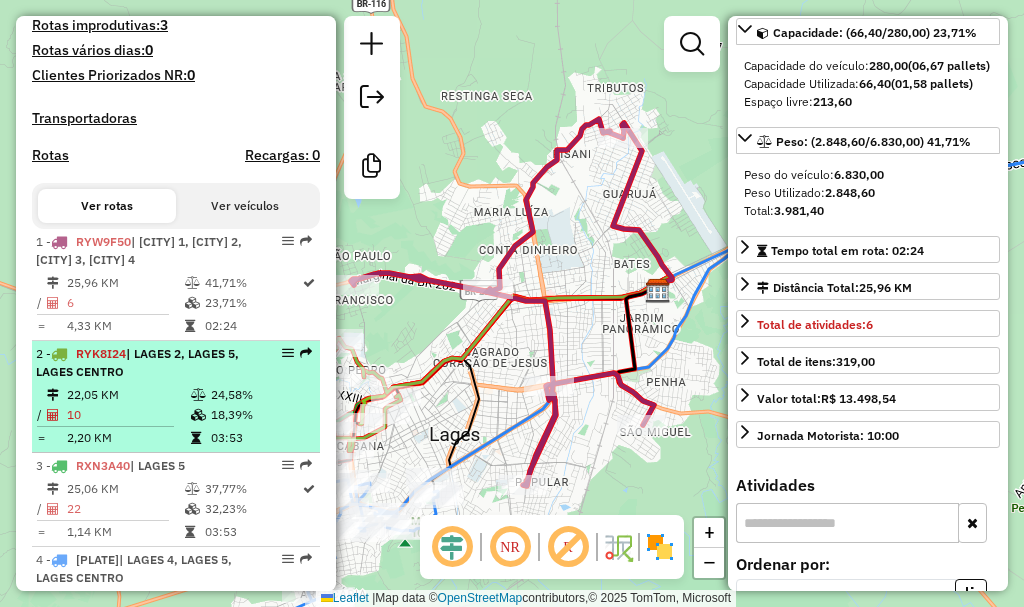 click on "2 -       RYK8I24   | LAGES 2, LAGES 5, LAGES CENTRO" at bounding box center (142, 363) 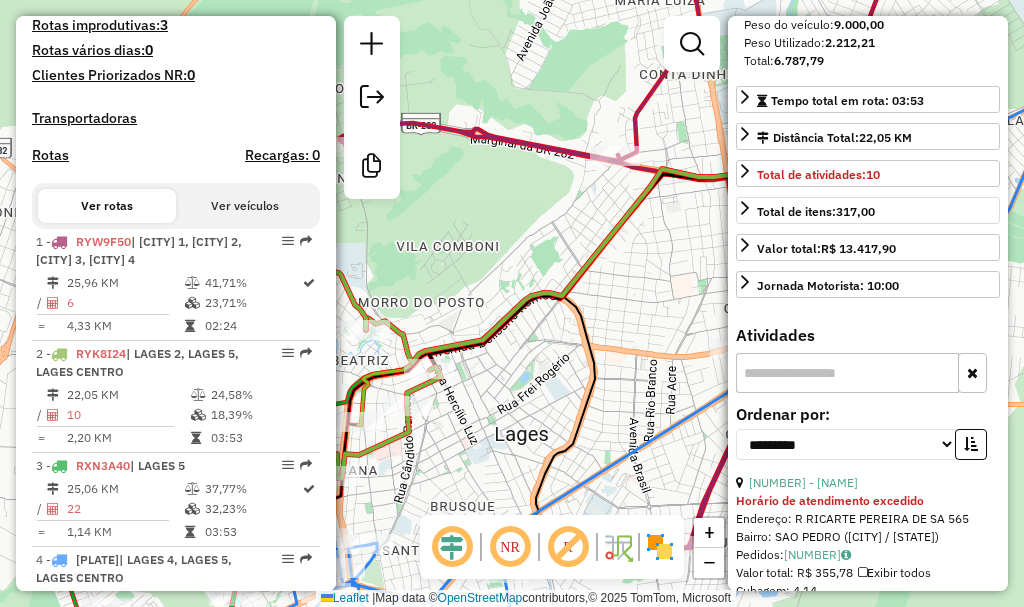 scroll, scrollTop: 418, scrollLeft: 0, axis: vertical 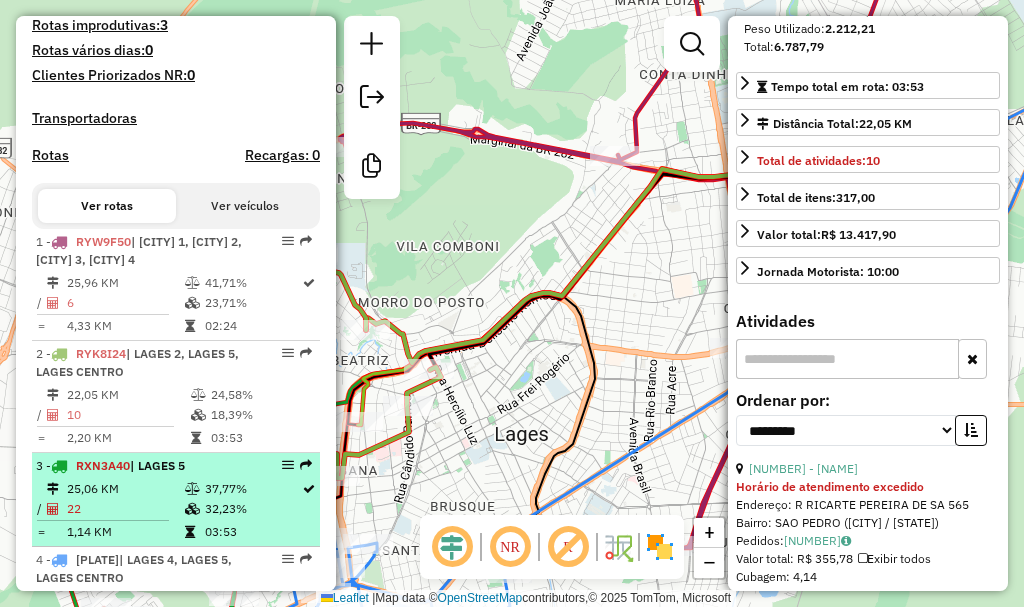 click on "RXN3A40" at bounding box center (103, 465) 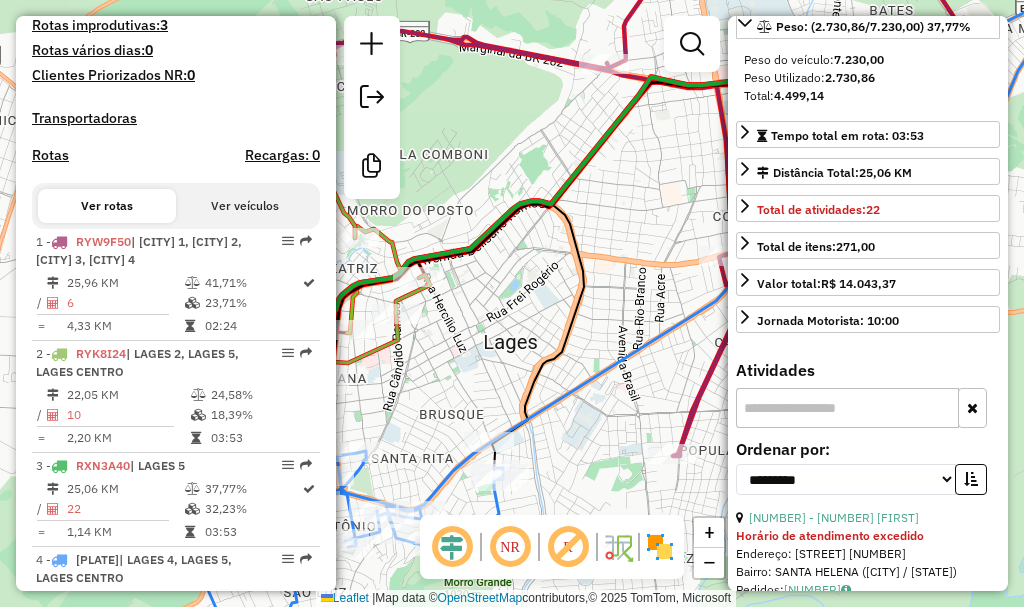 scroll, scrollTop: 300, scrollLeft: 0, axis: vertical 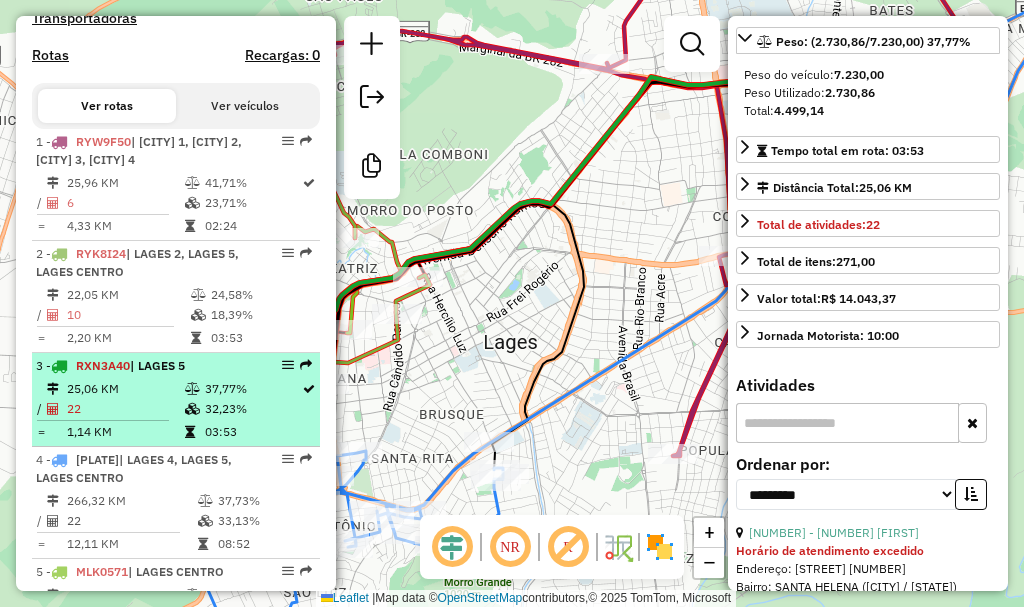 click on "25,06 KM" at bounding box center (125, 389) 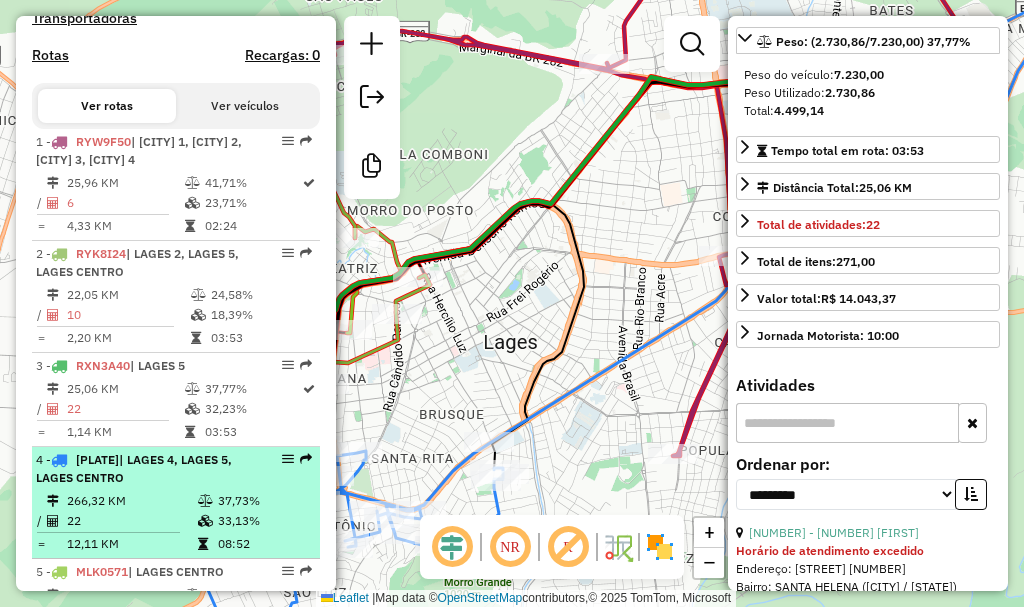 click on "| LAGES 4, LAGES 5, LAGES CENTRO" at bounding box center [134, 468] 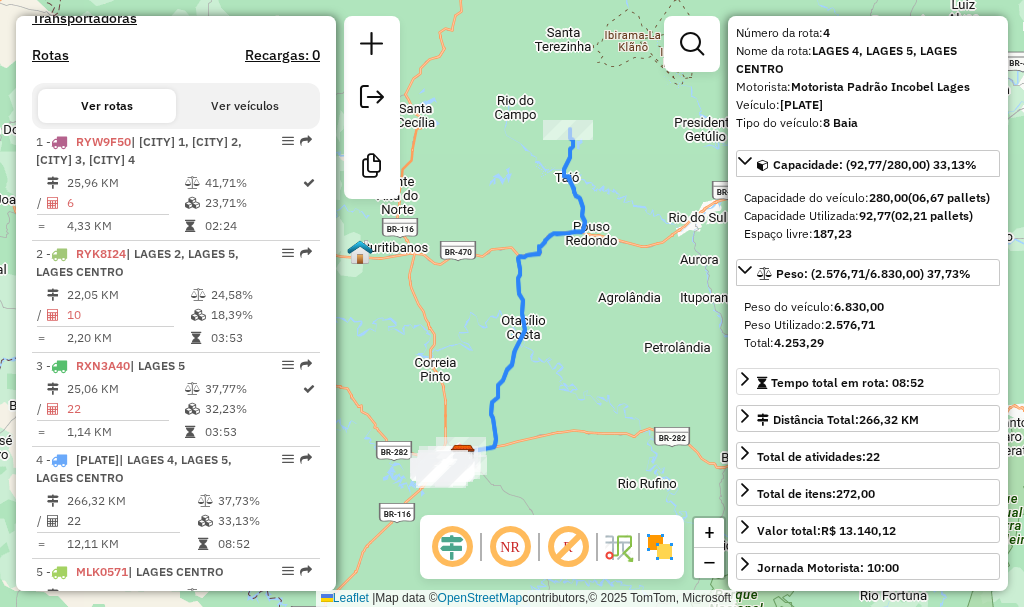 scroll, scrollTop: 100, scrollLeft: 0, axis: vertical 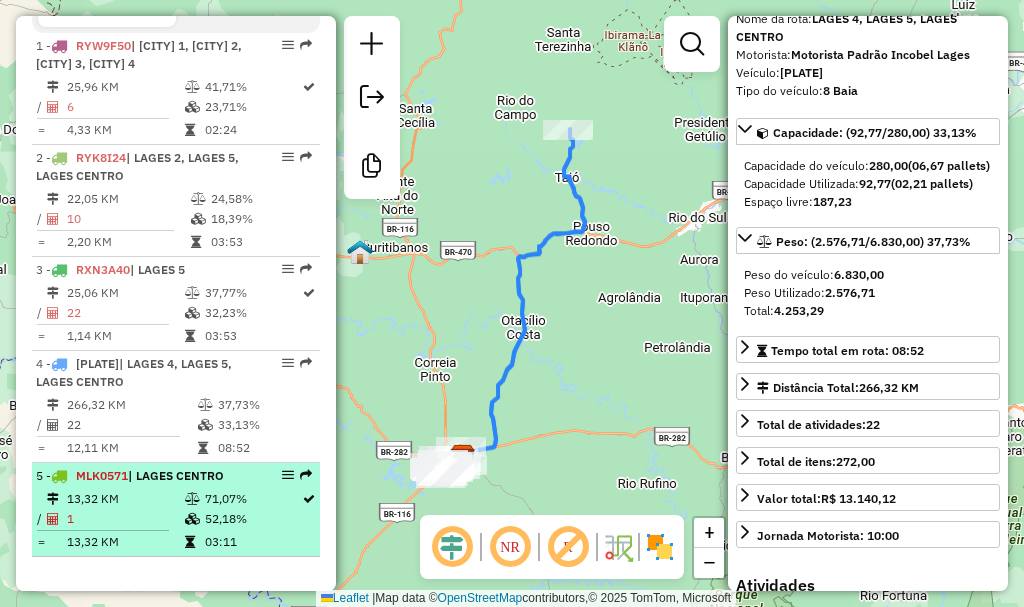 click on "5 -       MLK0571   | LAGES CENTRO  13,32 KM   71,07%  /  1   52,18%     =  13,32 KM   03:11" at bounding box center (176, 510) 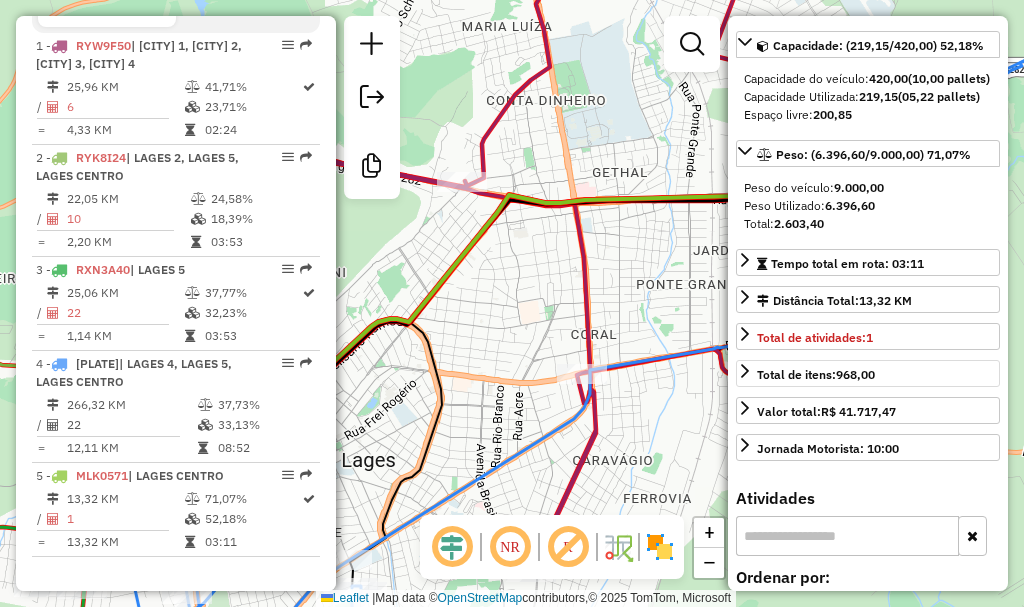 scroll, scrollTop: 400, scrollLeft: 0, axis: vertical 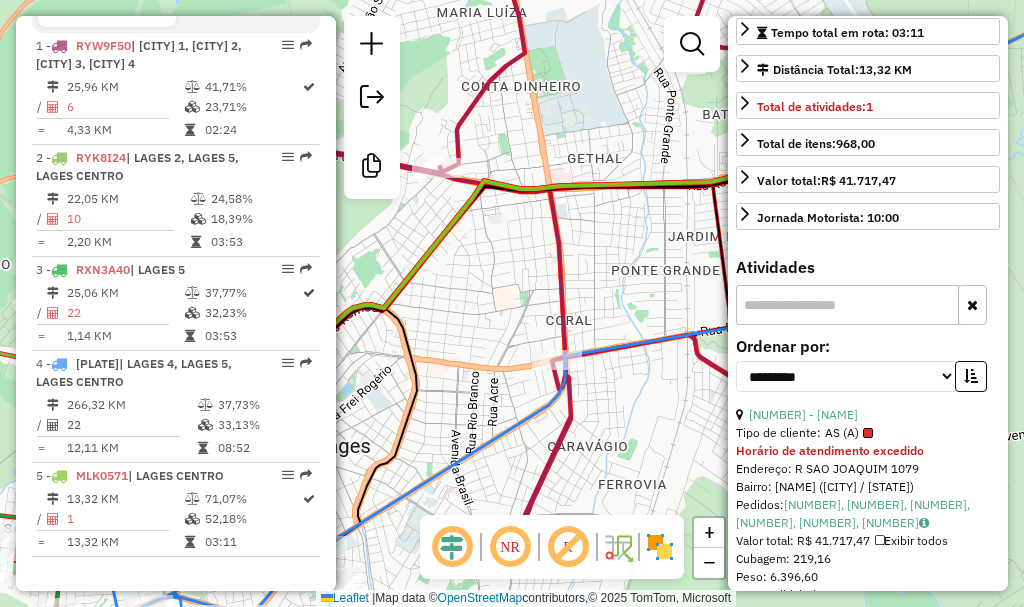 drag, startPoint x: 661, startPoint y: 319, endPoint x: 636, endPoint y: 306, distance: 28.178005 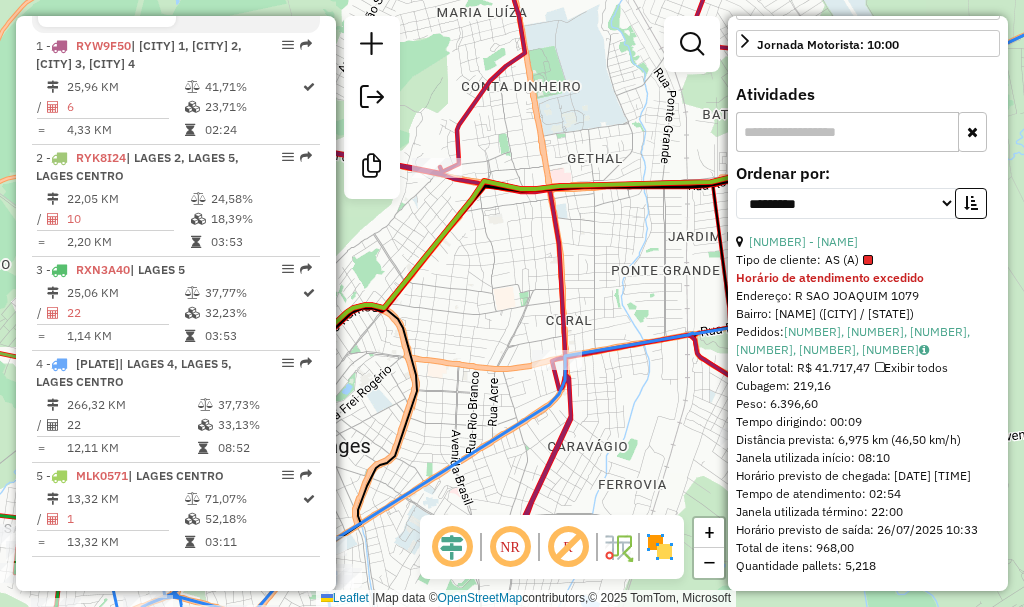 scroll, scrollTop: 600, scrollLeft: 0, axis: vertical 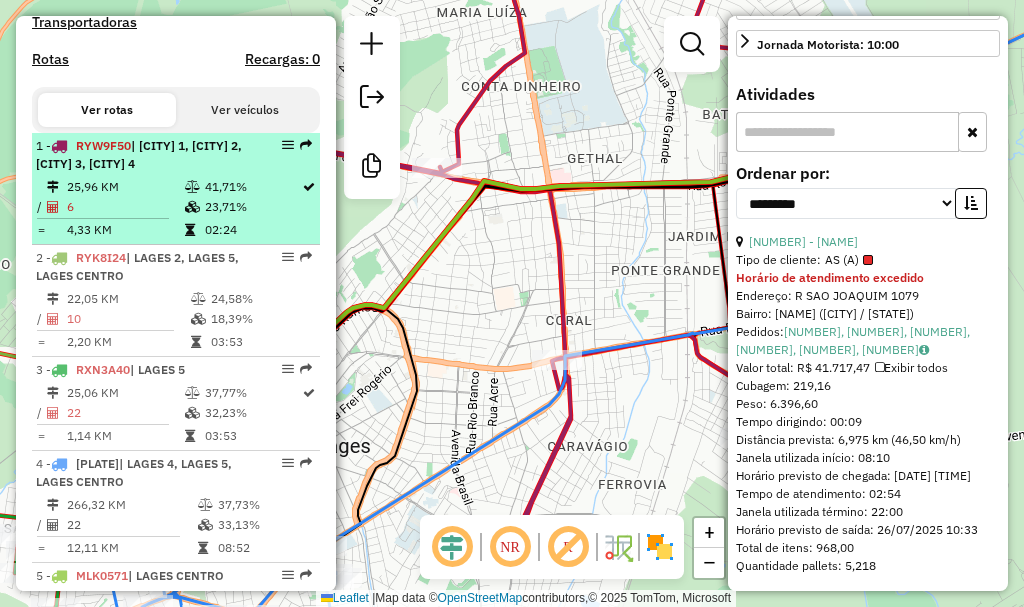 click on "1 -       RYW9F50   | LAGES 1, LAGES 2, LAGES 3, LAGES 4  25,96 KM   41,71%  /  6   23,71%     =  4,33 KM   02:24" at bounding box center [176, 189] 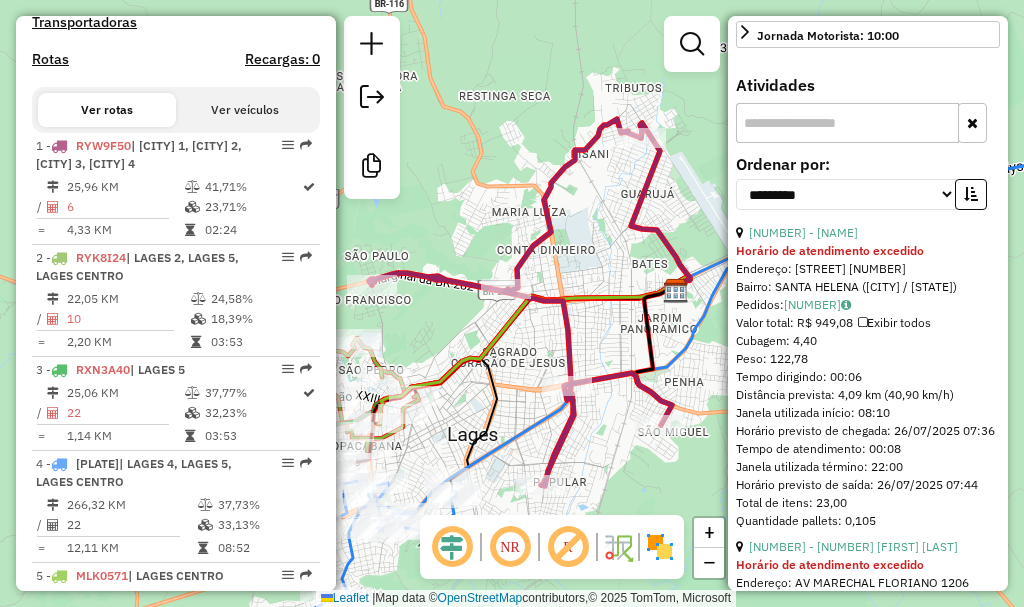 drag, startPoint x: 584, startPoint y: 334, endPoint x: 602, endPoint y: 333, distance: 18.027756 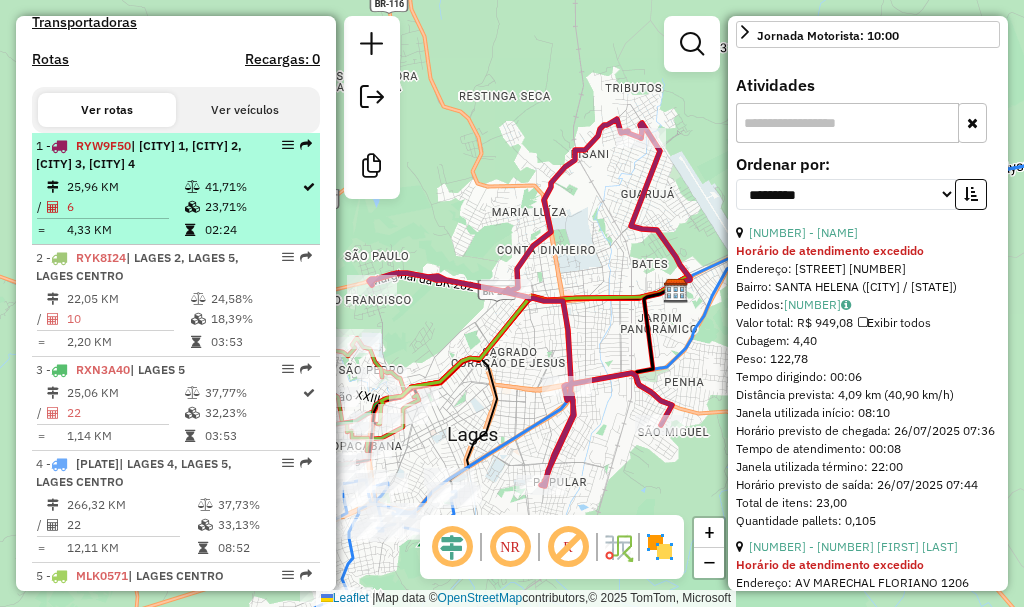 click on "25,96 KM" at bounding box center [125, 187] 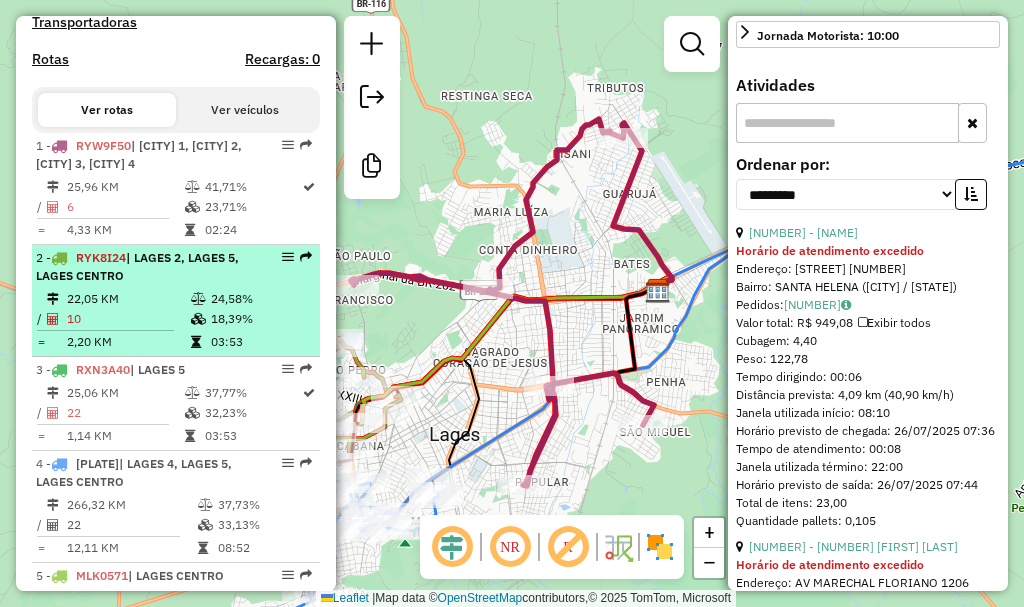 click on "10" at bounding box center [128, 319] 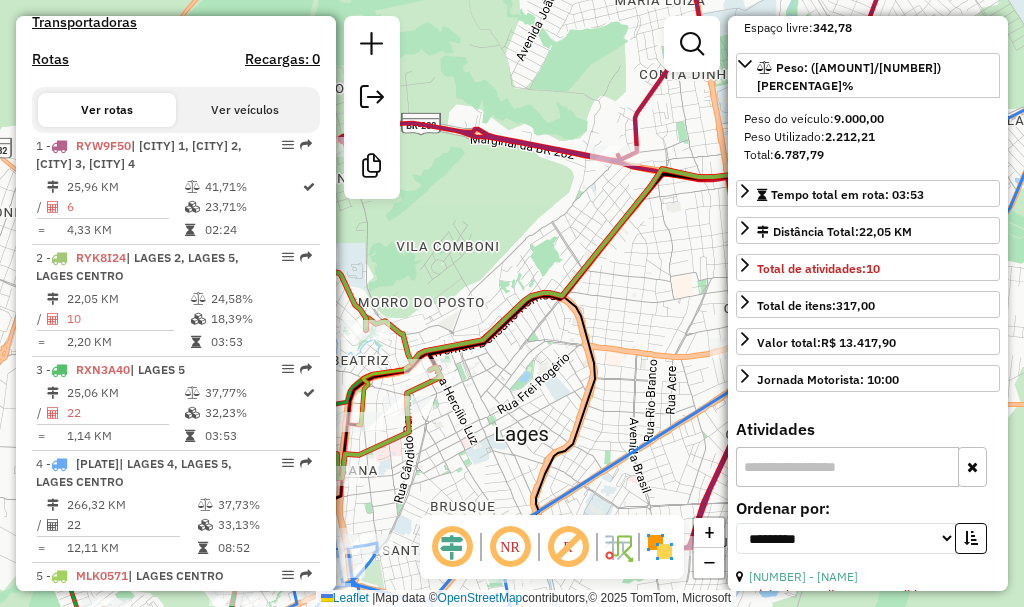scroll, scrollTop: 218, scrollLeft: 0, axis: vertical 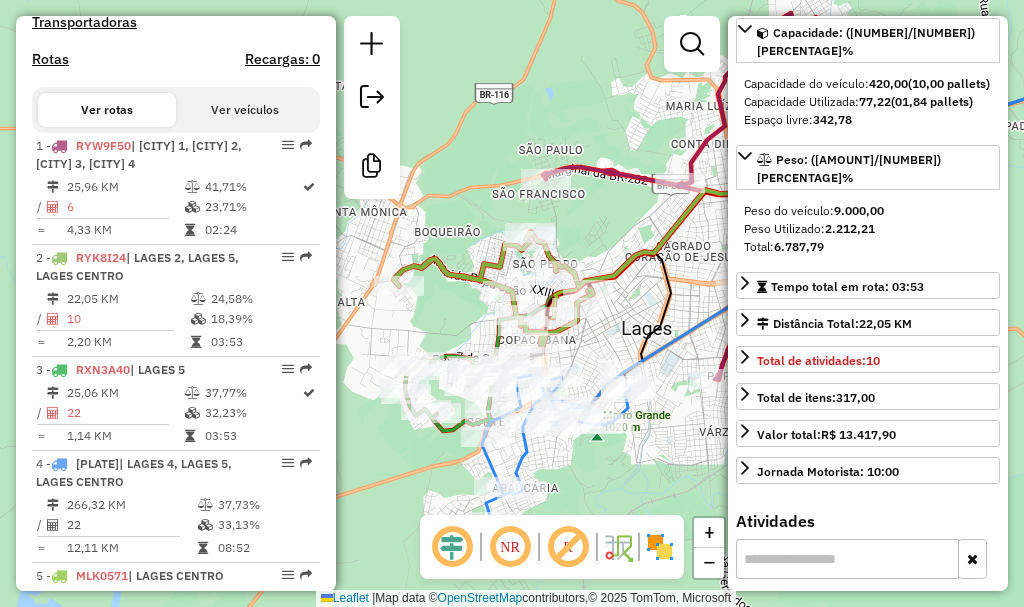 drag, startPoint x: 559, startPoint y: 289, endPoint x: 623, endPoint y: 248, distance: 76.00658 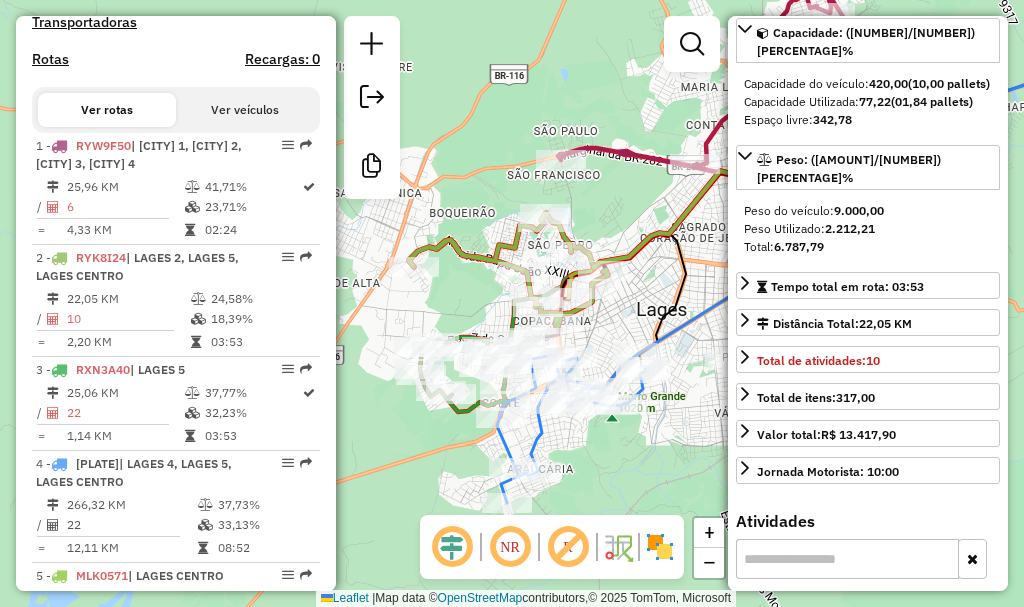 drag, startPoint x: 633, startPoint y: 307, endPoint x: 636, endPoint y: 297, distance: 10.440307 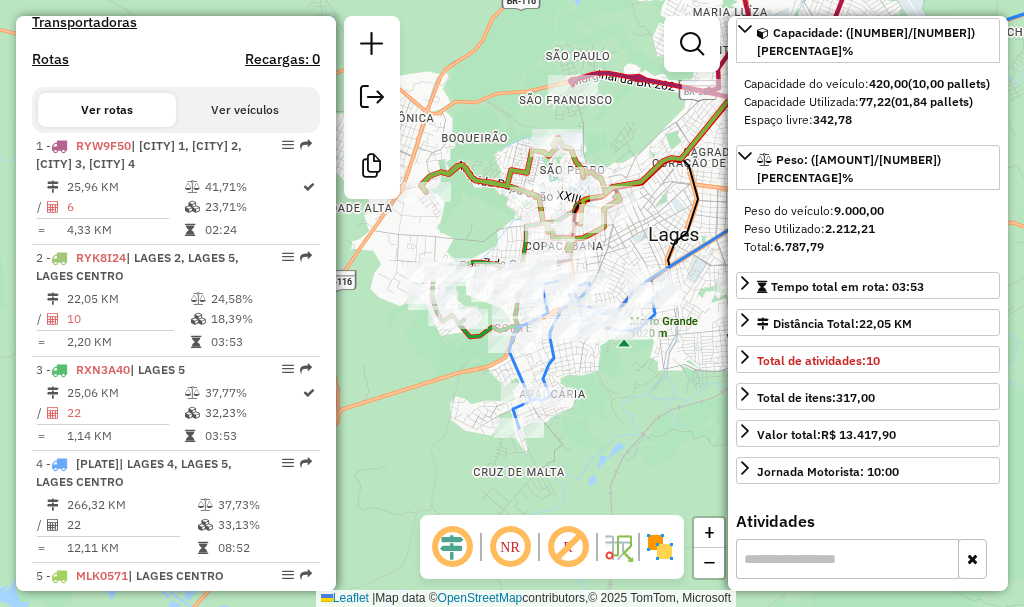 drag, startPoint x: 463, startPoint y: 275, endPoint x: 465, endPoint y: 248, distance: 27.073973 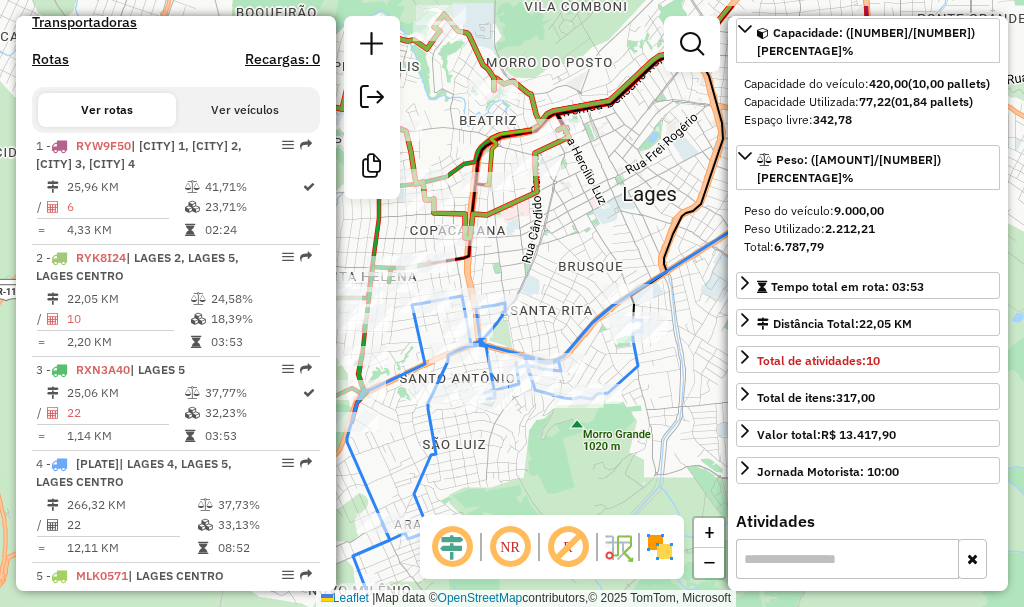 drag, startPoint x: 671, startPoint y: 381, endPoint x: 552, endPoint y: 446, distance: 135.59499 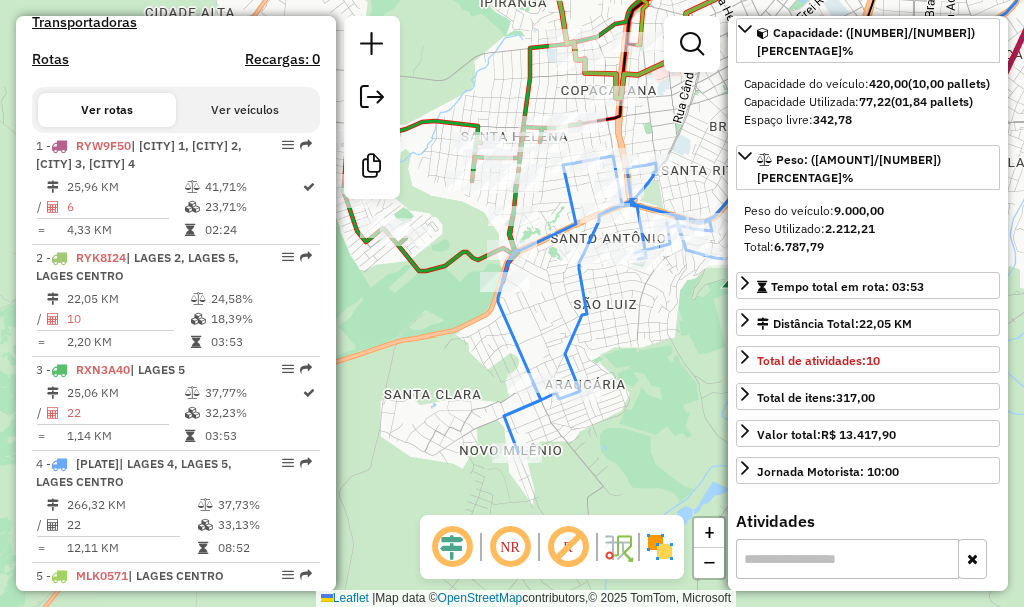 drag, startPoint x: 546, startPoint y: 246, endPoint x: 697, endPoint y: 103, distance: 207.96634 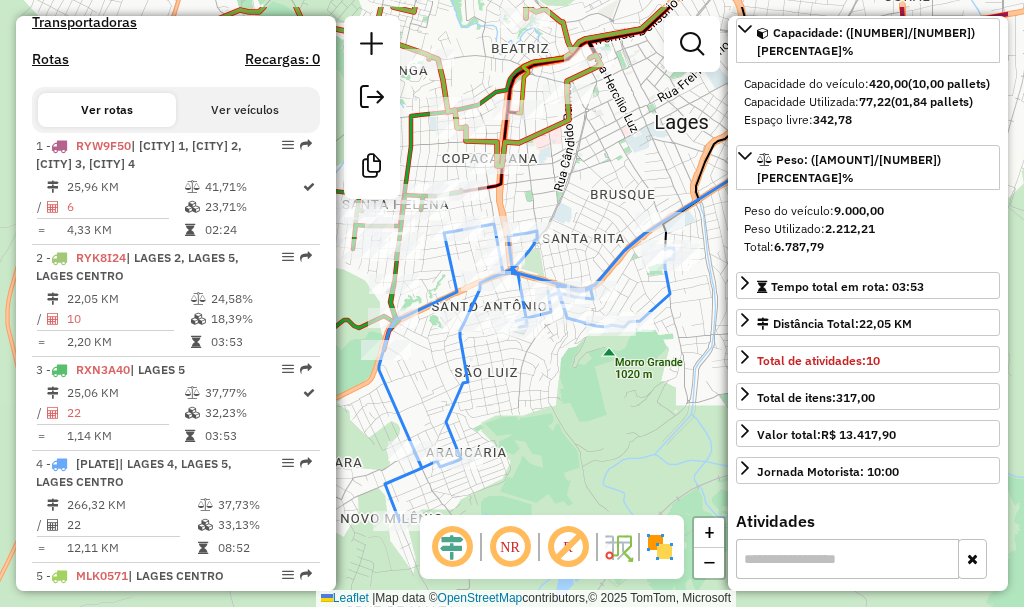 drag, startPoint x: 630, startPoint y: 357, endPoint x: 538, endPoint y: 432, distance: 118.69709 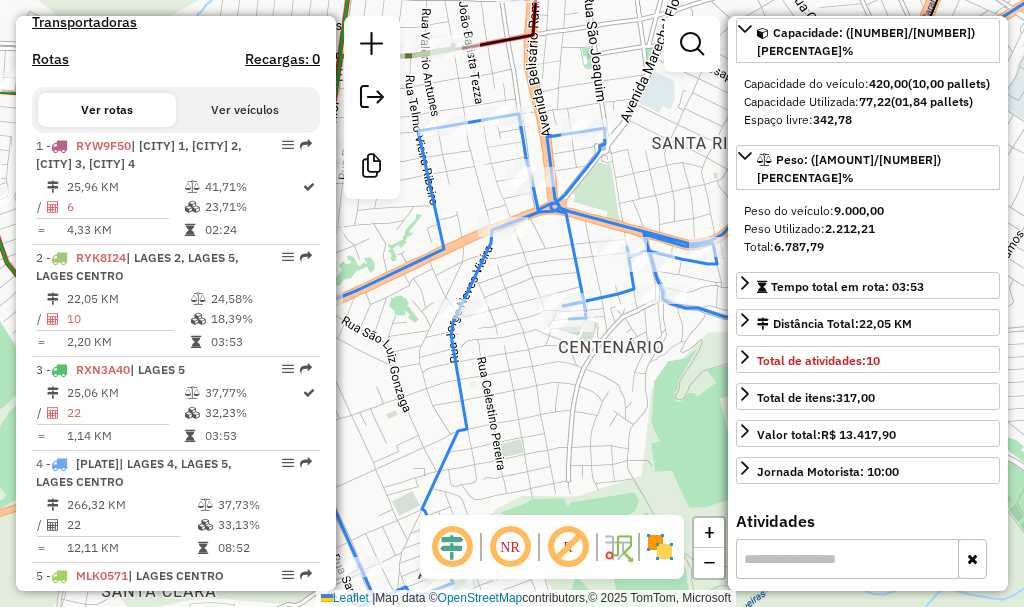 drag, startPoint x: 548, startPoint y: 379, endPoint x: 568, endPoint y: 382, distance: 20.22375 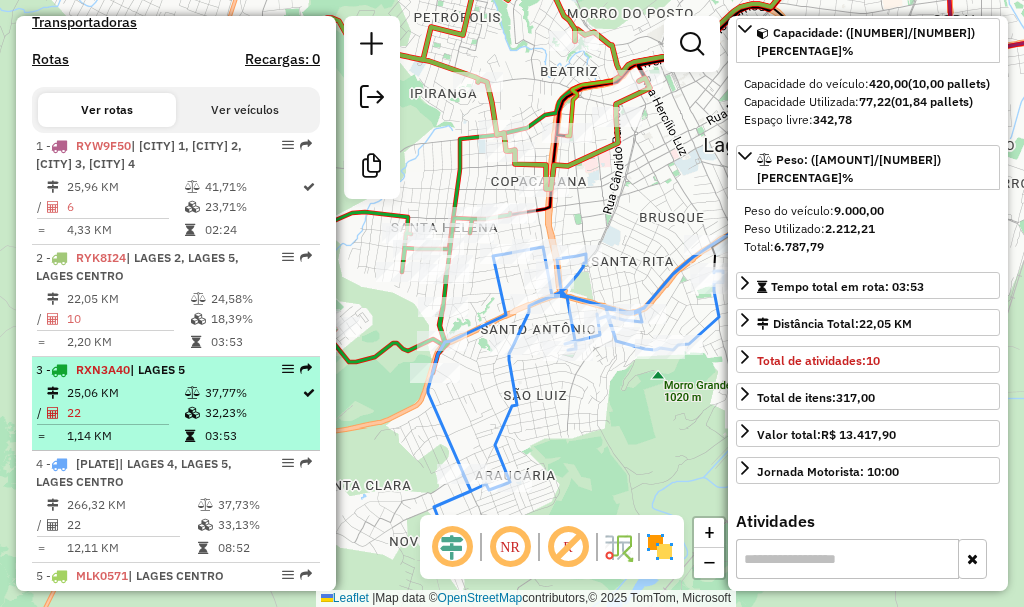 click on "RXN3A40" at bounding box center (103, 369) 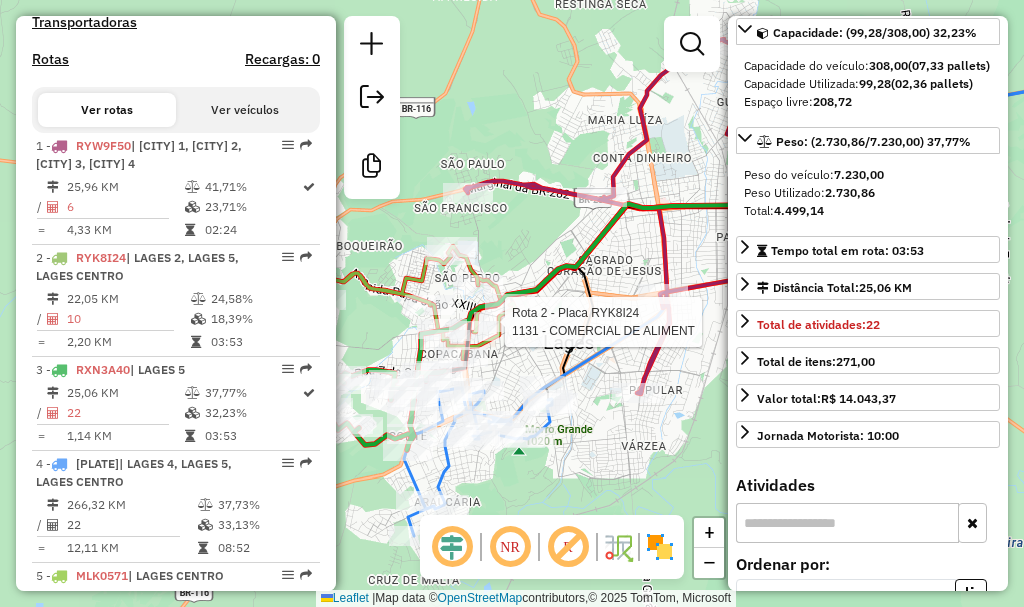 drag, startPoint x: 501, startPoint y: 333, endPoint x: 517, endPoint y: 333, distance: 16 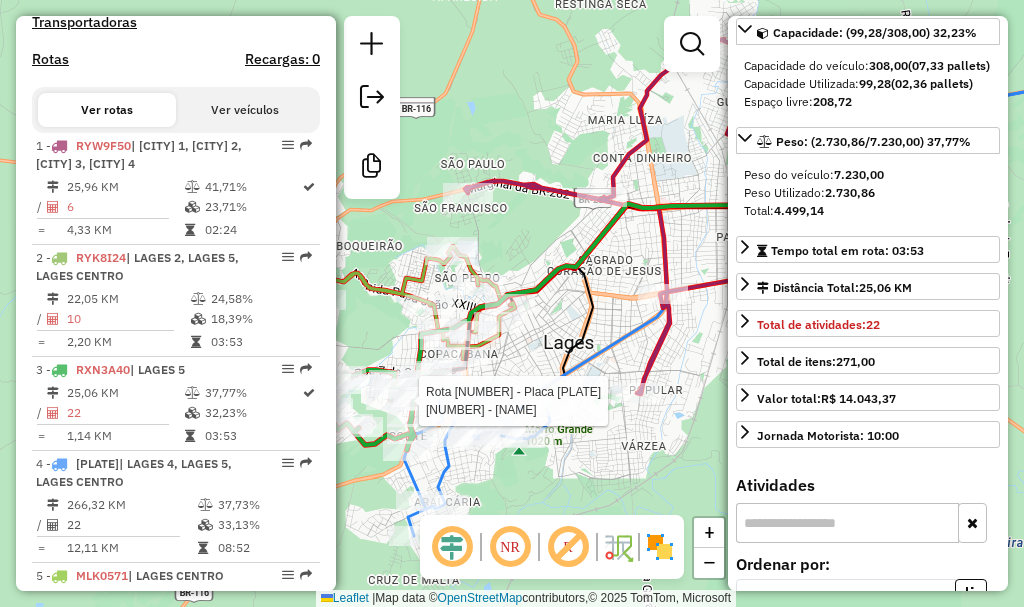scroll, scrollTop: 796, scrollLeft: 0, axis: vertical 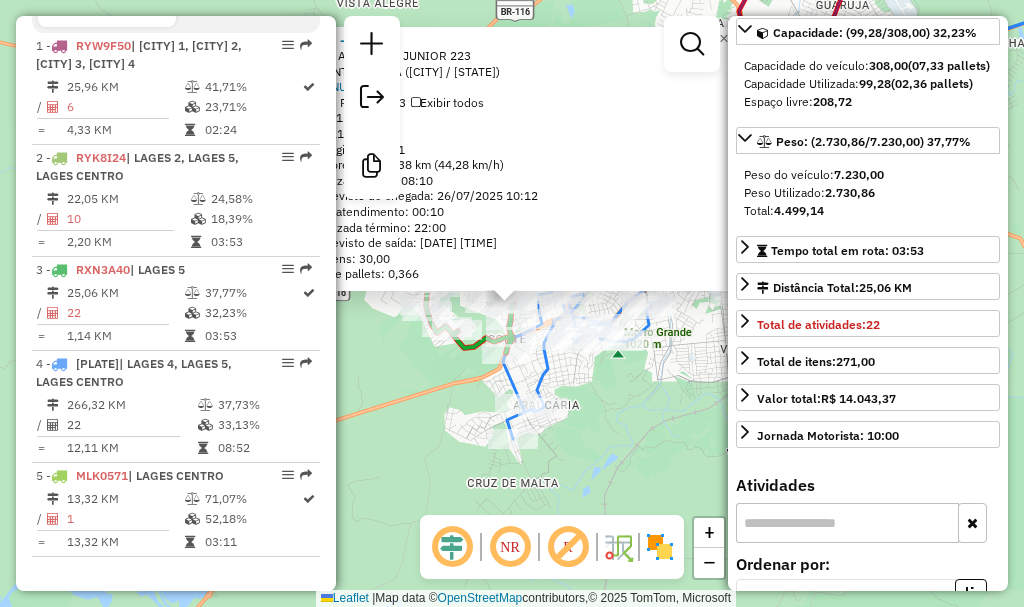 click on "11194 - MARCIO ALEXANDRE  CH  Endereço: AV  CALDAS JUNIOR                 223   Bairro: SANTA HELENA (LAGES / SC)   Pedidos:  25471566   Valor total: R$ 2.047,63   Exibir todos   Cubagem: 15,38  Peso: 414,14  Tempo dirigindo: 00:01   Distância prevista: 0,738 km (44,28 km/h)   Janela utilizada início: 08:10   Horário previsto de chegada: 26/07/2025 10:12   Tempo de atendimento: 00:10   Janela utilizada término: 22:00   Horário previsto de saída: 26/07/2025 10:22   Total de itens: 30,00   Quantidade pallets: 0,366  × Janela de atendimento Grade de atendimento Capacidade Transportadoras Veículos Cliente Pedidos  Rotas Selecione os dias de semana para filtrar as janelas de atendimento  Seg   Ter   Qua   Qui   Sex   Sáb   Dom  Informe o período da janela de atendimento: De: Até:  Filtrar exatamente a janela do cliente  Considerar janela de atendimento padrão  Selecione os dias de semana para filtrar as grades de atendimento  Seg   Ter   Qua   Qui   Sex   Sáb   Dom   Peso mínimo:   Peso máximo:  +" 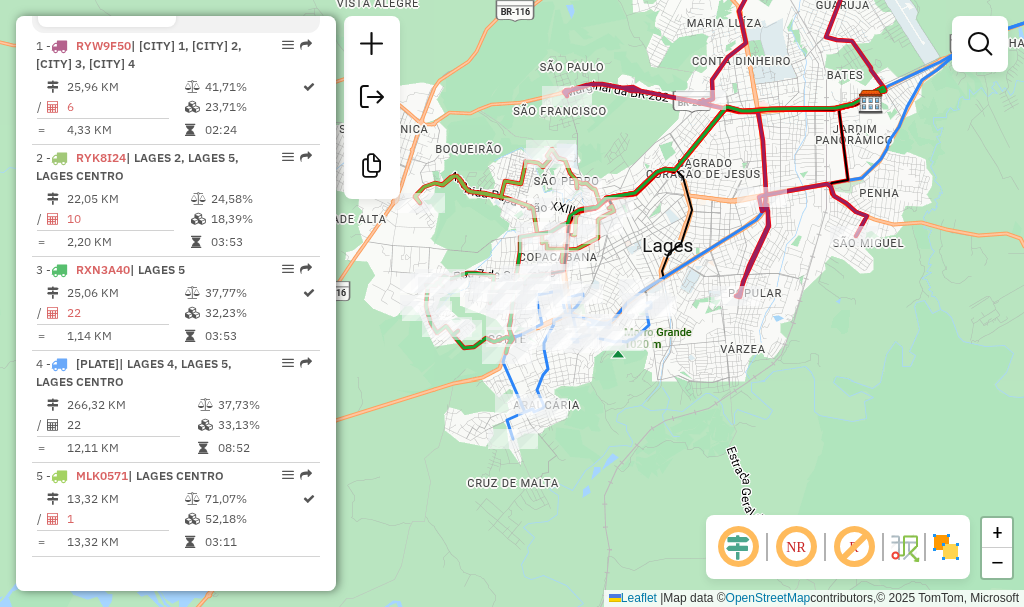 drag, startPoint x: 404, startPoint y: 358, endPoint x: 436, endPoint y: 380, distance: 38.832977 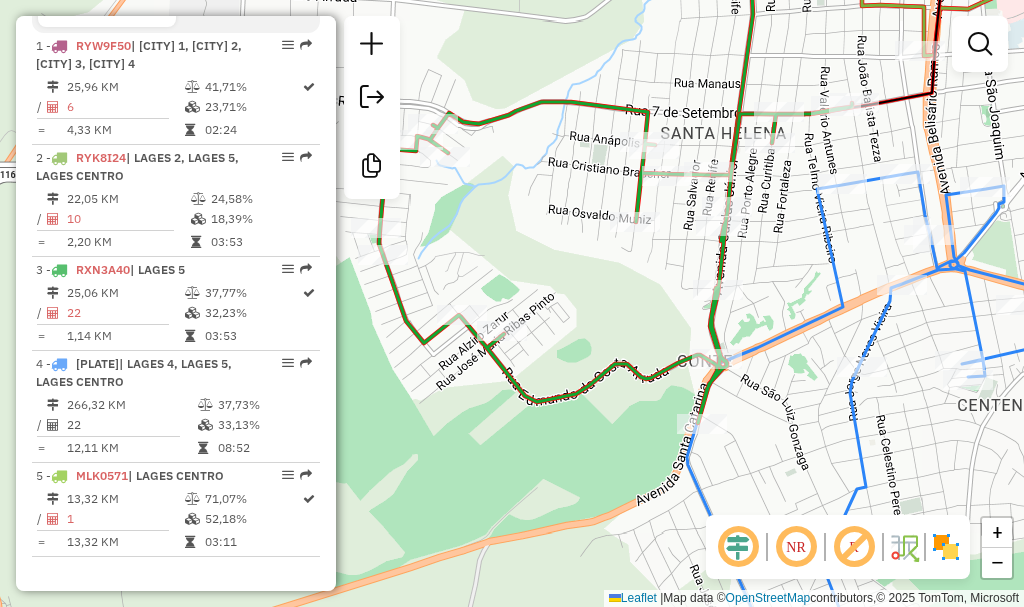 drag, startPoint x: 702, startPoint y: 211, endPoint x: 603, endPoint y: 224, distance: 99.849884 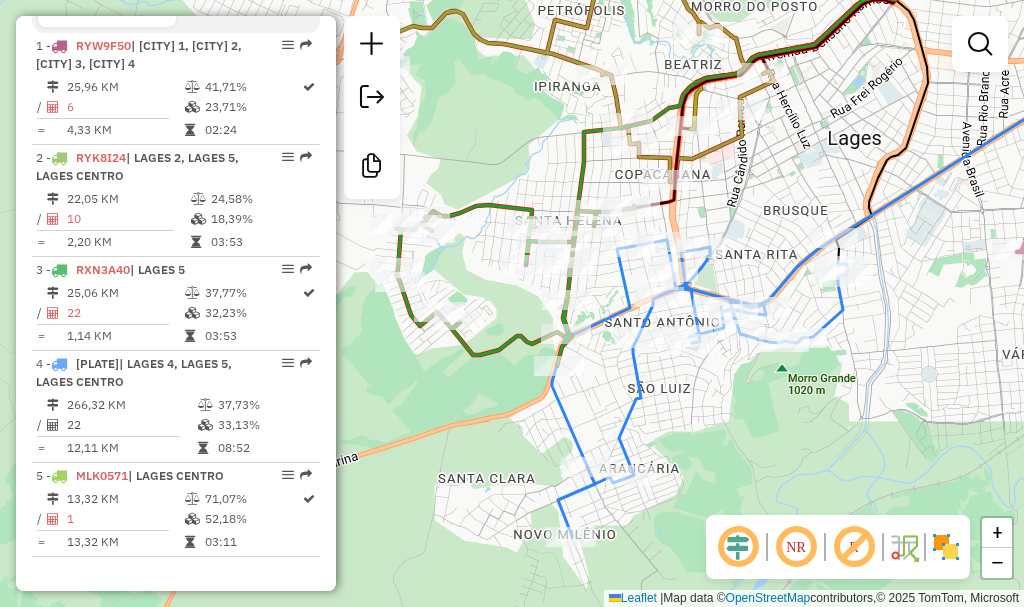 drag, startPoint x: 767, startPoint y: 372, endPoint x: 758, endPoint y: 414, distance: 42.953465 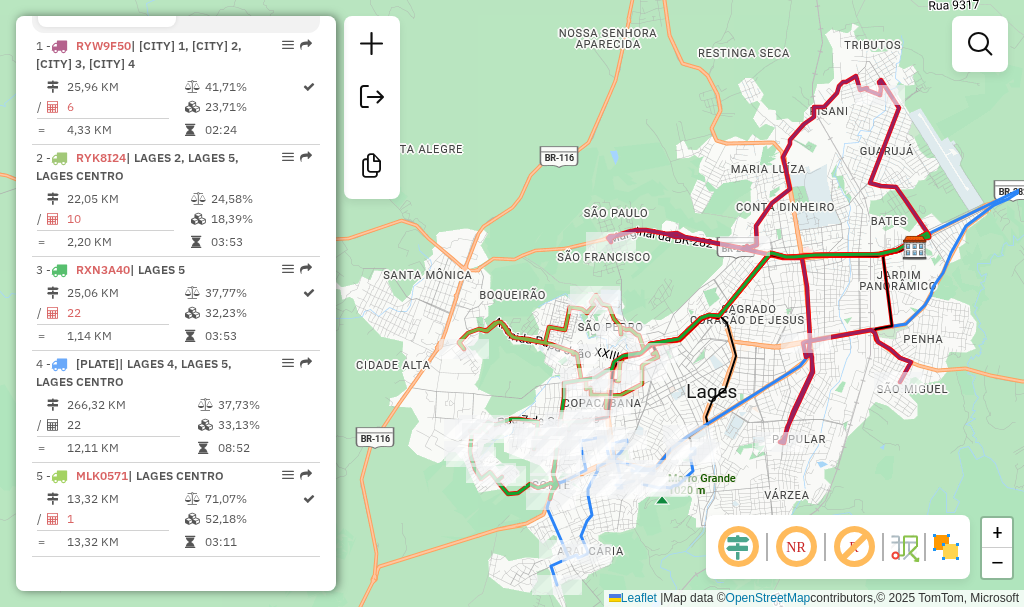 drag, startPoint x: 578, startPoint y: 168, endPoint x: 479, endPoint y: 282, distance: 150.98676 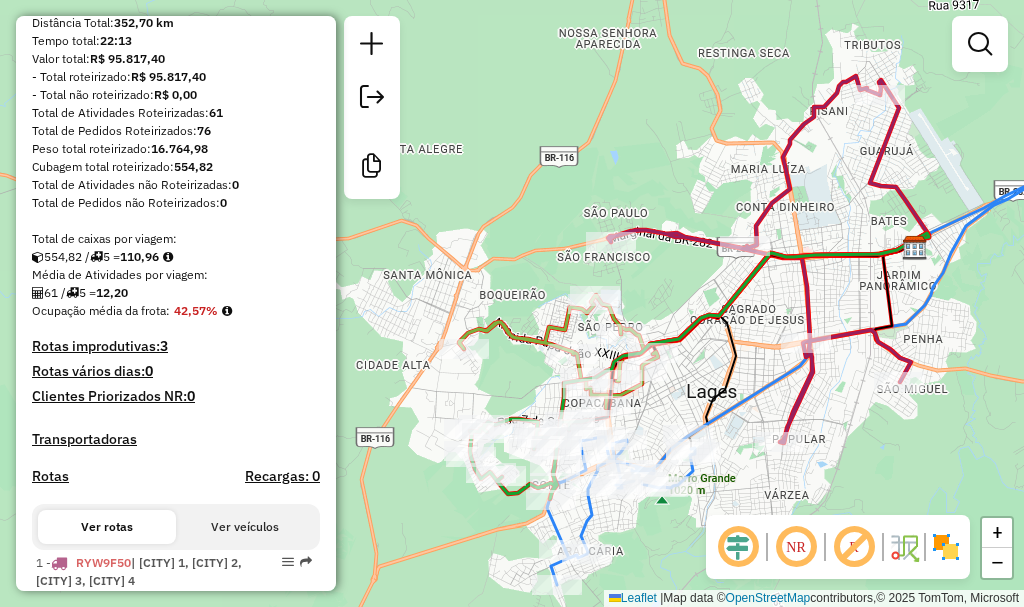 scroll, scrollTop: 296, scrollLeft: 0, axis: vertical 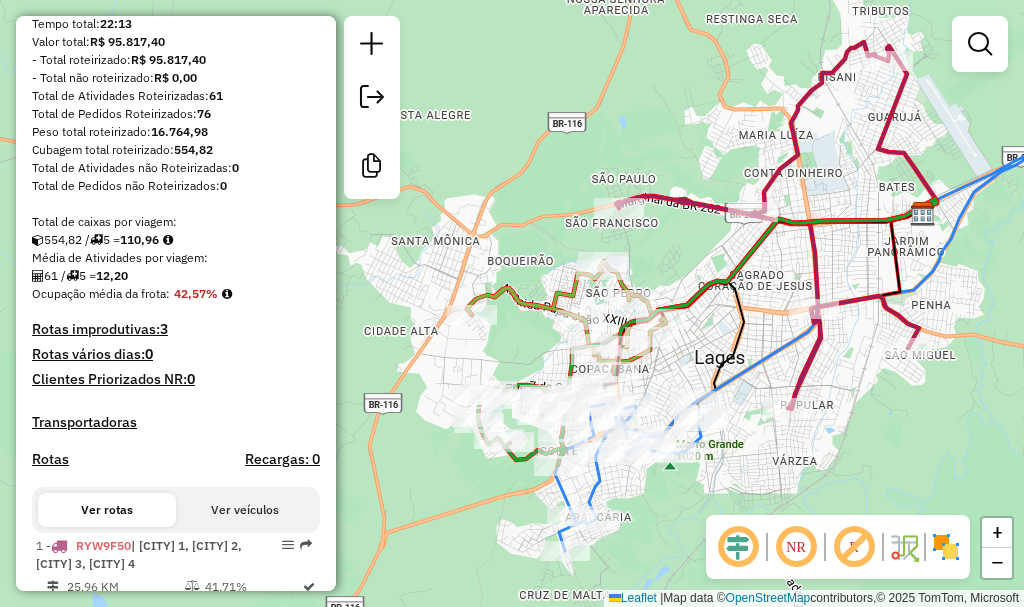 drag, startPoint x: 681, startPoint y: 280, endPoint x: 689, endPoint y: 246, distance: 34.928497 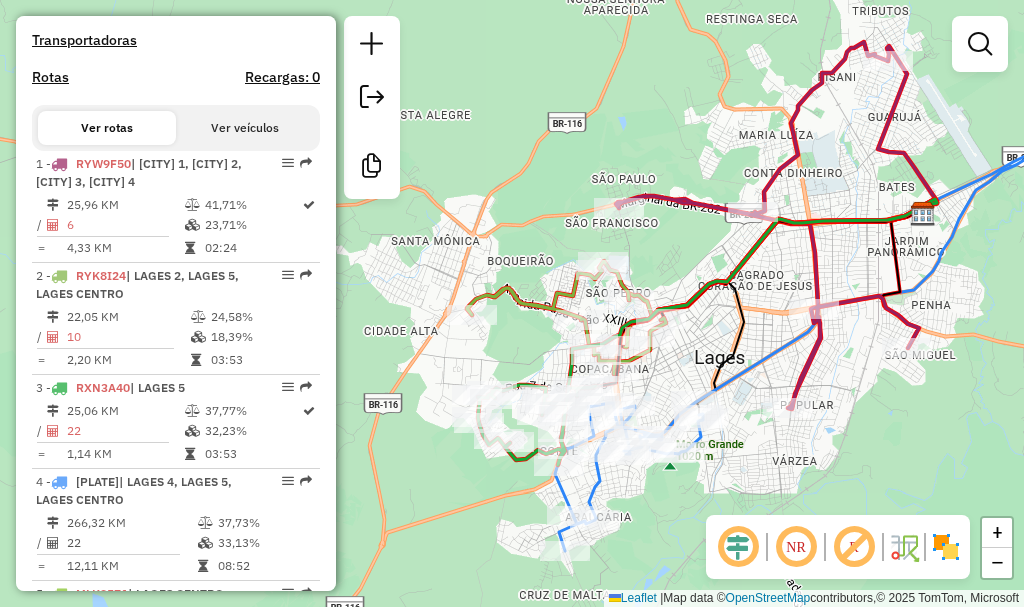 scroll, scrollTop: 696, scrollLeft: 0, axis: vertical 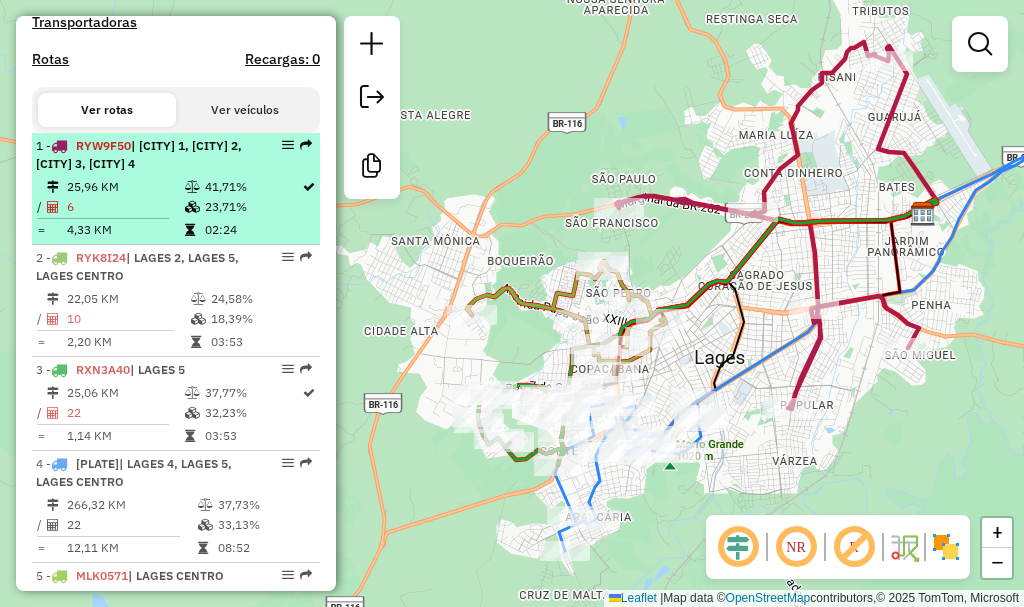 click on "6" at bounding box center (125, 207) 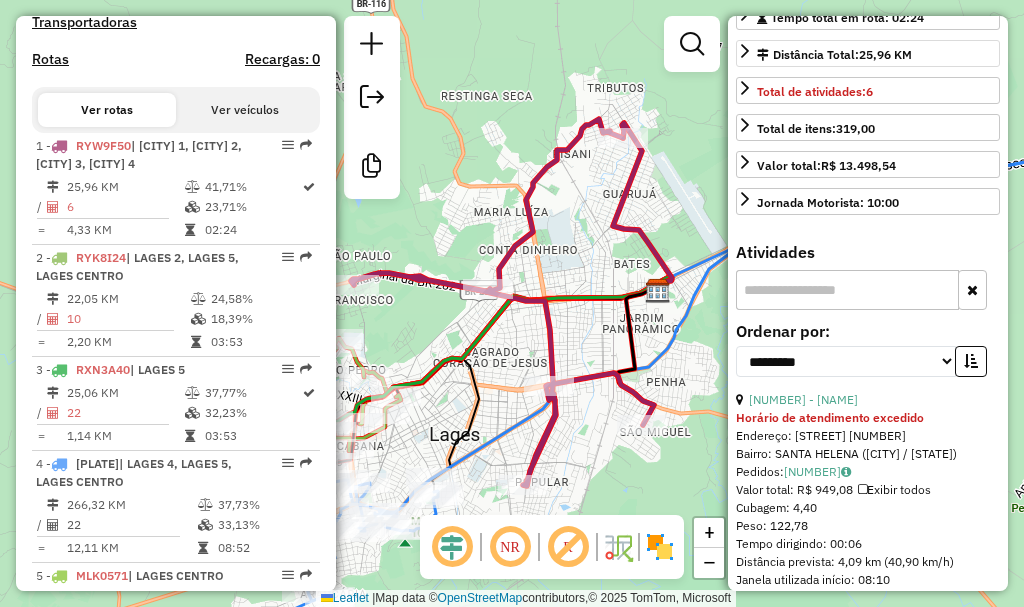 scroll, scrollTop: 500, scrollLeft: 0, axis: vertical 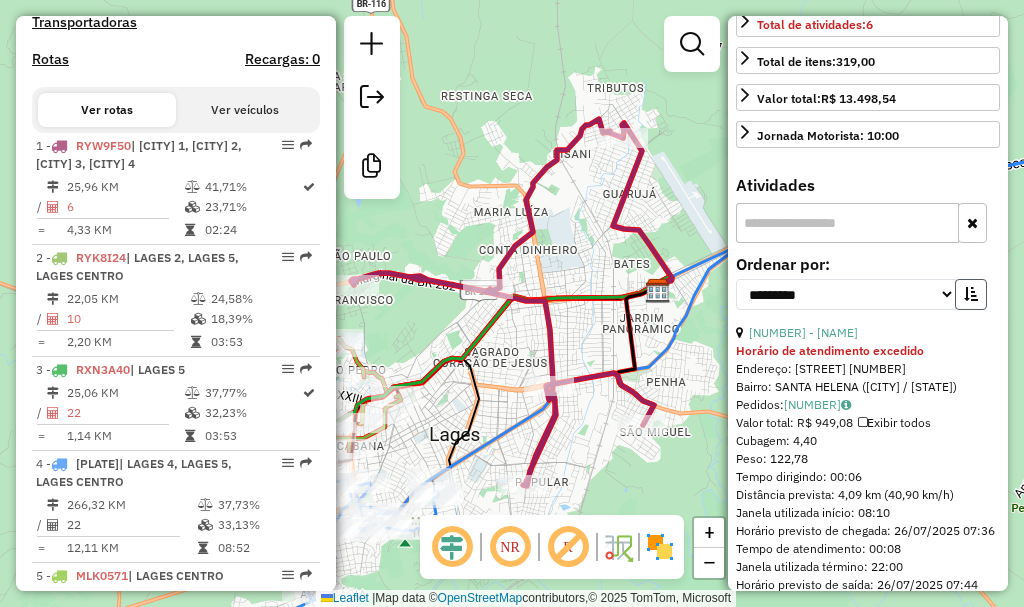 click at bounding box center [971, 294] 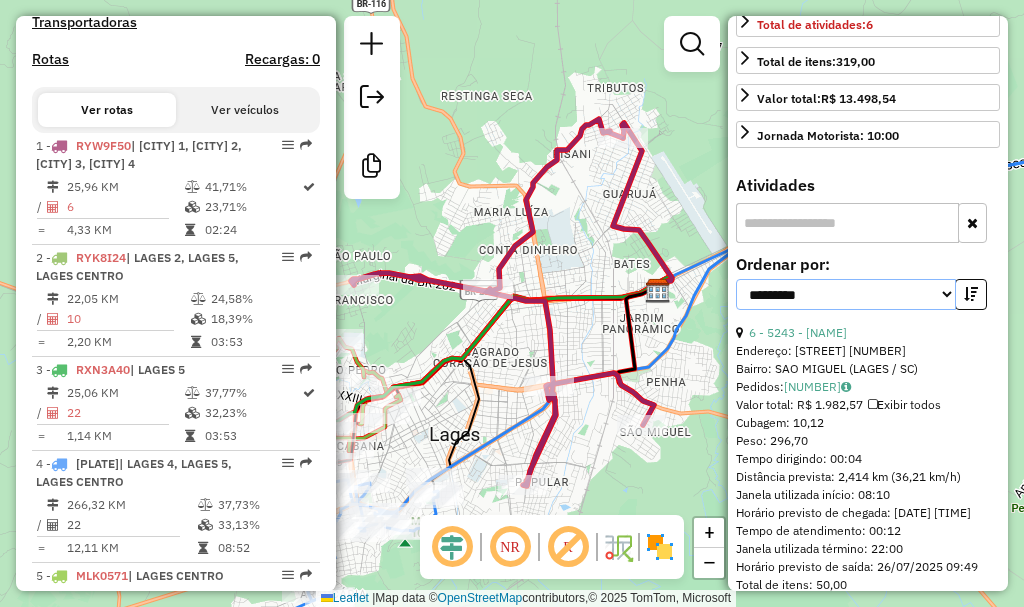 click on "**********" at bounding box center (846, 294) 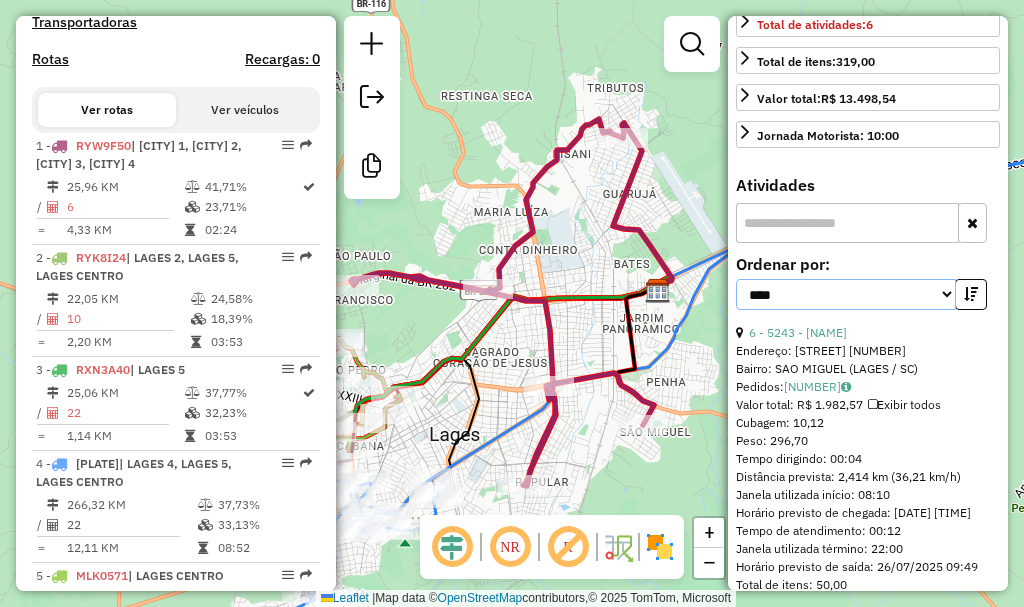 click on "**********" at bounding box center [846, 294] 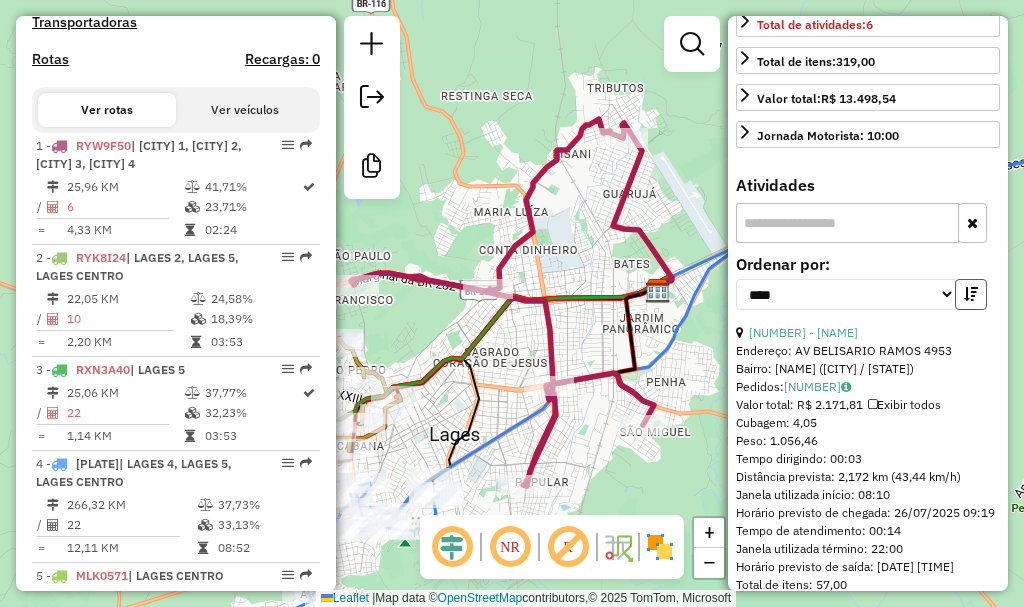 click at bounding box center (971, 294) 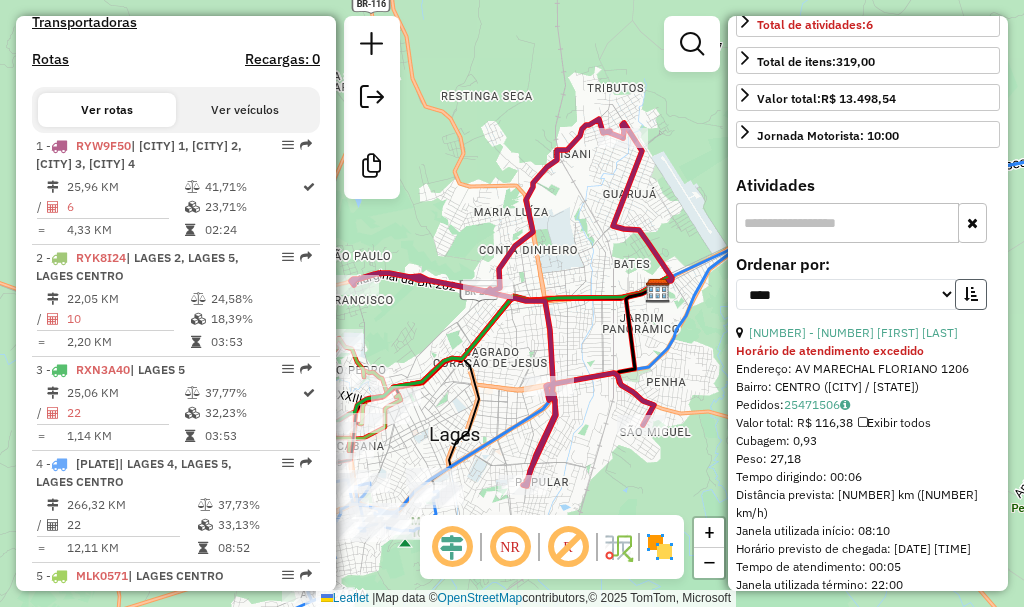 click at bounding box center [971, 294] 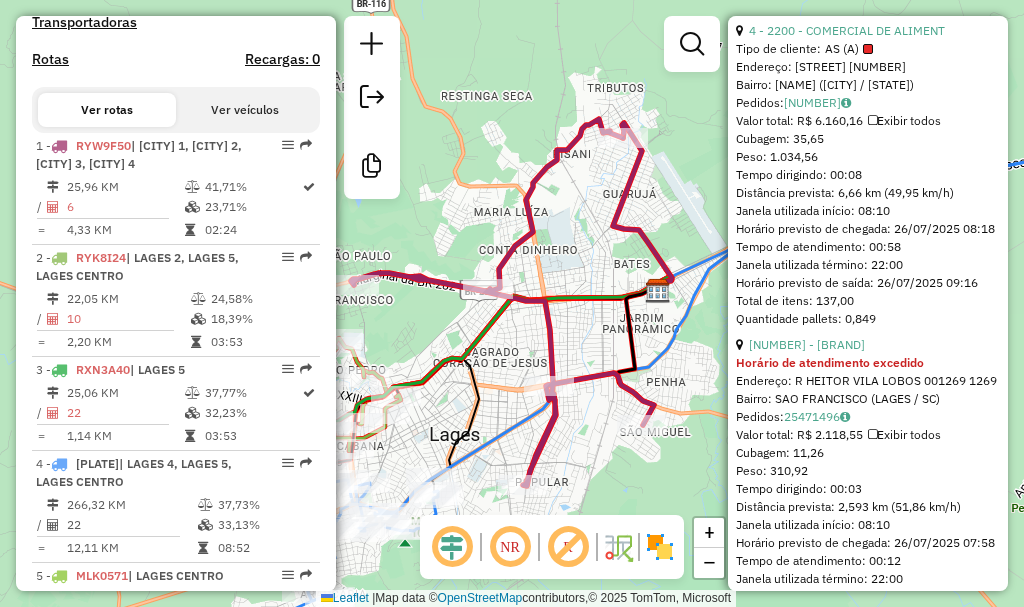 scroll, scrollTop: 1100, scrollLeft: 0, axis: vertical 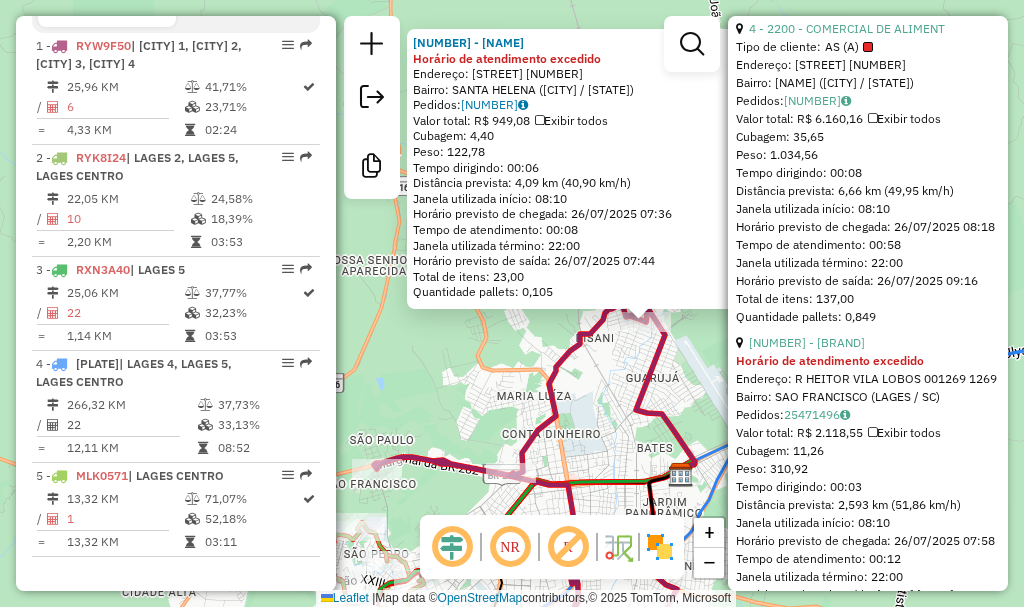 drag, startPoint x: 535, startPoint y: 338, endPoint x: 669, endPoint y: 357, distance: 135.34032 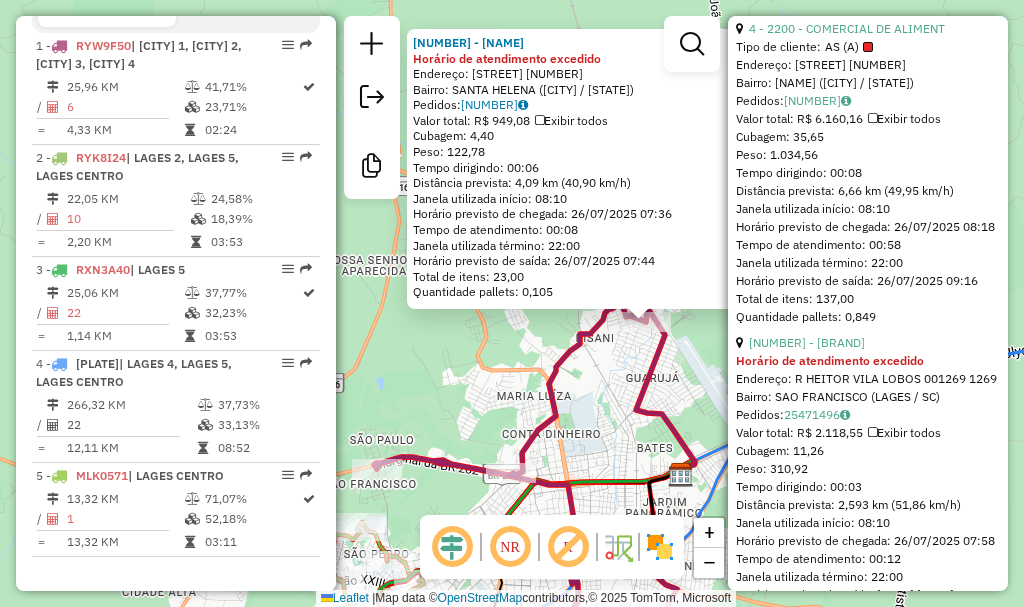 click on "5122 - MICAELE SILVA COSTA Horário de atendimento excedido  Endereço: AV  CALDAS JUNIOR                 541   Bairro: SANTA HELENA (LAGES / SC)   Pedidos:  25471507   Valor total: R$ 949,08   Exibir todos   Cubagem: 4,40  Peso: 122,78  Tempo dirigindo: 00:06   Distância prevista: 4,09 km (40,90 km/h)   Janela utilizada início: 08:10   Horário previsto de chegada: 26/07/2025 07:36   Tempo de atendimento: 00:08   Janela utilizada término: 22:00   Horário previsto de saída: 26/07/2025 07:44   Total de itens: 23,00   Quantidade pallets: 0,105  × Janela de atendimento Grade de atendimento Capacidade Transportadoras Veículos Cliente Pedidos  Rotas Selecione os dias de semana para filtrar as janelas de atendimento  Seg   Ter   Qua   Qui   Sex   Sáb   Dom  Informe o período da janela de atendimento: De: Até:  Filtrar exatamente a janela do cliente  Considerar janela de atendimento padrão  Selecione os dias de semana para filtrar as grades de atendimento  Seg   Ter   Qua   Qui   Sex   Sáb   Dom   De:  +" 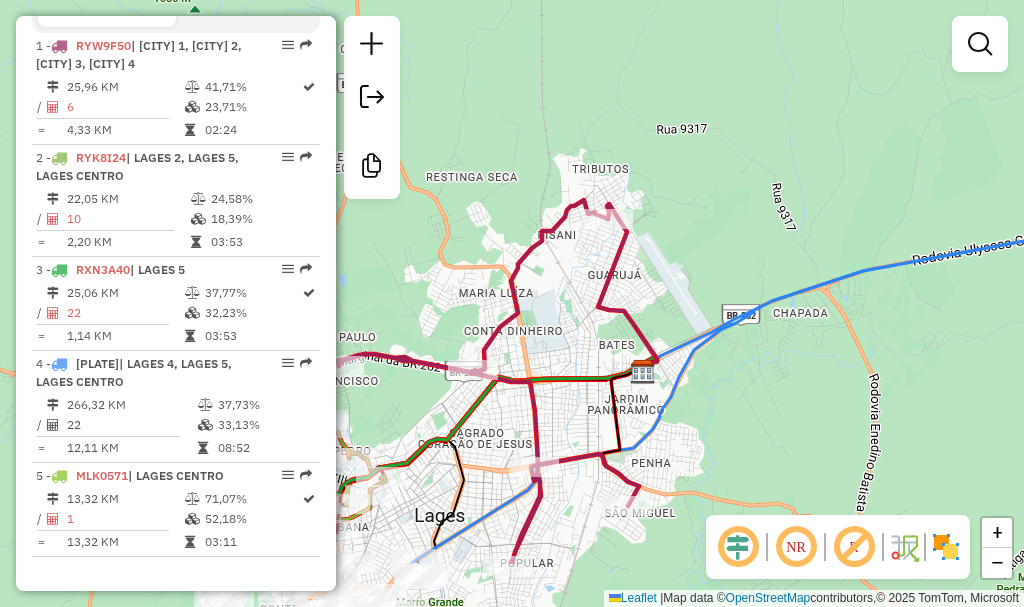 drag, startPoint x: 605, startPoint y: 358, endPoint x: 574, endPoint y: 290, distance: 74.73286 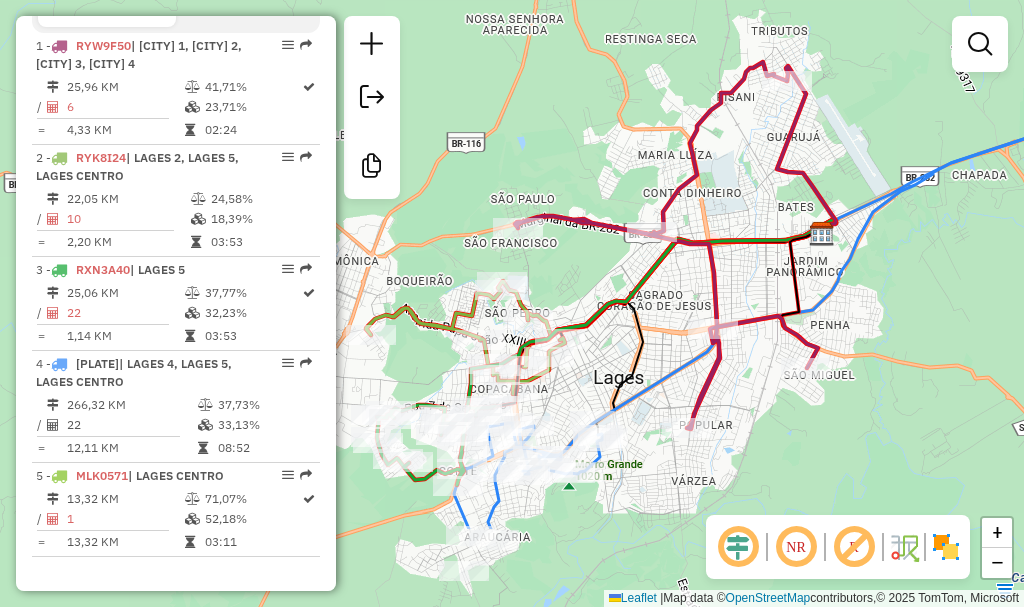 drag, startPoint x: 682, startPoint y: 276, endPoint x: 850, endPoint y: 144, distance: 213.65393 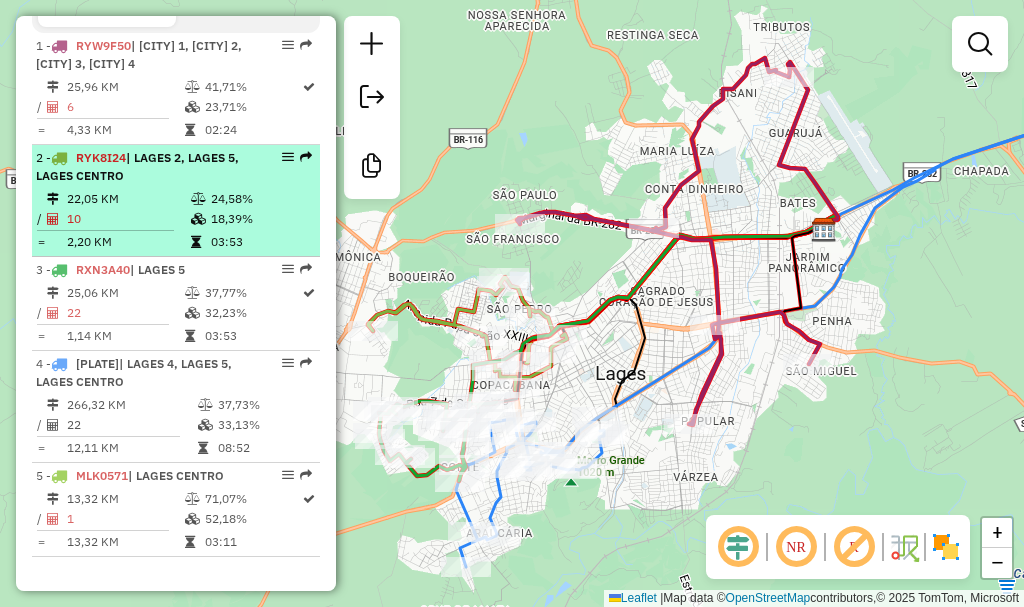 click on "| LAGES 2, LAGES 5, LAGES CENTRO" at bounding box center [137, 166] 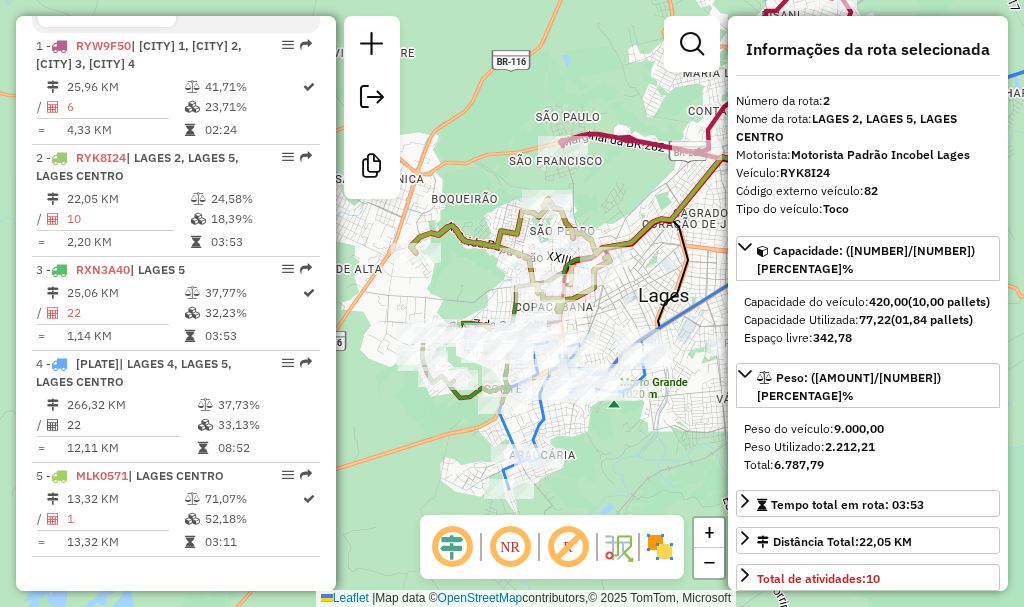 drag, startPoint x: 523, startPoint y: 404, endPoint x: 648, endPoint y: 312, distance: 155.20631 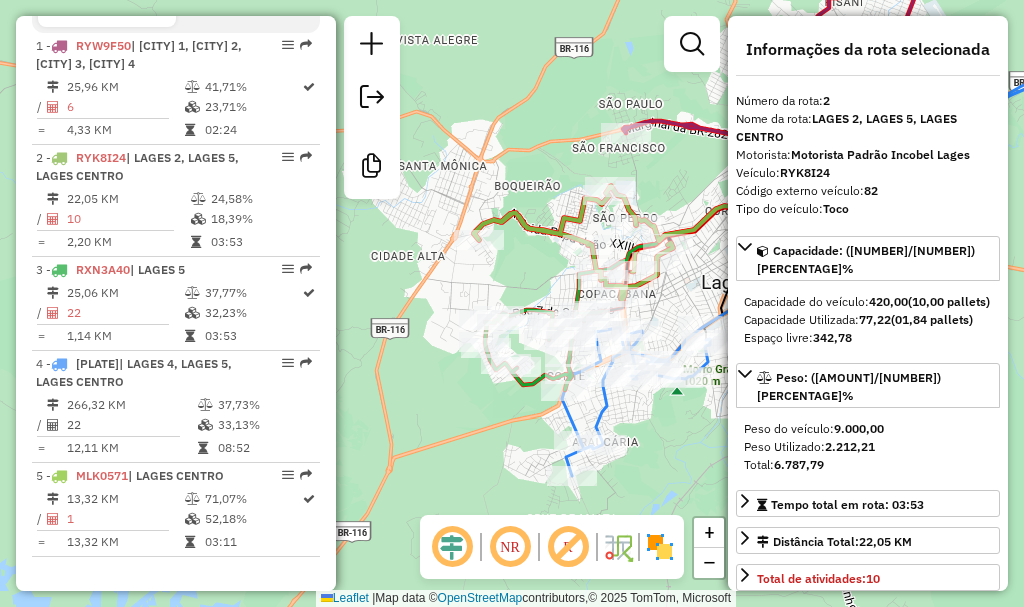 drag, startPoint x: 582, startPoint y: 85, endPoint x: 543, endPoint y: 92, distance: 39.623226 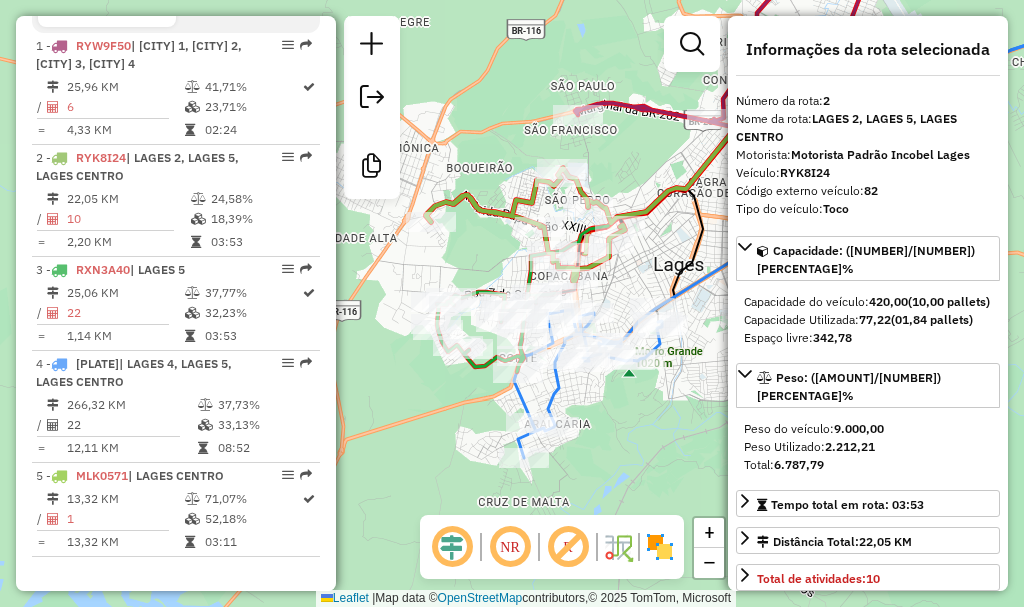 drag, startPoint x: 648, startPoint y: 204, endPoint x: 601, endPoint y: 186, distance: 50.32892 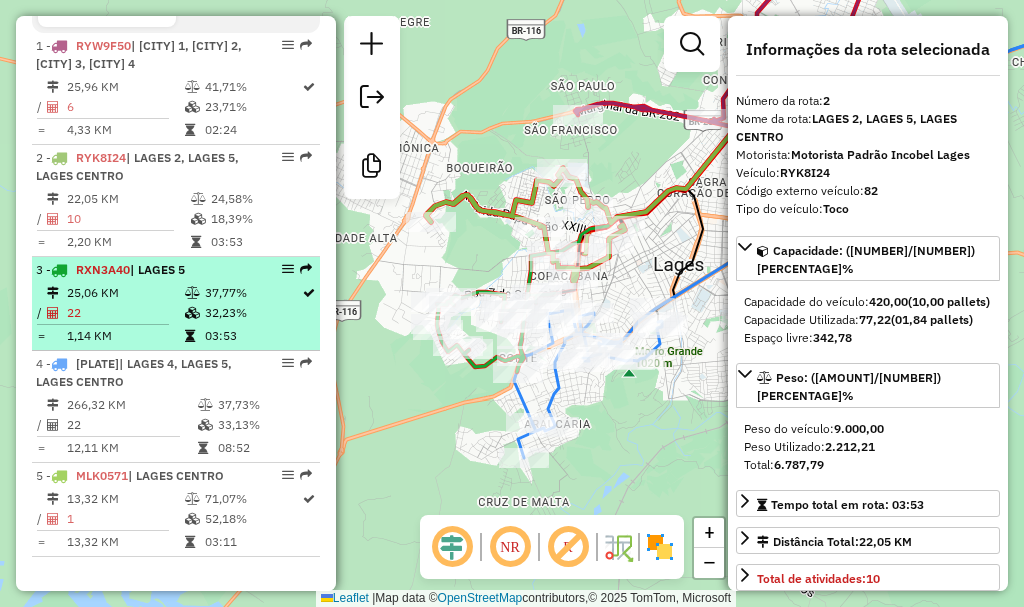 click on "25,06 KM" at bounding box center [125, 293] 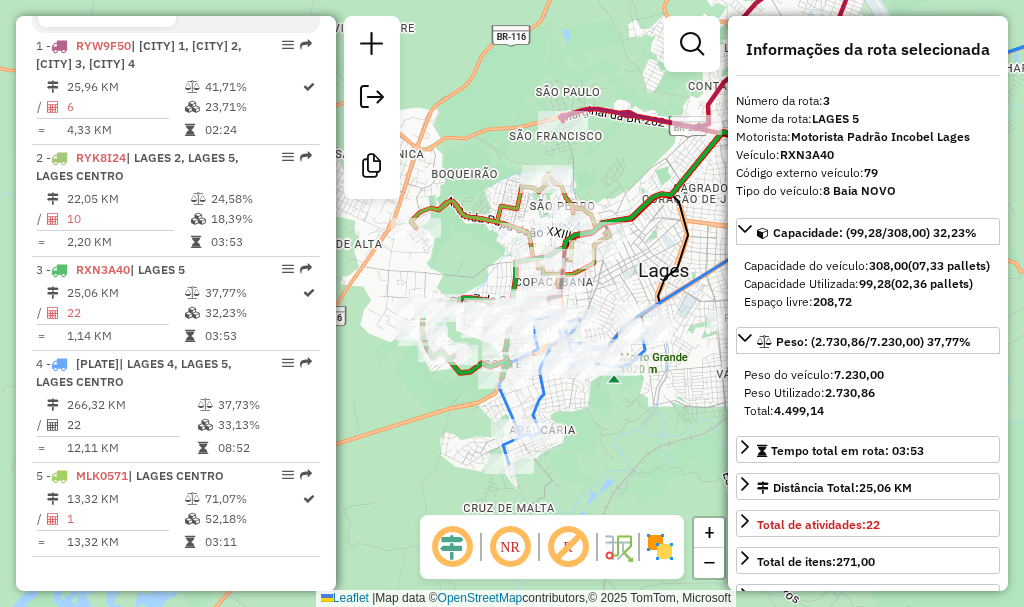 drag, startPoint x: 550, startPoint y: 308, endPoint x: 669, endPoint y: 263, distance: 127.22421 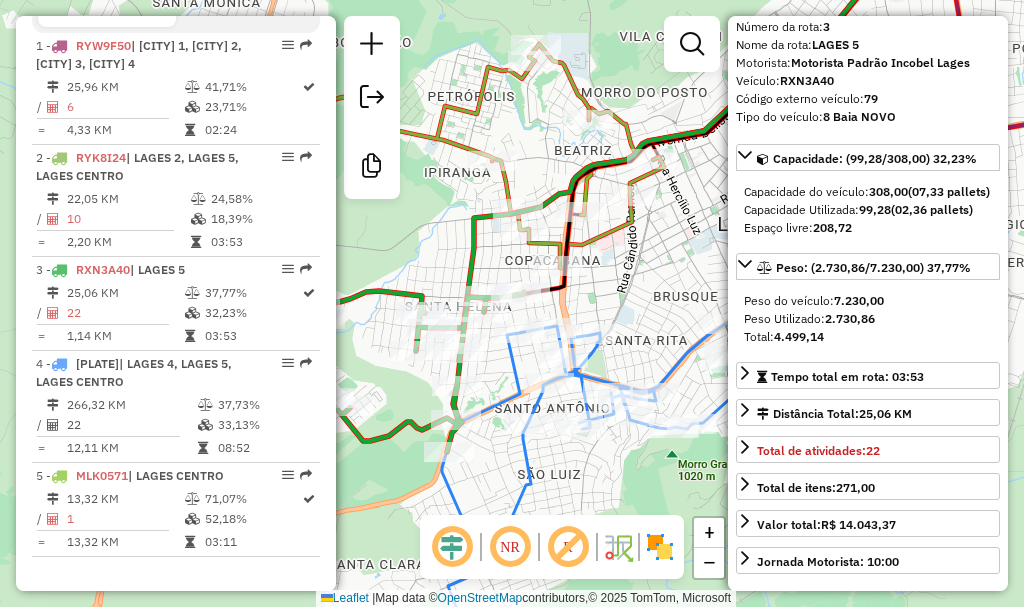 scroll, scrollTop: 200, scrollLeft: 0, axis: vertical 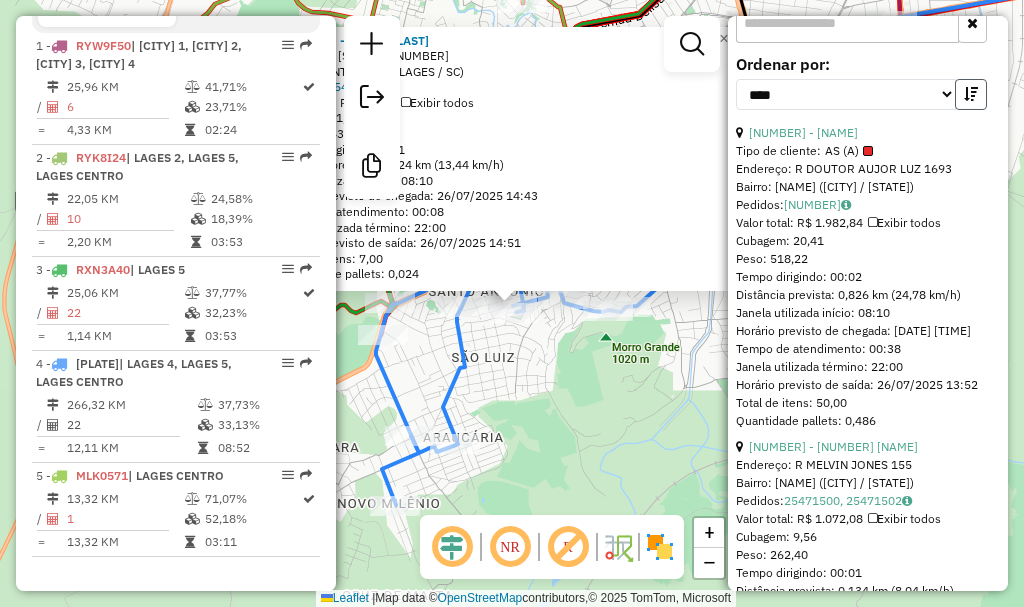 click at bounding box center (971, 94) 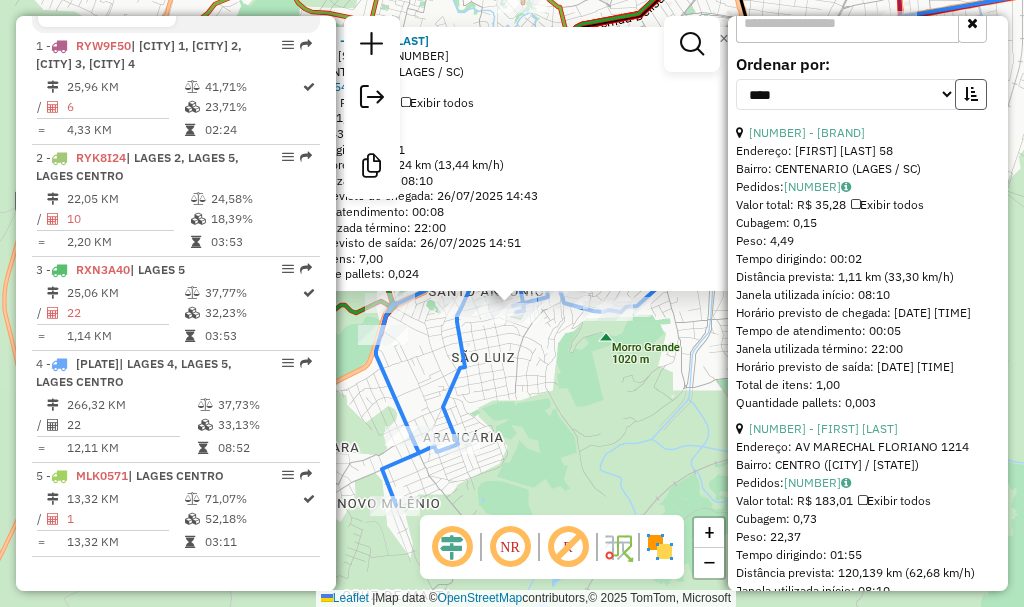 click at bounding box center (971, 94) 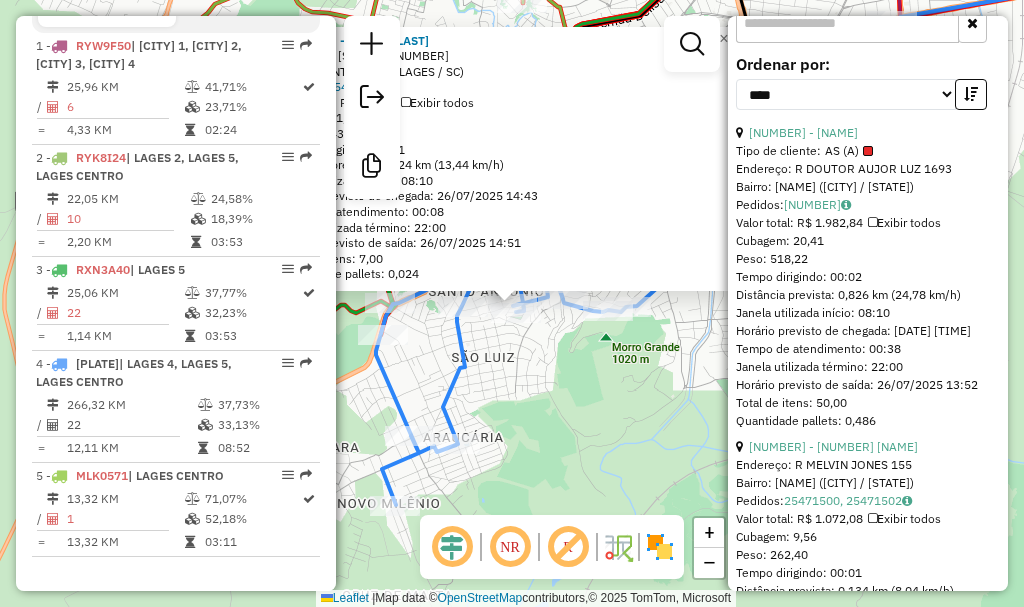 click on "Rota 4 - Placa QHA7G89  9441 - MICHELLE BIANCA FERR 4781 - ANDREIA DE SOUZA  Endereço: R   MARCOLINO JOSE DE PAULA       327   Bairro: CENTENARIO (LAGES / SC)   Pedidos:  25471563   Valor total: R$ 256,08   Exibir todos   Cubagem: 1,02  Peso: 31,43  Tempo dirigindo: 00:01   Distância prevista: 0,224 km (13,44 km/h)   Janela utilizada início: 08:10   Horário previsto de chegada: 26/07/2025 14:43   Tempo de atendimento: 00:08   Janela utilizada término: 22:00   Horário previsto de saída: 26/07/2025 14:51   Total de itens: 7,00   Quantidade pallets: 0,024  × Janela de atendimento Grade de atendimento Capacidade Transportadoras Veículos Cliente Pedidos  Rotas Selecione os dias de semana para filtrar as janelas de atendimento  Seg   Ter   Qua   Qui   Sex   Sáb   Dom  Informe o período da janela de atendimento: De: Até:  Filtrar exatamente a janela do cliente  Considerar janela de atendimento padrão  Selecione os dias de semana para filtrar as grades de atendimento  Seg   Ter   Qua   Qui   Sex   Sáb" 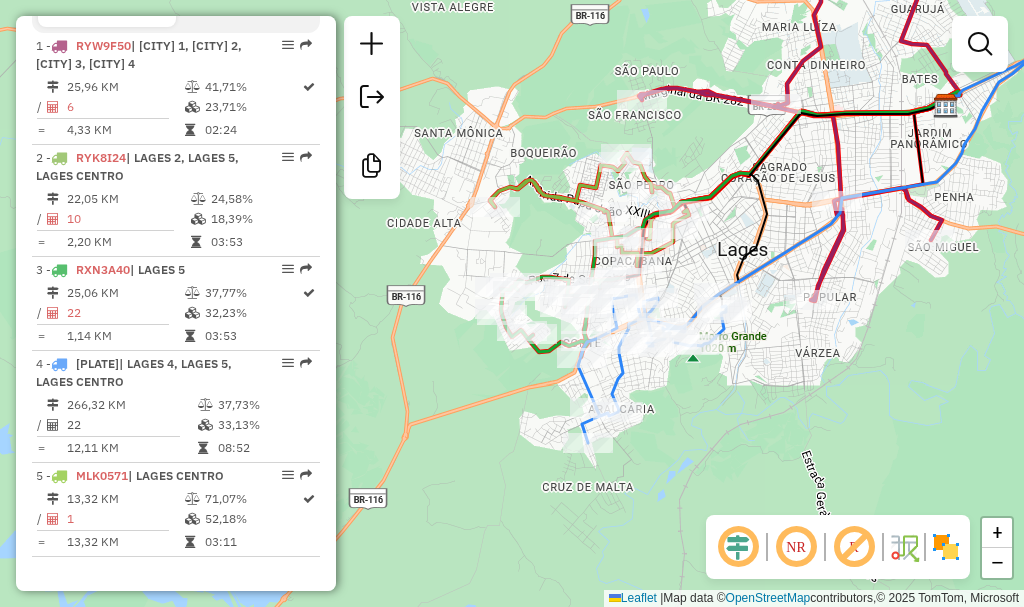 drag, startPoint x: 766, startPoint y: 379, endPoint x: 786, endPoint y: 402, distance: 30.479502 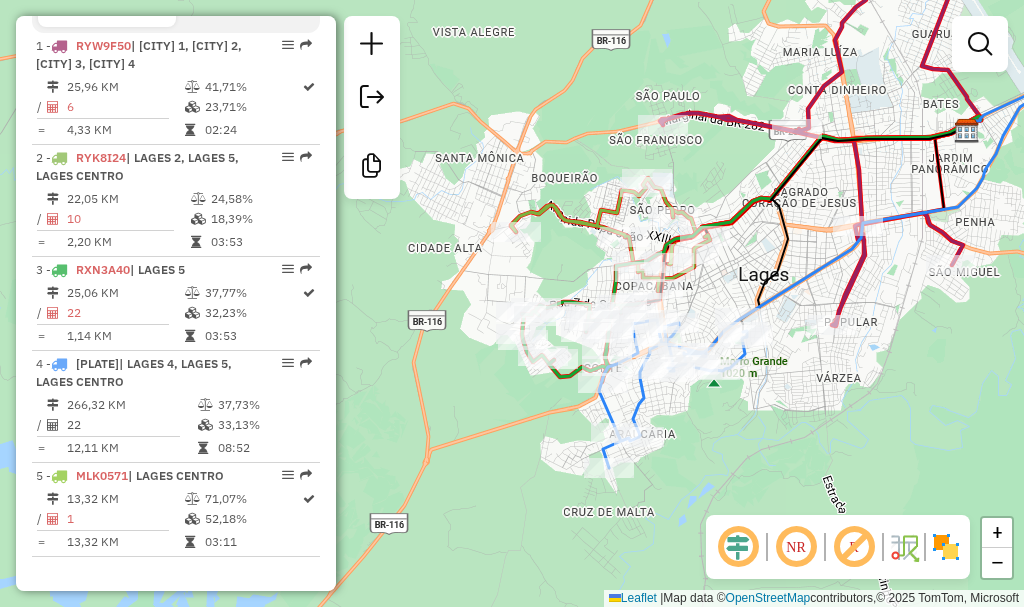 drag, startPoint x: 778, startPoint y: 373, endPoint x: 795, endPoint y: 393, distance: 26.24881 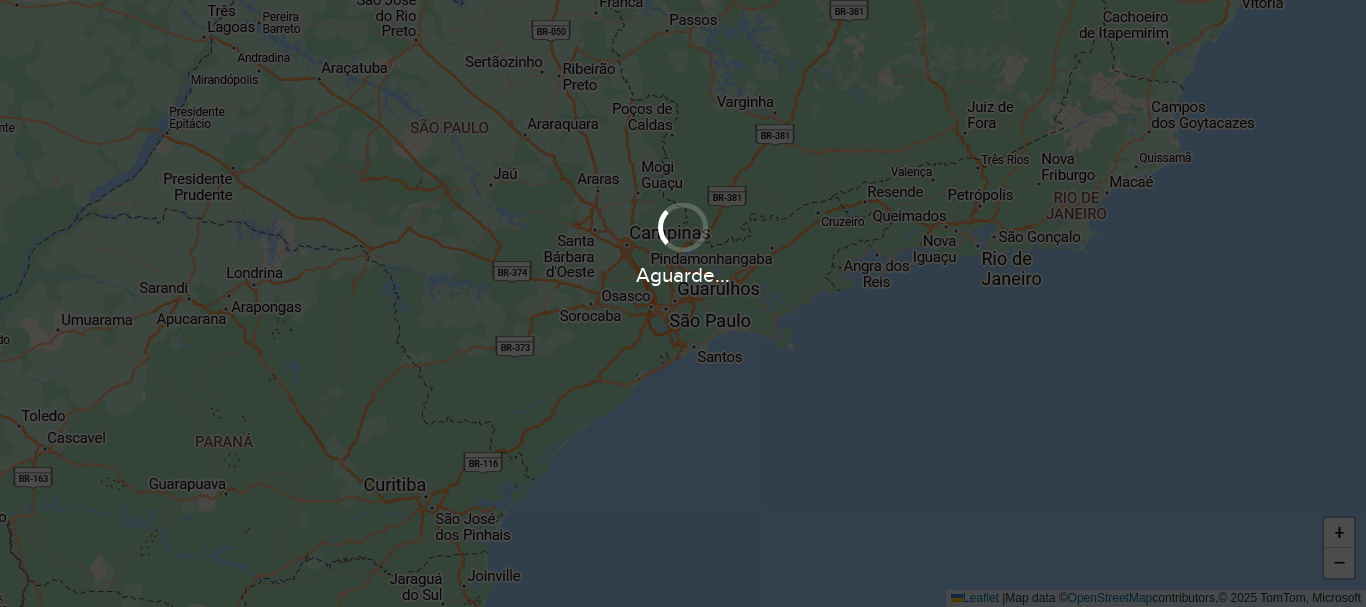 scroll, scrollTop: 0, scrollLeft: 0, axis: both 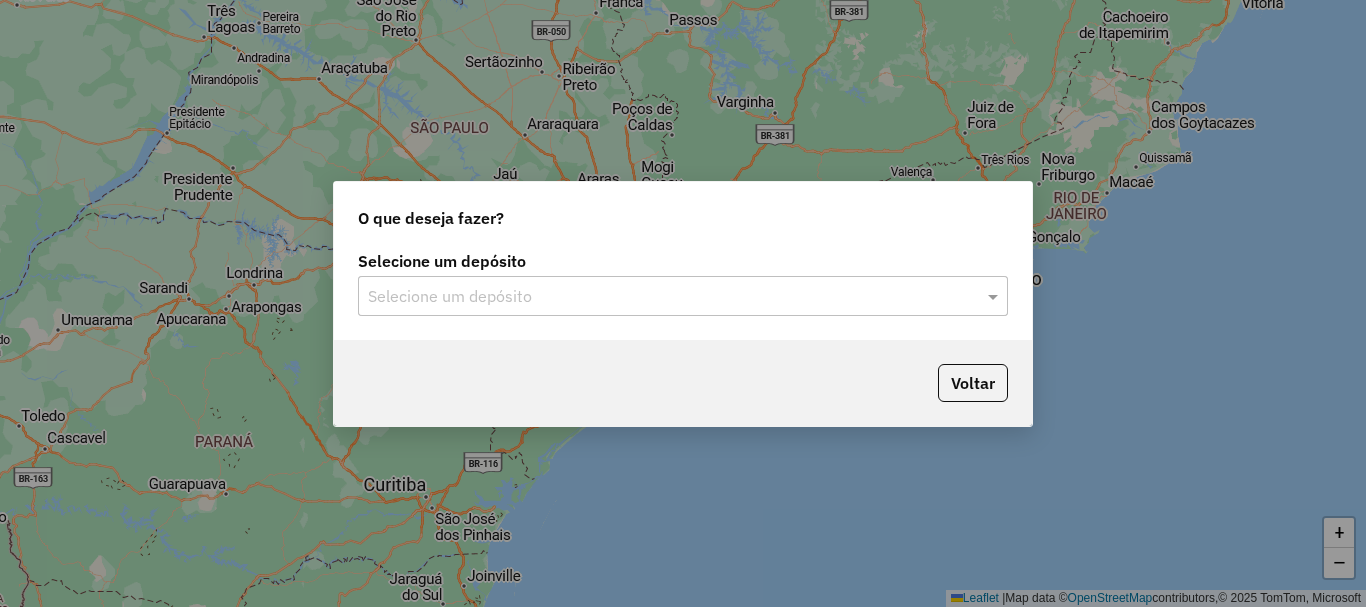 click 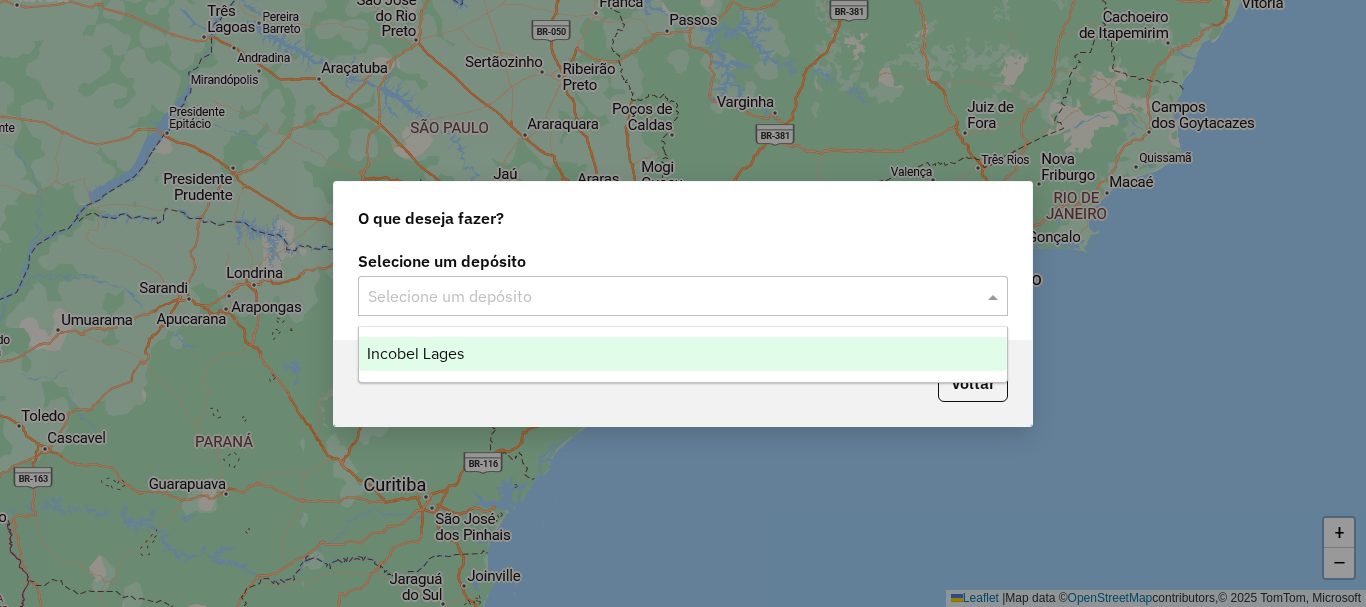 click on "Incobel Lages" at bounding box center [683, 354] 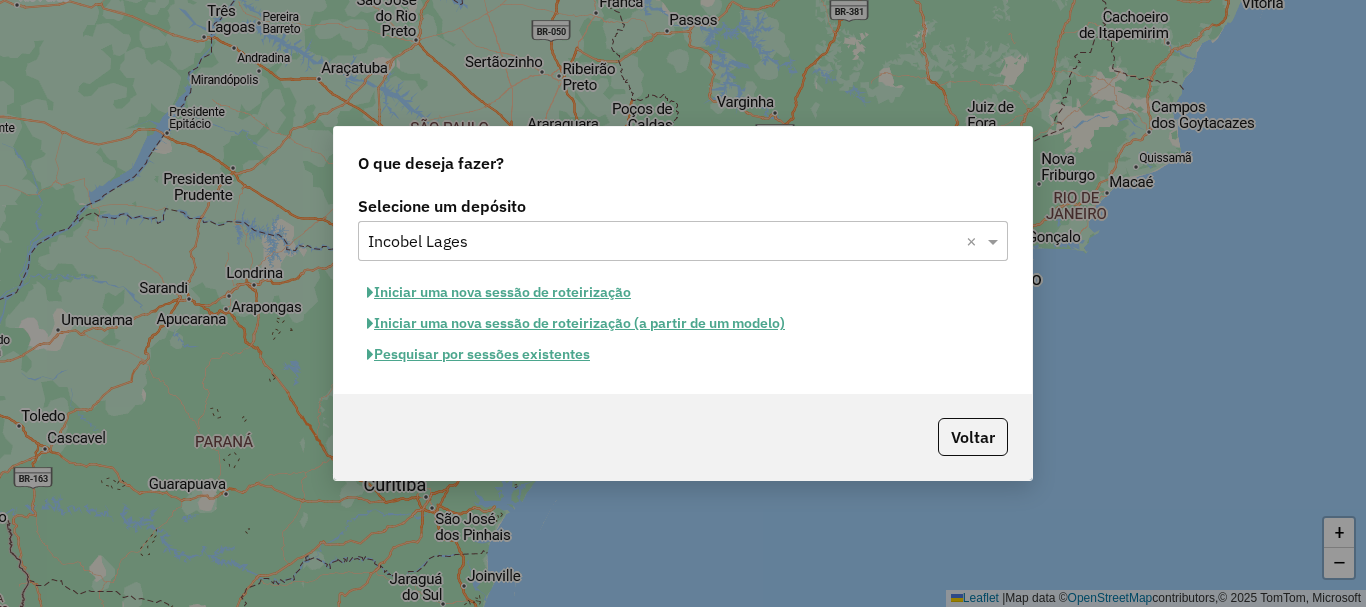 click on "Iniciar uma nova sessão de roteirização" 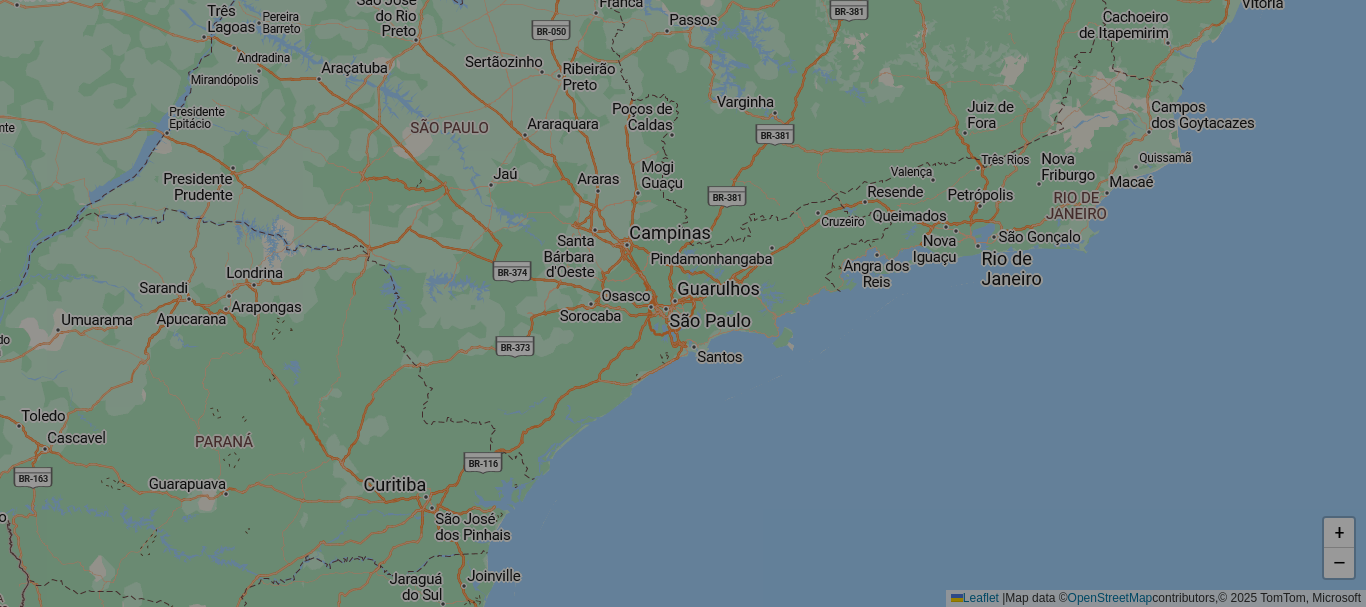 select on "*" 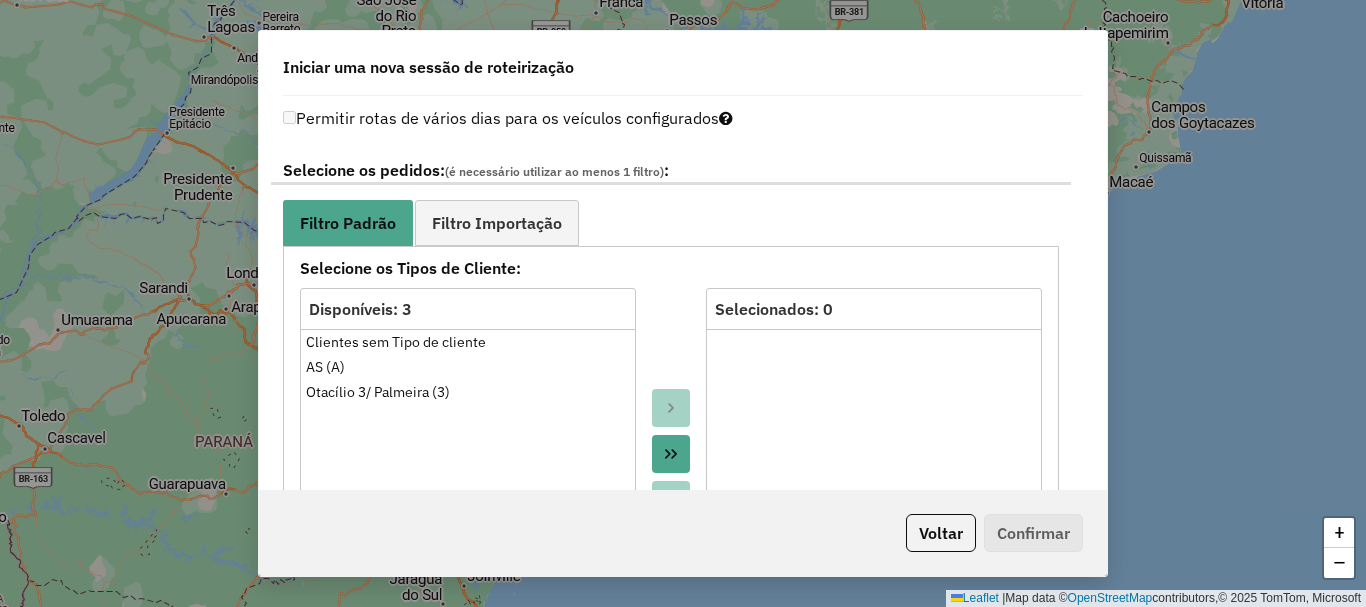 scroll, scrollTop: 1100, scrollLeft: 0, axis: vertical 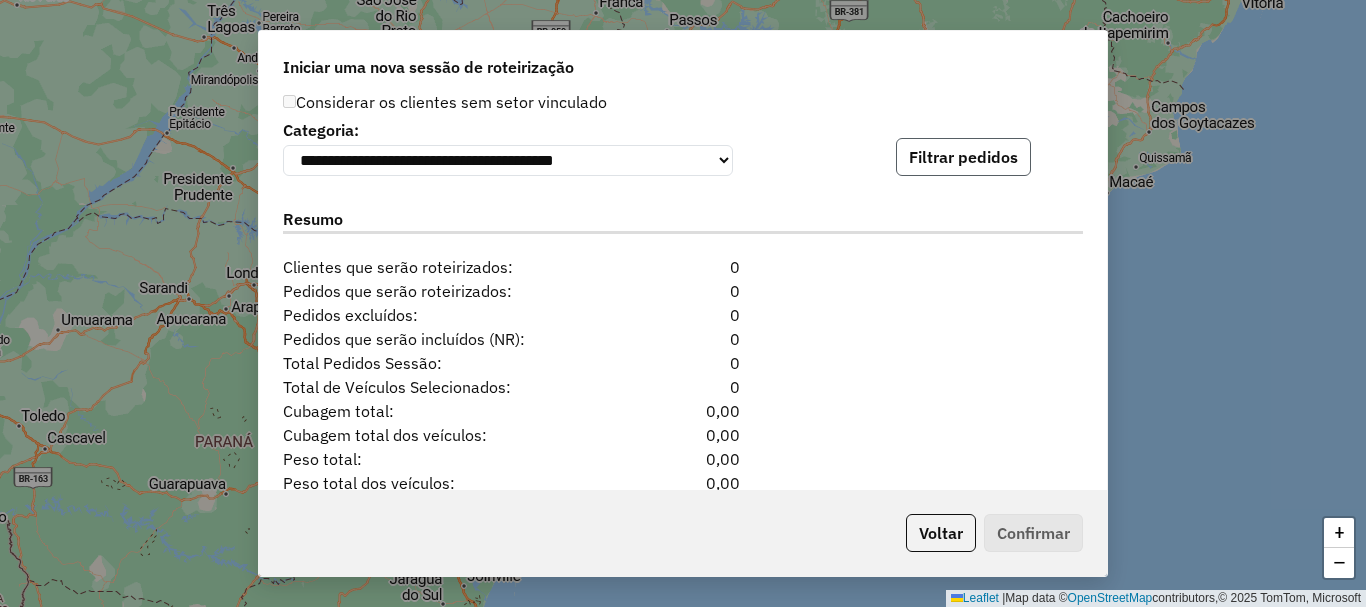 click on "Filtrar pedidos" 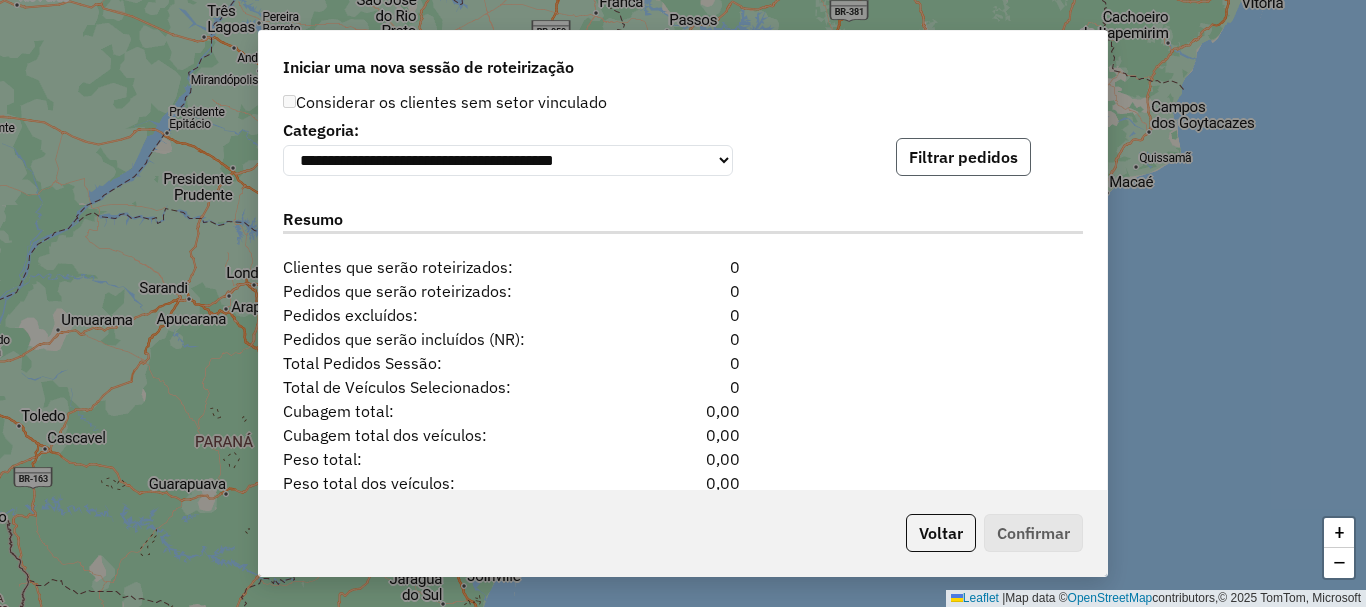 click on "Filtrar pedidos" 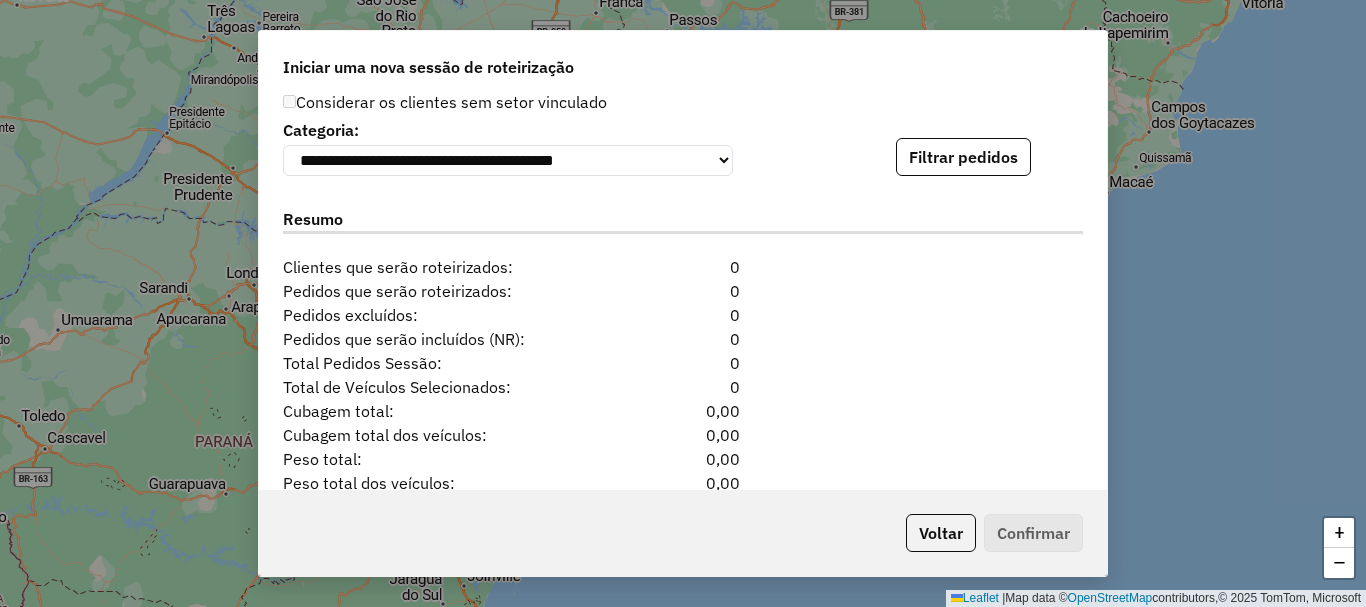 click on "Filtrar pedidos" 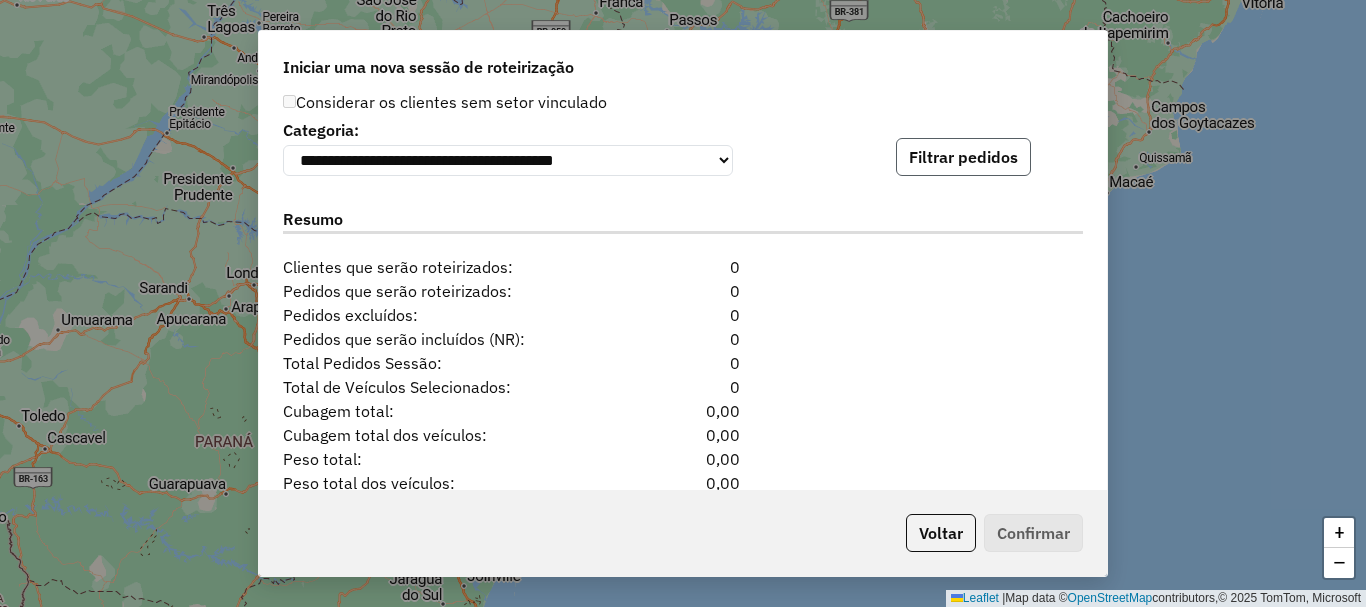click on "Filtrar pedidos" 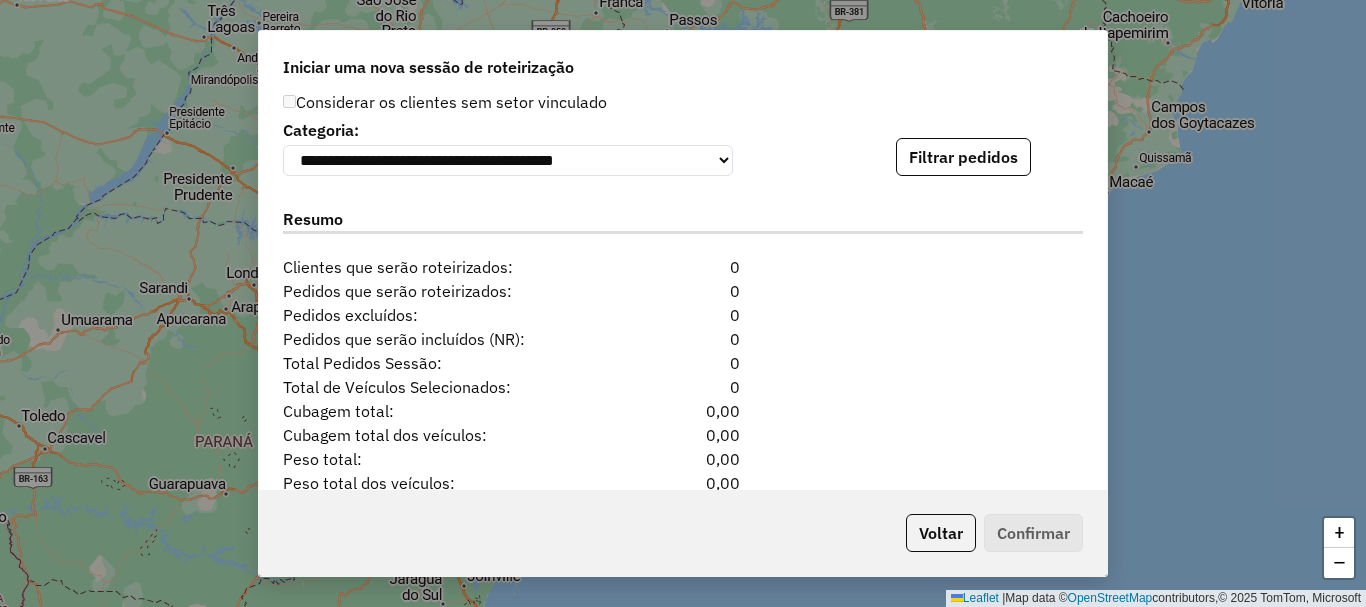 click on "**********" 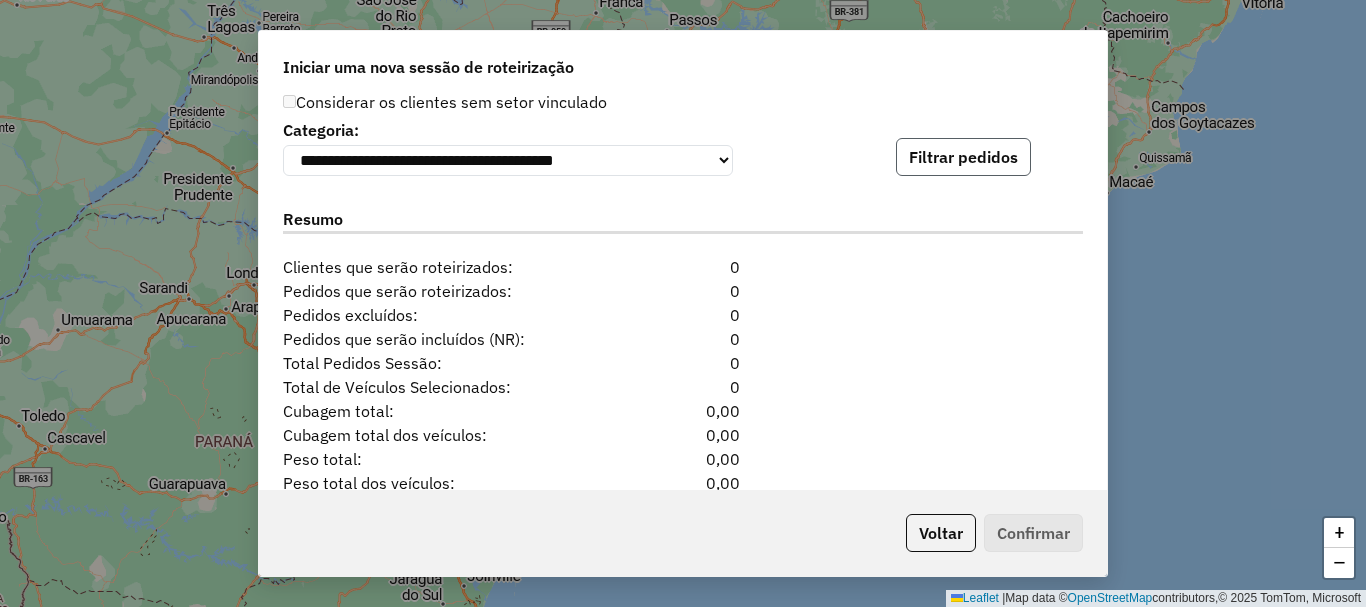 click on "Filtrar pedidos" 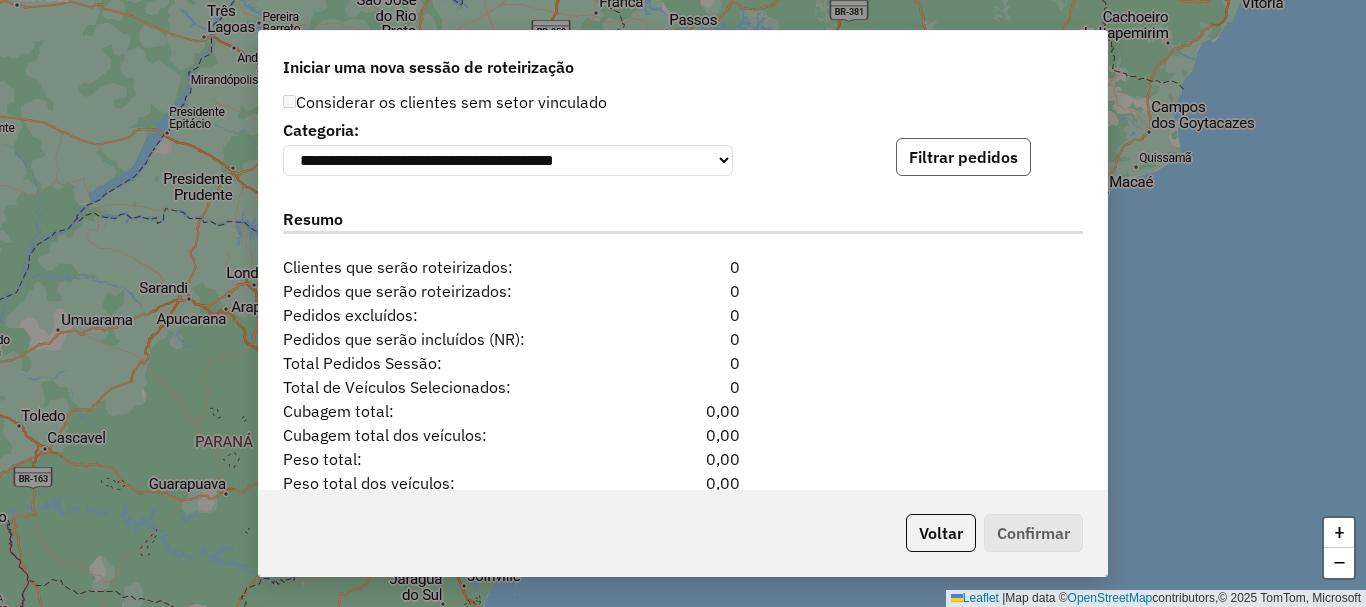 click on "Filtrar pedidos" 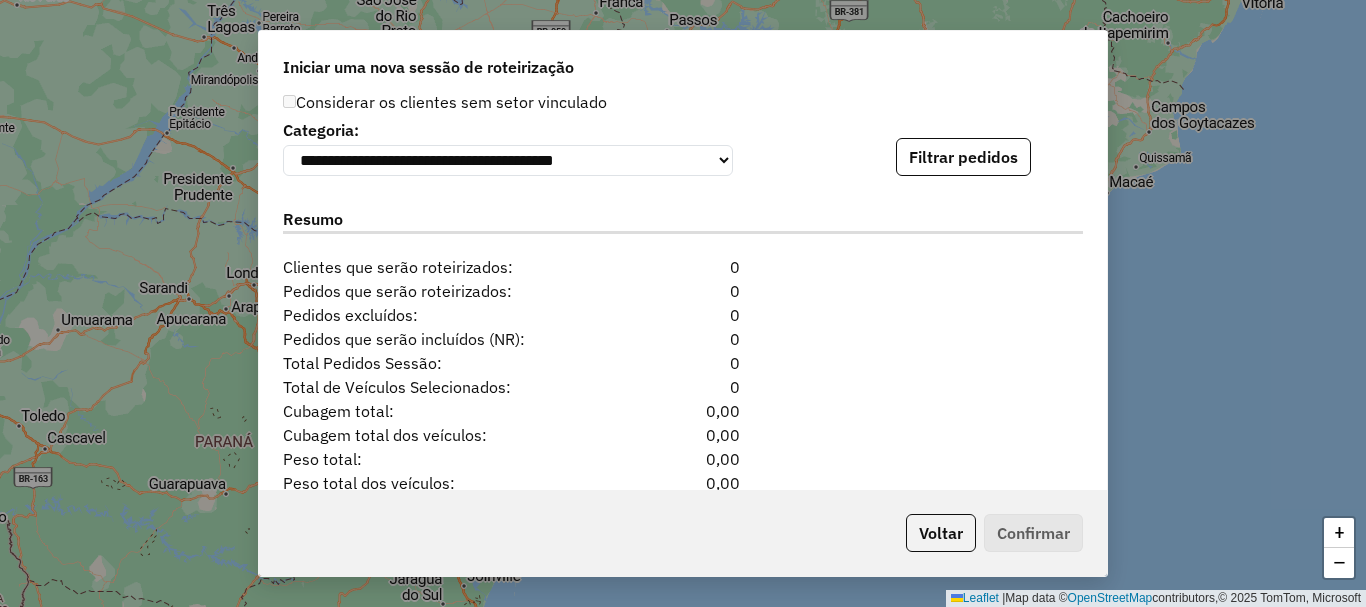 click on "**********" 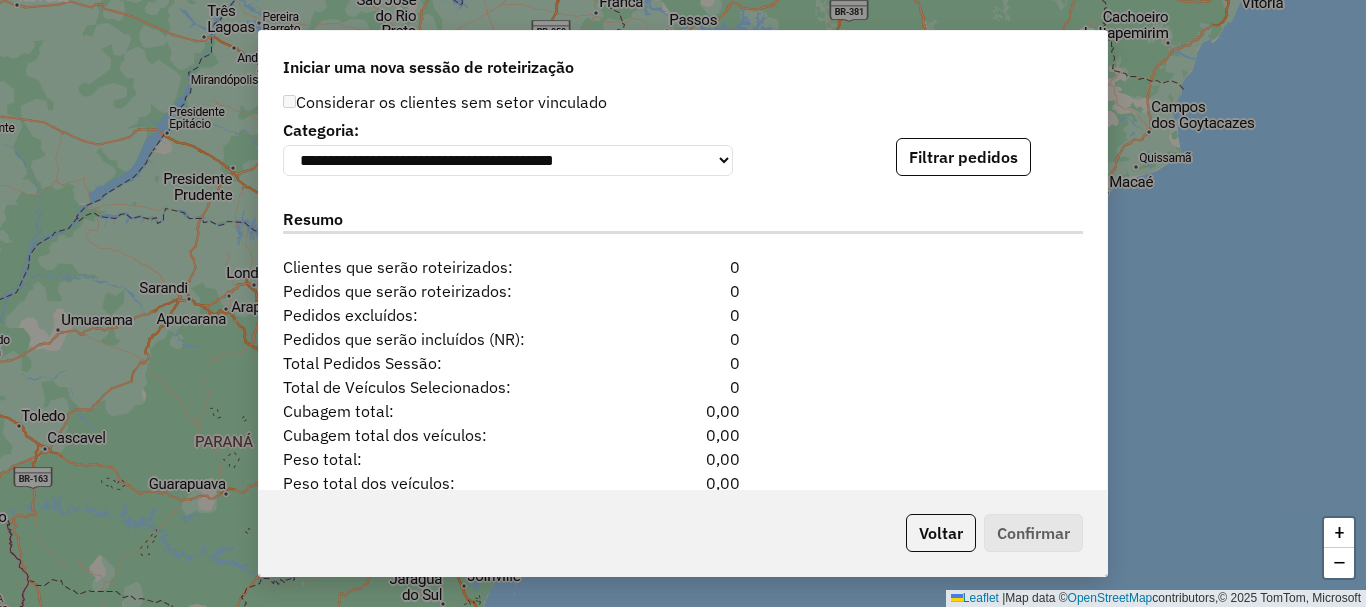 click on "**********" 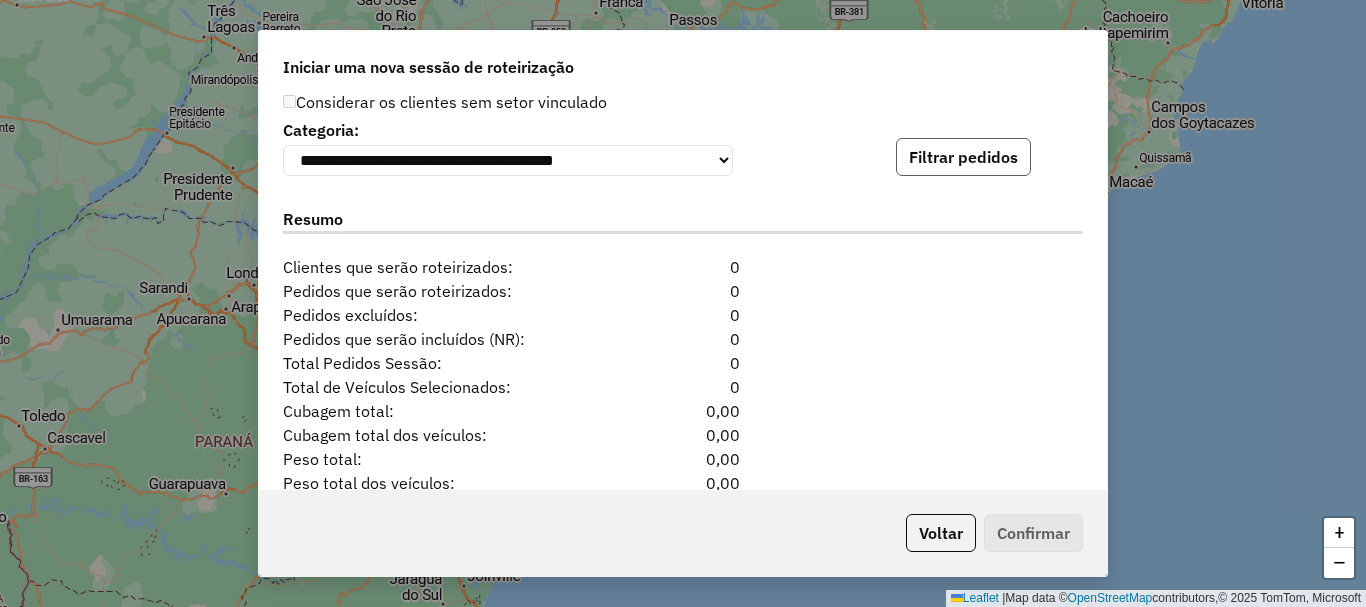click on "Filtrar pedidos" 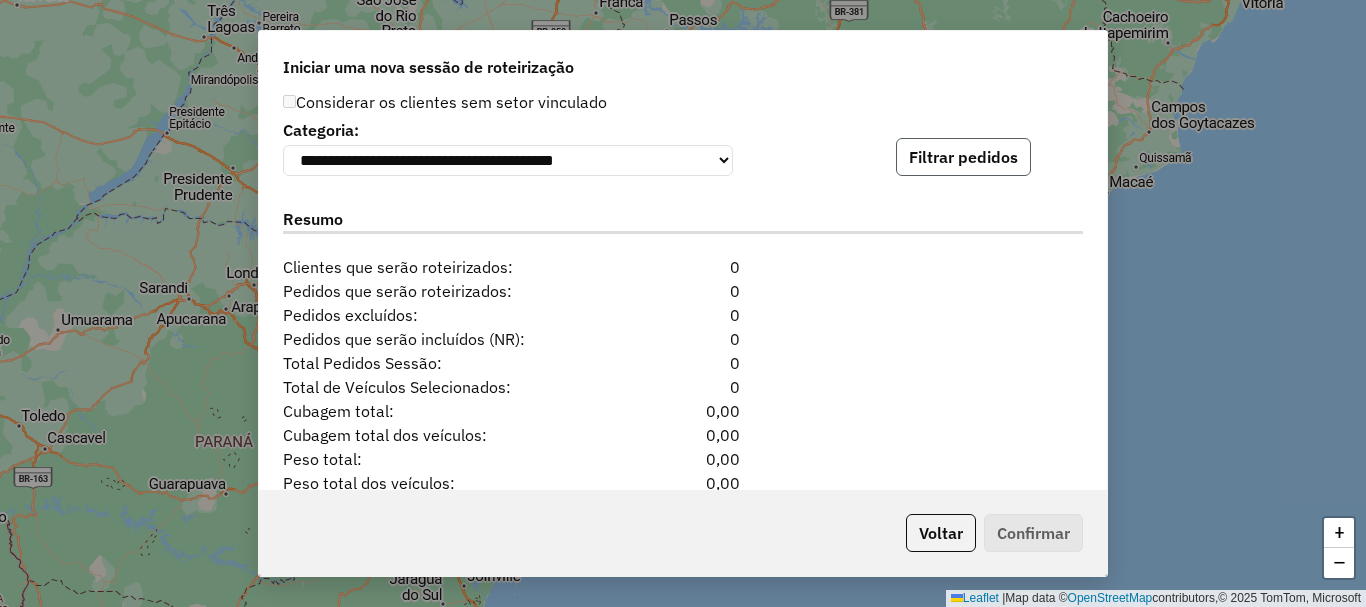 click on "Filtrar pedidos" 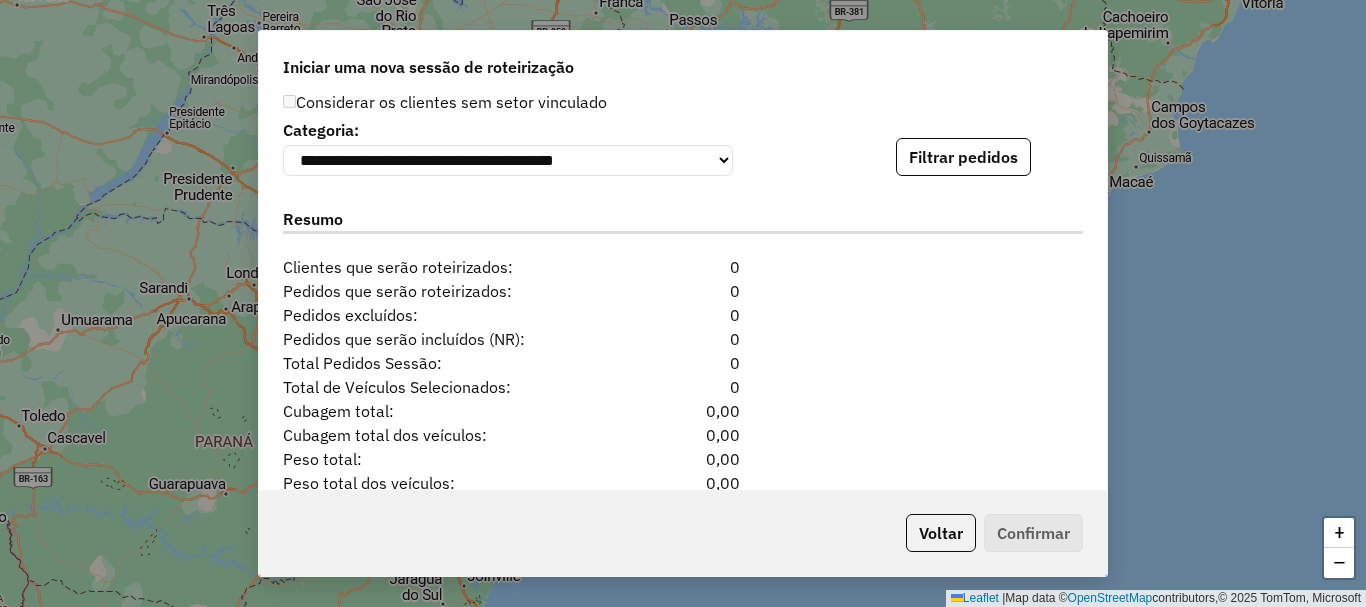 click on "Resumo" 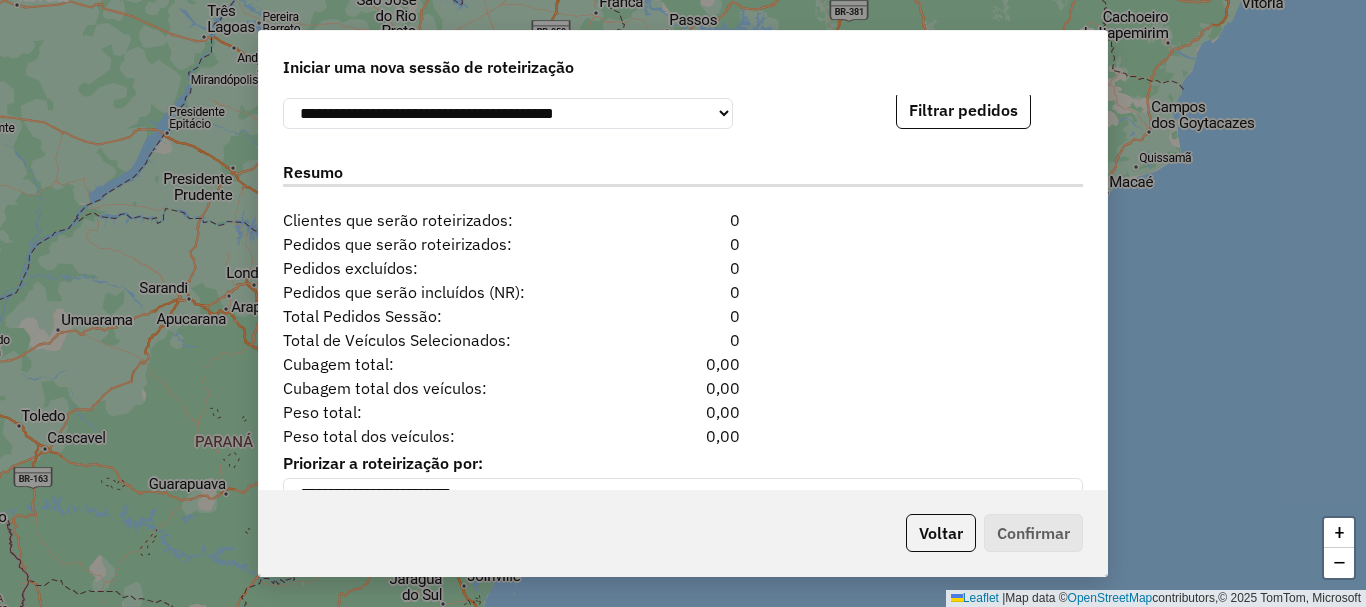 scroll, scrollTop: 2041, scrollLeft: 0, axis: vertical 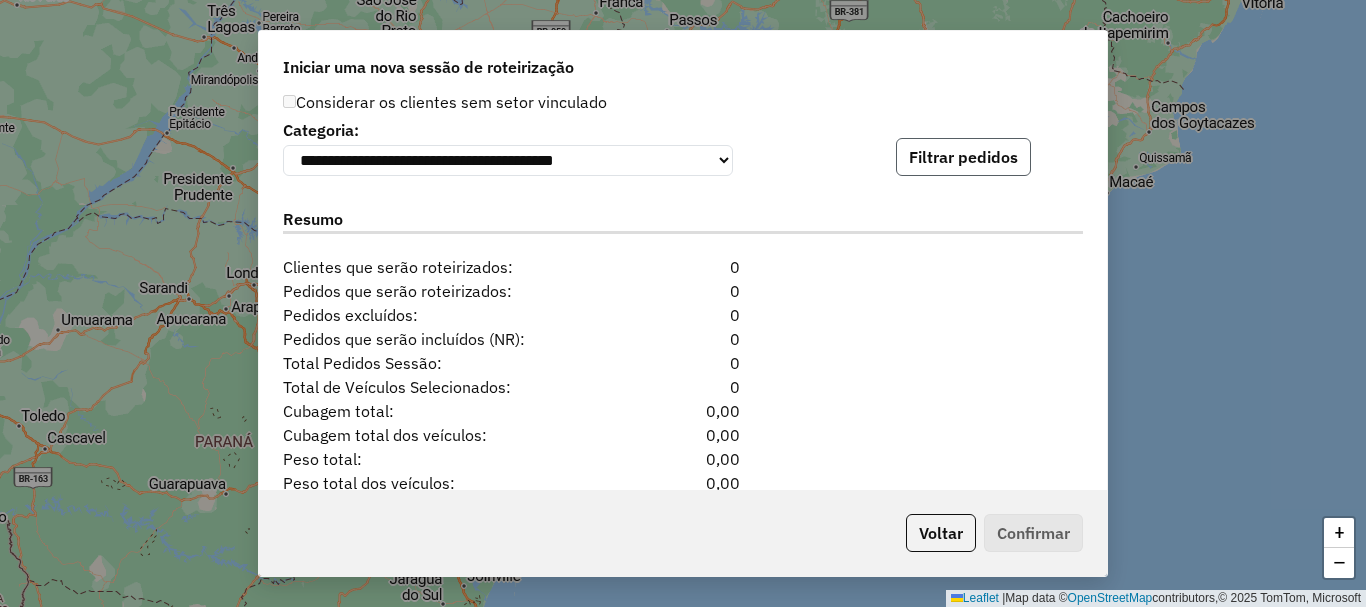 click on "Filtrar pedidos" 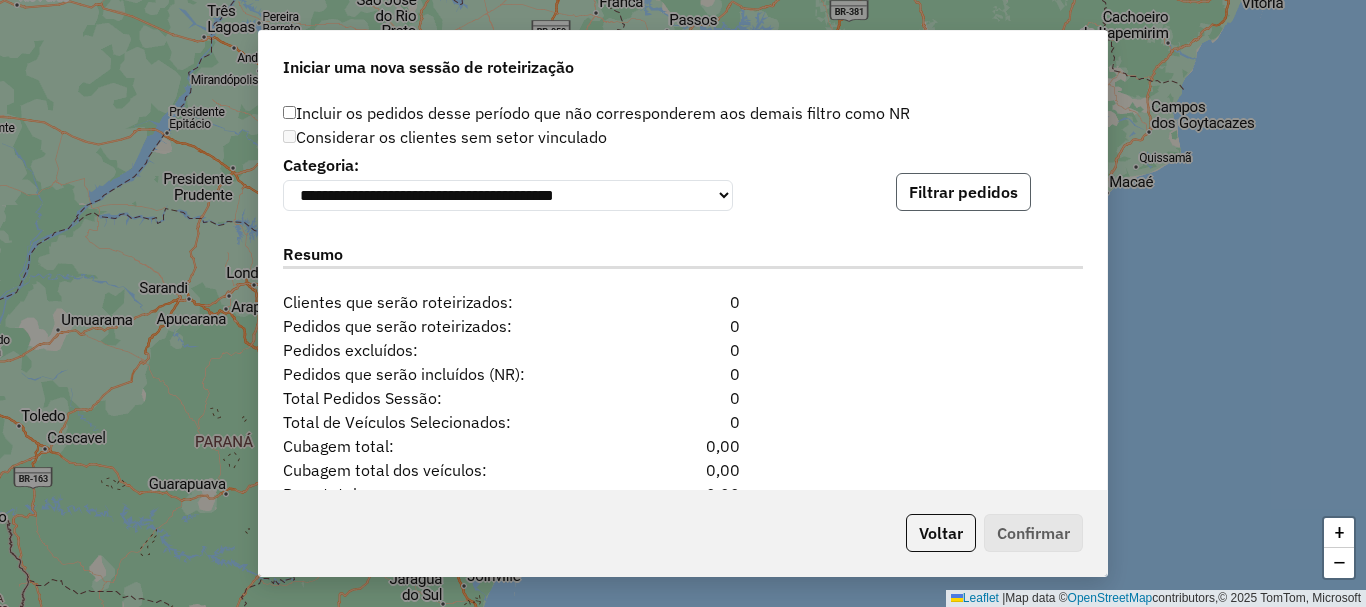 scroll, scrollTop: 2041, scrollLeft: 0, axis: vertical 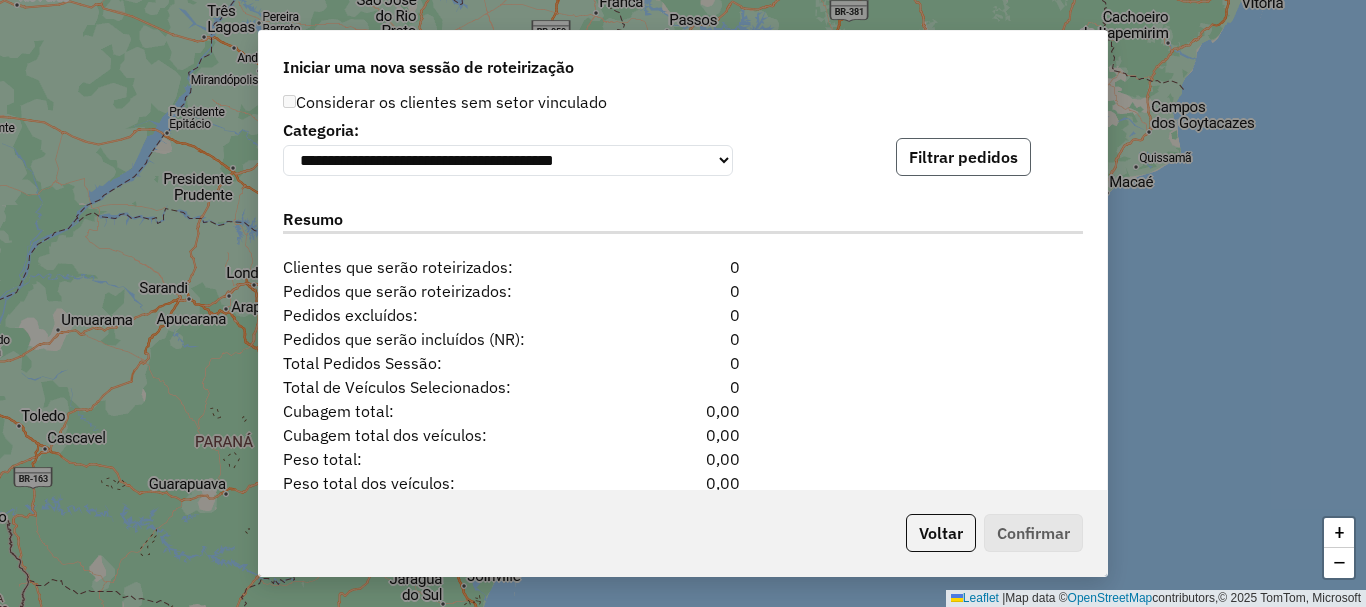 click on "Filtrar pedidos" 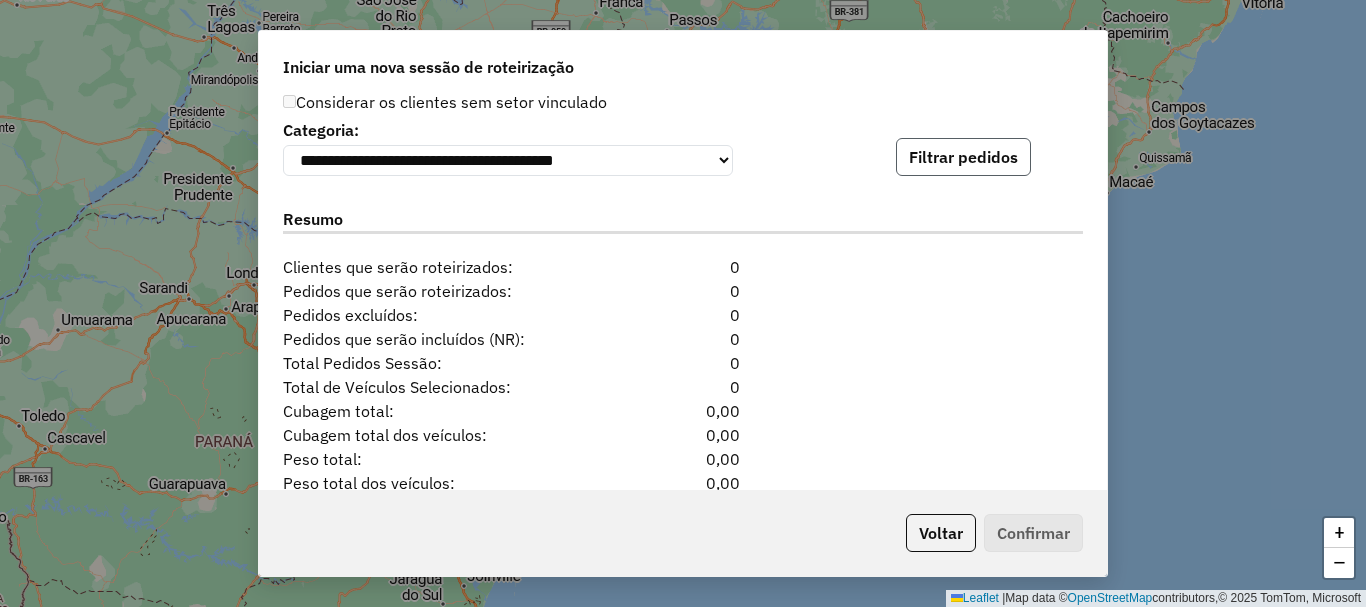 click on "Filtrar pedidos" 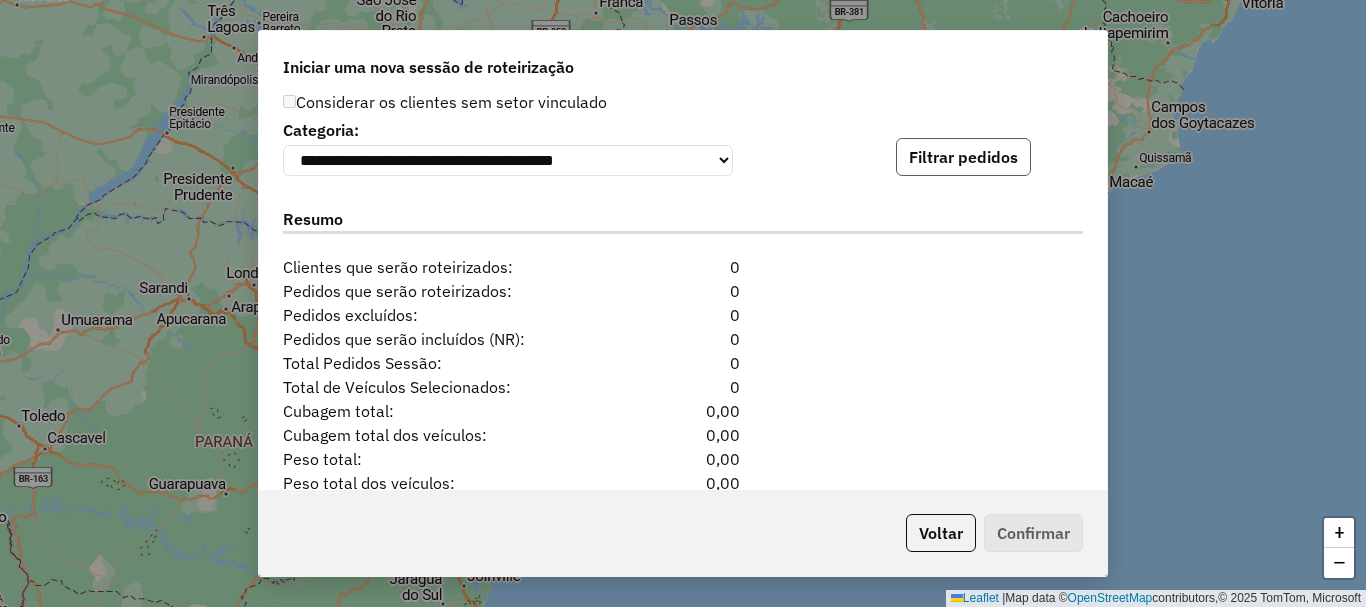 click on "Filtrar pedidos" 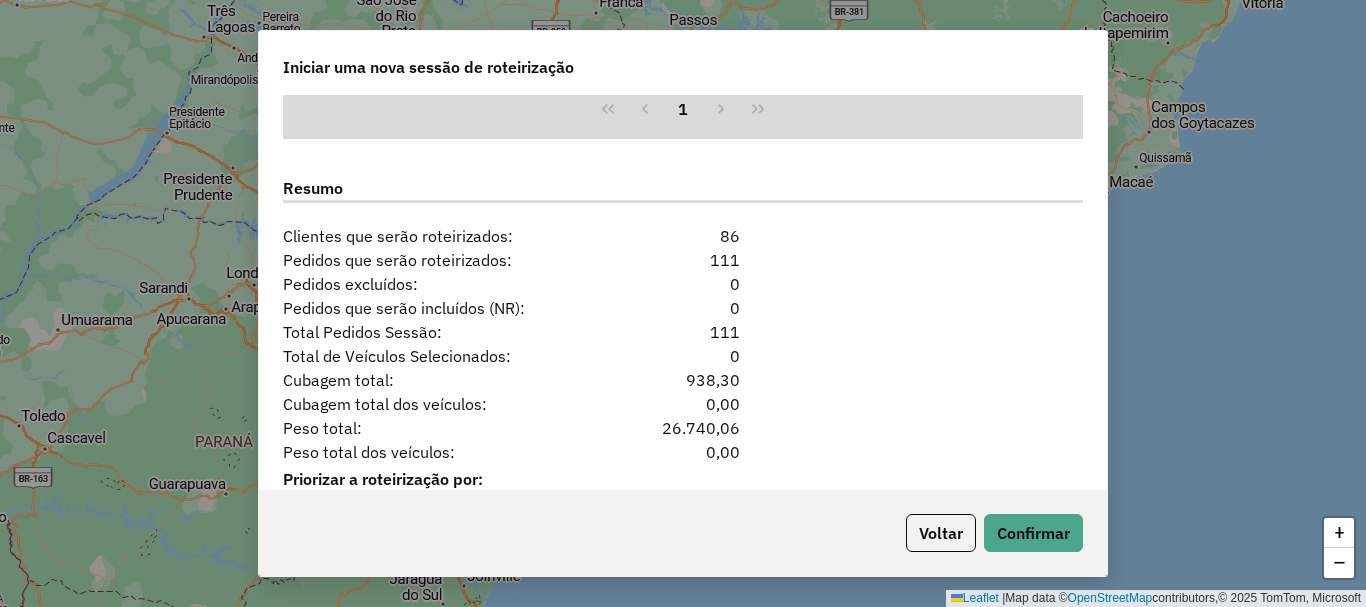 scroll, scrollTop: 2554, scrollLeft: 0, axis: vertical 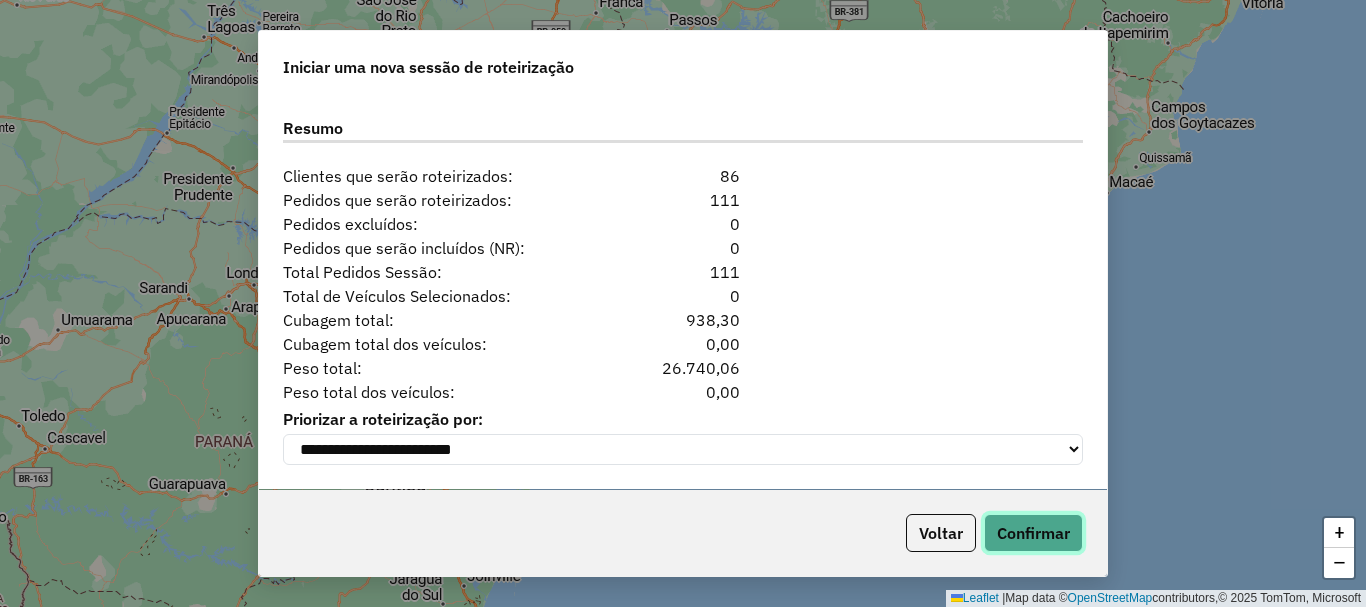 click on "Confirmar" 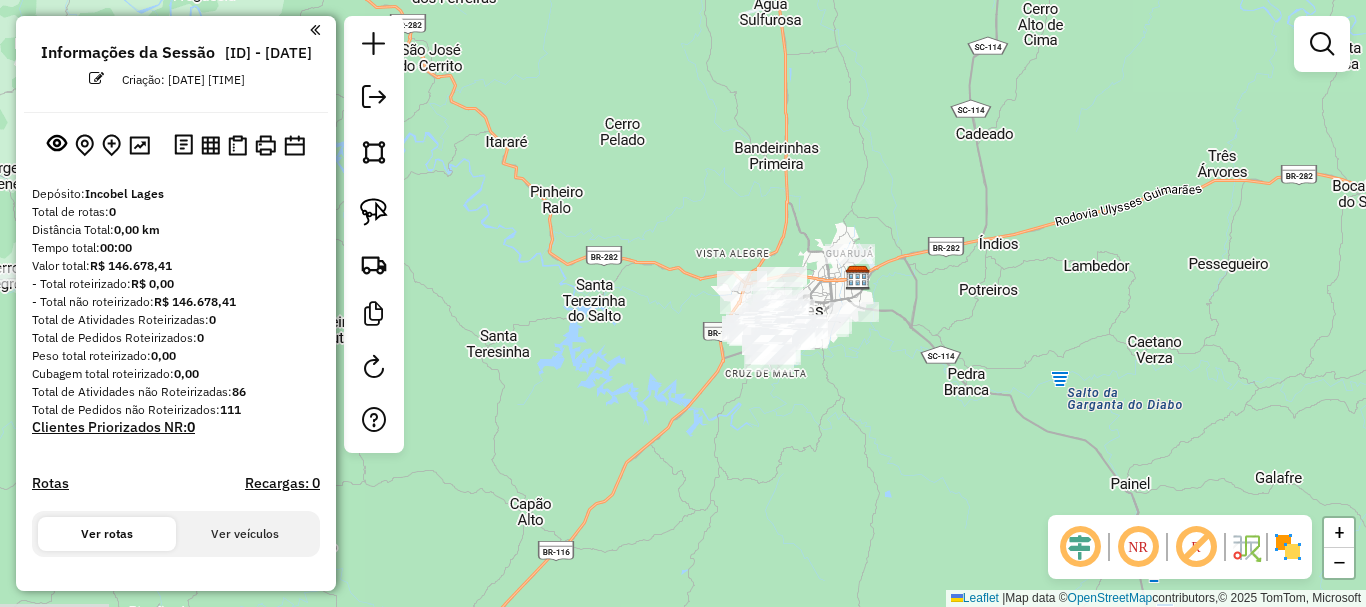 drag, startPoint x: 660, startPoint y: 338, endPoint x: 873, endPoint y: 375, distance: 216.18973 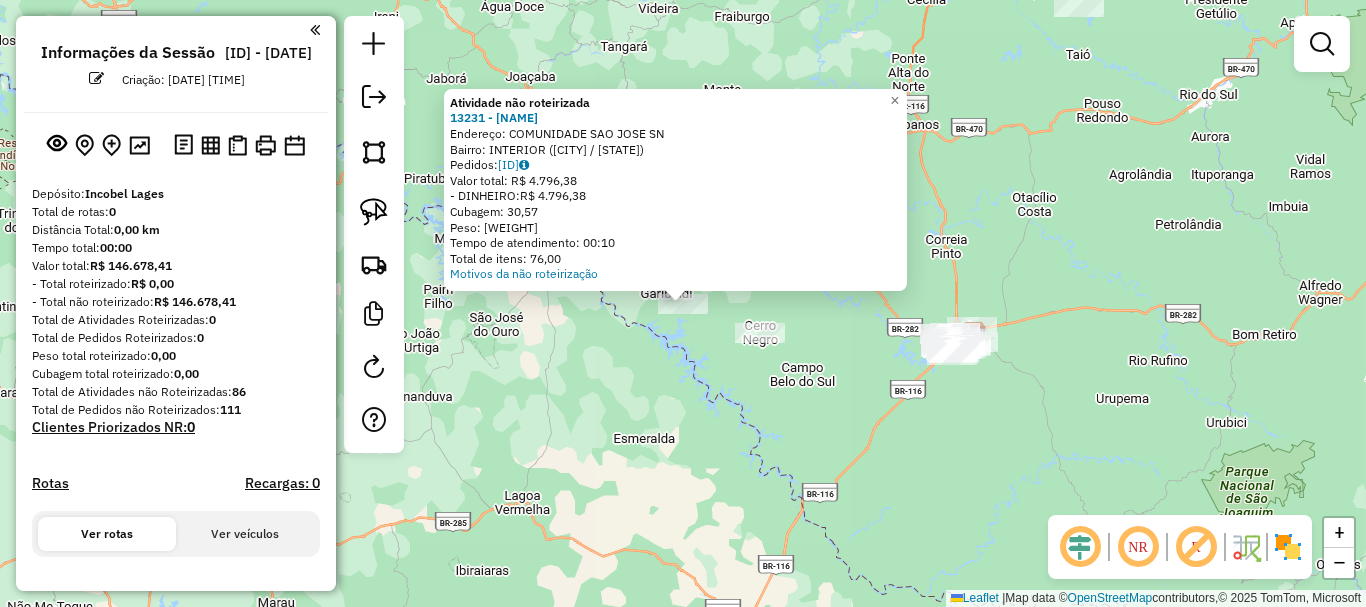 click on "Atividade não roteirizada [NUMBER] - [COMPANY NAME]  Endereço:  COMUNIDADE SAO JOSE SN   Bairro: [CITY] ([CITY] / [STATE])   Pedidos:  [NUMBER]   Valor total: R$ [NUMBER]   - DINHEIRO:  R$ [NUMBER]   Cubagem: [NUMBER]   Peso: [NUMBER]   Tempo de atendimento: 00:10   Total de itens: [NUMBER]  Motivos da não roteirização × Janela de atendimento Grade de atendimento Capacidade Transportadoras Veículos Cliente Pedidos  Rotas Selecione os dias de semana para filtrar as janelas de atendimento  Seg   Ter   Qua   Qui   Sex   Sáb   Dom  Informe o período da janela de atendimento: De: Até:  Filtrar exatamente a janela do cliente  Considerar janela de atendimento padrão  Selecione os dias de semana para filtrar as grades de atendimento  Seg   Ter   Qua   Qui   Sex   Sáb   Dom   Considerar clientes sem dia de atendimento cadastrado  Clientes fora do dia de atendimento selecionado Filtrar as atividades entre os valores definidos abaixo:  Peso mínimo:   Peso máximo:   Cubagem mínima:   Cubagem máxima:  +" 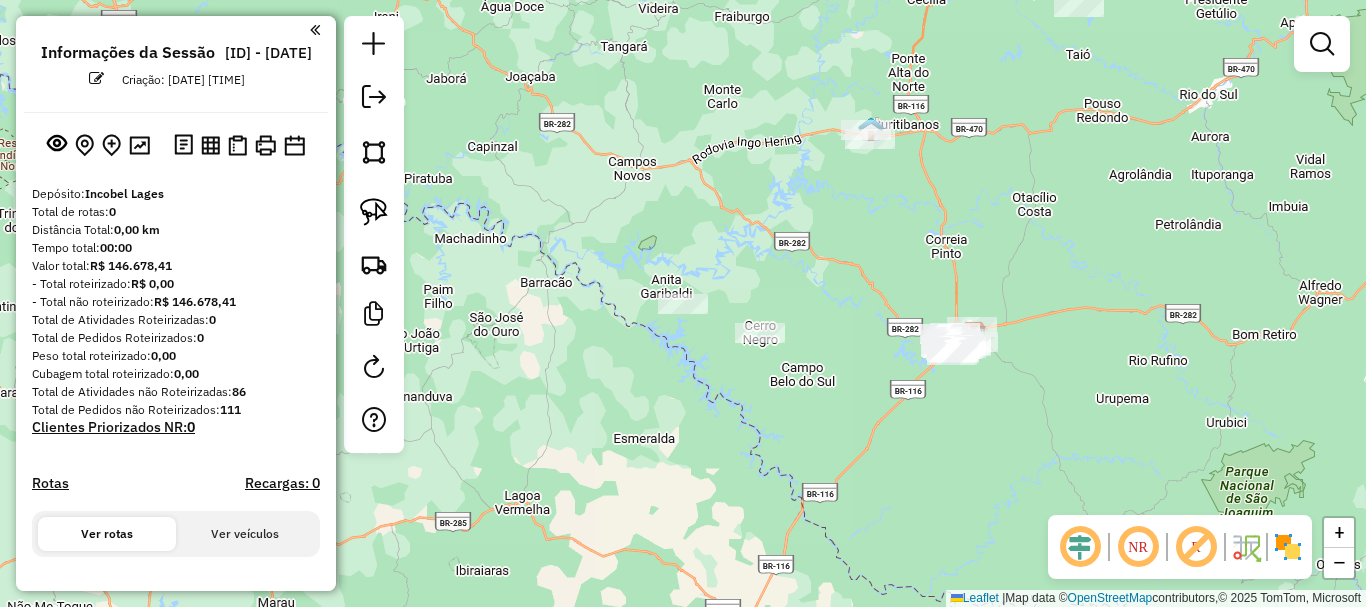 click 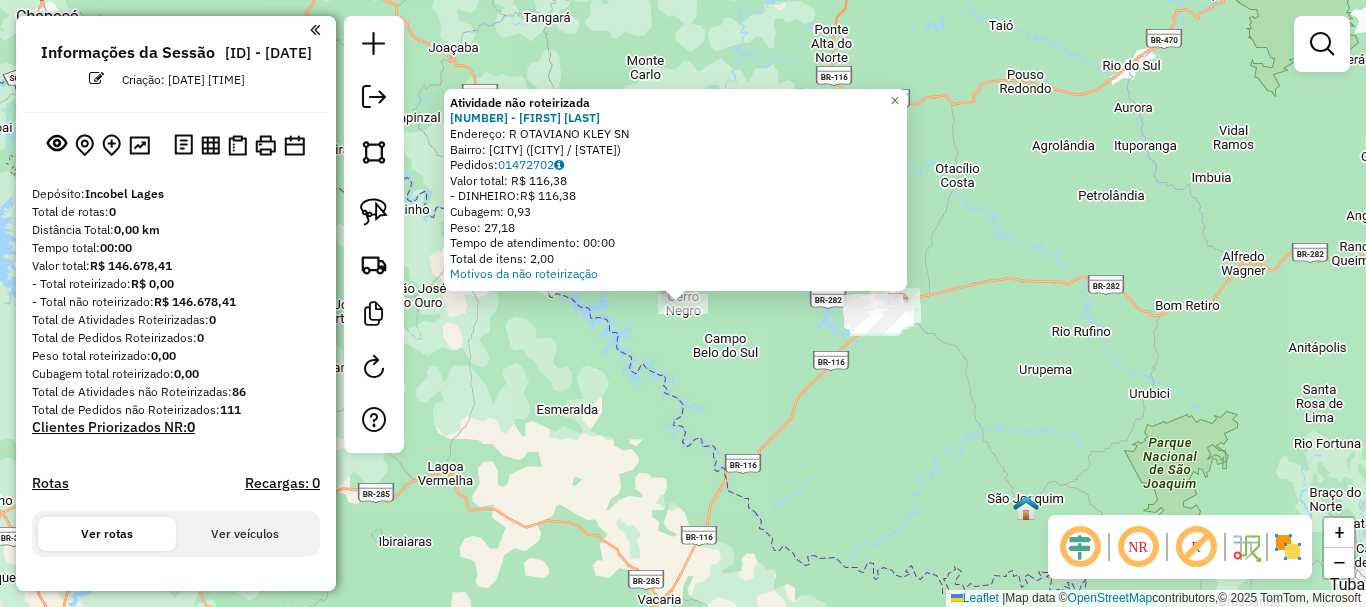 click on "Atividade não roteirizada [NUMBER] - [FIRST] [LAST] Endereço: [STREET] [NUMBER] Bairro: [NEIGHBORHOOD] ([CITY] / [STATE]) Pedidos: [ORDER_ID] Valor total: [CURRENCY] [PRICE] - DINHEIRO: [CURRENCY] [PRICE] Cubagem: [CUBAGE] Peso: [WEIGHT] Tempo de atendimento: [TIME] Total de itens: [ITEMS] Motivos da não roteirização × Janela de atendimento Grade de atendimento Capacidade Transportadoras Veículos Cliente Pedidos Rotas Selecione os dias de semana para filtrar as janelas de atendimento Seg Ter Qua Qui Sex Sáb Dom Informe o período da janela de atendimento: De: Até: Filtrar exatamente a janela do cliente Considerar janela de atendimento padrão Selecione os dias de semana para filtrar as grades de atendimento Seg Ter Qua Qui Sex Sáb Dom Considerar clientes sem dia de atendimento cadastrado Clientes fora do dia de atendimento selecionado Filtrar as atividades entre os valores definidos abaixo: Peso mínimo: Peso máximo: Cubagem mínima: Cubagem máxima: De:" 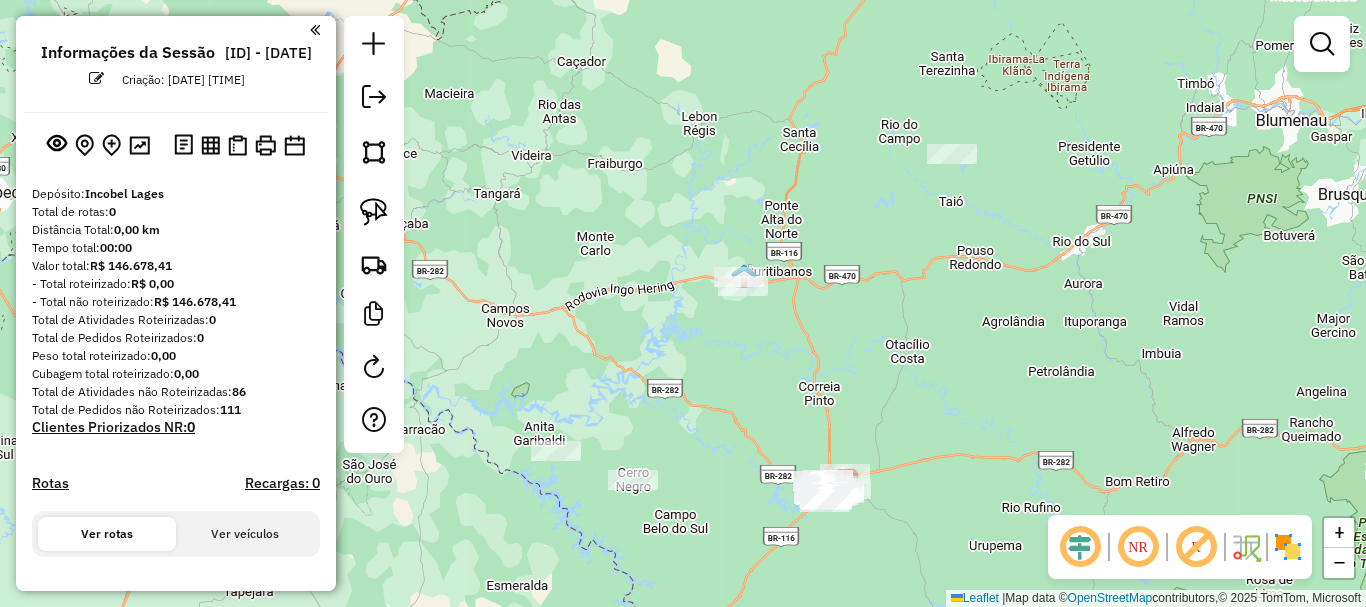 drag, startPoint x: 1098, startPoint y: 133, endPoint x: 1044, endPoint y: 309, distance: 184.0978 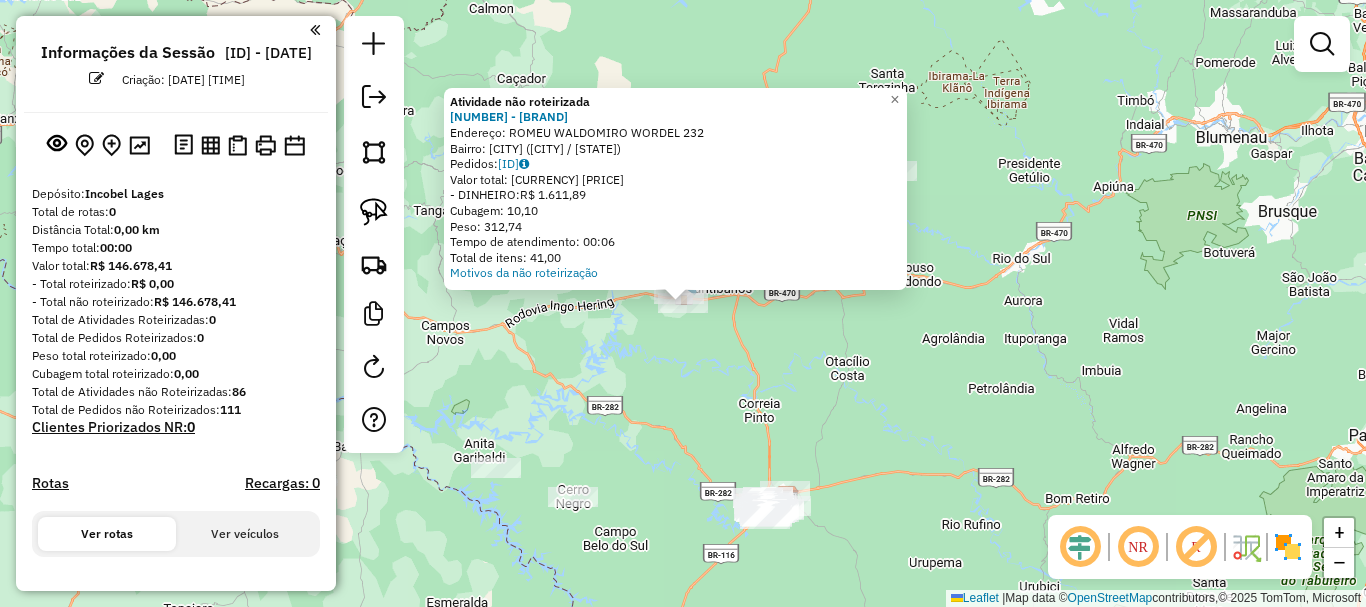 click on "Atividade não roteirizada 13240 - MERCADO VARDECO  Endereço:  [STREET] [NUMBER]   Bairro: [NEIGHBORHOOD] ([CITY] / [STATE])   Pedidos:  01472612   Valor total: R$ 1.611,89   - DINHEIRO:  R$ 1.611,89   Cubagem: 10,10   Peso: 312,74   Tempo de atendimento: 00:06   Total de itens: 41,00  Motivos da não roteirização × Janela de atendimento Grade de atendimento Capacidade Transportadoras Veículos Cliente Pedidos  Rotas Selecione os dias de semana para filtrar as janelas de atendimento  Seg   Ter   Qua   Qui   Sex   Sáb   Dom  Informe o período da janela de atendimento: De: Até:  Filtrar exatamente a janela do cliente  Considerar janela de atendimento padrão  Selecione os dias de semana para filtrar as grades de atendimento  Seg   Ter   Qua   Qui   Sex   Sáb   Dom   Considerar clientes sem dia de atendimento cadastrado  Clientes fora do dia de atendimento selecionado Filtrar as atividades entre os valores definidos abaixo:  Peso mínimo:   Peso máximo:   Cubagem mínima:   Cubagem máxima:  +" 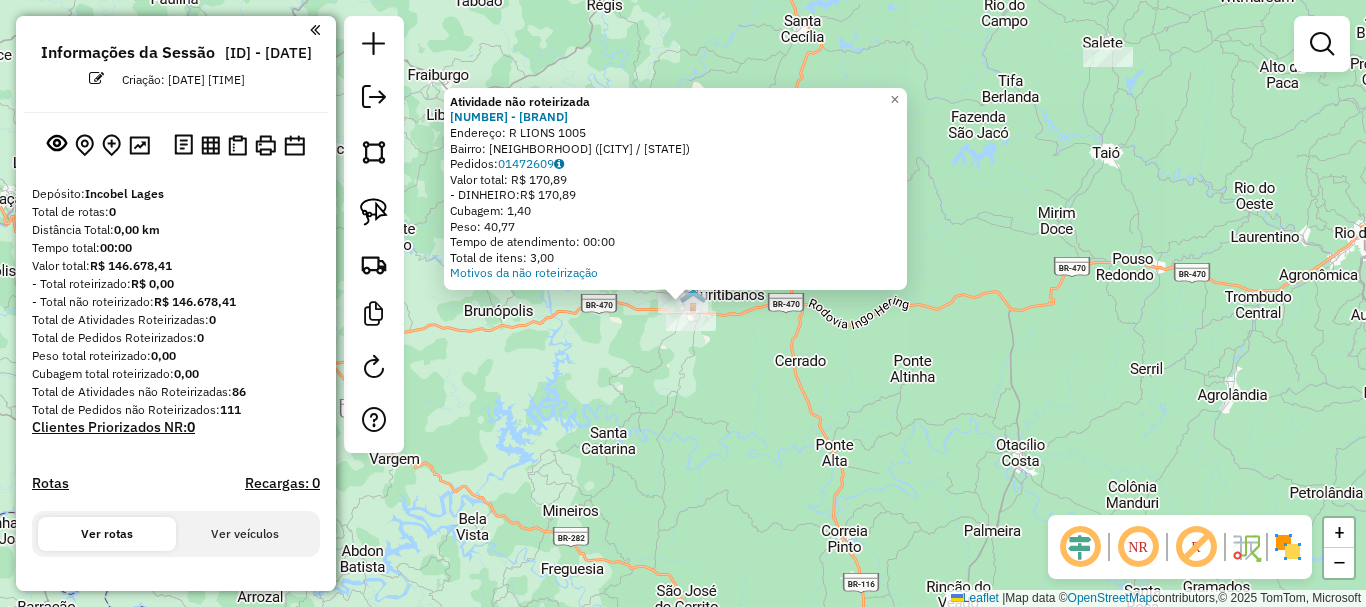drag, startPoint x: 837, startPoint y: 413, endPoint x: 1026, endPoint y: 157, distance: 318.20905 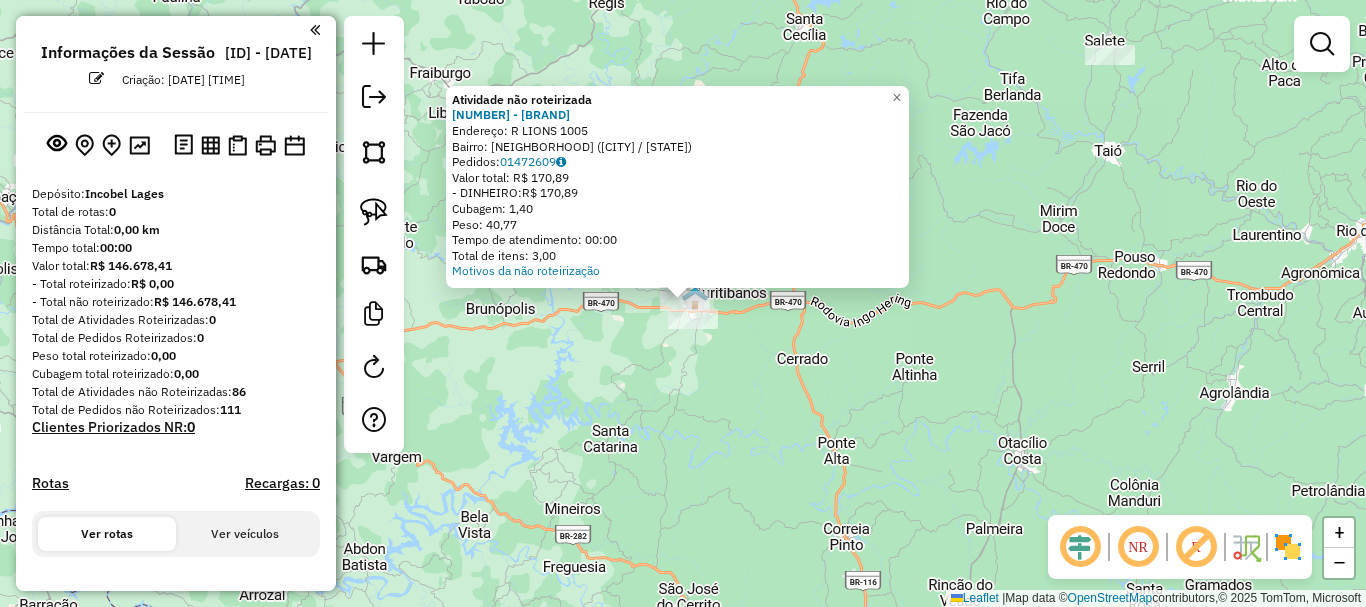 click on "Atividade não roteirizada [NUMBER] - [BRAND]  Endereço: [STREET] [NUMBER]   Bairro: [NEIGHBORHOOD] ([CITY] / [STATE])   Pedidos:  [ID]   Valor total: [CURRENCY] [PRICE]   - DINHEIRO:  [CURRENCY] [PRICE]   Cubagem: [CUBAGE]   Peso: [WEIGHT]   Tempo de atendimento: [TIME]   Total de itens: [ITEMS]  Motivos da não roteirização × Janela de atendimento Grade de atendimento Capacidade Transportadoras Veículos Cliente Pedidos  Rotas Selecione os dias de semana para filtrar as janelas de atendimento  Seg   Ter   Qua   Qui   Sex   Sáb   Dom  Informe o período da janela de atendimento: De: Até:  Filtrar exatamente a janela do cliente  Considerar janela de atendimento padrão  Selecione os dias de semana para filtrar as grades de atendimento  Seg   Ter   Qua   Qui   Sex   Sáb   Dom   Considerar clientes sem dia de atendimento cadastrado  Clientes fora do dia de atendimento selecionado Filtrar as atividades entre os valores definidos abaixo:  Peso mínimo:   Peso máximo:   Cubagem mínima:   Cubagem máxima:   De:  De:" 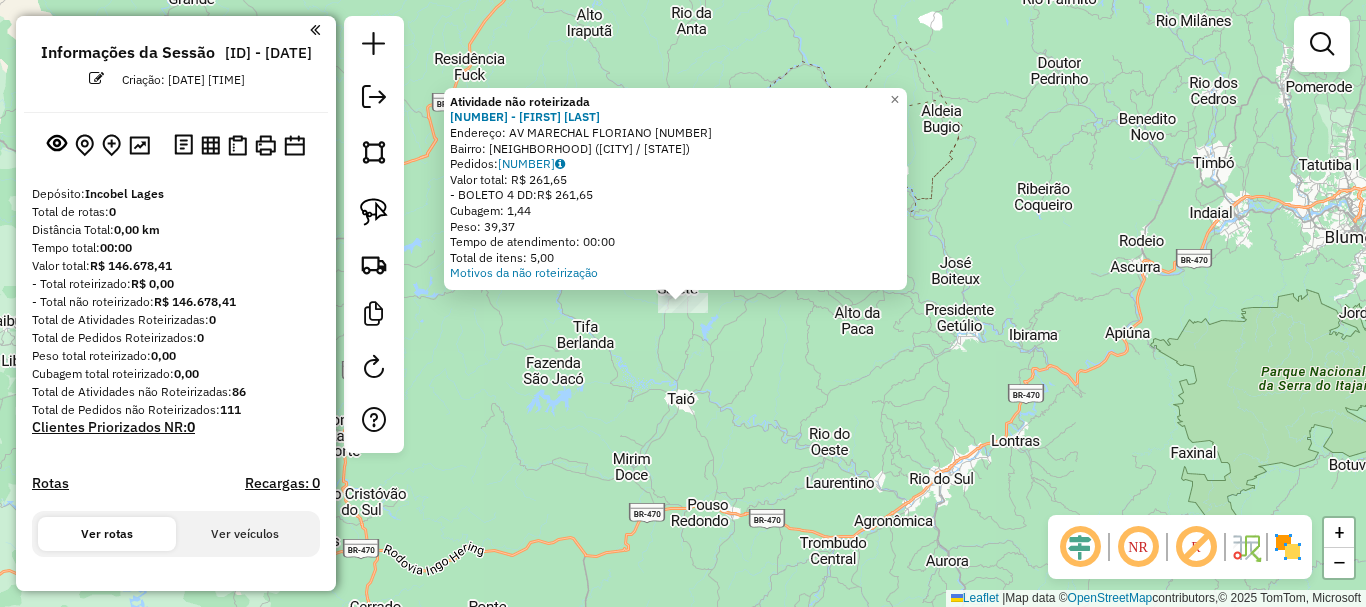 click on "Atividade não roteirizada [NUMBER] - [FIRST] [LAST]  Endereço: AV [NAME] [NUMBER]   Bairro: [NEIGHBORHOOD] ([CITY] / [STATE])   Pedidos:  [NUMBER]   Valor total: R$ [NUMBER]   - BOLETO [NUMBER] DD:  R$ [NUMBER]   Cubagem: [NUMBER]   Peso: [NUMBER]   Tempo de atendimento: [TIME]   Total de itens: [NUMBER]  Motivos da não roteirização × Janela de atendimento Grade de atendimento Capacidade Transportadoras Veículos Cliente Pedidos  Rotas Selecione os dias de semana para filtrar as janelas de atendimento  Seg   Ter   Qua   Qui   Sex   Sáb   Dom   Considerar janela de atendimento padrão  Selecione os dias de semana para filtrar as grades de atendimento  Seg   Ter   Qua   Qui   Sex   Sáb   Dom   Considerar clientes sem dia de atendimento cadastrado  Clientes fora do dia de atendimento selecionado Filtrar as atividades entre os valores definidos abaixo:  Peso mínimo:   Peso máximo:   Cubagem mínima:   Cubagem máxima:   De:  De:" 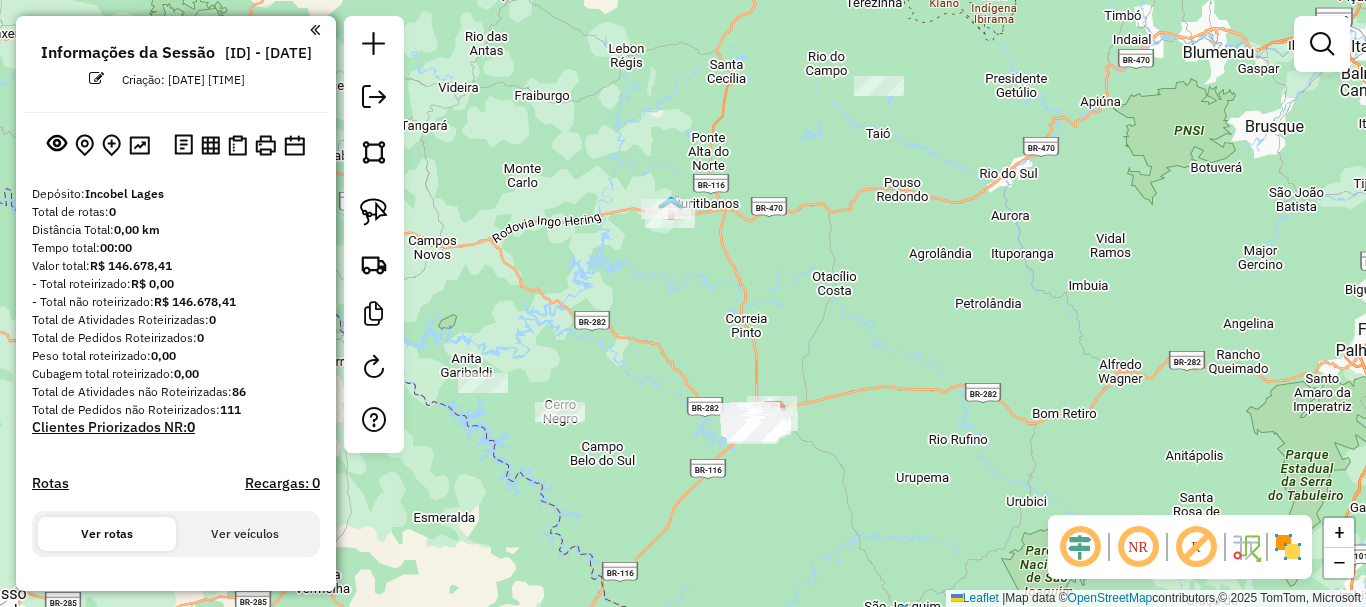 drag, startPoint x: 843, startPoint y: 456, endPoint x: 900, endPoint y: 241, distance: 222.42752 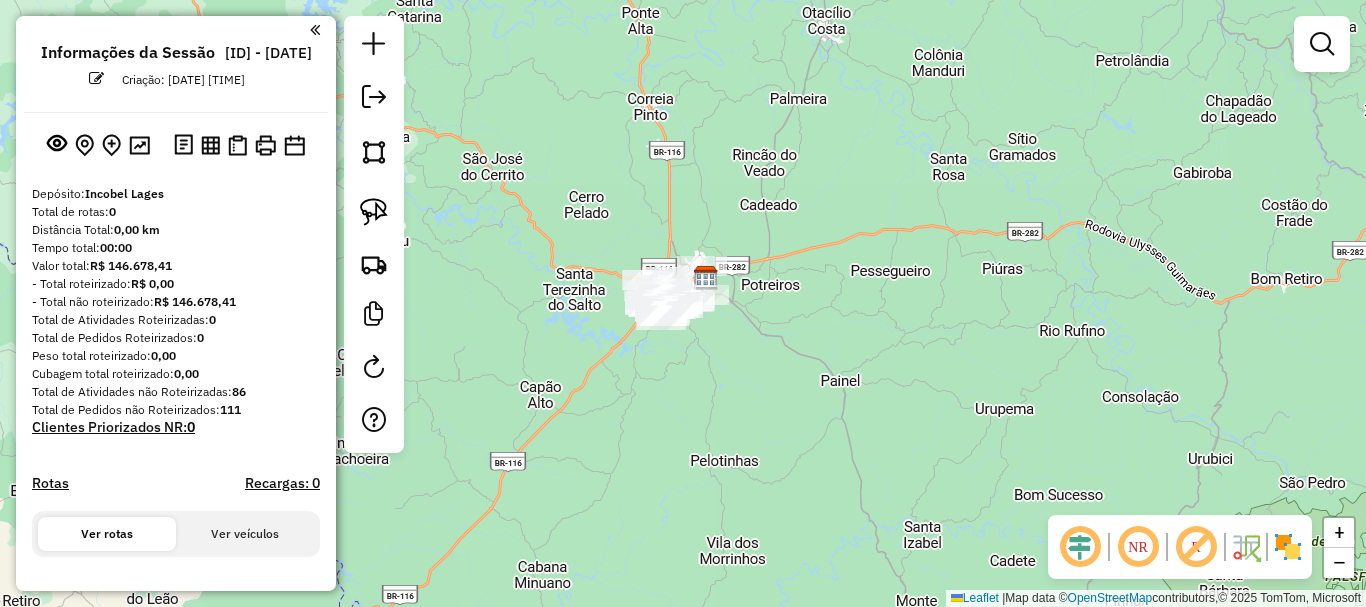 drag, startPoint x: 772, startPoint y: 327, endPoint x: 921, endPoint y: 328, distance: 149.00336 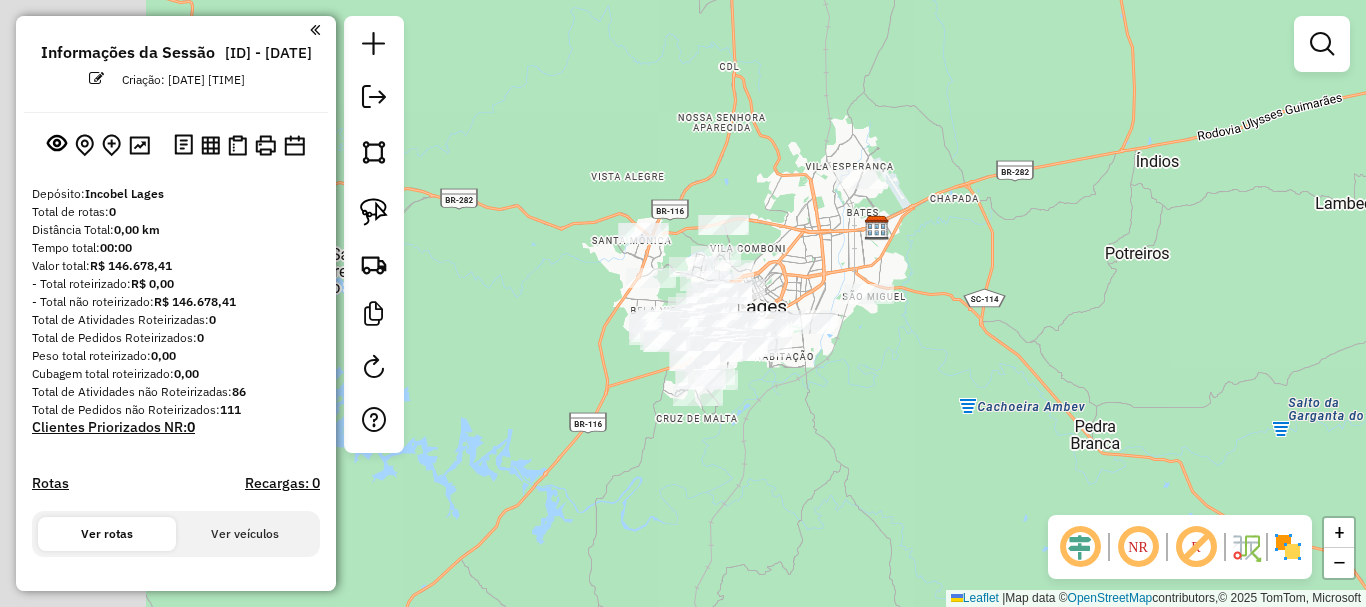 drag, startPoint x: 666, startPoint y: 326, endPoint x: 889, endPoint y: 395, distance: 233.43094 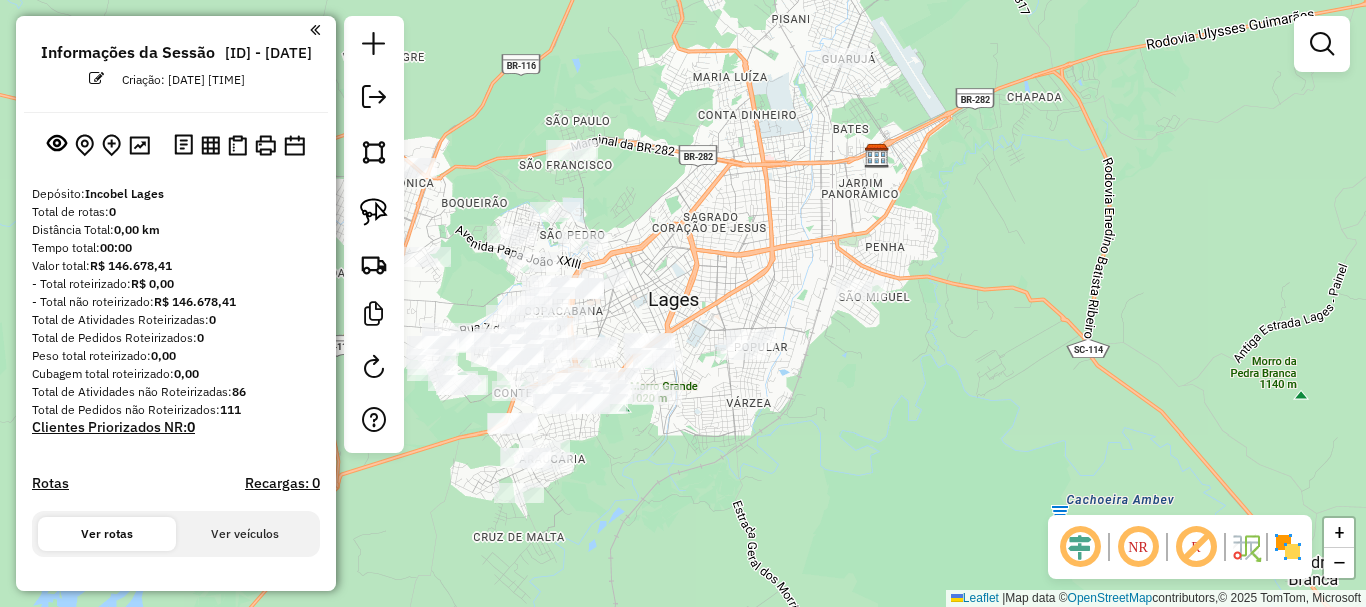 drag, startPoint x: 882, startPoint y: 336, endPoint x: 971, endPoint y: 384, distance: 101.118744 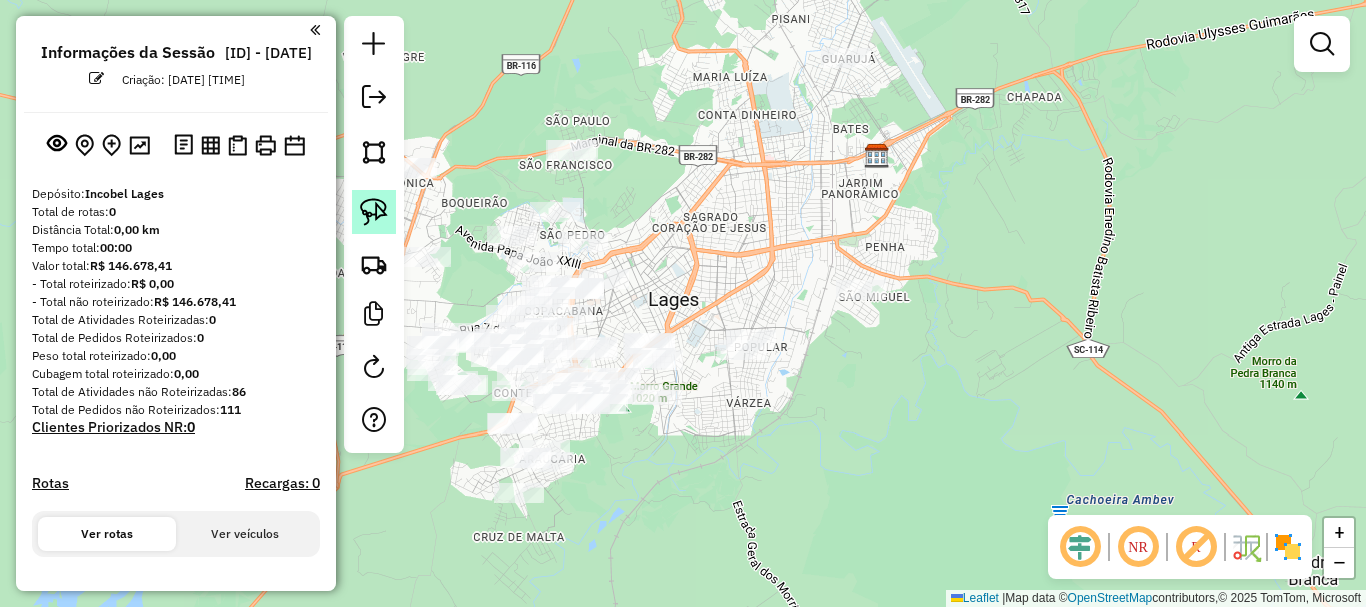 click 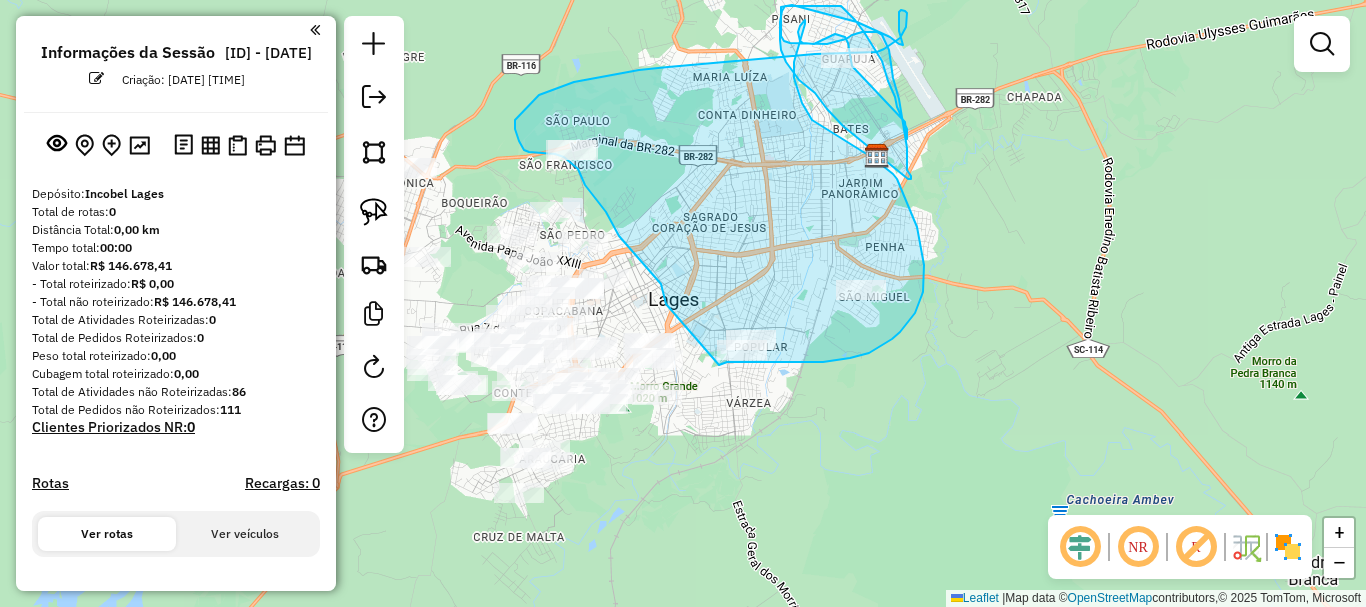 drag, startPoint x: 661, startPoint y: 284, endPoint x: 719, endPoint y: 367, distance: 101.257095 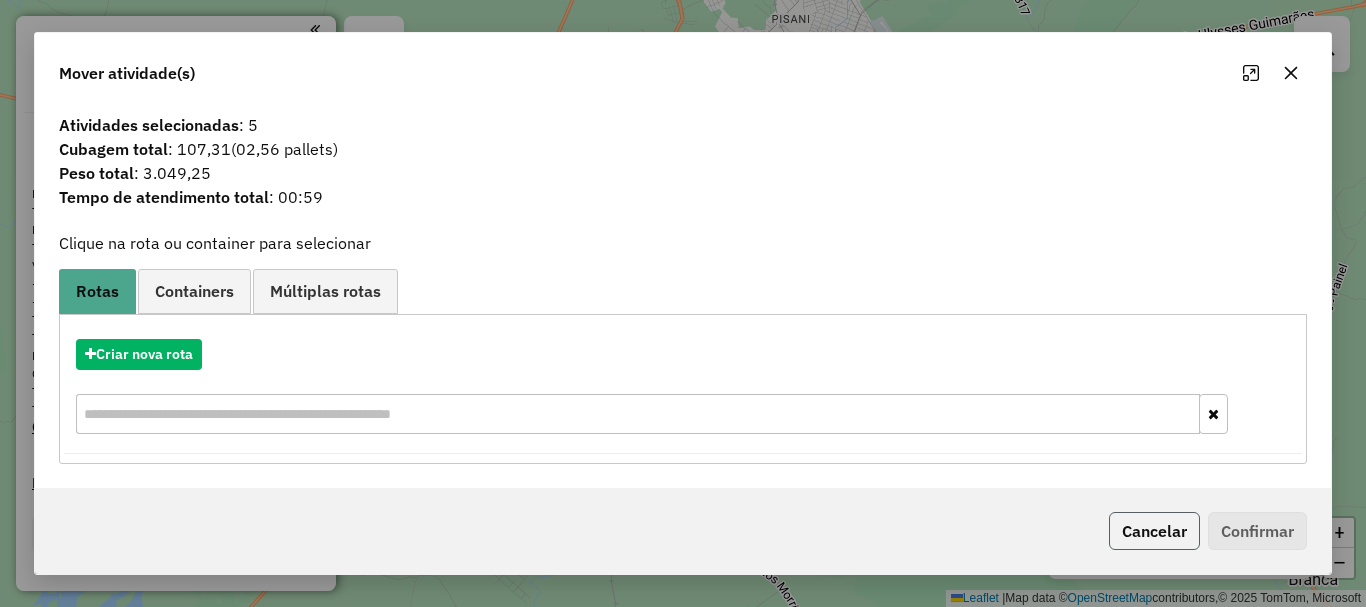 click on "Cancelar" 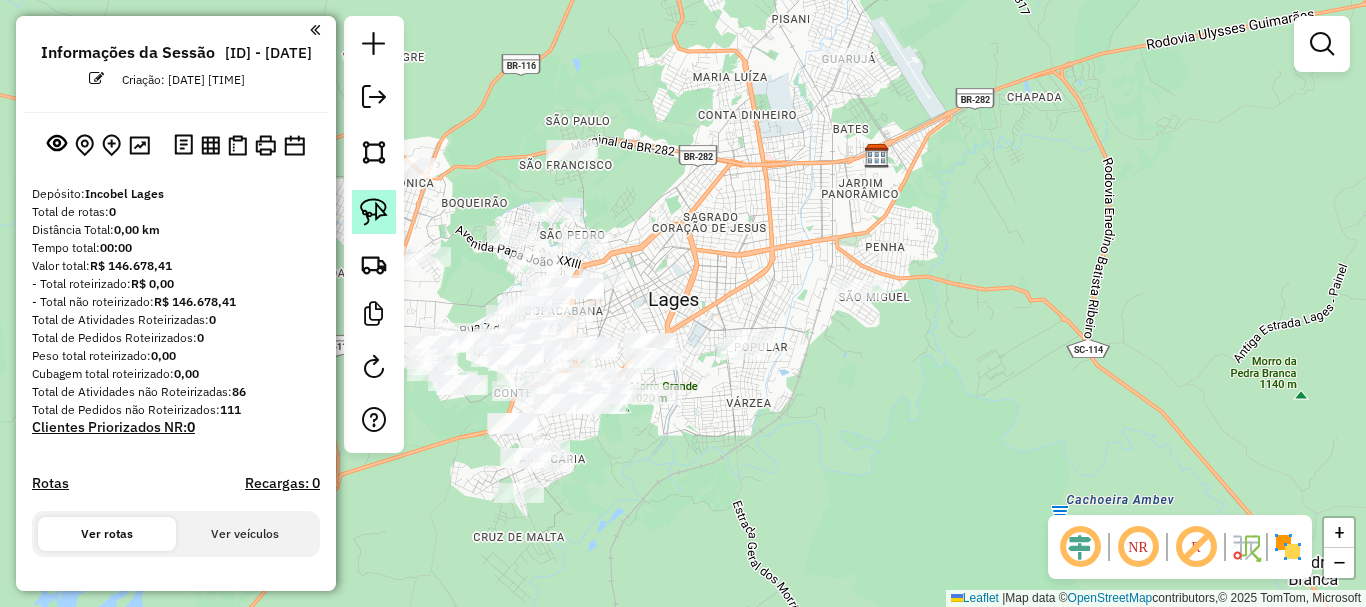 click 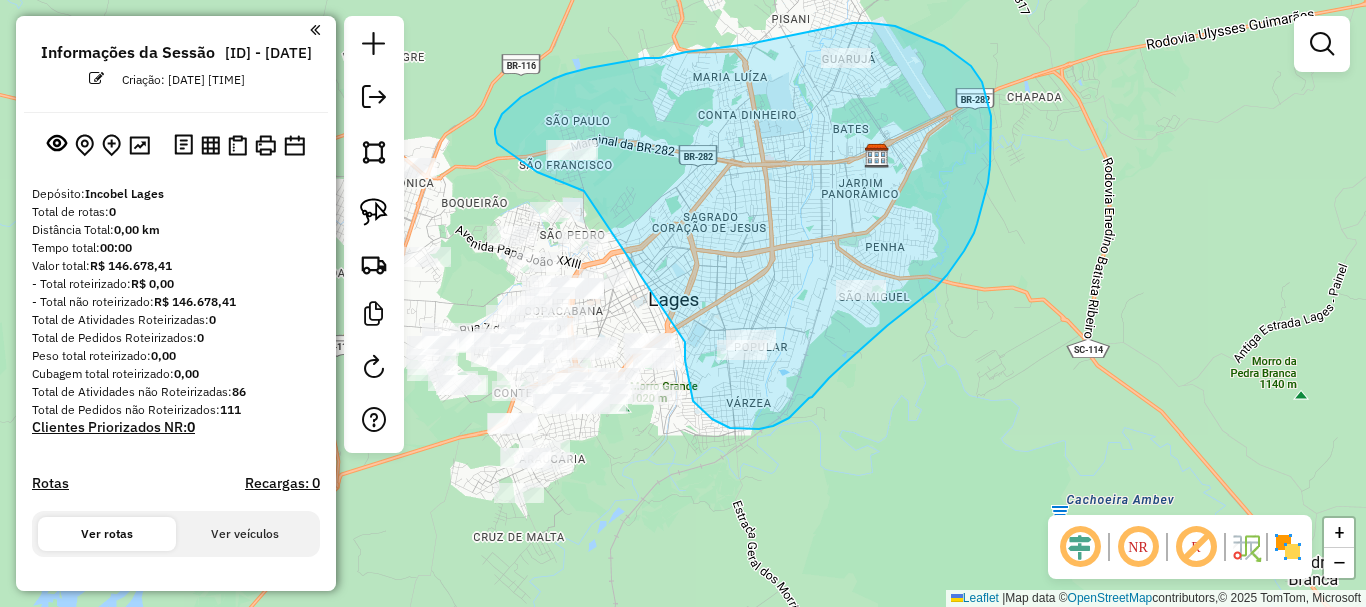 drag, startPoint x: 584, startPoint y: 191, endPoint x: 685, endPoint y: 342, distance: 181.66452 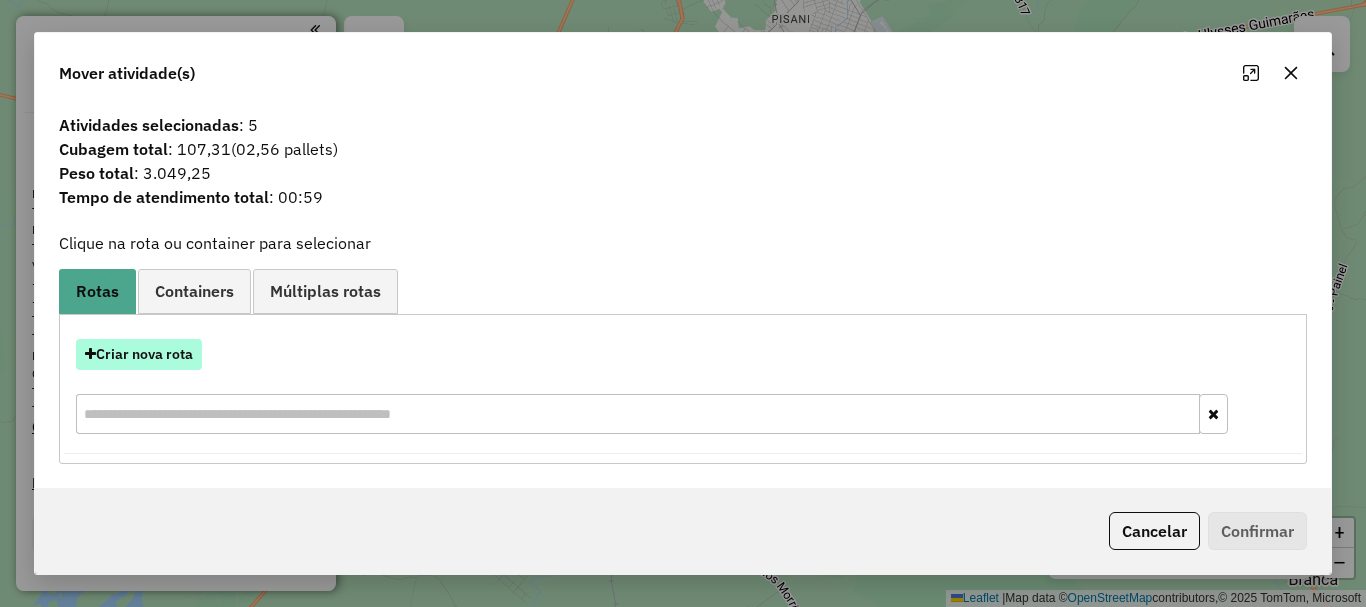 click on "Criar nova rota" at bounding box center [139, 354] 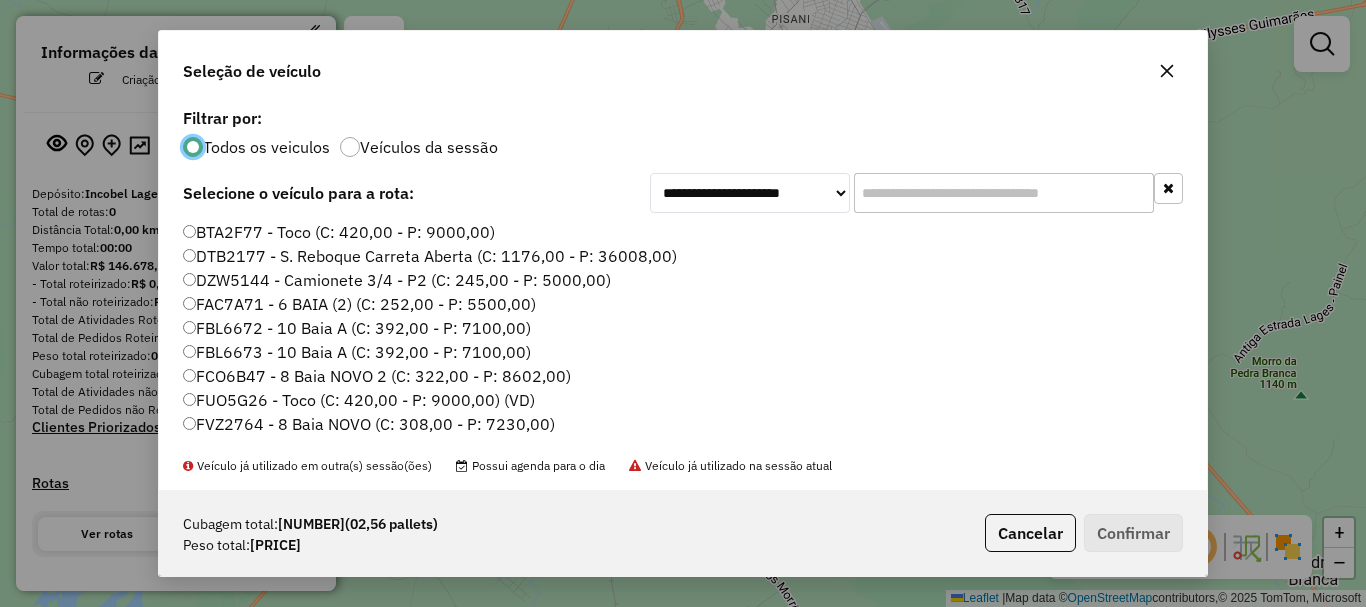 scroll, scrollTop: 11, scrollLeft: 6, axis: both 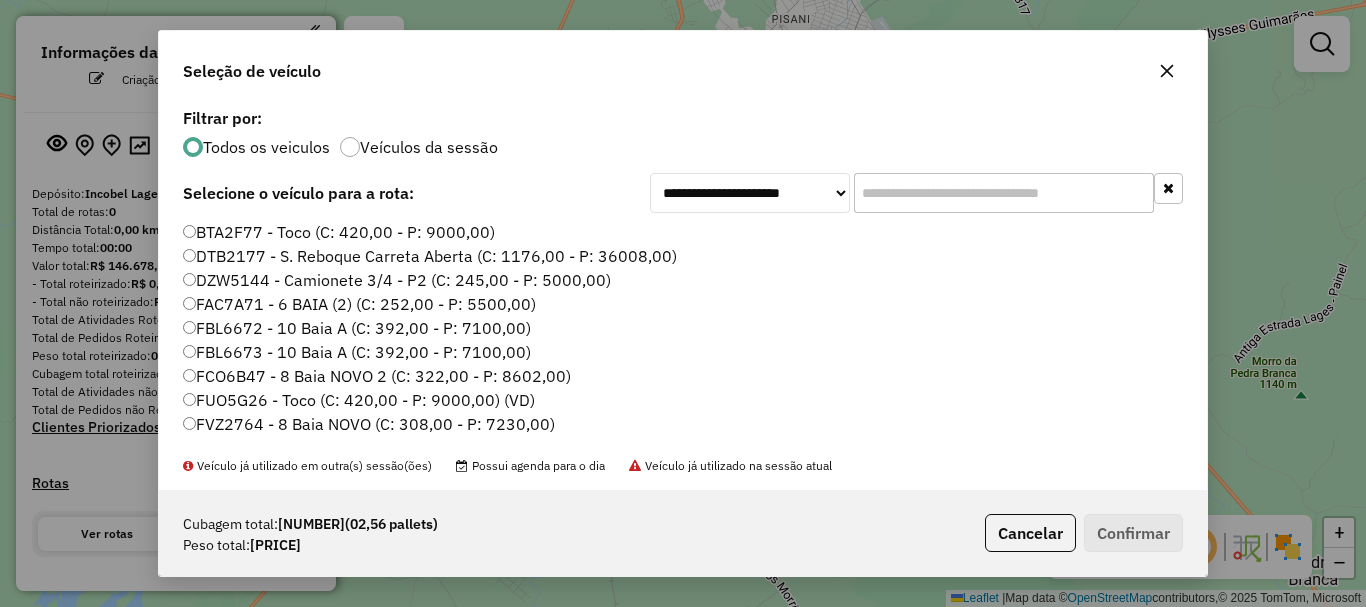 click 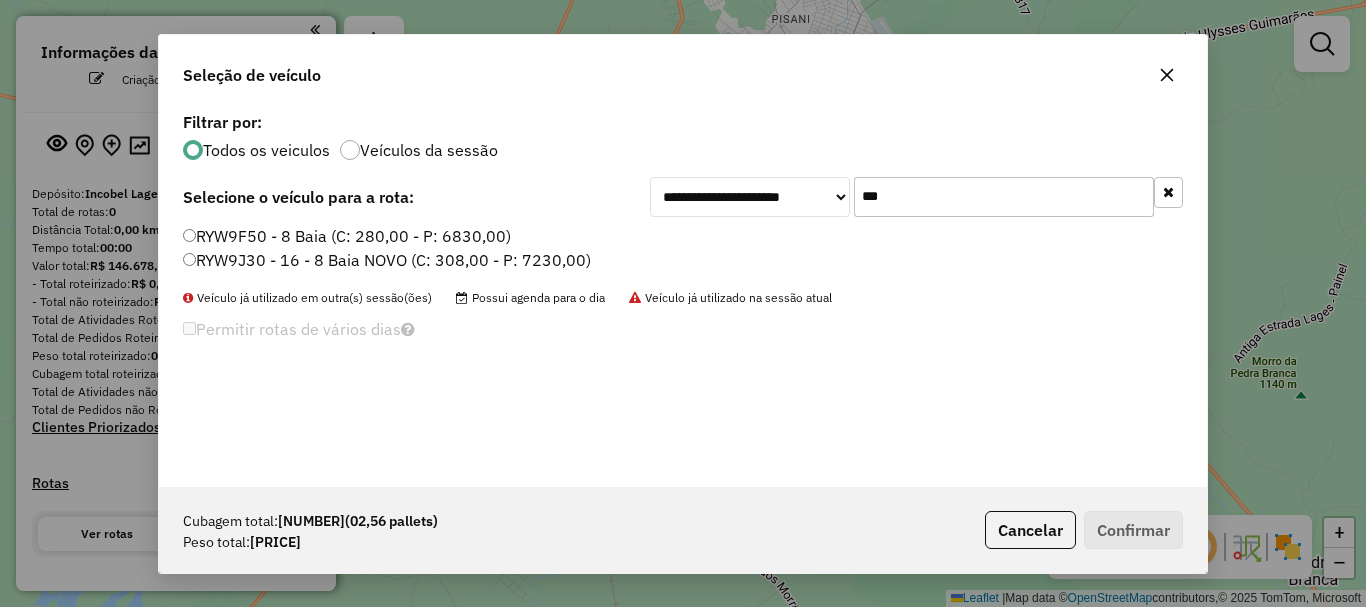 type on "***" 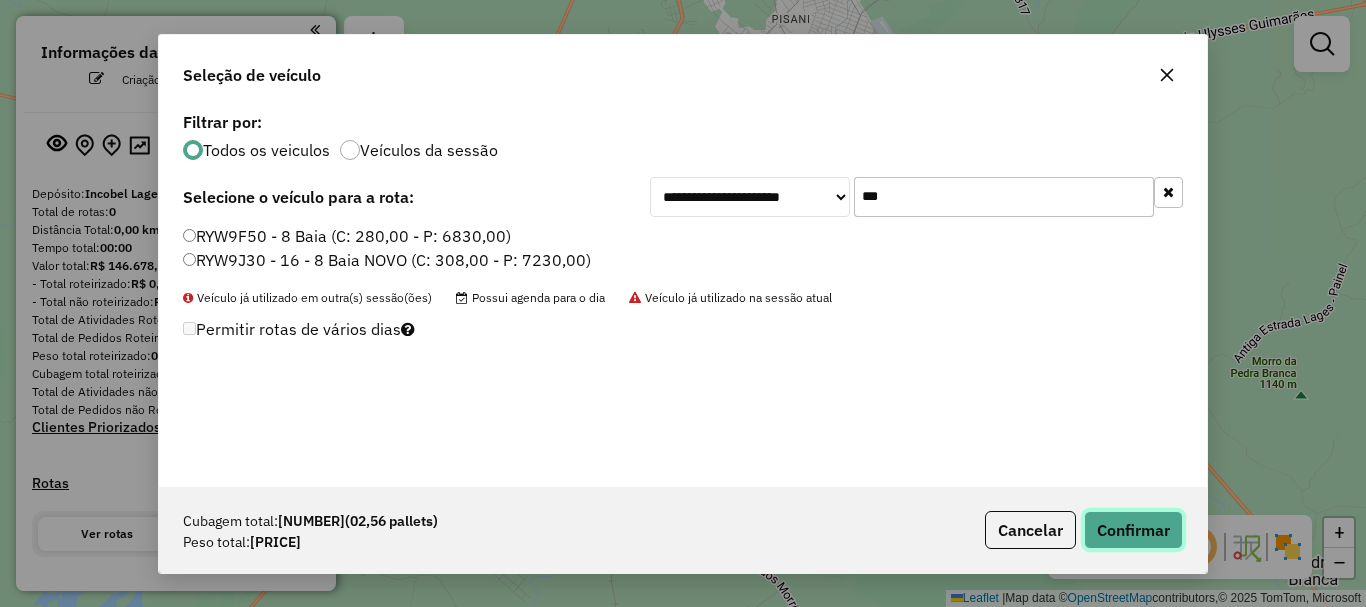 click on "Confirmar" 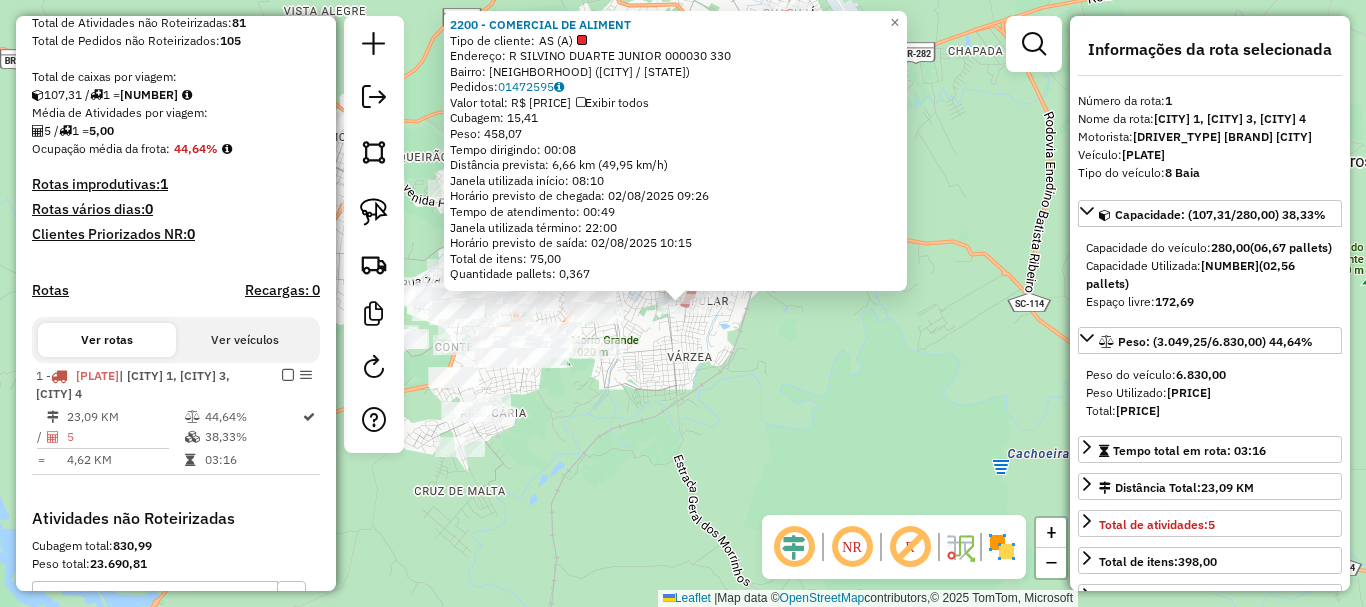 scroll, scrollTop: 665, scrollLeft: 0, axis: vertical 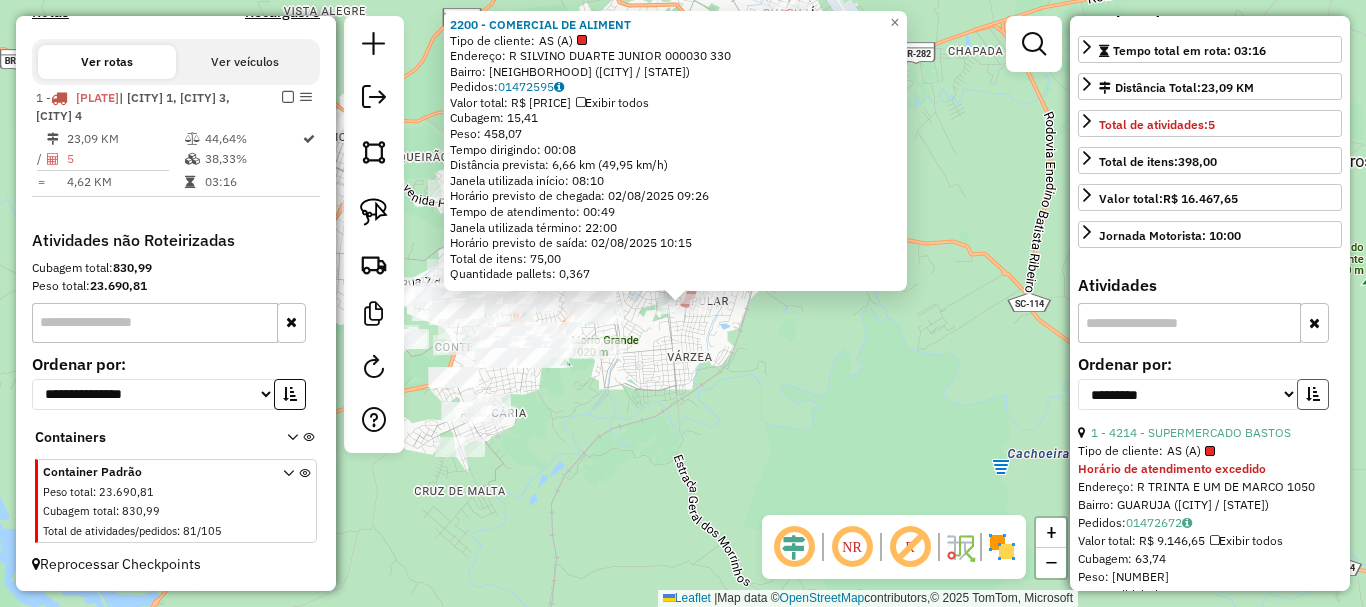 click at bounding box center [1313, 394] 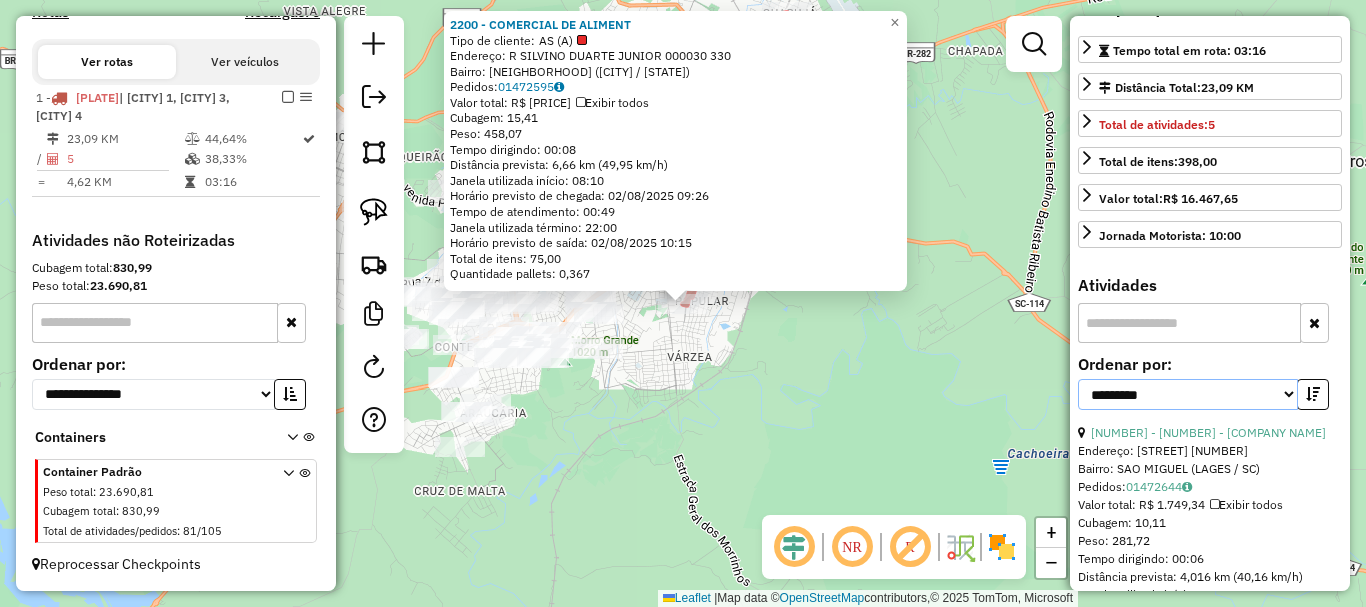 drag, startPoint x: 1233, startPoint y: 407, endPoint x: 1182, endPoint y: 429, distance: 55.542778 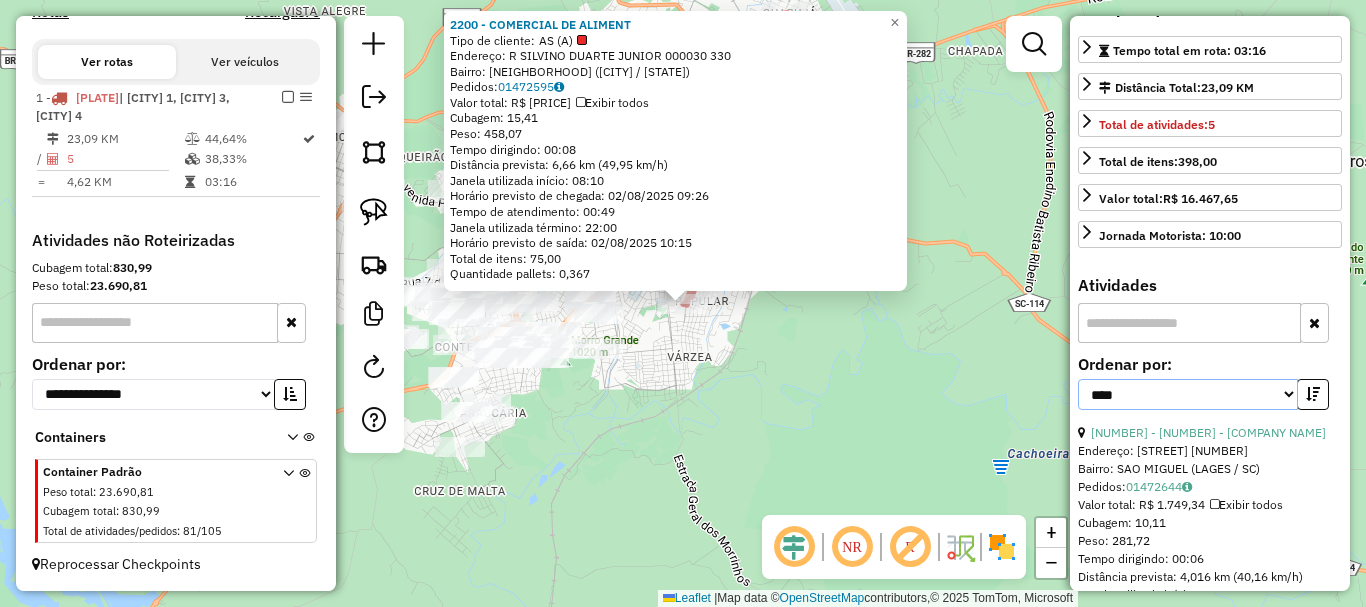 click on "**********" at bounding box center [1188, 394] 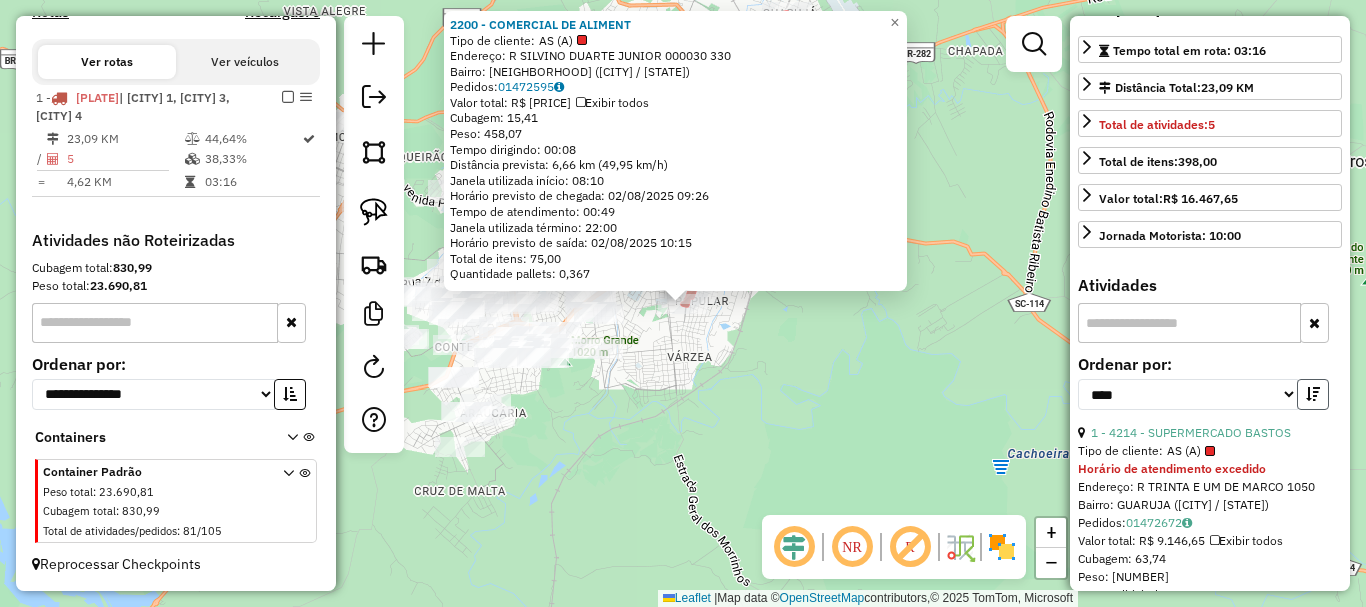 click at bounding box center [1313, 394] 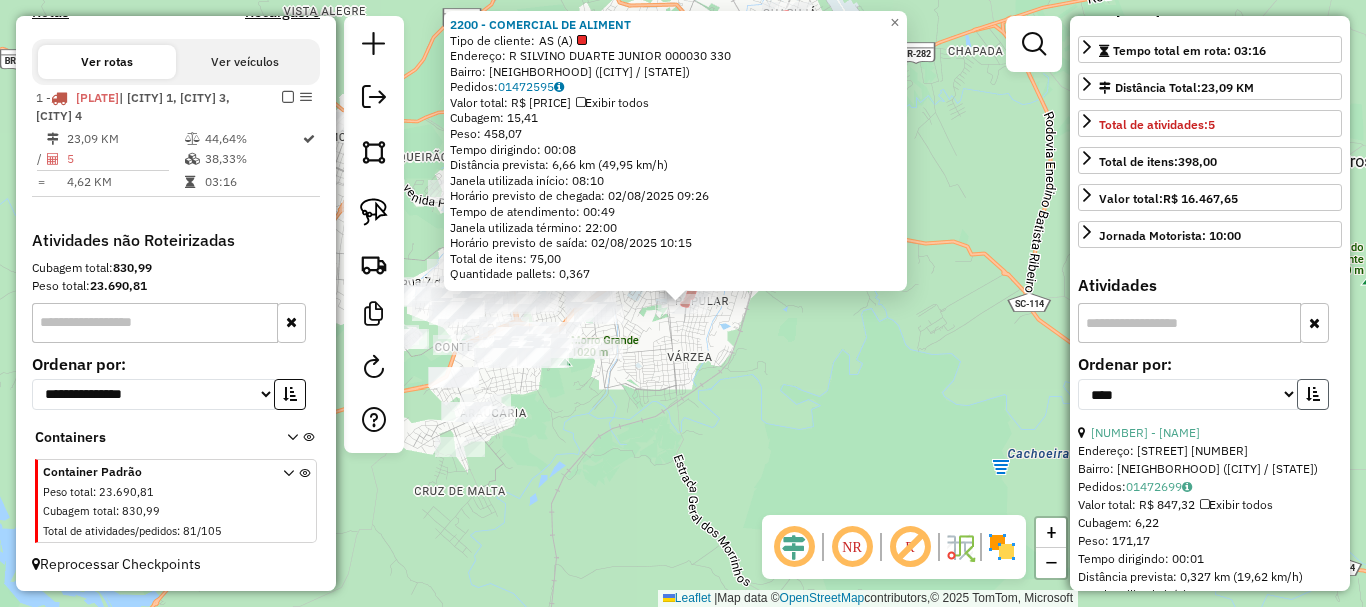 click at bounding box center (1313, 394) 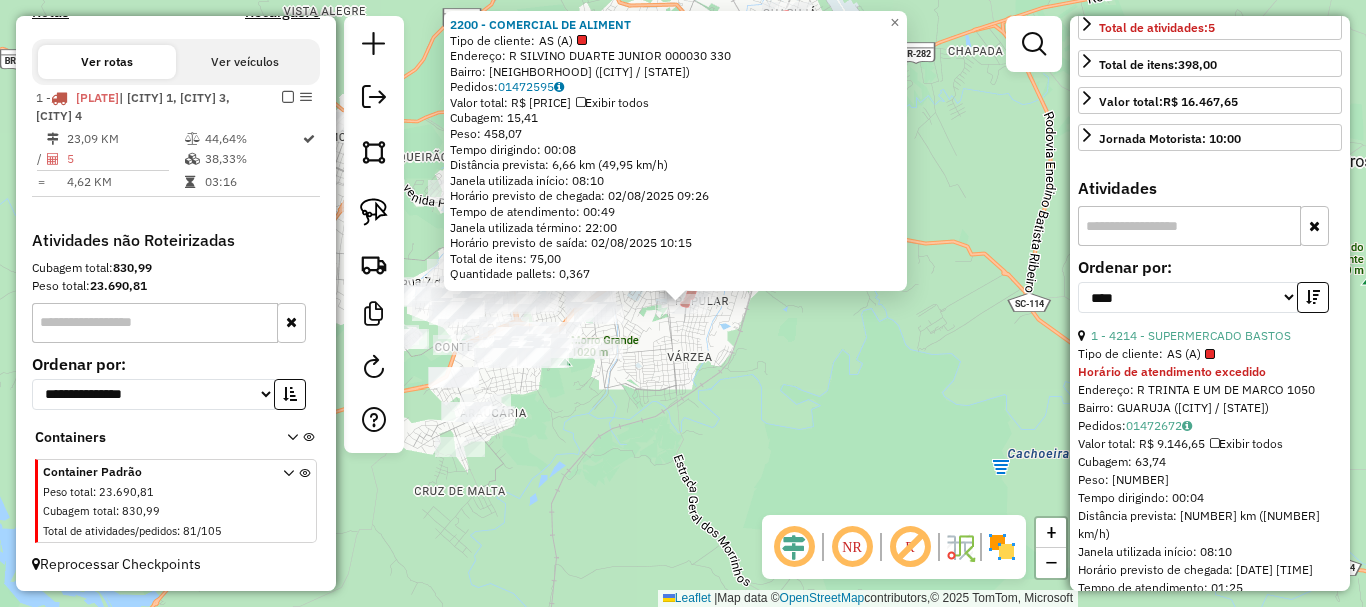 scroll, scrollTop: 500, scrollLeft: 0, axis: vertical 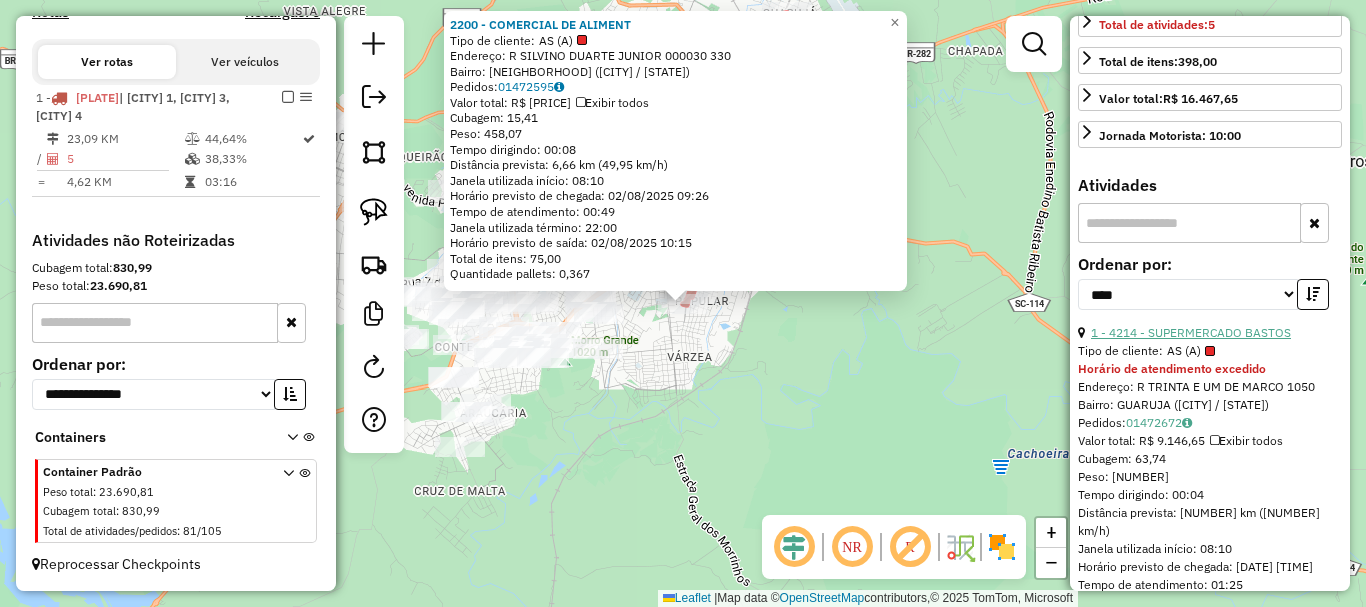 click on "1 - 4214 - SUPERMERCADO BASTOS" at bounding box center (1191, 332) 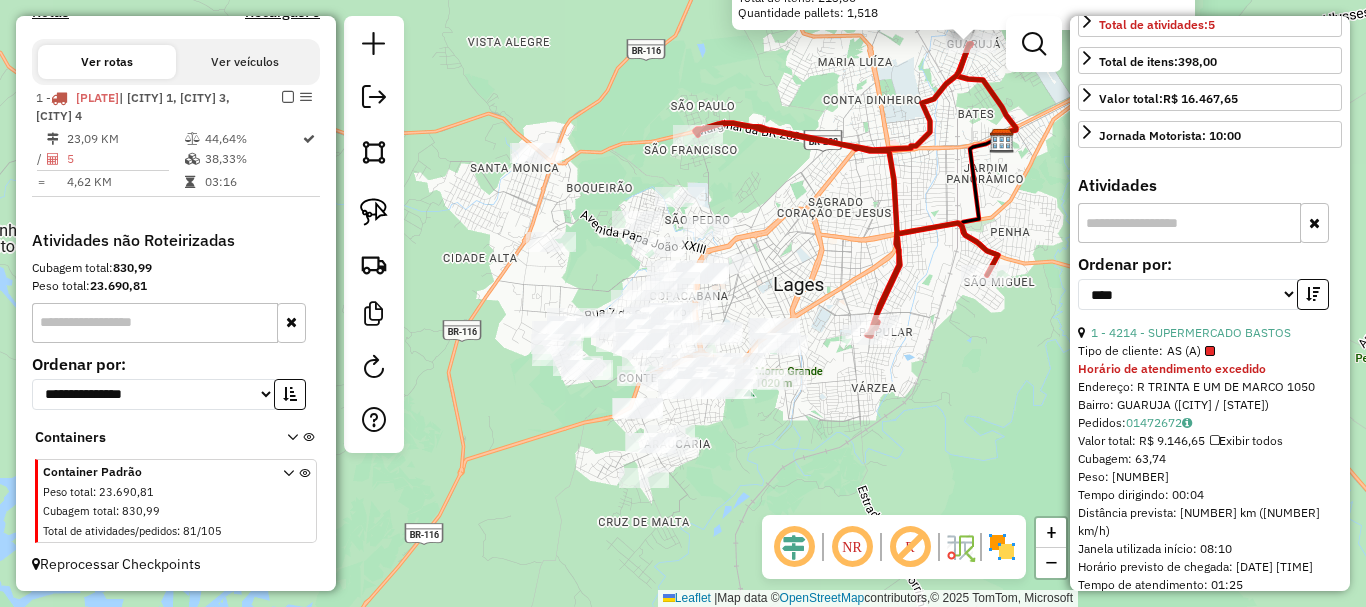 drag, startPoint x: 651, startPoint y: 439, endPoint x: 929, endPoint y: 218, distance: 355.1408 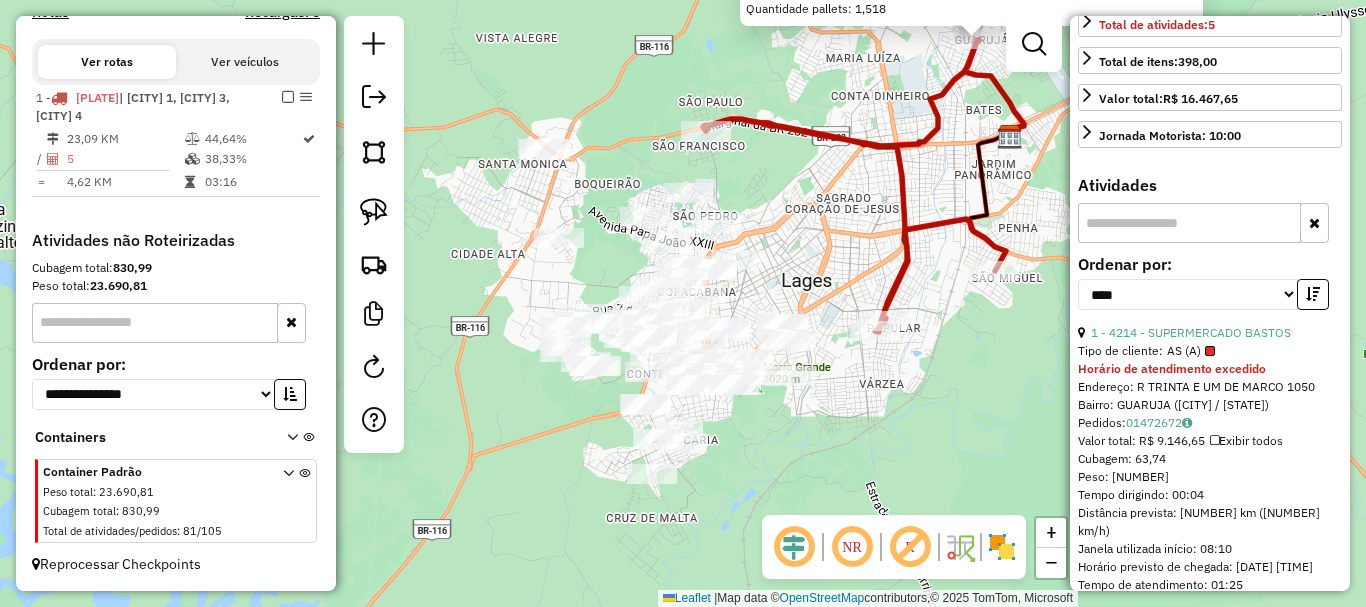 click on "4214 - SUPERMERCADO BASTOS  Tipo de cliente:   AS (A)  Horário de atendimento excedido  Endereço: R   TRINTA E UM DE MARCO          1050   Bairro: GUARUJA ([CITY] / [STATE])   Pedidos:  01472672   Valor total: R$ 9.146,65   Exibir todos   Cubagem: 63,74  Peso: 1.851,84  Tempo dirigindo: 00:04   Distância prevista: 2,485 km (37,28 km/h)   Janela utilizada início: 08:10   Horário previsto de chegada: 02/08/2025 07:34   Tempo de atendimento: 01:25   Janela utilizada término: 22:00   Horário previsto de saída: 02/08/2025 08:59   Total de itens: 213,00   Quantidade pallets: 1,518  × Janela de atendimento Grade de atendimento Capacidade Transportadoras Veículos Cliente Pedidos  Rotas Selecione os dias de semana para filtrar as janelas de atendimento  Seg   Ter   Qua   Qui   Sex   Sáb   Dom  Informe o período da janela de atendimento: De: Até:  Filtrar exatamente a janela do cliente  Considerar janela de atendimento padrão  Selecione os dias de semana para filtrar as grades de atendimento  Seg   Ter   Qua  +" 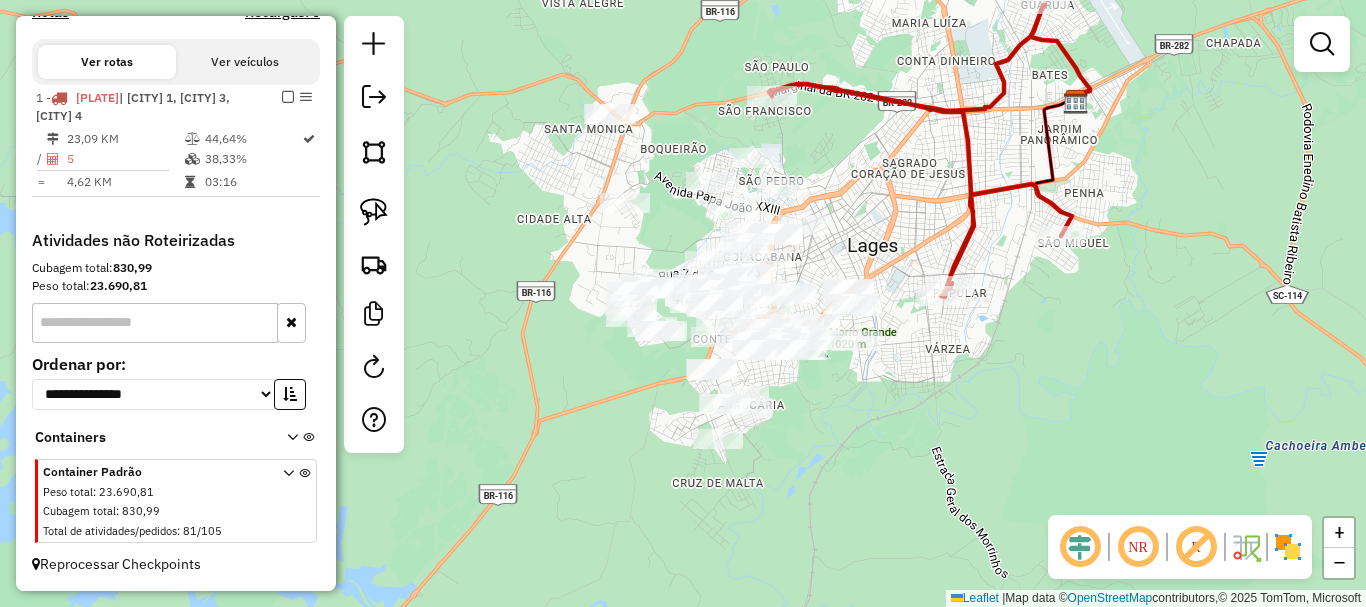 drag, startPoint x: 831, startPoint y: 265, endPoint x: 897, endPoint y: 230, distance: 74.70609 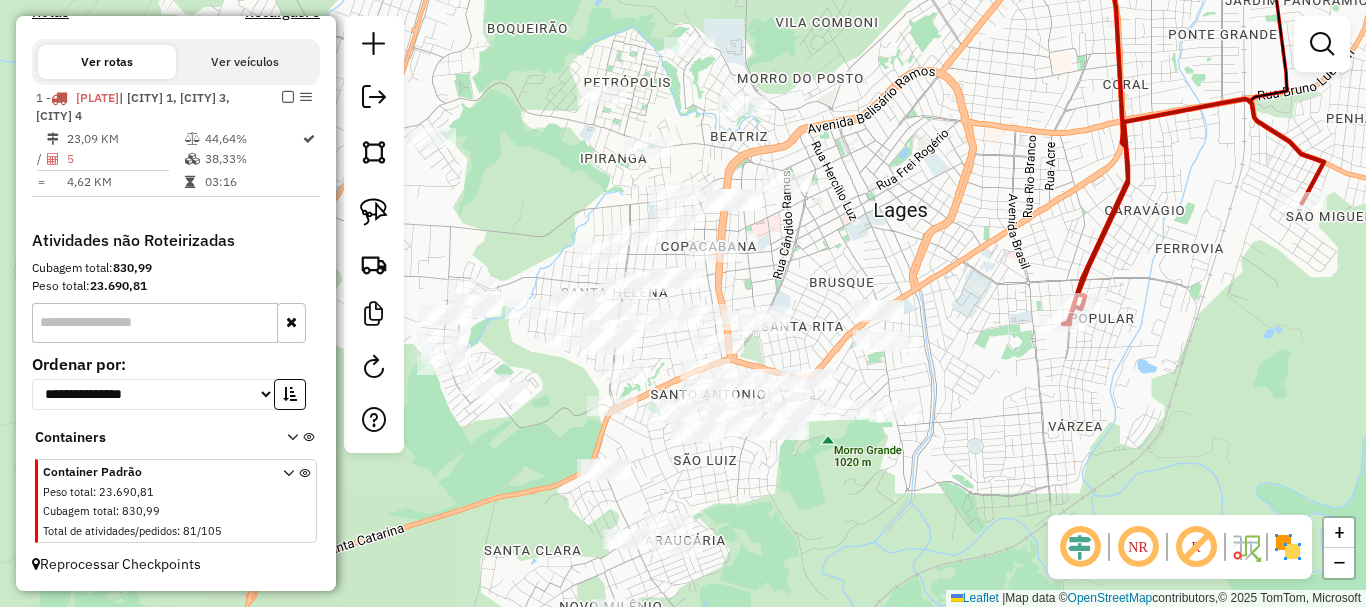 drag, startPoint x: 789, startPoint y: 198, endPoint x: 849, endPoint y: 168, distance: 67.08204 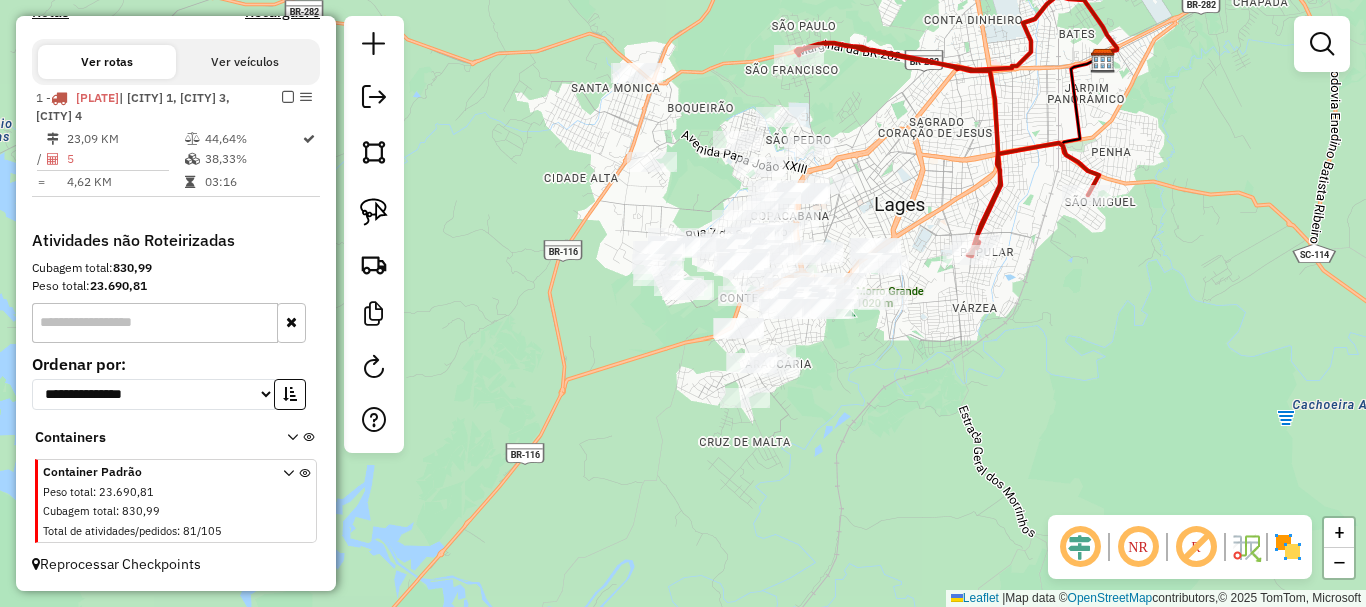 drag, startPoint x: 916, startPoint y: 165, endPoint x: 923, endPoint y: 180, distance: 16.552946 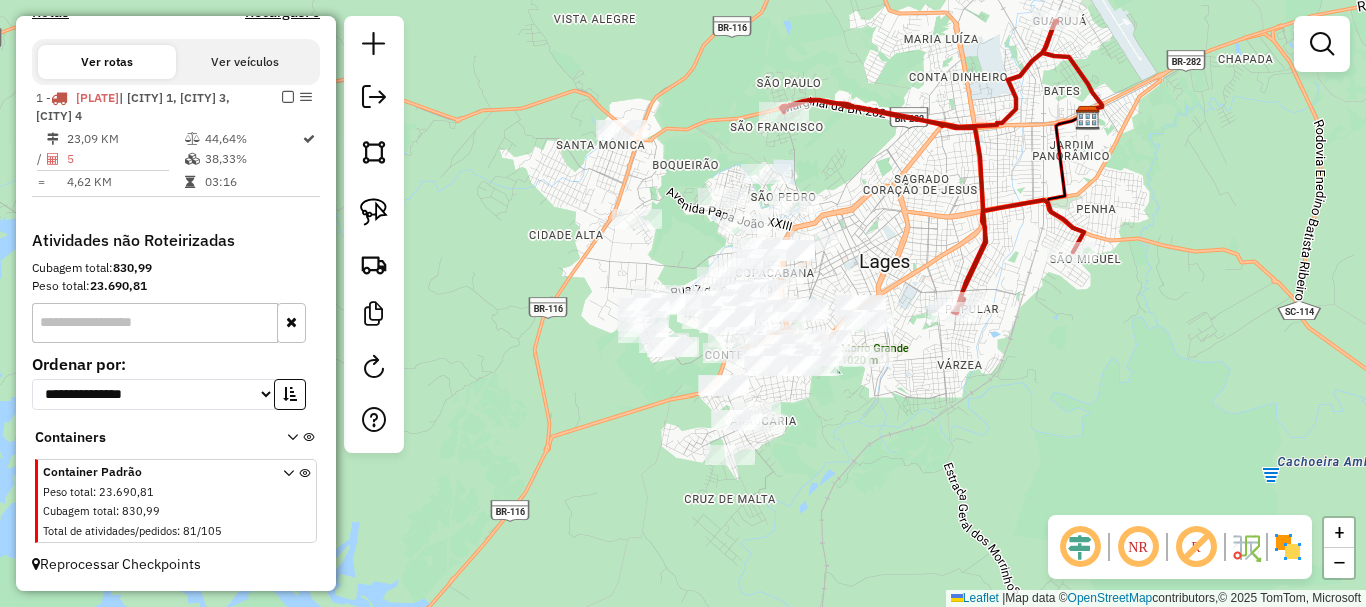drag, startPoint x: 1045, startPoint y: 181, endPoint x: 1022, endPoint y: 268, distance: 89.98889 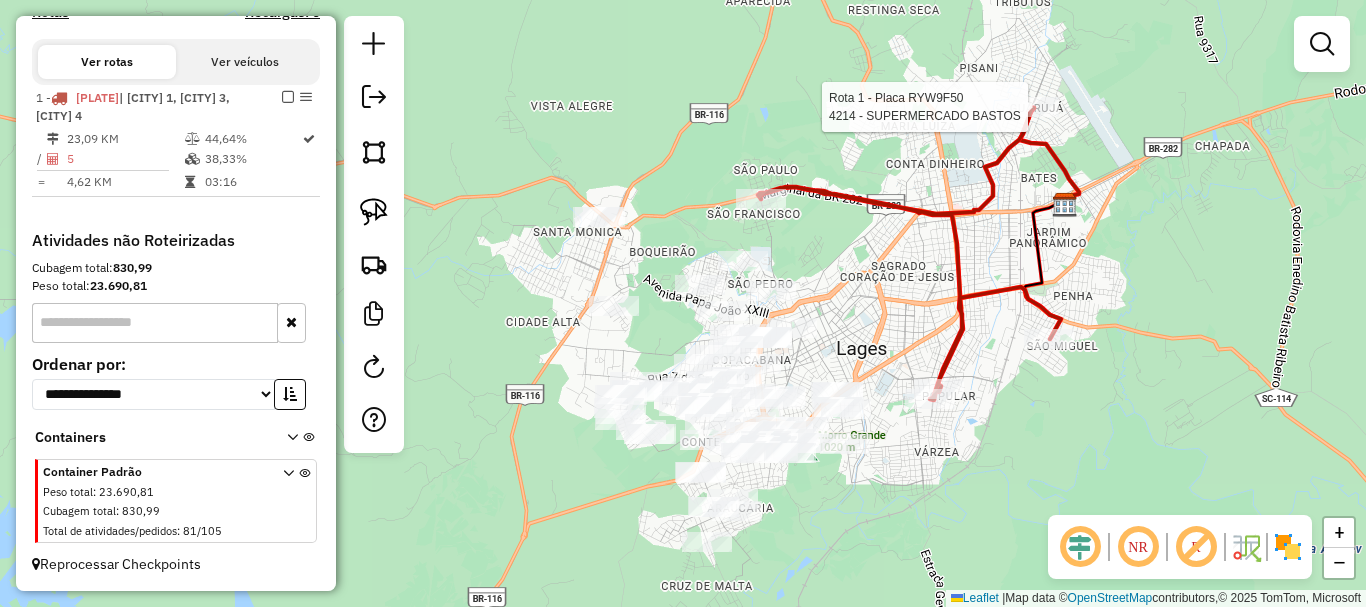 click 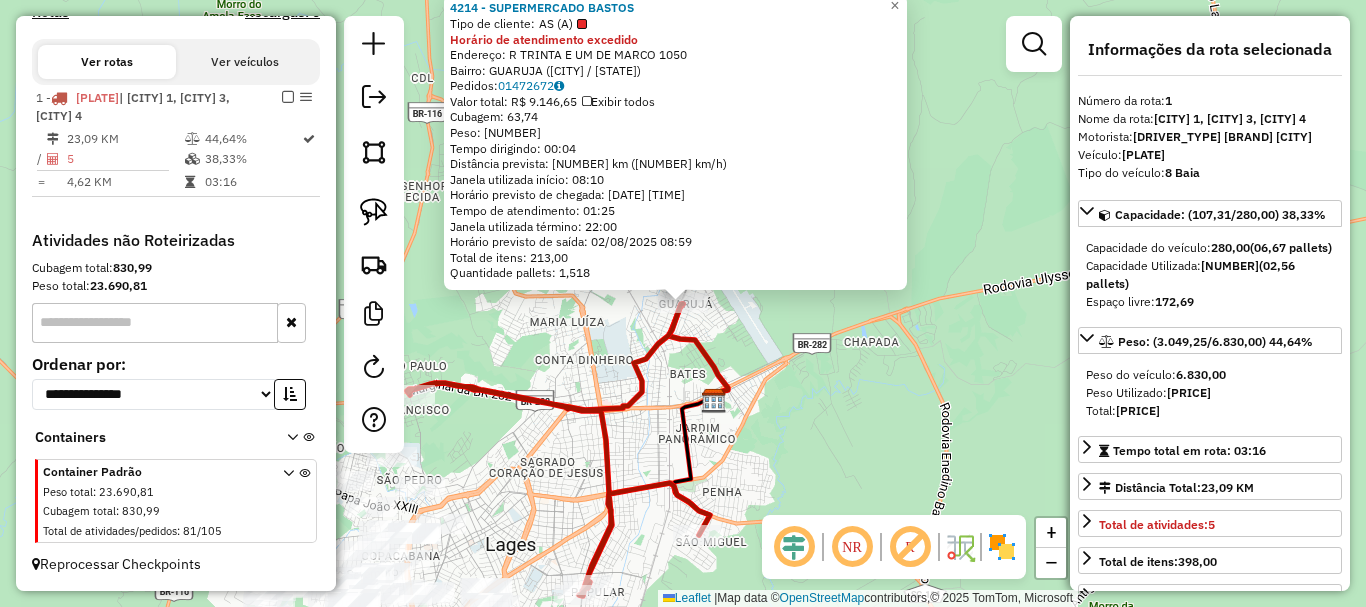 click on "4214 - SUPERMERCADO BASTOS  Tipo de cliente:   AS (A)  Horário de atendimento excedido  Endereço: R   TRINTA E UM DE MARCO          1050   Bairro: GUARUJA ([CITY] / [STATE])   Pedidos:  01472672   Valor total: R$ 9.146,65   Exibir todos   Cubagem: 63,74  Peso: 1.851,84  Tempo dirigindo: 00:04   Distância prevista: 2,485 km (37,28 km/h)   Janela utilizada início: 08:10   Horário previsto de chegada: 02/08/2025 07:34   Tempo de atendimento: 01:25   Janela utilizada término: 22:00   Horário previsto de saída: 02/08/2025 08:59   Total de itens: 213,00   Quantidade pallets: 1,518  × Janela de atendimento Grade de atendimento Capacidade Transportadoras Veículos Cliente Pedidos  Rotas Selecione os dias de semana para filtrar as janelas de atendimento  Seg   Ter   Qua   Qui   Sex   Sáb   Dom  Informe o período da janela de atendimento: De: Até:  Filtrar exatamente a janela do cliente  Considerar janela de atendimento padrão  Selecione os dias de semana para filtrar as grades de atendimento  Seg   Ter   Qua  +" 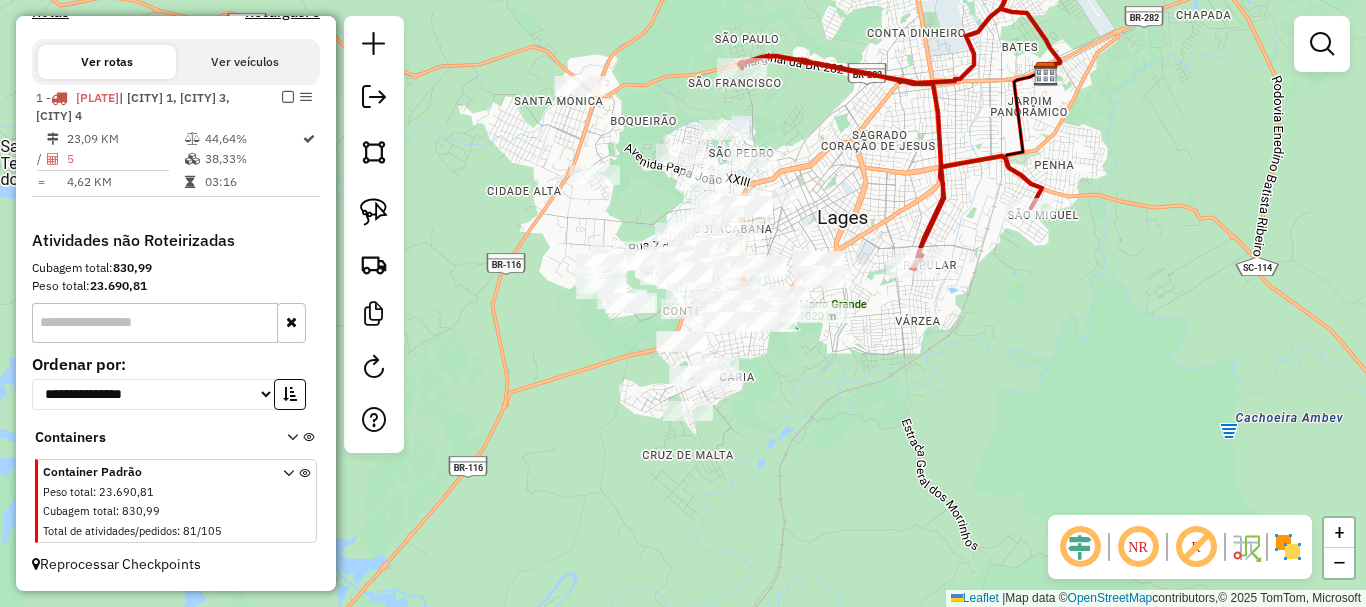 drag, startPoint x: 838, startPoint y: 352, endPoint x: 1099, endPoint y: 79, distance: 377.69034 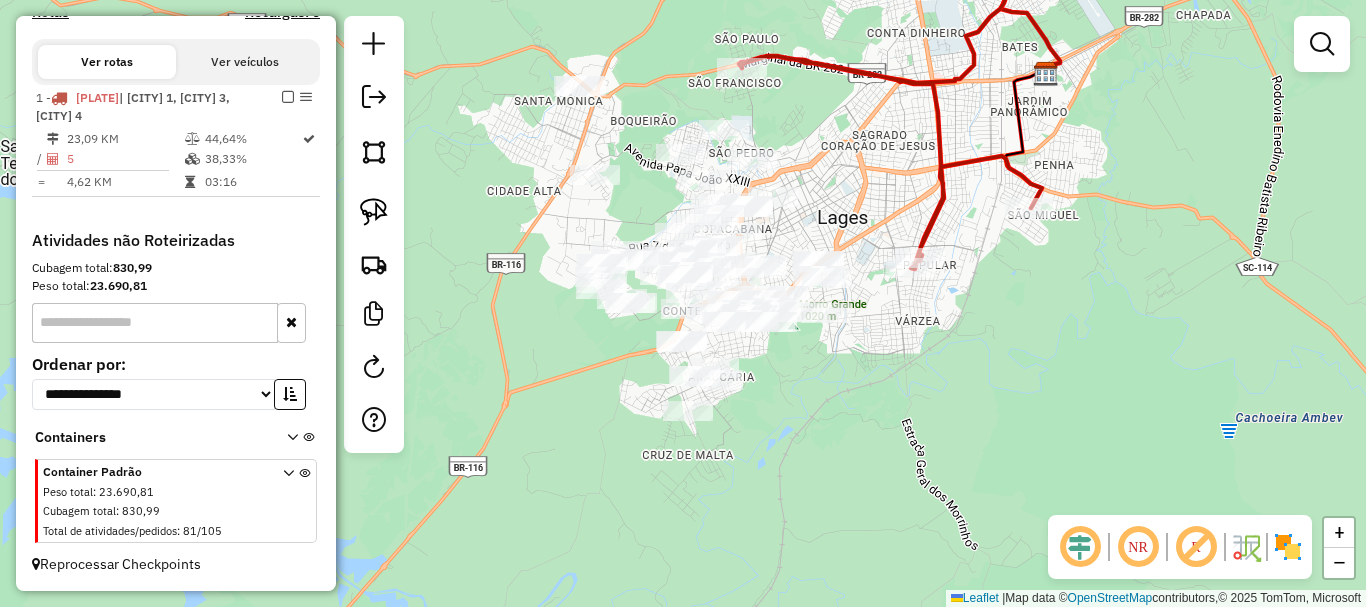 click on "Janela de atendimento Grade de atendimento Capacidade Transportadoras Veículos Cliente Pedidos  Rotas Selecione os dias de semana para filtrar as janelas de atendimento  Seg   Ter   Qua   Qui   Sex   Sáb   Dom  Informe o período da janela de atendimento: De: Até:  Filtrar exatamente a janela do cliente  Considerar janela de atendimento padrão  Selecione os dias de semana para filtrar as grades de atendimento  Seg   Ter   Qua   Qui   Sex   Sáb   Dom   Considerar clientes sem dia de atendimento cadastrado  Clientes fora do dia de atendimento selecionado Filtrar as atividades entre os valores definidos abaixo:  Peso mínimo:   Peso máximo:   Cubagem mínima:   Cubagem máxima:   De:   Até:  Filtrar as atividades entre o tempo de atendimento definido abaixo:  De:   Até:   Considerar capacidade total dos clientes não roteirizados Transportadora: Selecione um ou mais itens Tipo de veículo: Selecione um ou mais itens Veículo: Selecione um ou mais itens Motorista: Selecione um ou mais itens Nome: Rótulo:" 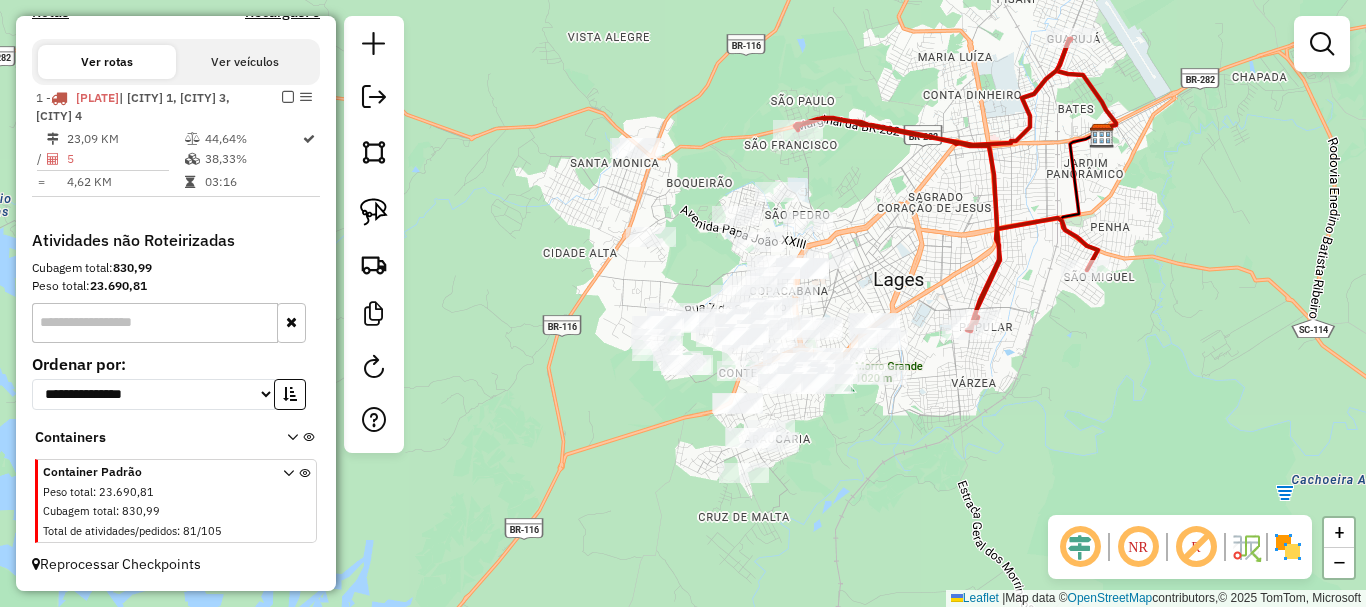 drag, startPoint x: 878, startPoint y: 185, endPoint x: 922, endPoint y: 251, distance: 79.32213 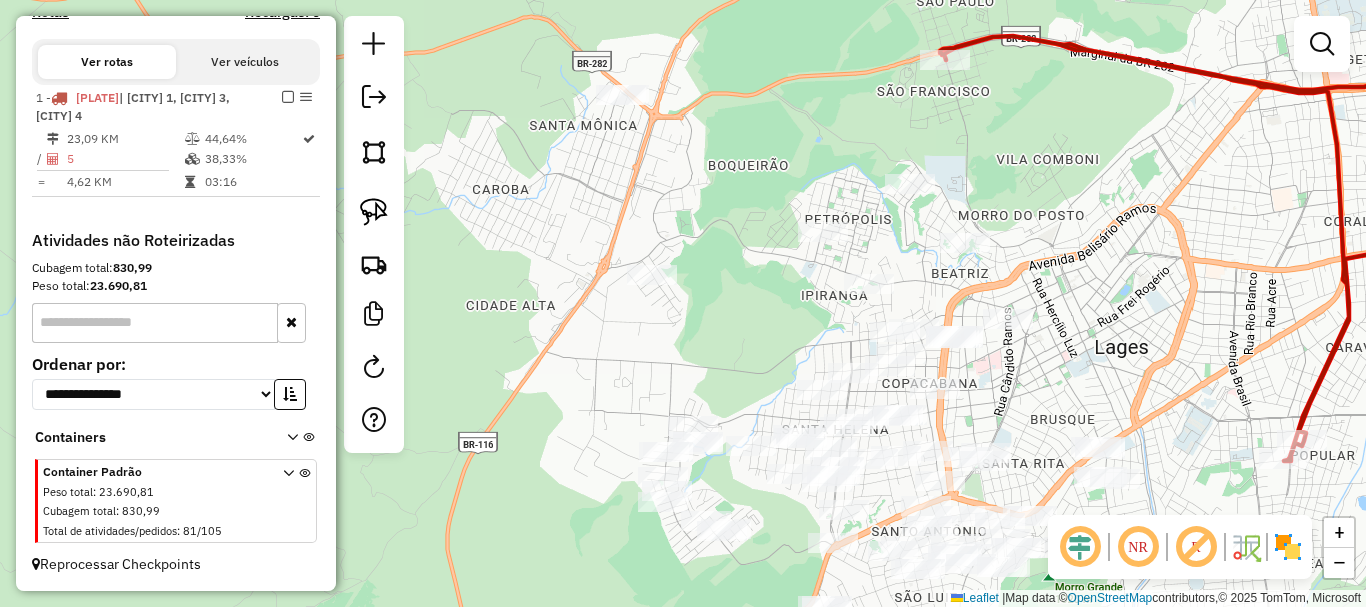 drag, startPoint x: 1008, startPoint y: 235, endPoint x: 1066, endPoint y: 278, distance: 72.20111 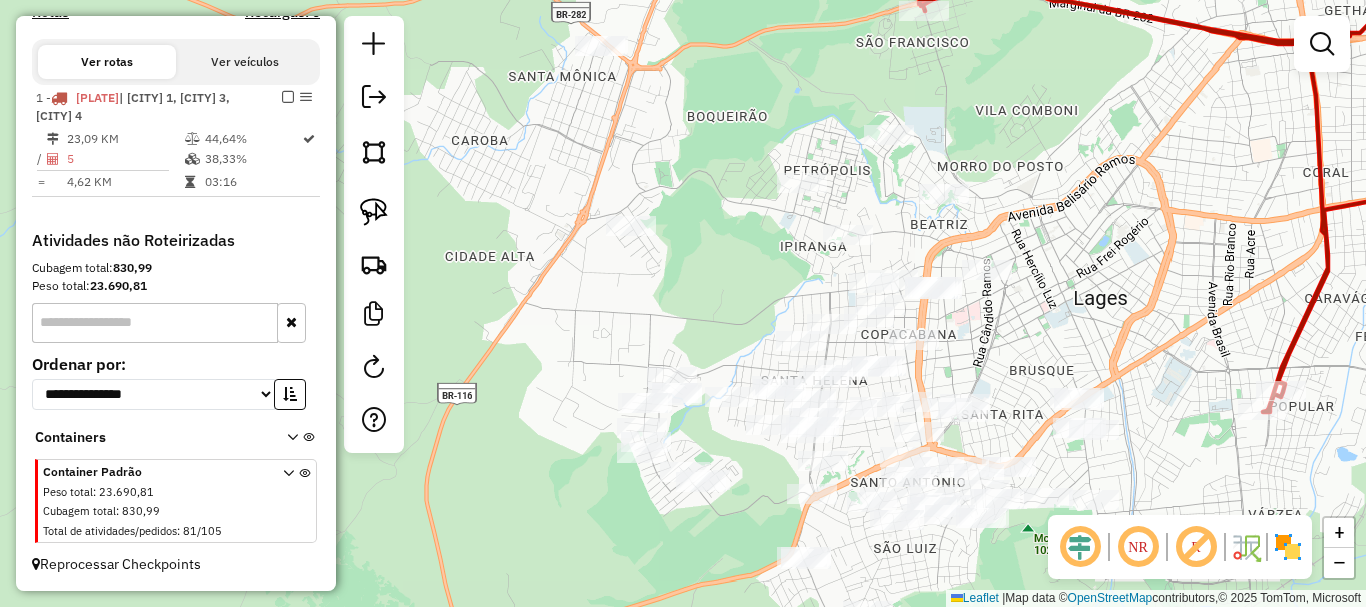 drag, startPoint x: 692, startPoint y: 355, endPoint x: 671, endPoint y: 307, distance: 52.392746 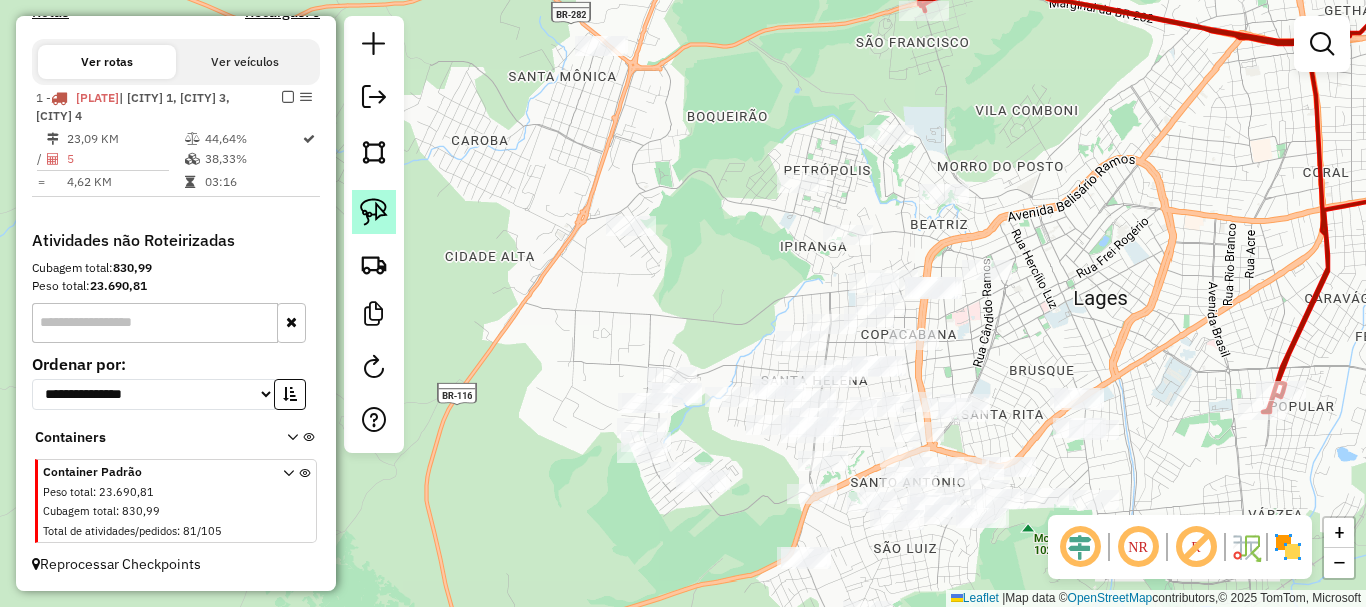 click 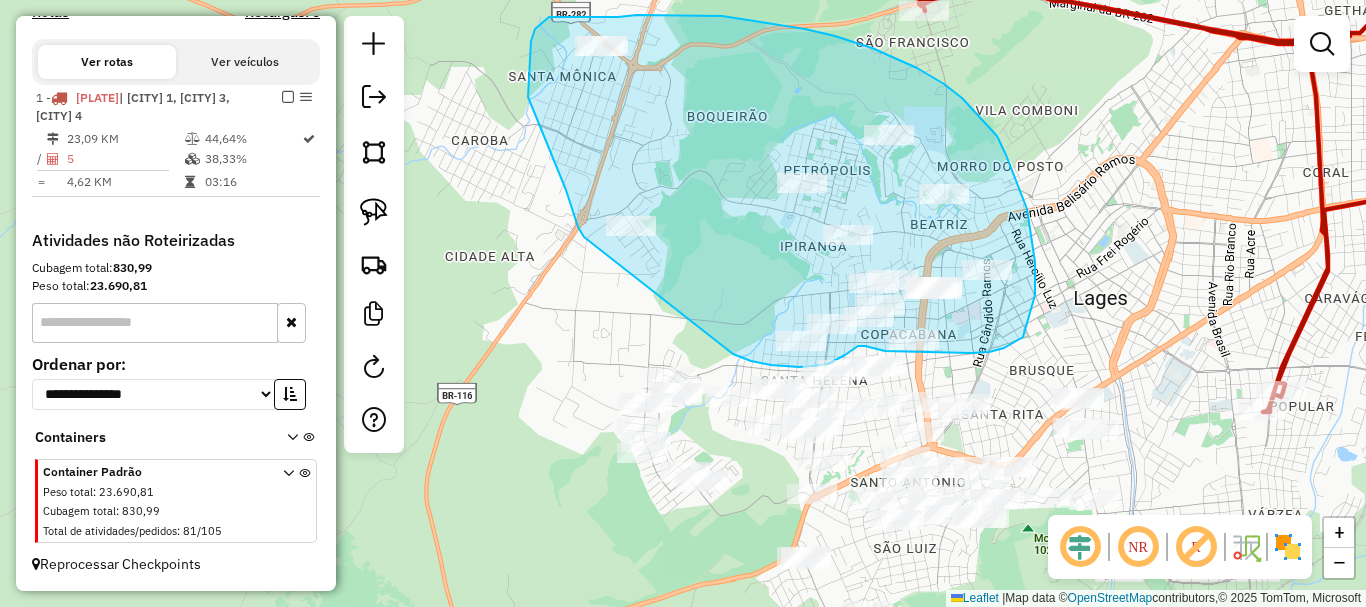 drag, startPoint x: 745, startPoint y: 359, endPoint x: 584, endPoint y: 237, distance: 202.00247 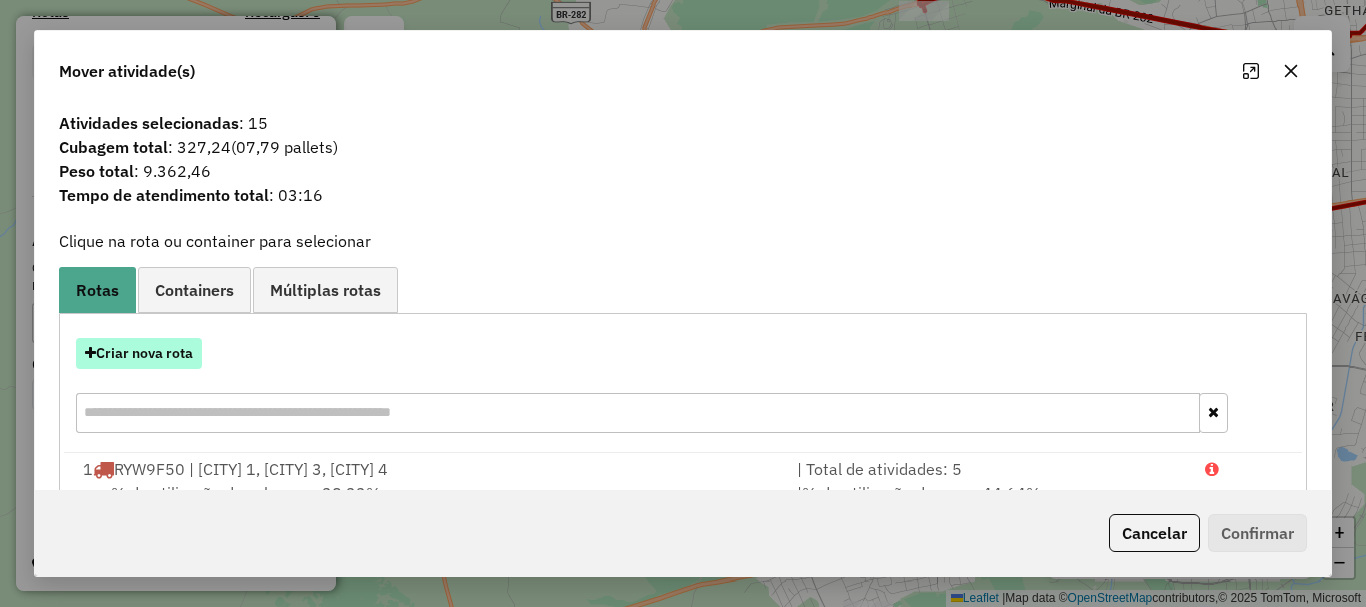 click on "Criar nova rota" at bounding box center [139, 353] 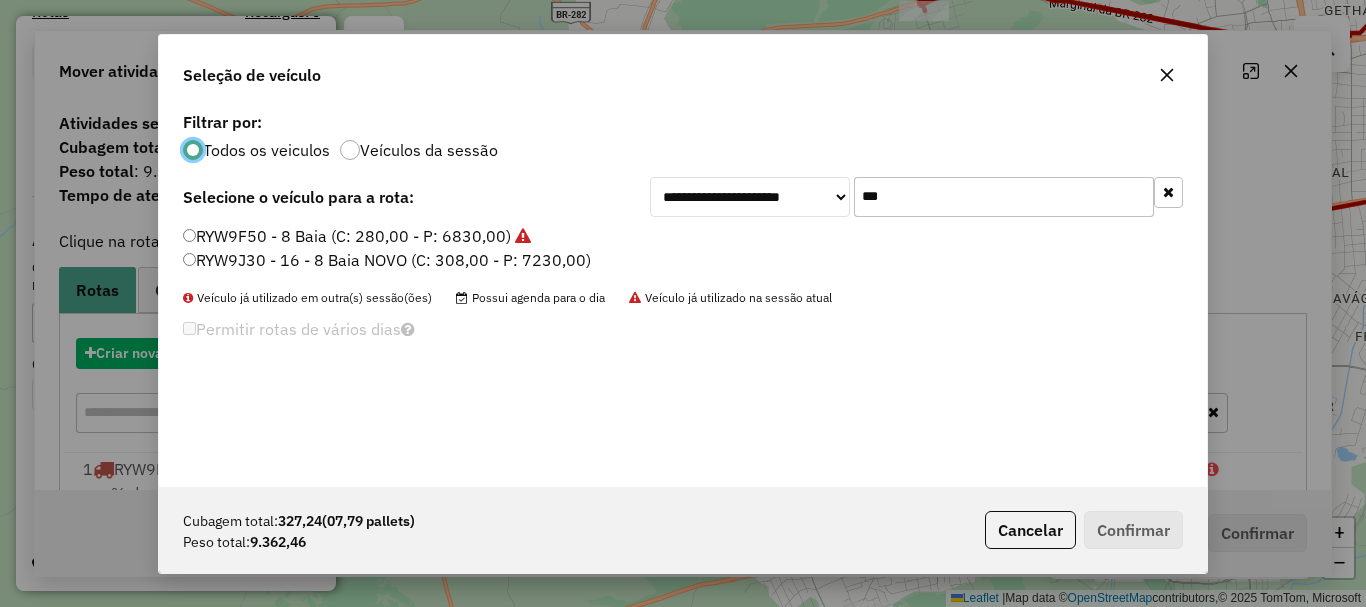 scroll, scrollTop: 11, scrollLeft: 6, axis: both 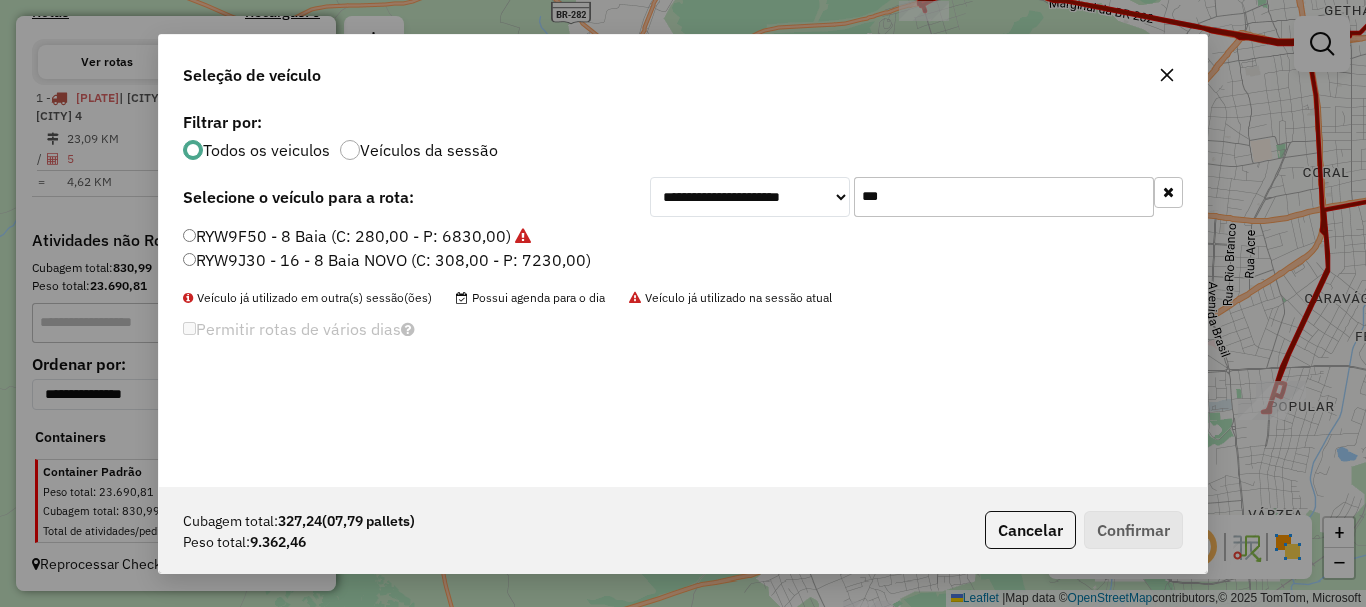 drag, startPoint x: 923, startPoint y: 202, endPoint x: 714, endPoint y: 143, distance: 217.16814 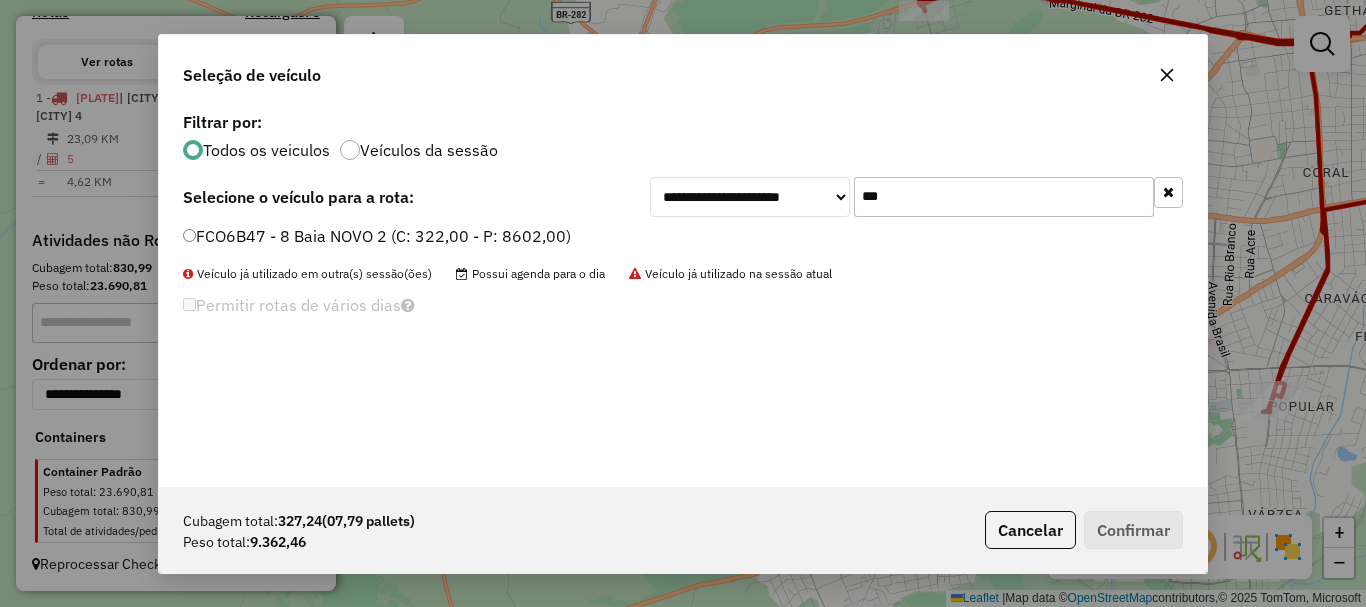 type on "***" 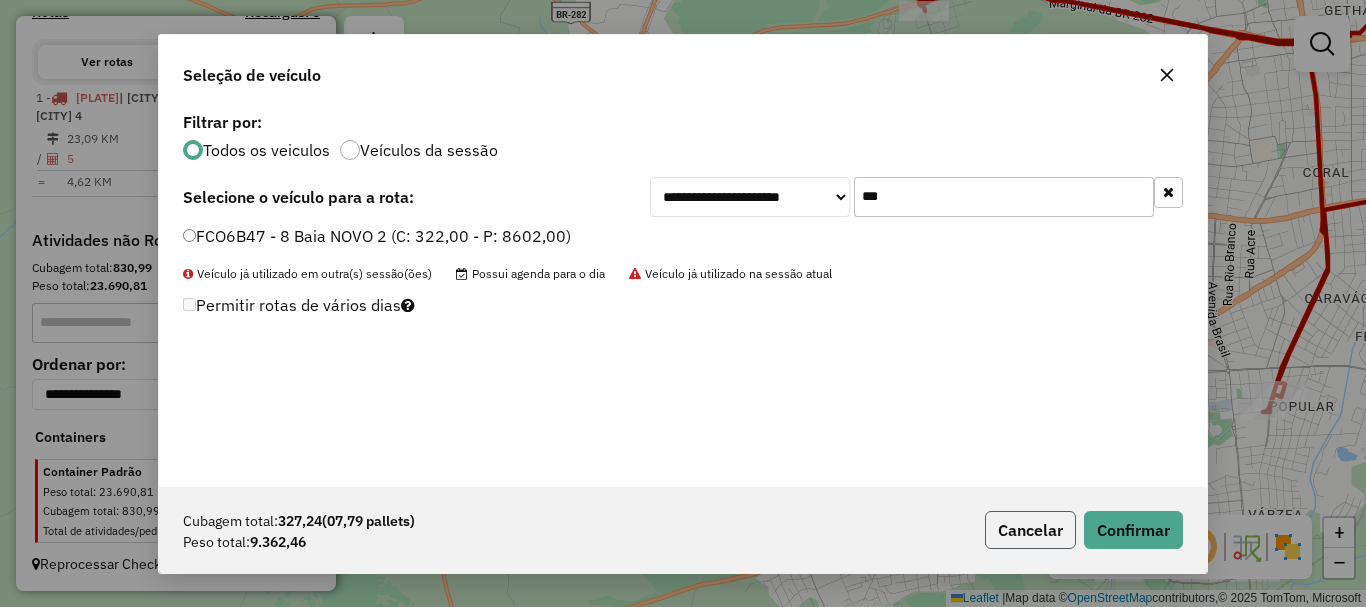 click on "Cancelar" 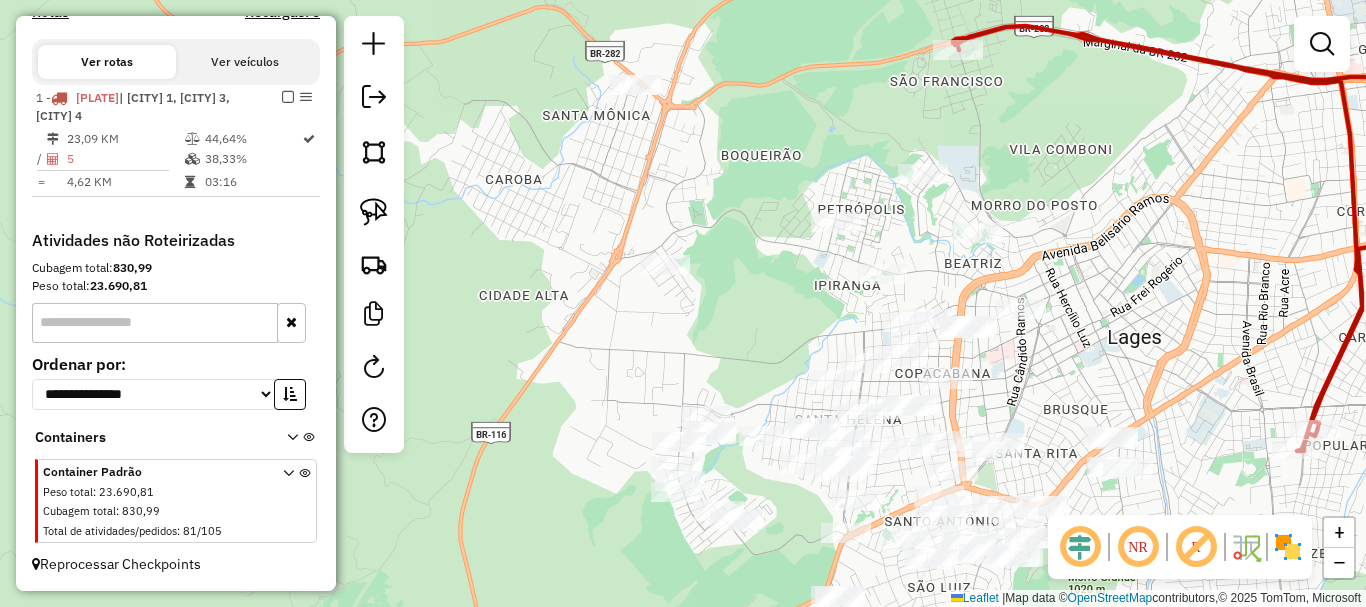 drag, startPoint x: 1110, startPoint y: 261, endPoint x: 1127, endPoint y: 273, distance: 20.808653 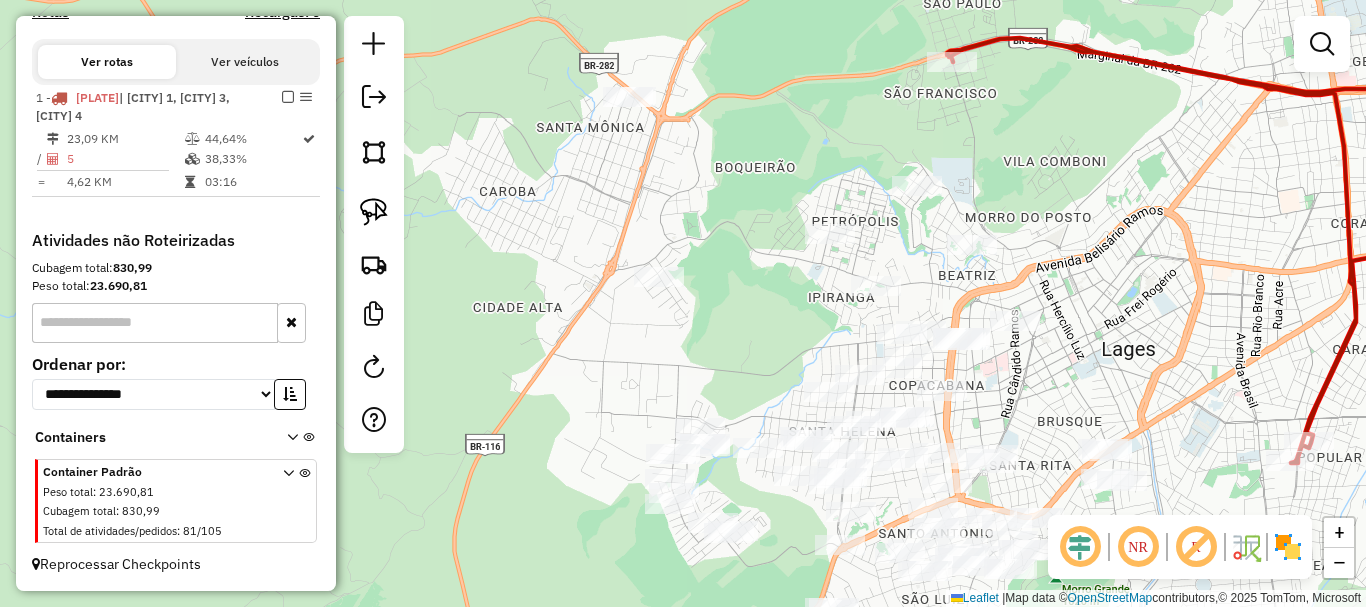 click on "Janela de atendimento Grade de atendimento Capacidade Transportadoras Veículos Cliente Pedidos  Rotas Selecione os dias de semana para filtrar as janelas de atendimento  Seg   Ter   Qua   Qui   Sex   Sáb   Dom  Informe o período da janela de atendimento: De: Até:  Filtrar exatamente a janela do cliente  Considerar janela de atendimento padrão  Selecione os dias de semana para filtrar as grades de atendimento  Seg   Ter   Qua   Qui   Sex   Sáb   Dom   Considerar clientes sem dia de atendimento cadastrado  Clientes fora do dia de atendimento selecionado Filtrar as atividades entre os valores definidos abaixo:  Peso mínimo:   Peso máximo:   Cubagem mínima:   Cubagem máxima:   De:   Até:  Filtrar as atividades entre o tempo de atendimento definido abaixo:  De:   Até:   Considerar capacidade total dos clientes não roteirizados Transportadora: Selecione um ou mais itens Tipo de veículo: Selecione um ou mais itens Veículo: Selecione um ou mais itens Motorista: Selecione um ou mais itens Nome: Rótulo:" 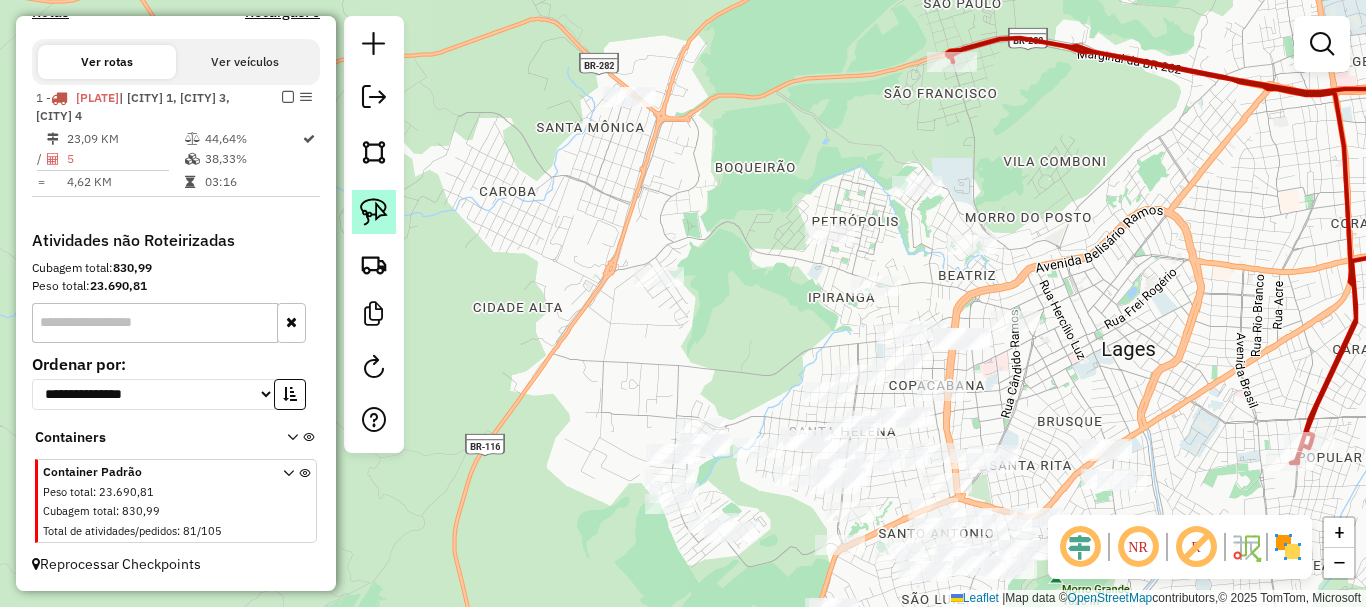 click 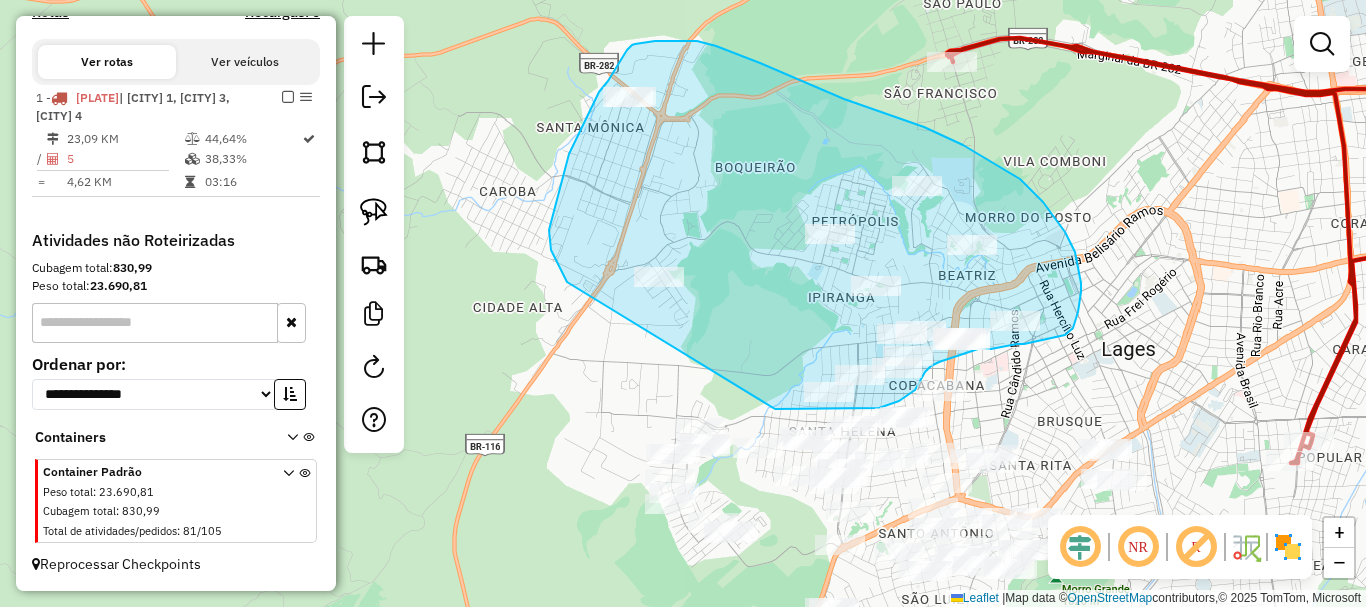 drag, startPoint x: 775, startPoint y: 409, endPoint x: 567, endPoint y: 282, distance: 243.70679 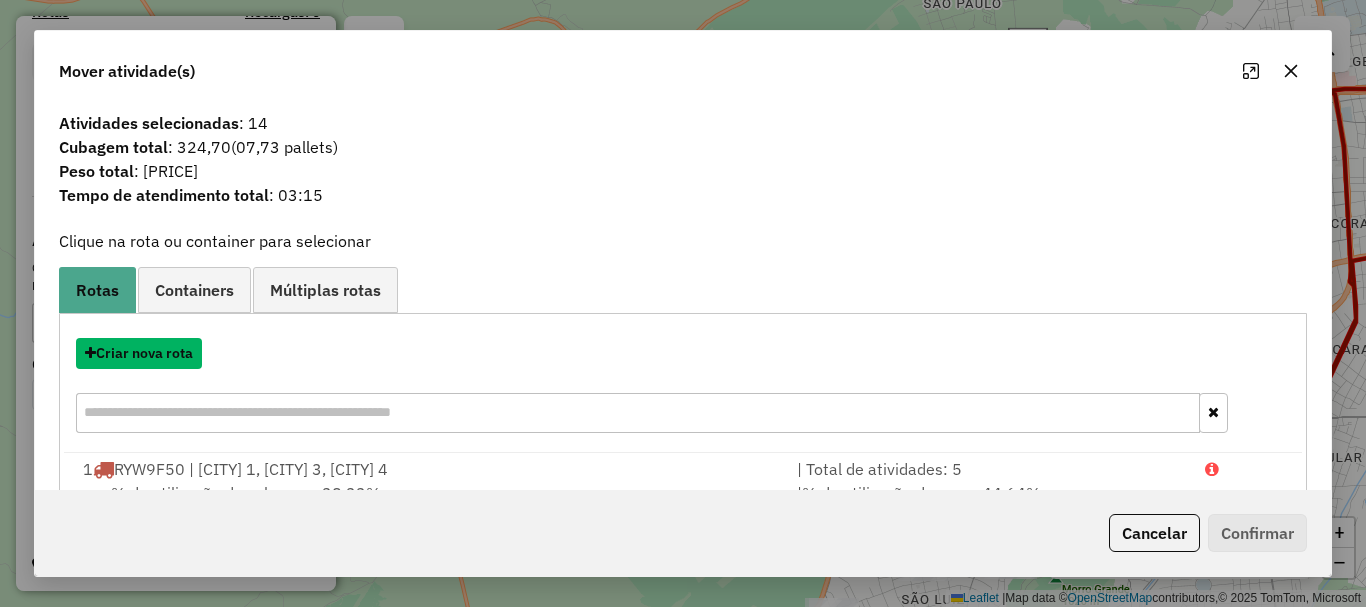 click on "Criar nova rota" at bounding box center (139, 353) 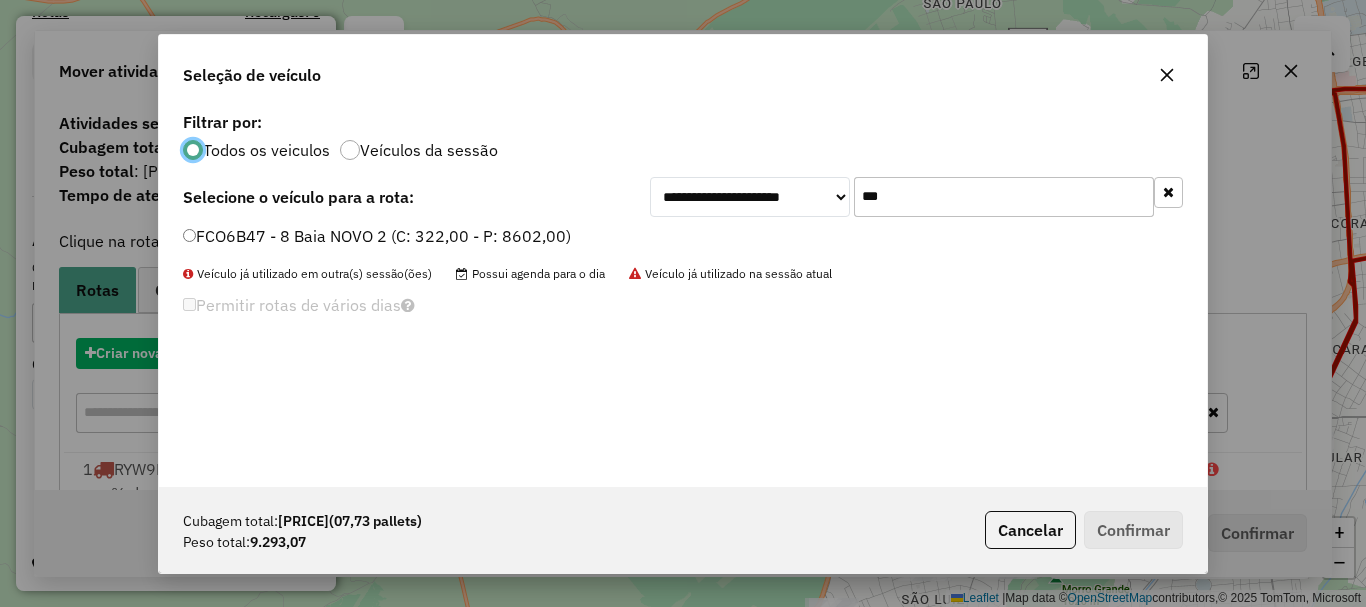 scroll, scrollTop: 11, scrollLeft: 6, axis: both 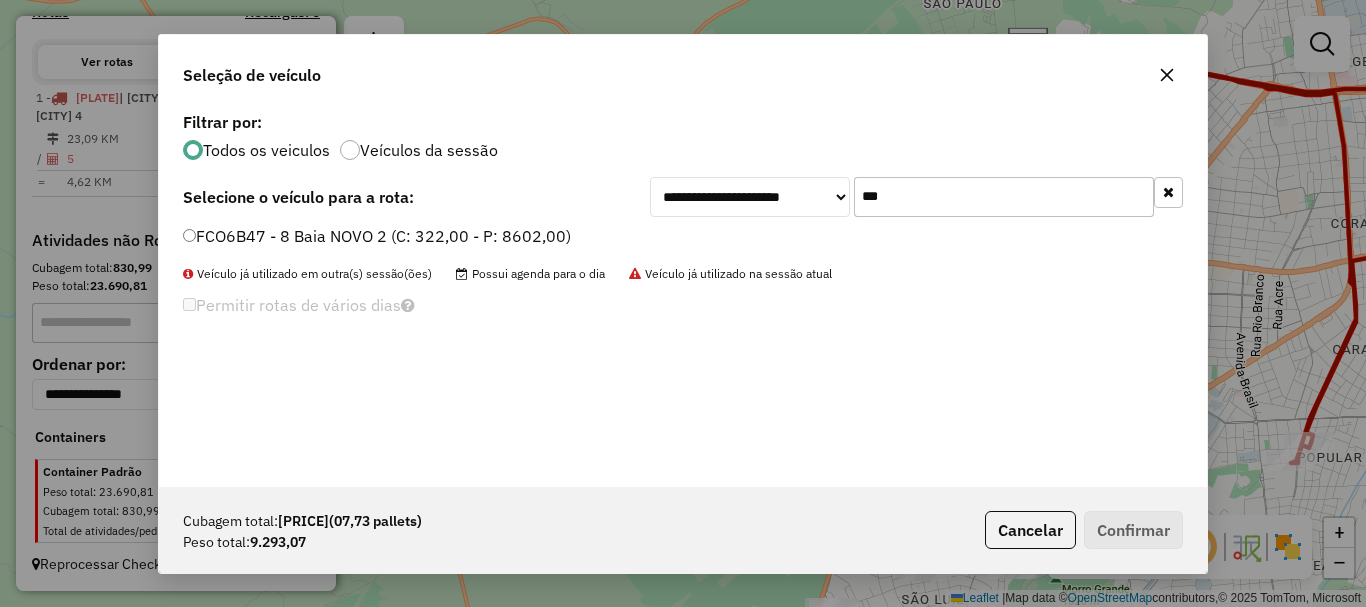 drag, startPoint x: 929, startPoint y: 201, endPoint x: 799, endPoint y: 191, distance: 130.38405 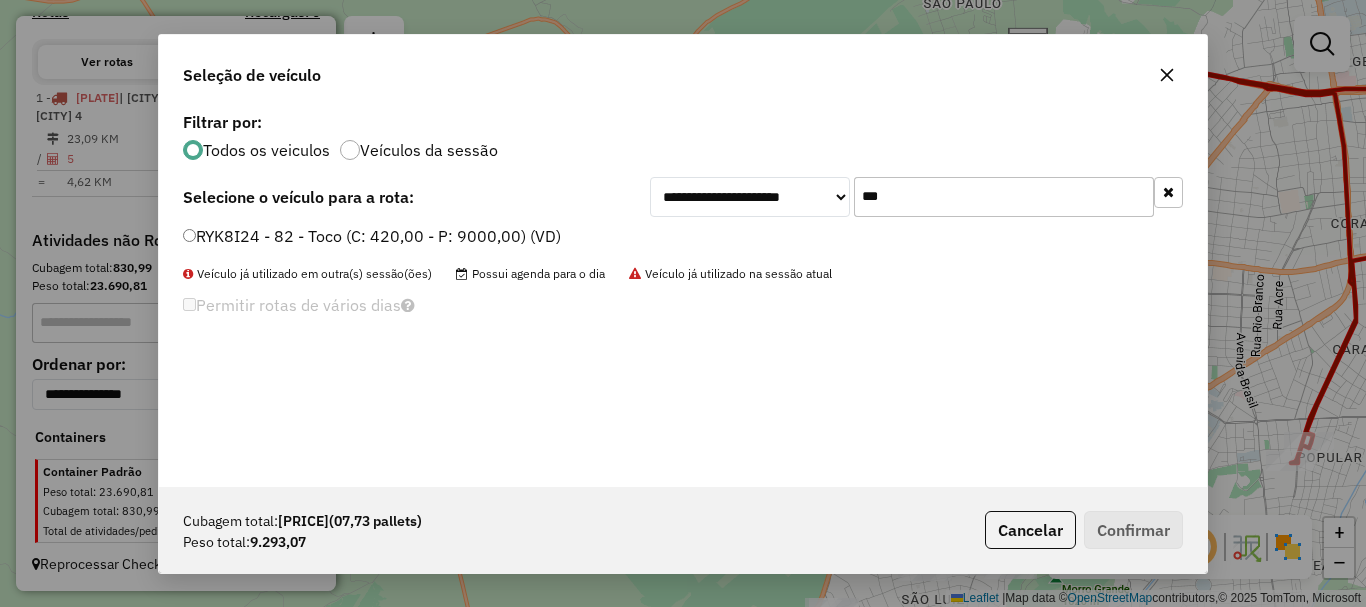 type on "***" 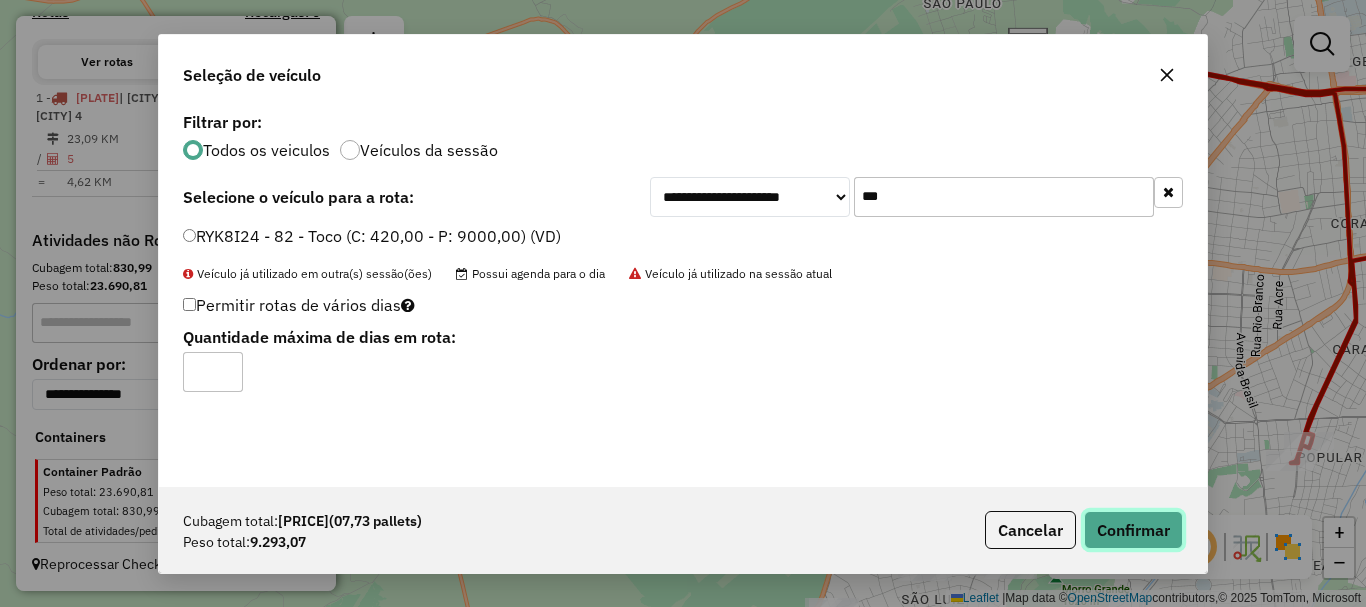 click on "Confirmar" 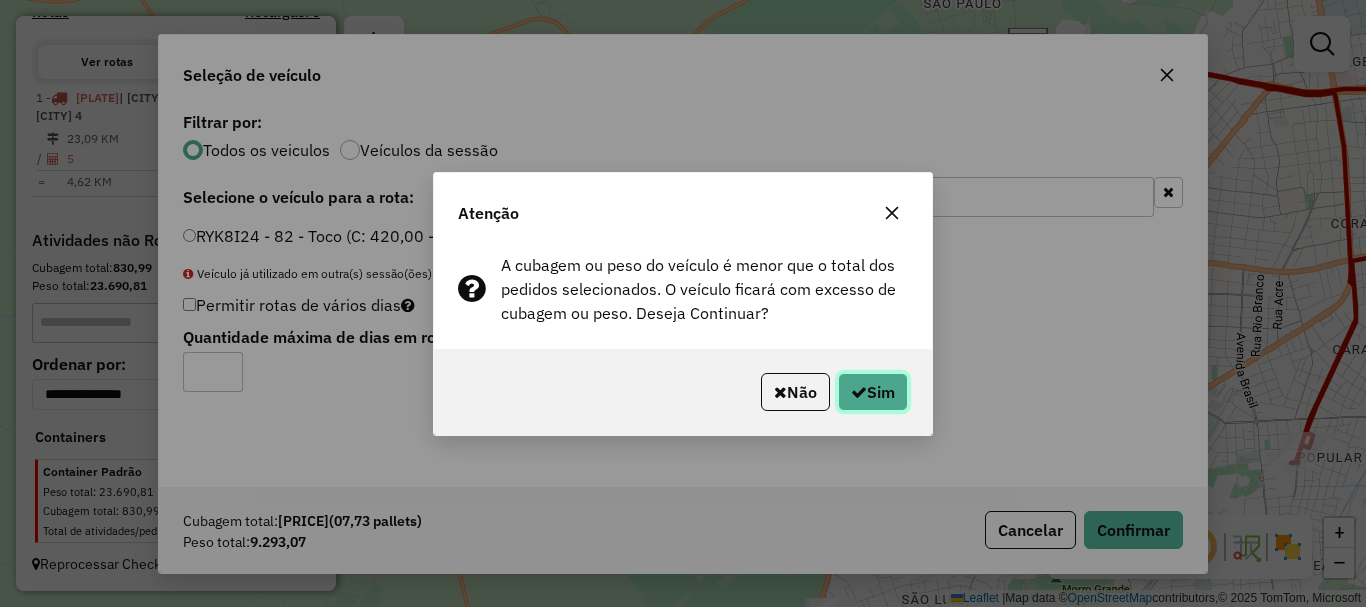 click 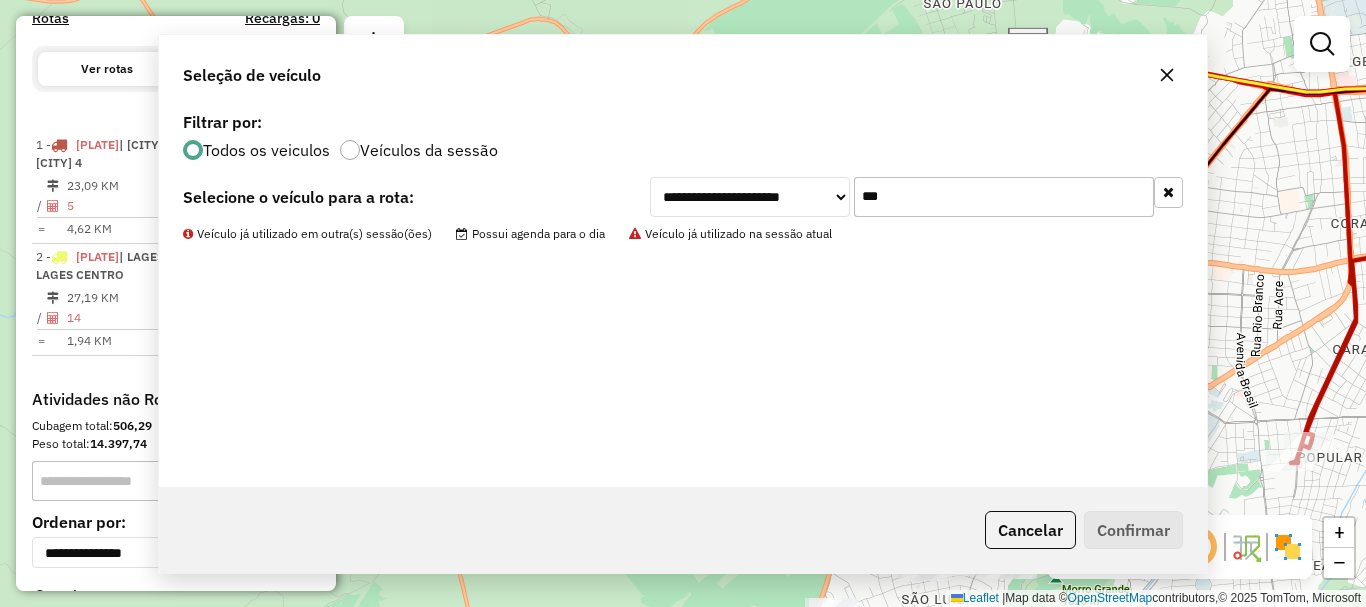 scroll, scrollTop: 689, scrollLeft: 0, axis: vertical 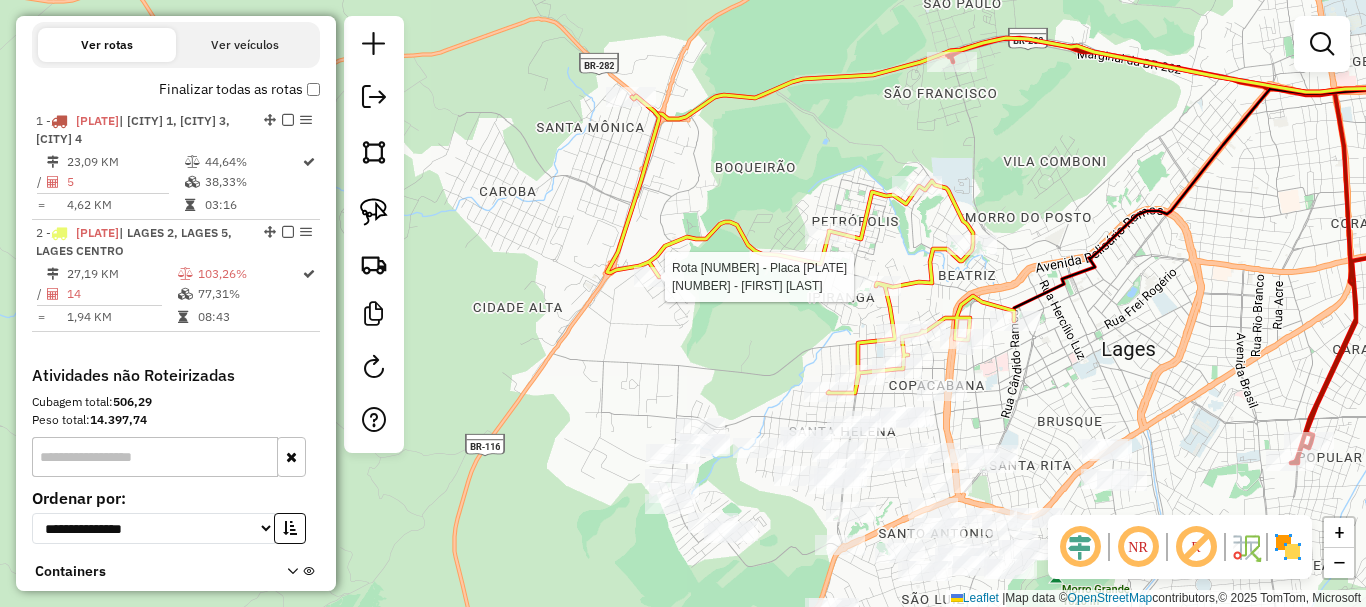 select on "*********" 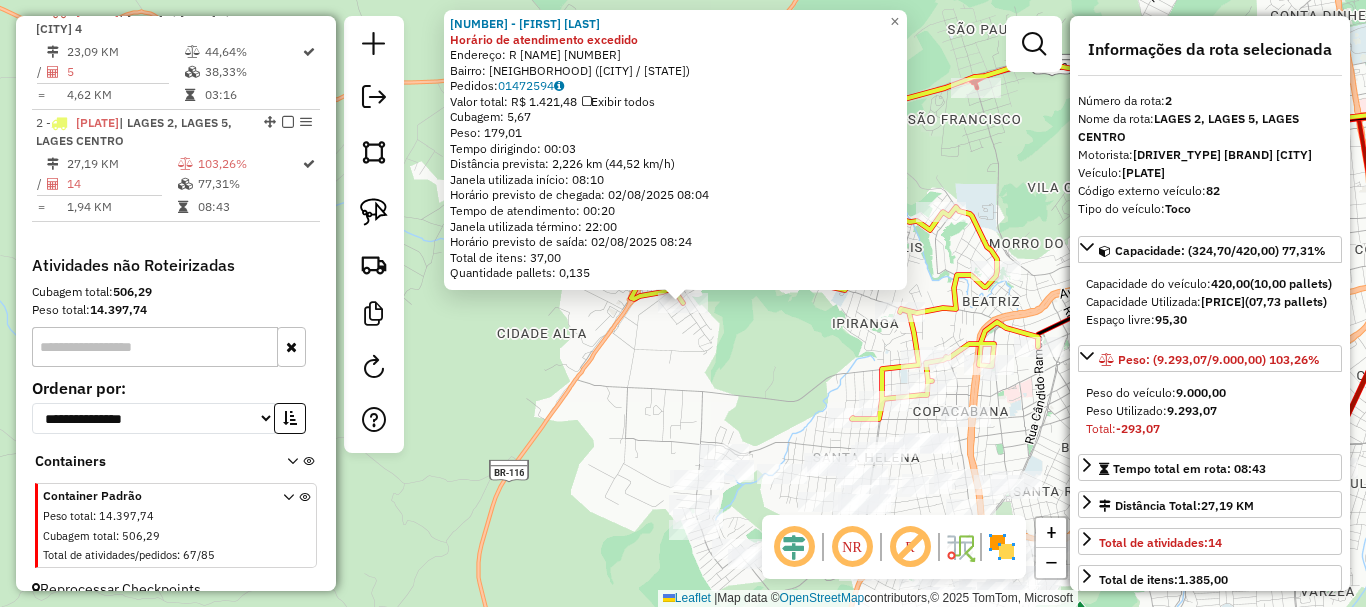 scroll, scrollTop: 842, scrollLeft: 0, axis: vertical 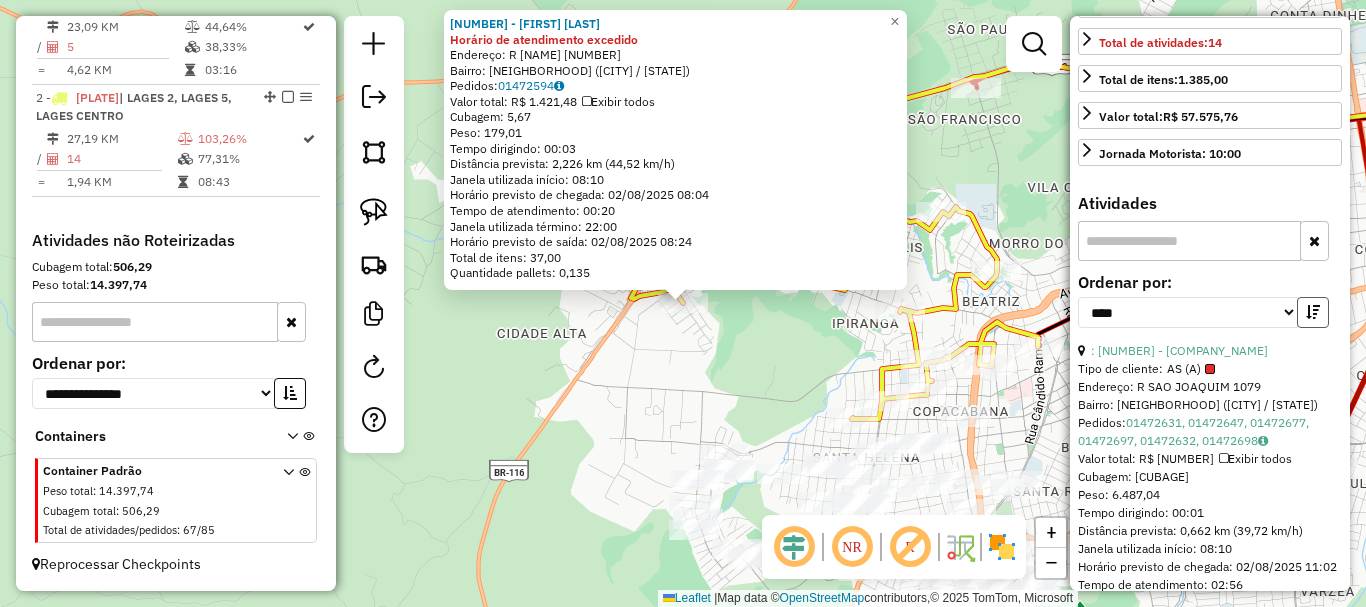 click at bounding box center [1313, 312] 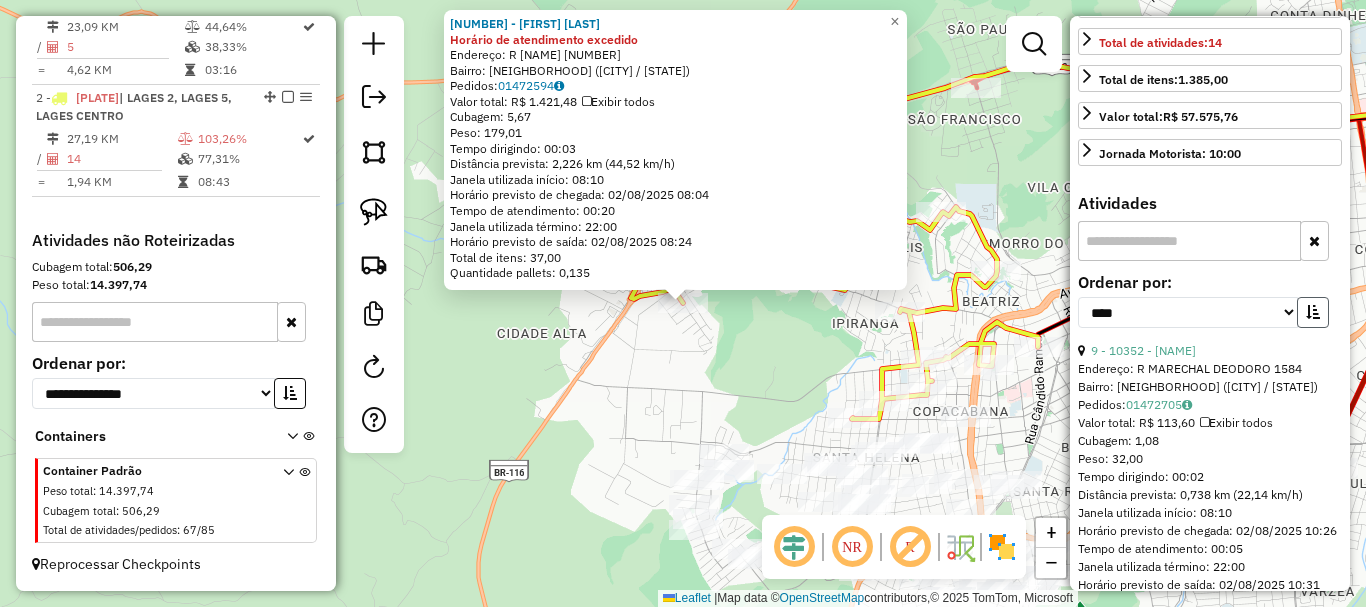 click at bounding box center [1313, 312] 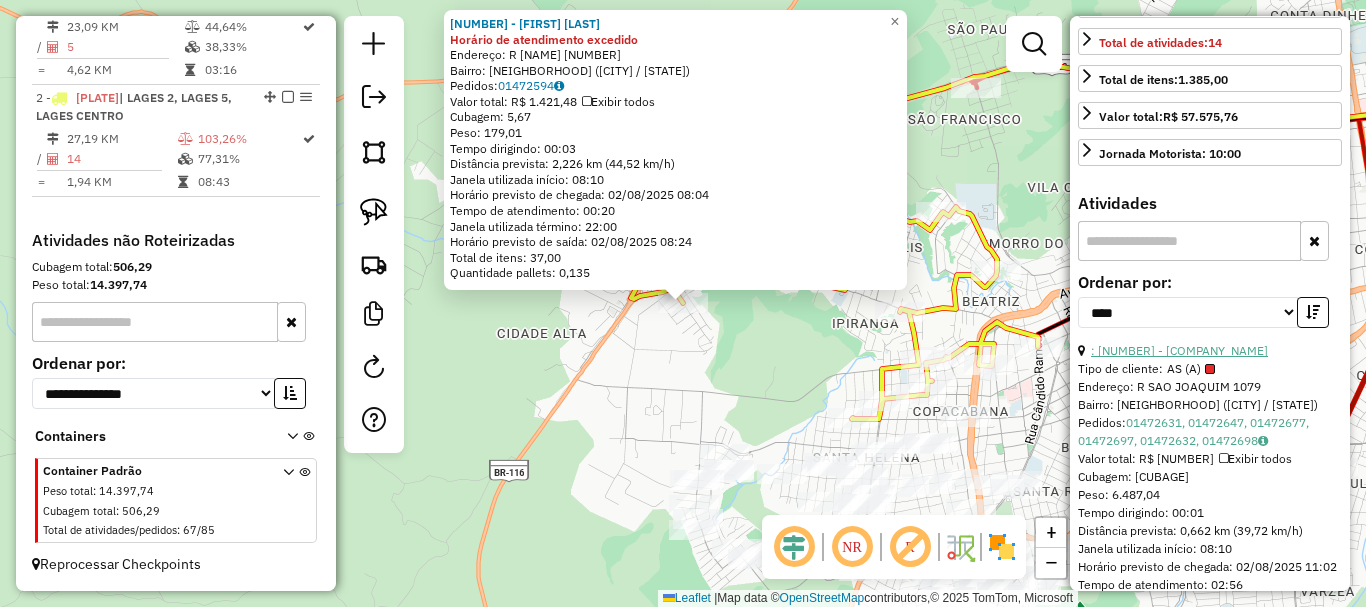 click on ": [NUMBER] - [COMPANY_NAME]" at bounding box center (1179, 350) 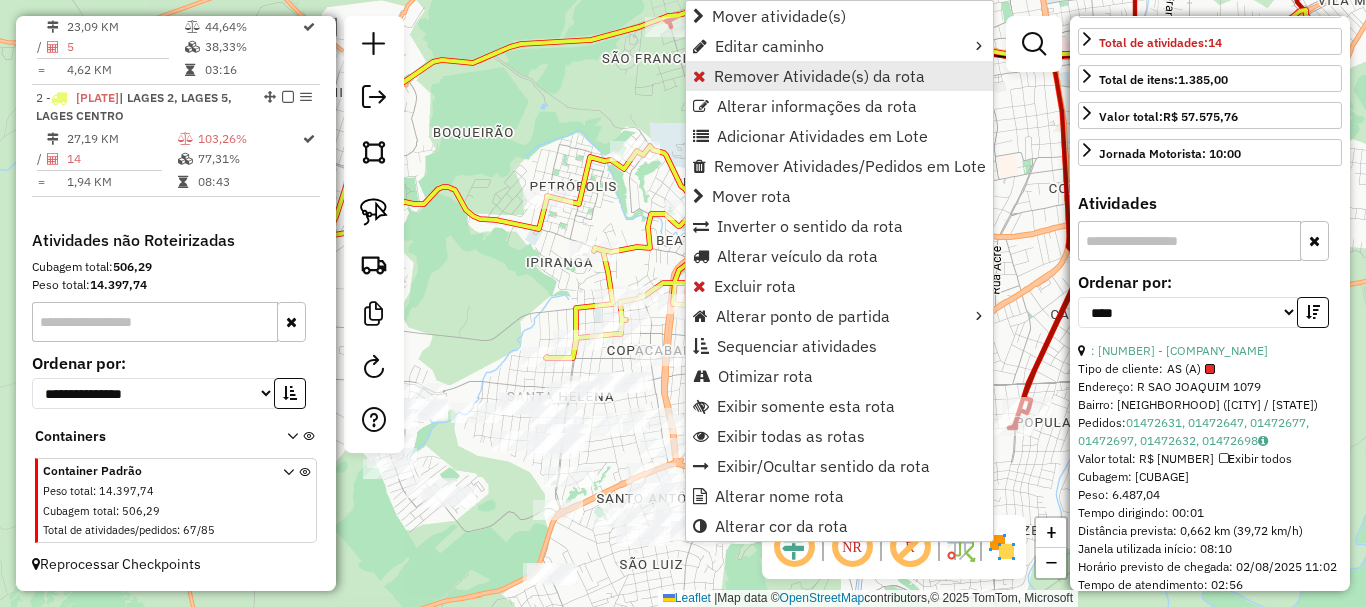 click on "Remover Atividade(s) da rota" at bounding box center (839, 76) 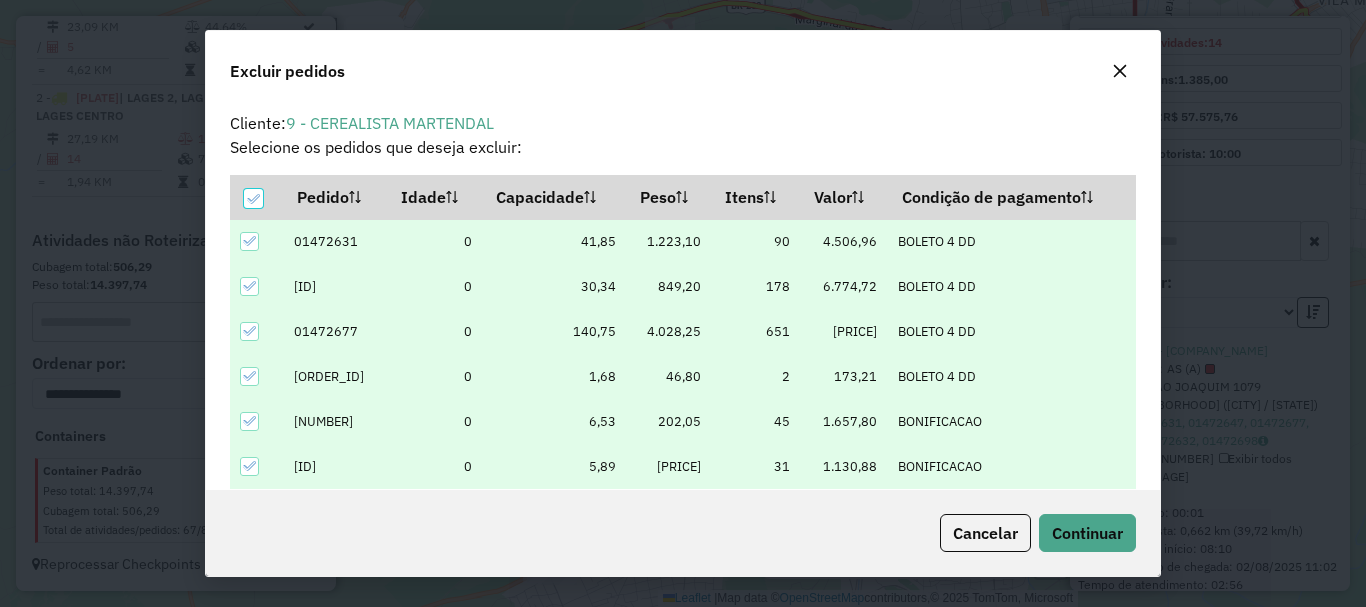 scroll, scrollTop: 70, scrollLeft: 0, axis: vertical 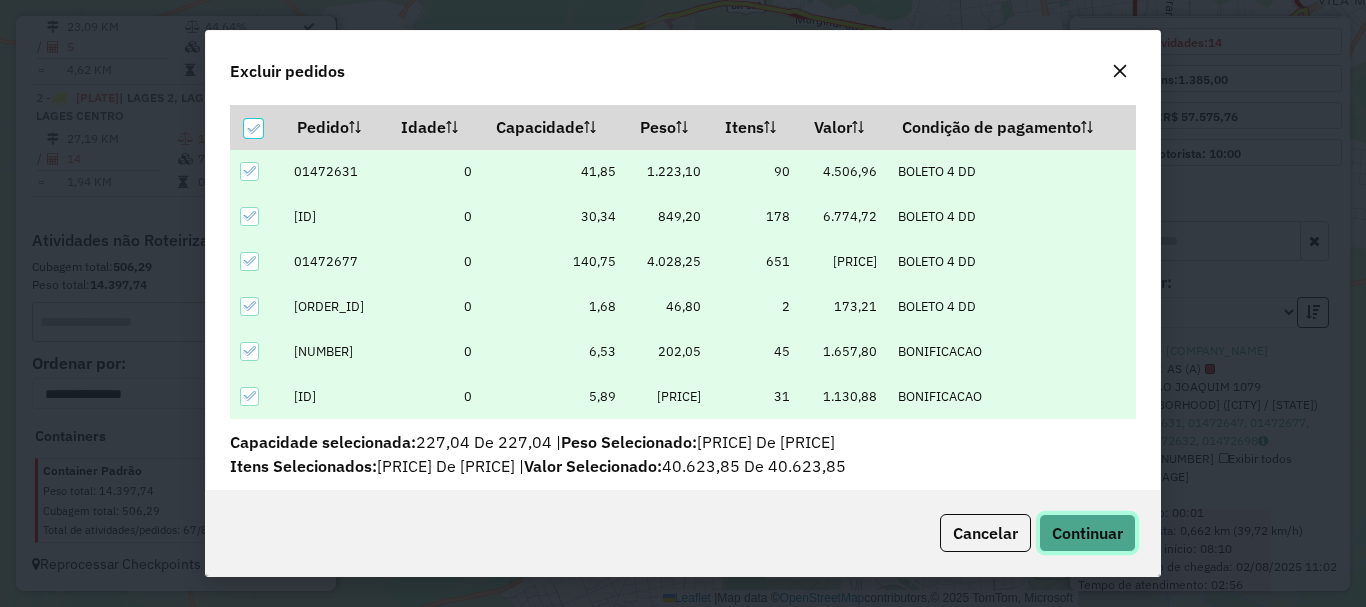 click on "Continuar" 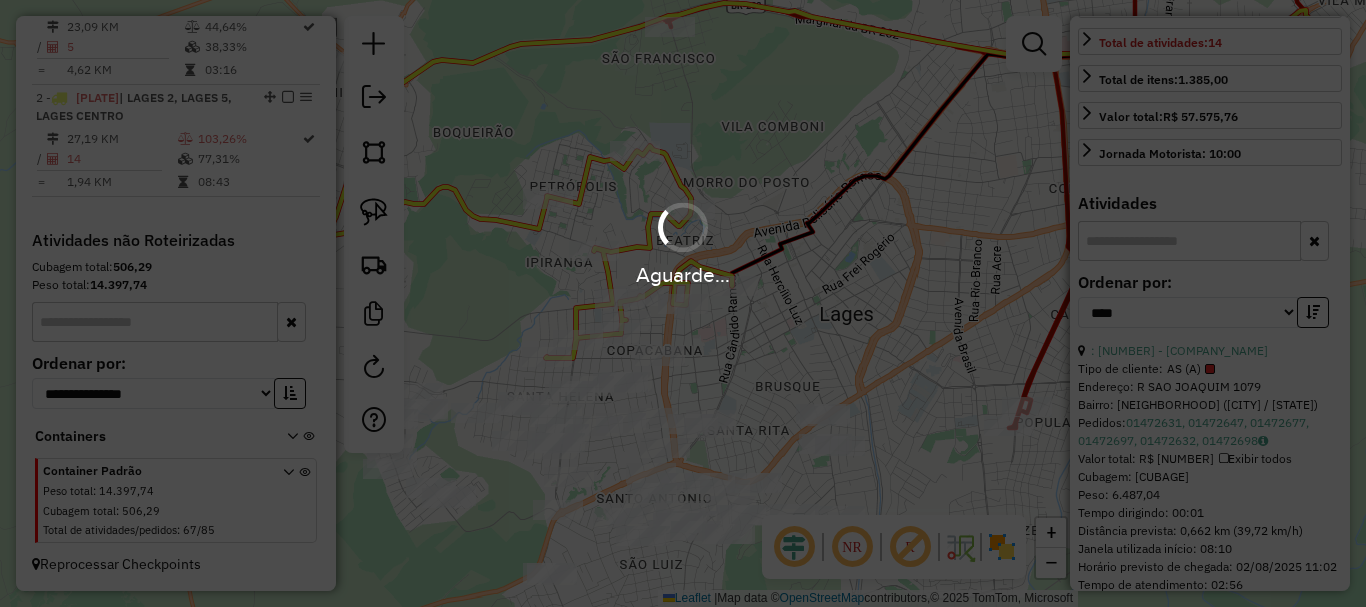 scroll, scrollTop: 482, scrollLeft: 0, axis: vertical 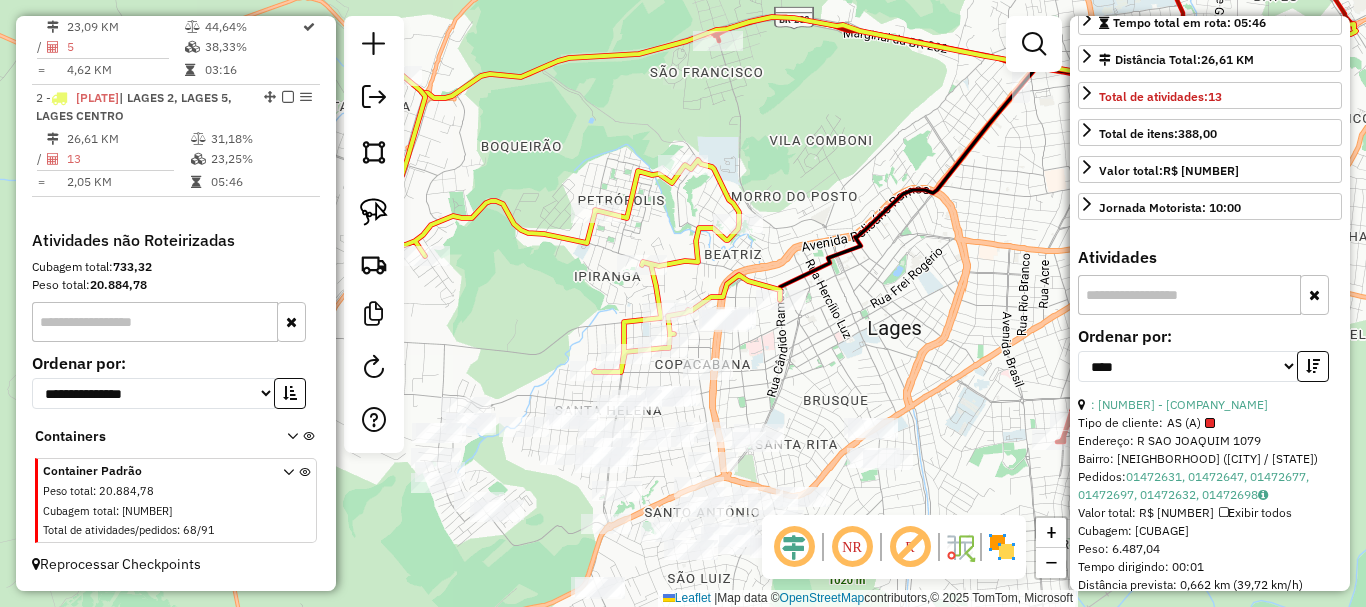 drag, startPoint x: 814, startPoint y: 349, endPoint x: 849, endPoint y: 359, distance: 36.40055 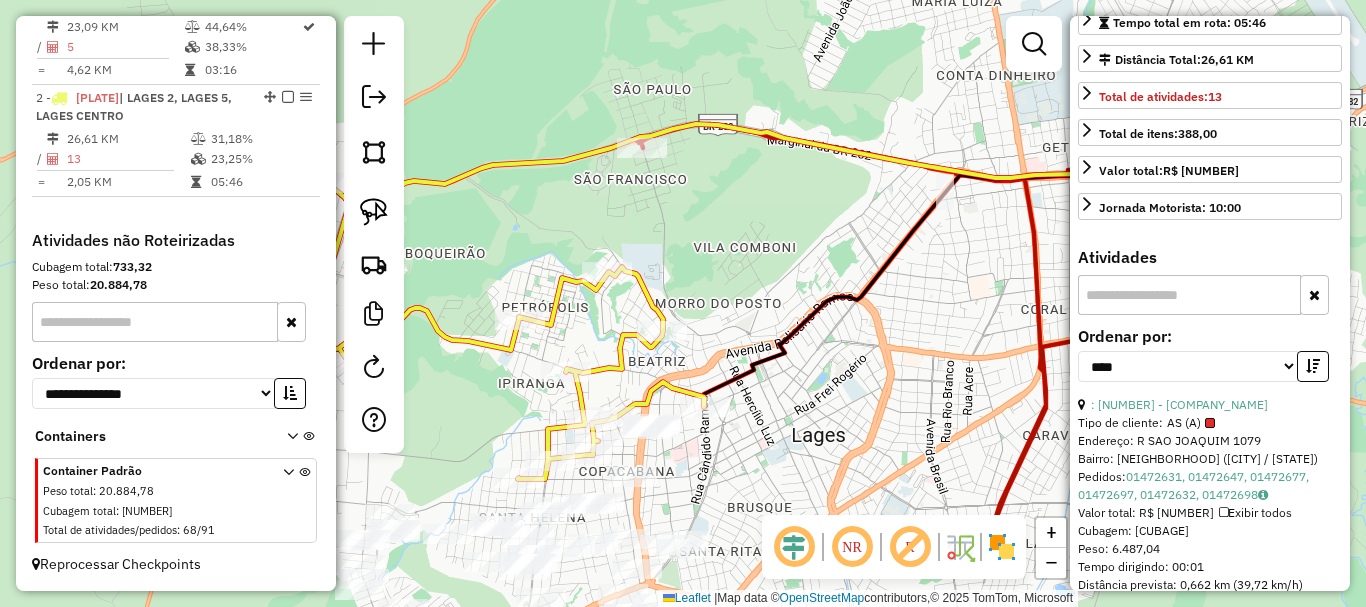 drag, startPoint x: 867, startPoint y: 154, endPoint x: 791, endPoint y: 261, distance: 131.24405 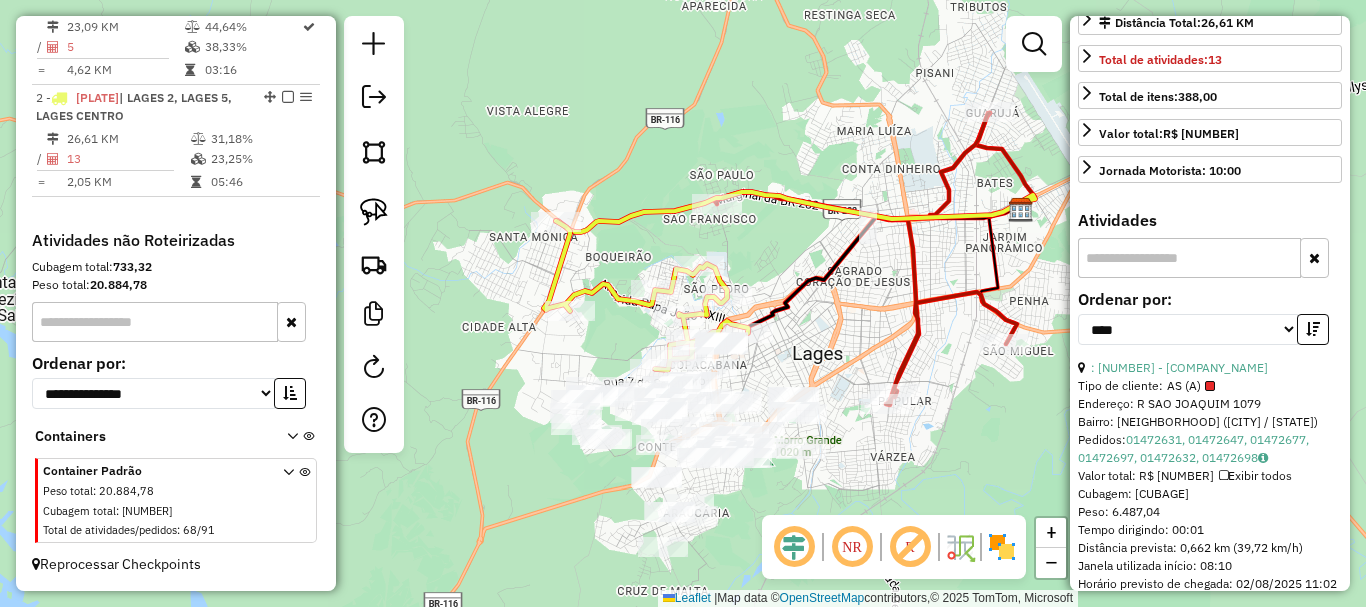 scroll, scrollTop: 482, scrollLeft: 0, axis: vertical 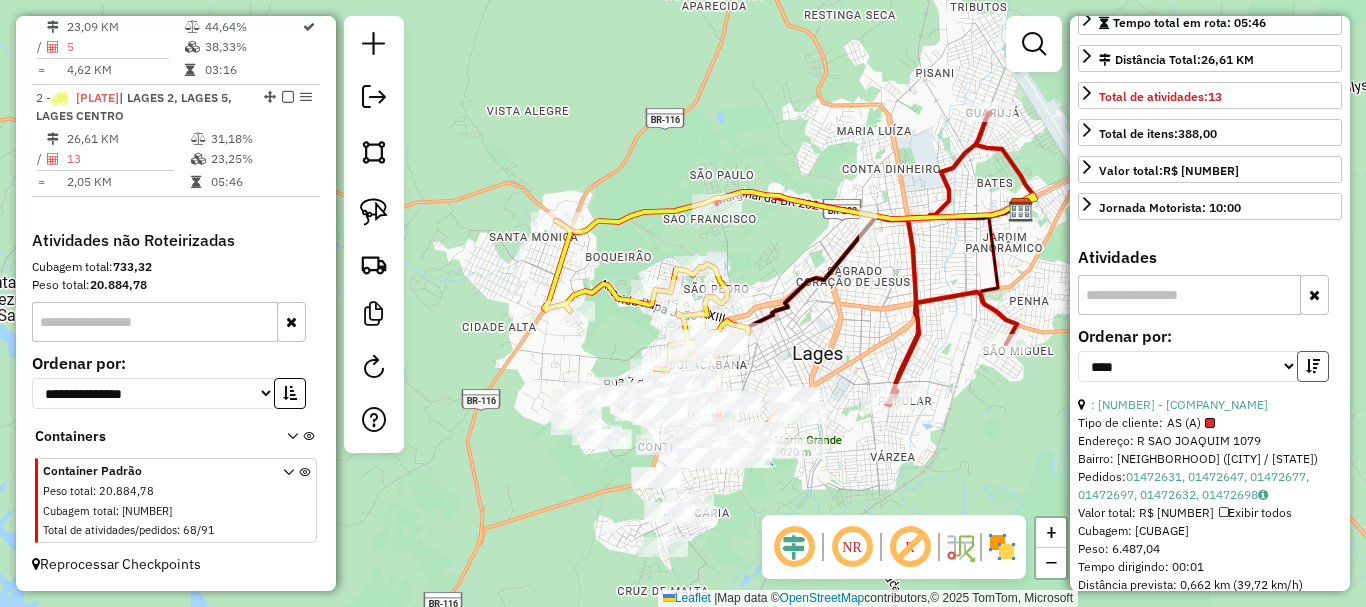 click at bounding box center (1313, 366) 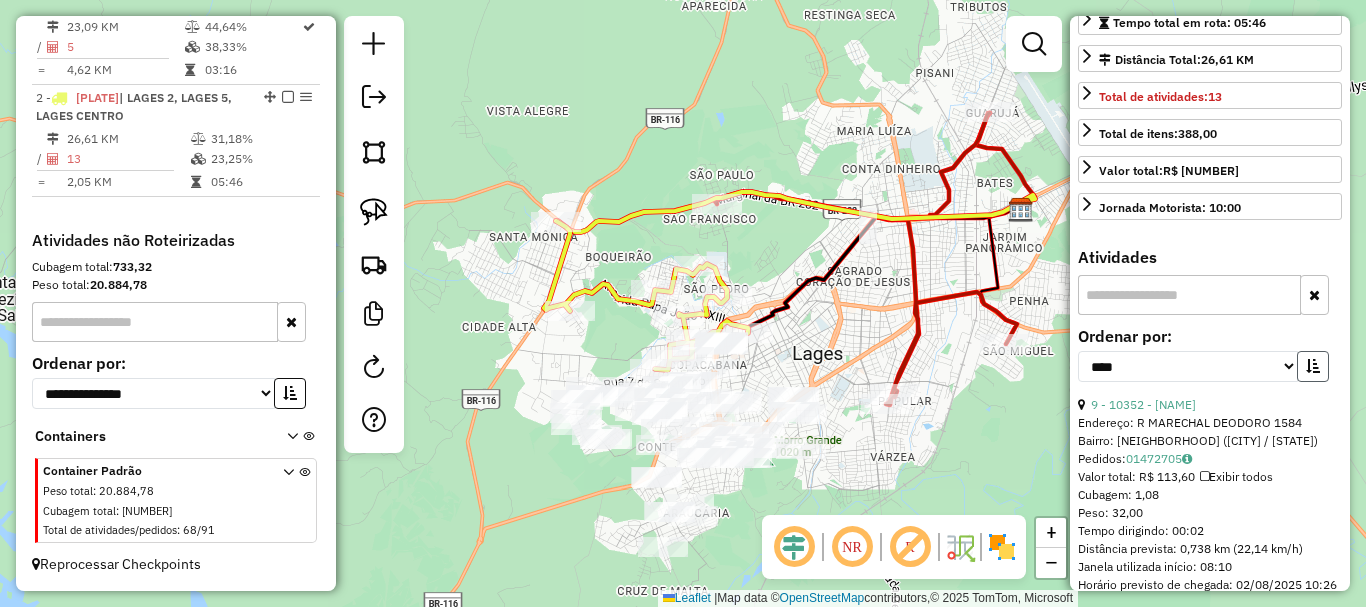 click at bounding box center [1313, 366] 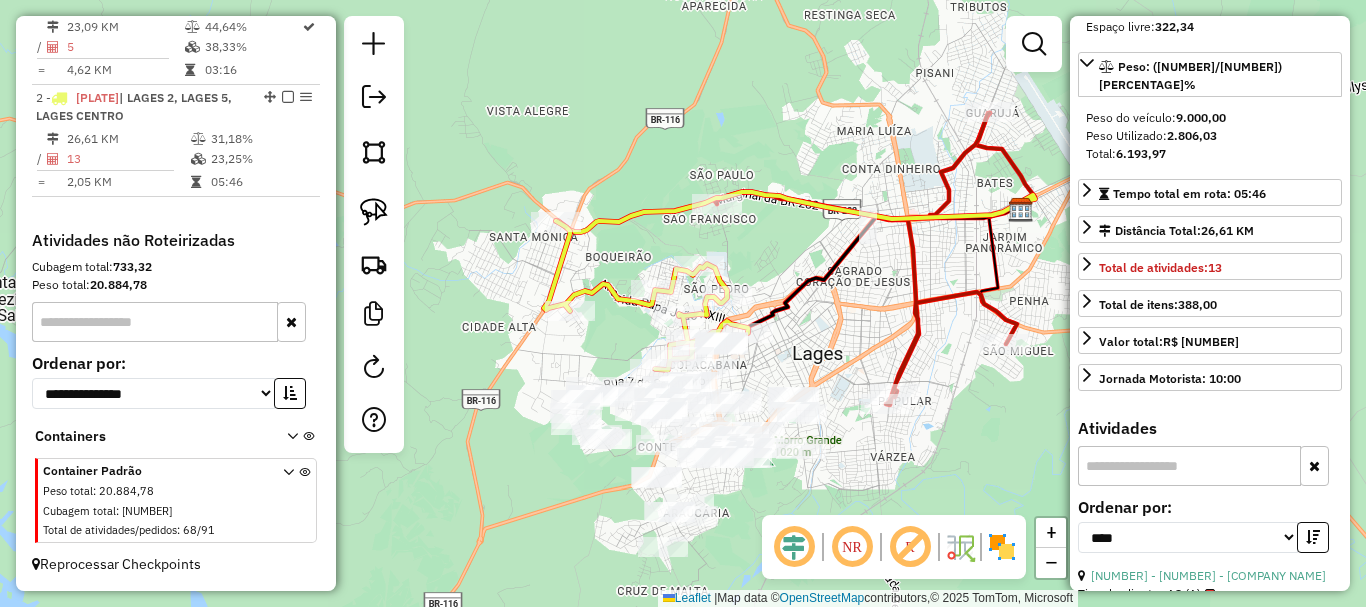 scroll, scrollTop: 282, scrollLeft: 0, axis: vertical 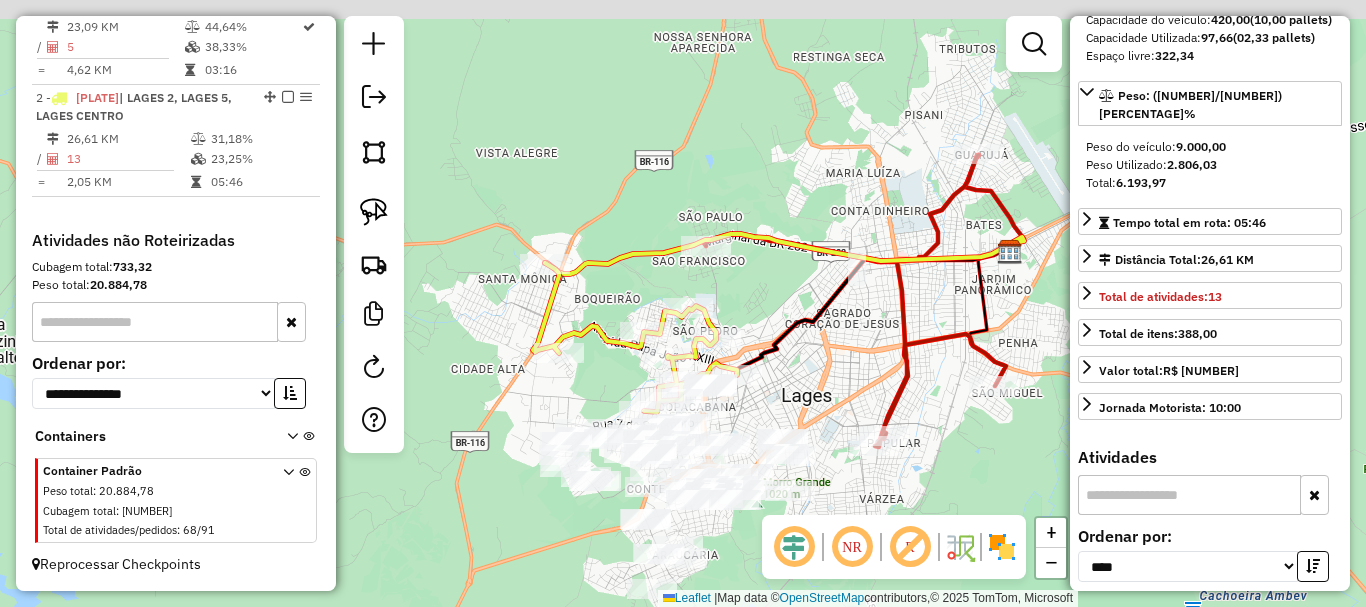 drag, startPoint x: 739, startPoint y: 234, endPoint x: 727, endPoint y: 277, distance: 44.64303 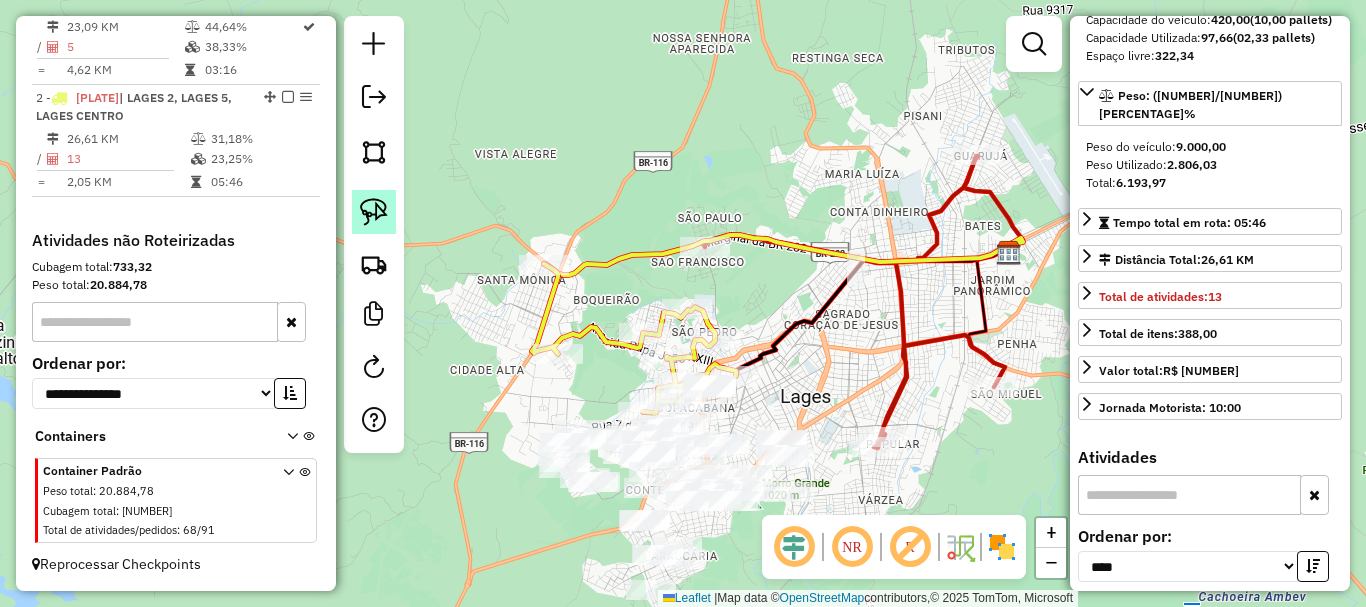 click 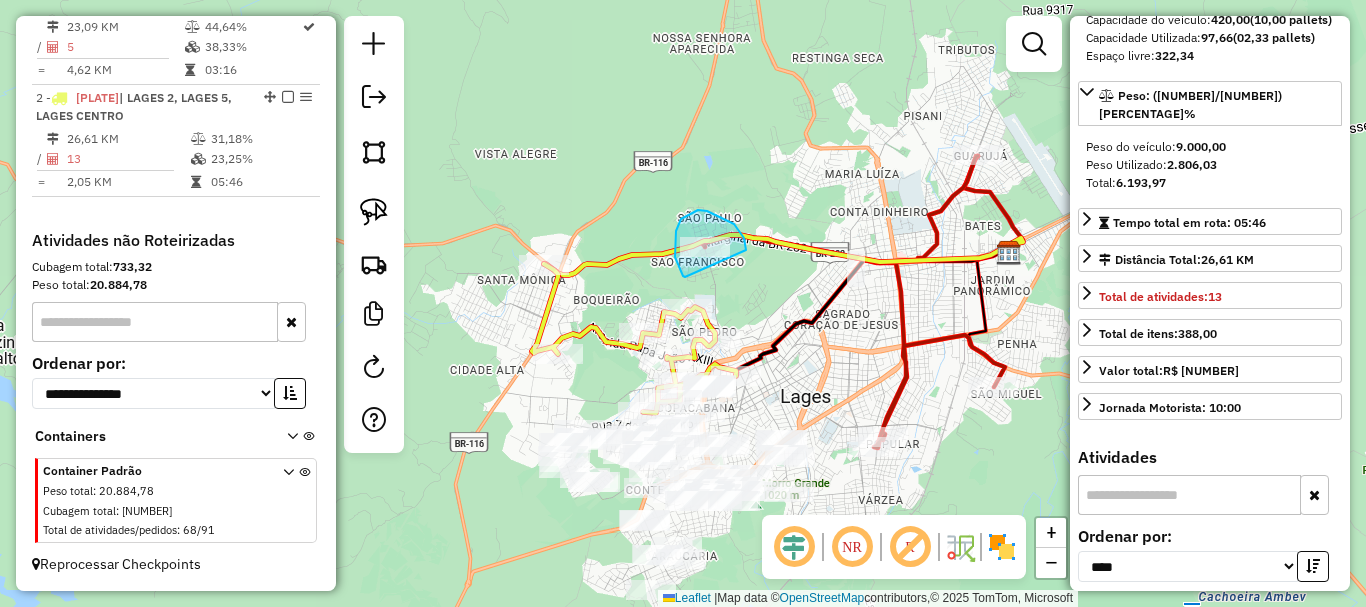 drag, startPoint x: 682, startPoint y: 274, endPoint x: 746, endPoint y: 250, distance: 68.35203 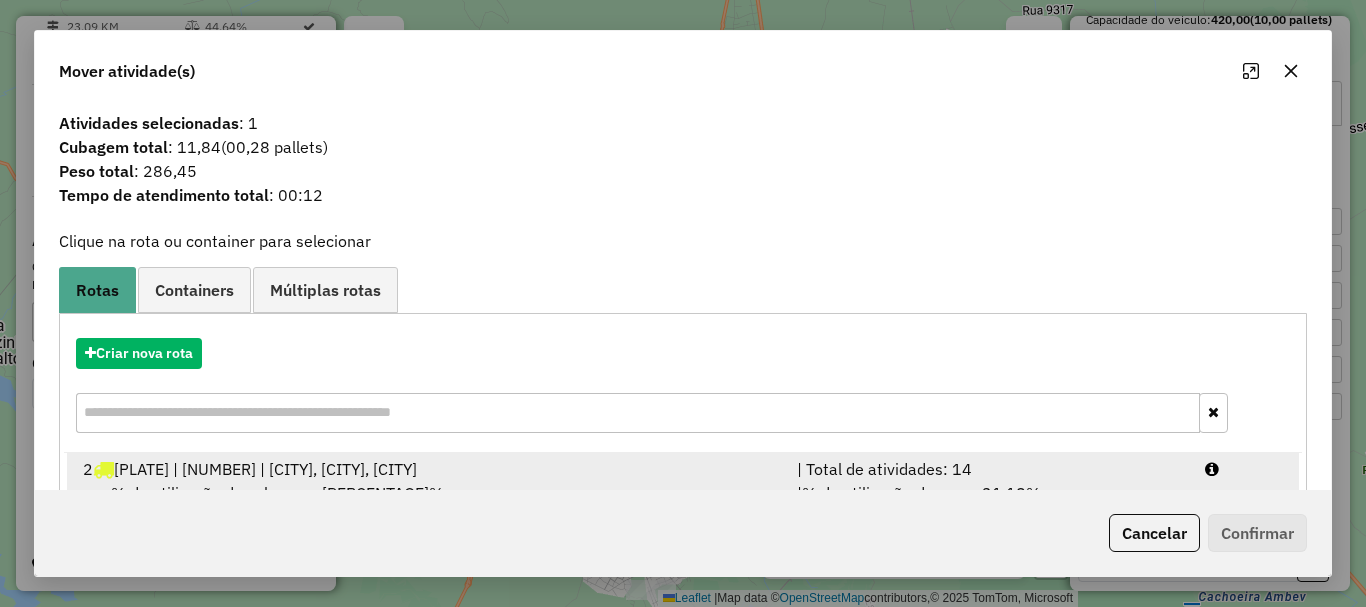click on "[PLATE] | [NUMBER] | [CITY], [CITY], [CITY]" at bounding box center (265, 469) 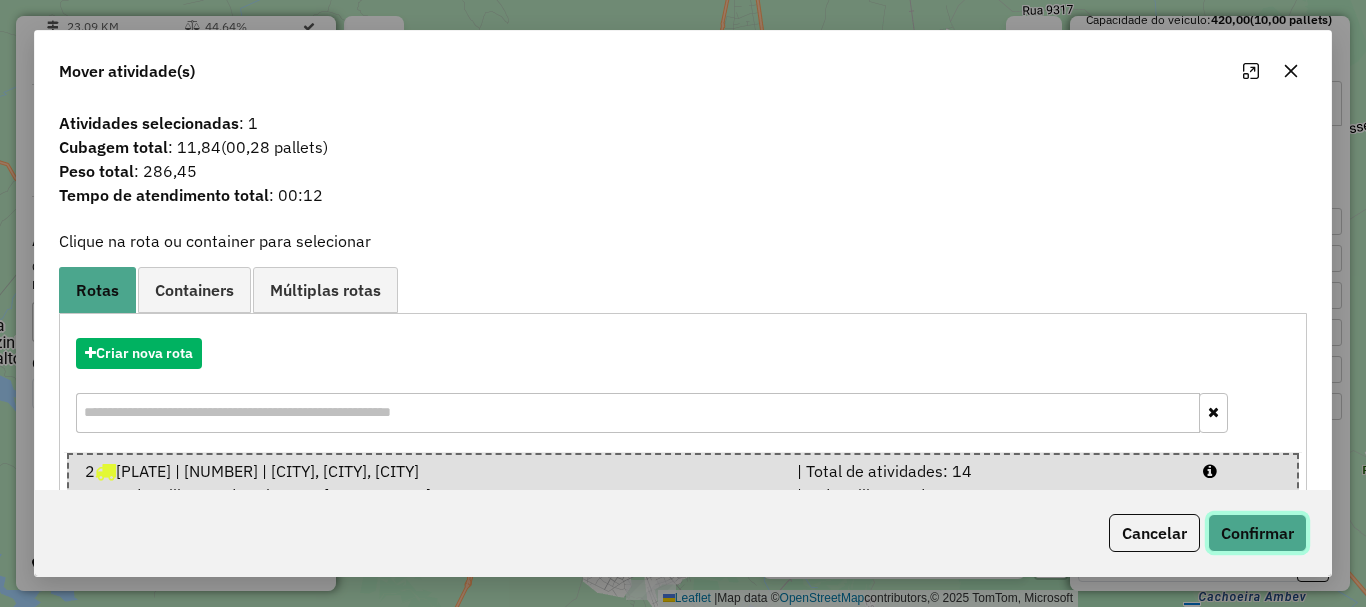 click on "Confirmar" 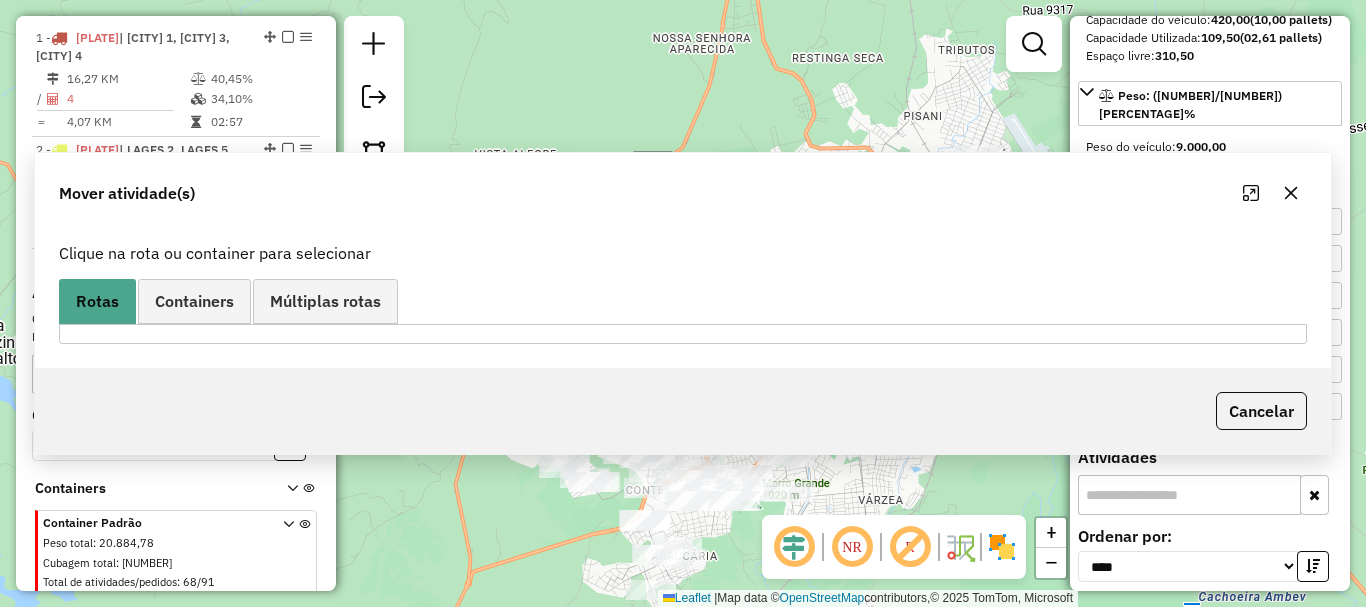 scroll, scrollTop: 842, scrollLeft: 0, axis: vertical 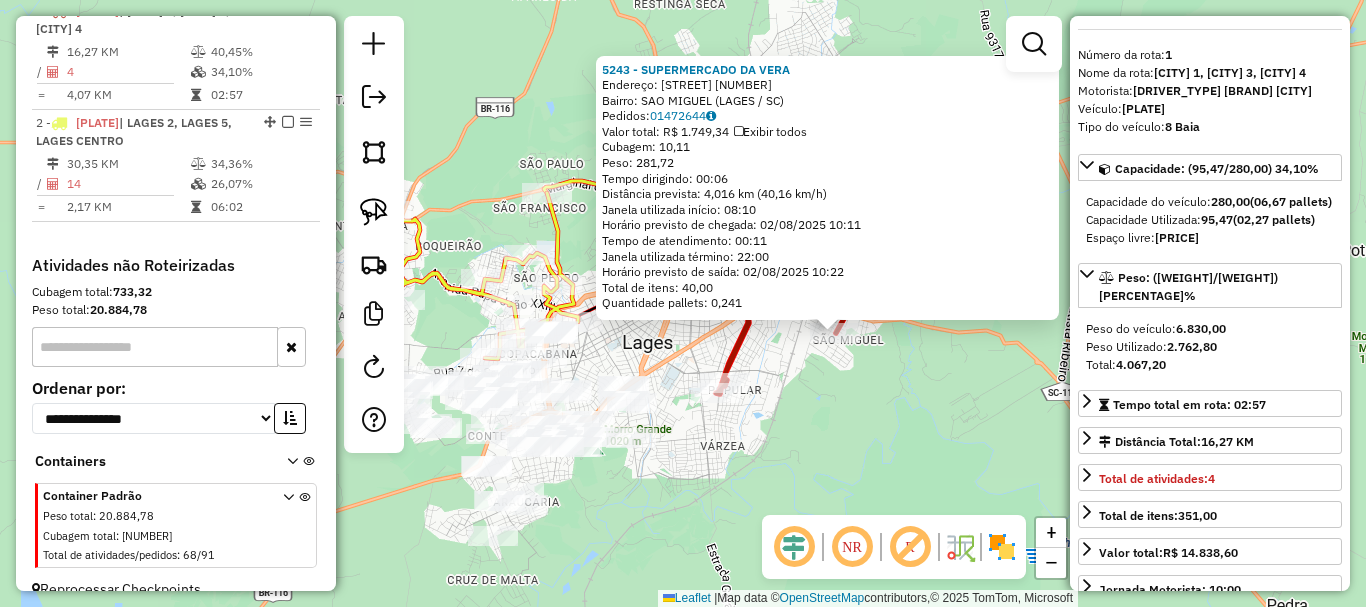 drag, startPoint x: 688, startPoint y: 382, endPoint x: 872, endPoint y: 416, distance: 187.11494 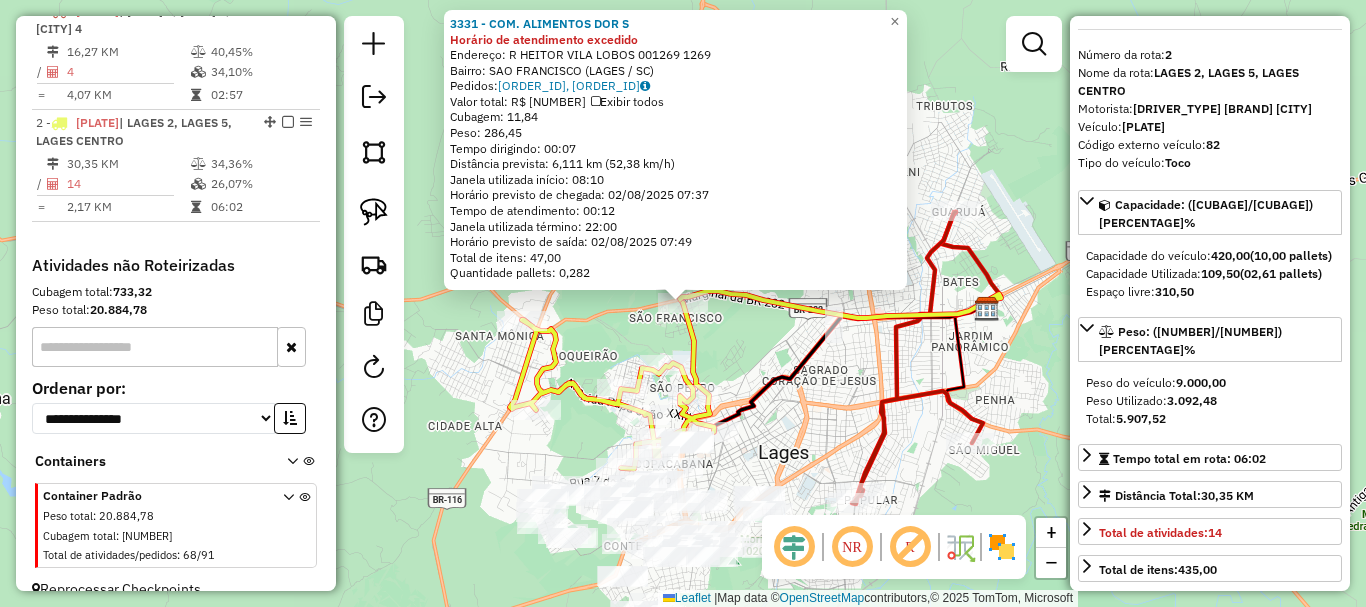 scroll, scrollTop: 842, scrollLeft: 0, axis: vertical 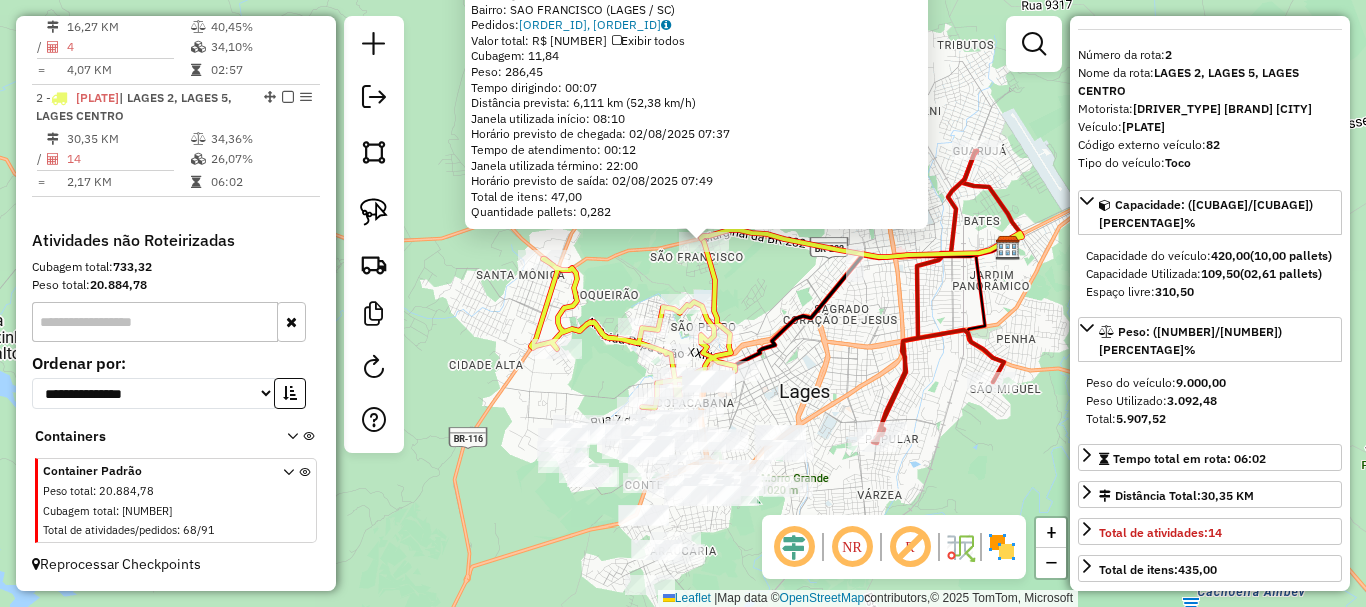 drag, startPoint x: 872, startPoint y: 415, endPoint x: 893, endPoint y: 365, distance: 54.230988 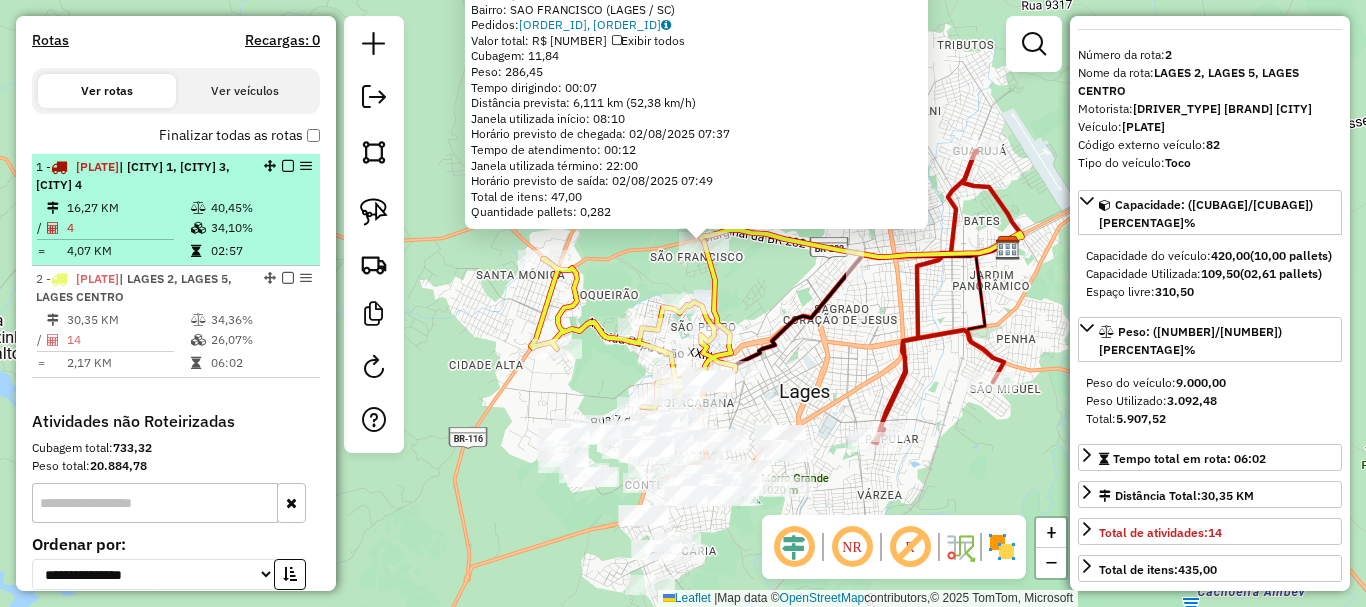 scroll, scrollTop: 642, scrollLeft: 0, axis: vertical 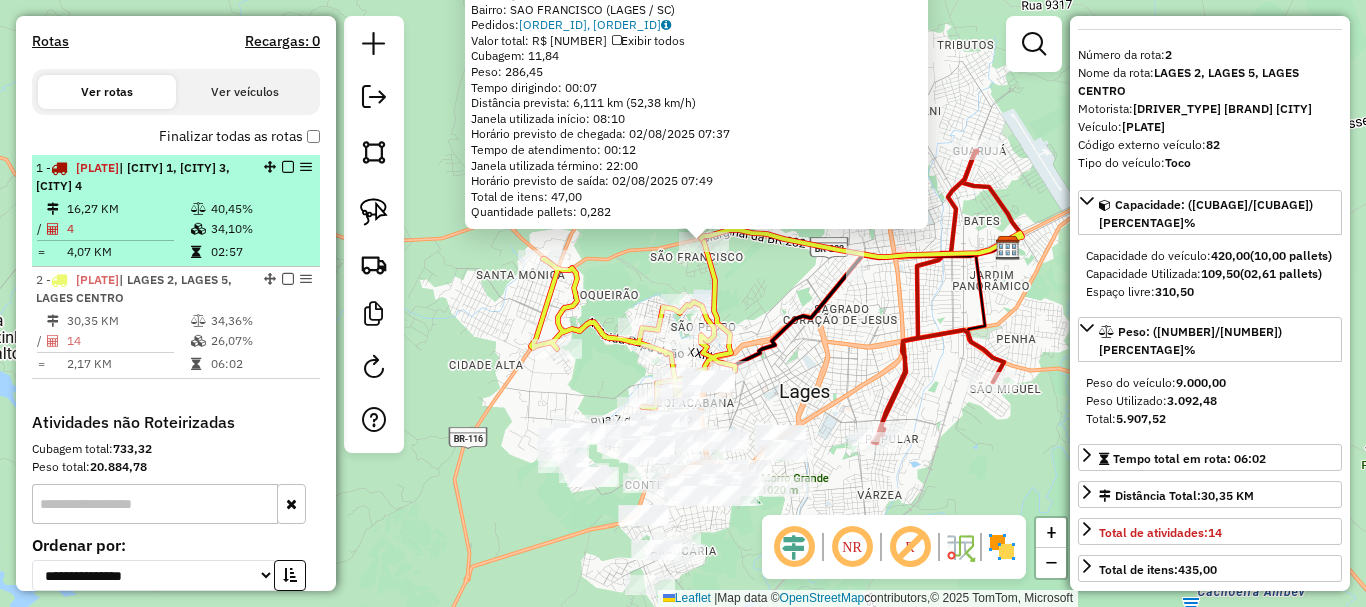 click at bounding box center (288, 167) 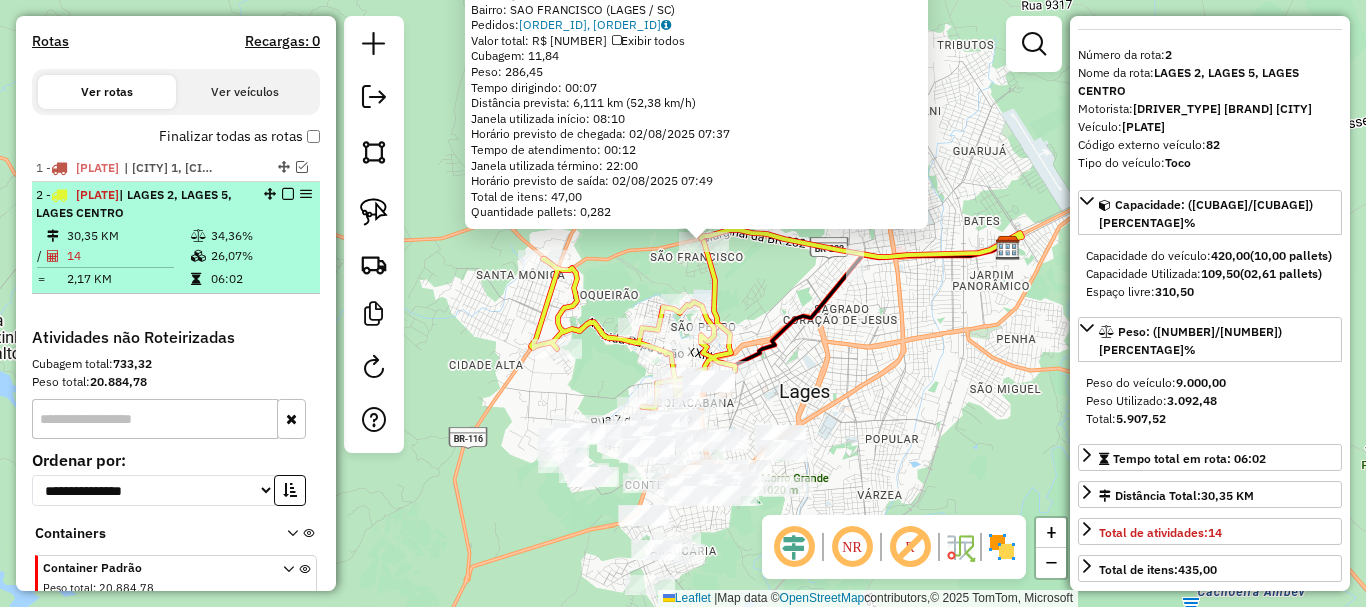 click at bounding box center (288, 194) 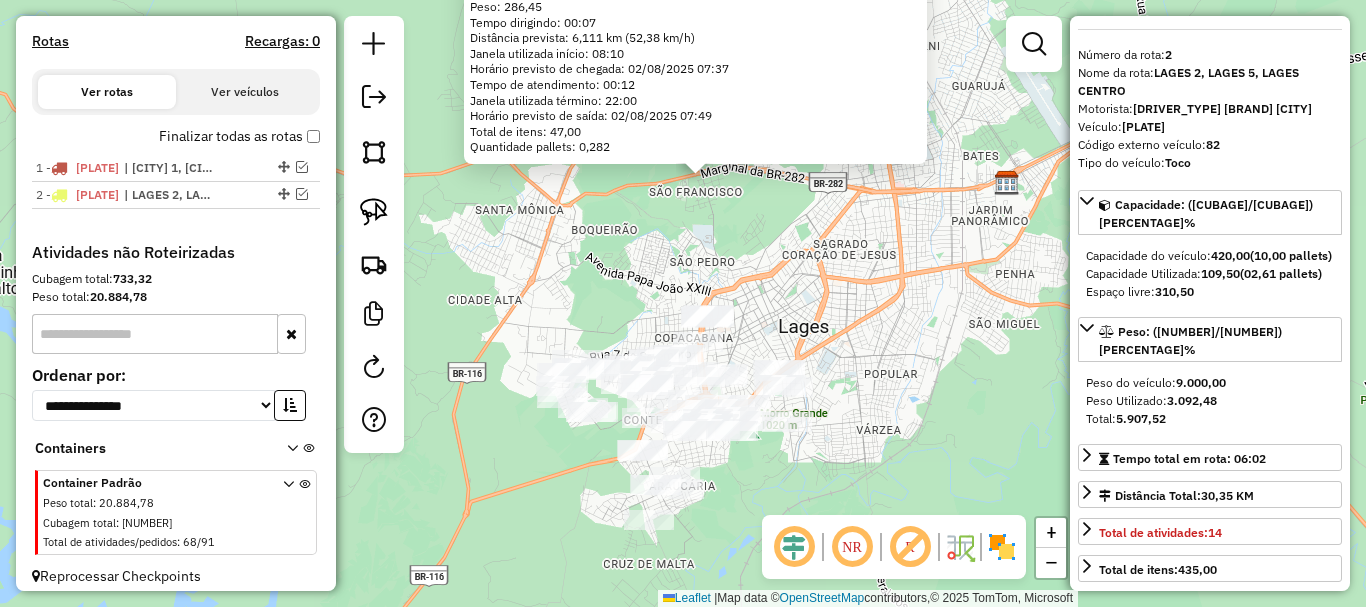 drag, startPoint x: 642, startPoint y: 339, endPoint x: 641, endPoint y: 274, distance: 65.00769 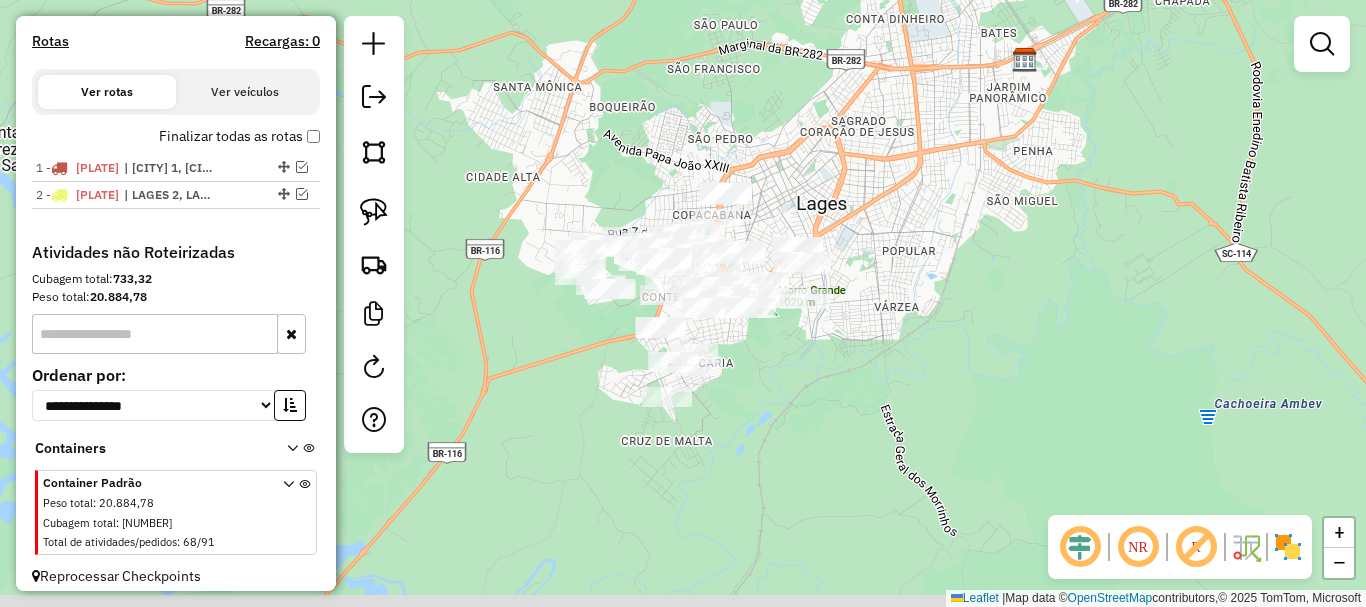 drag, startPoint x: 664, startPoint y: 182, endPoint x: 673, endPoint y: 154, distance: 29.410883 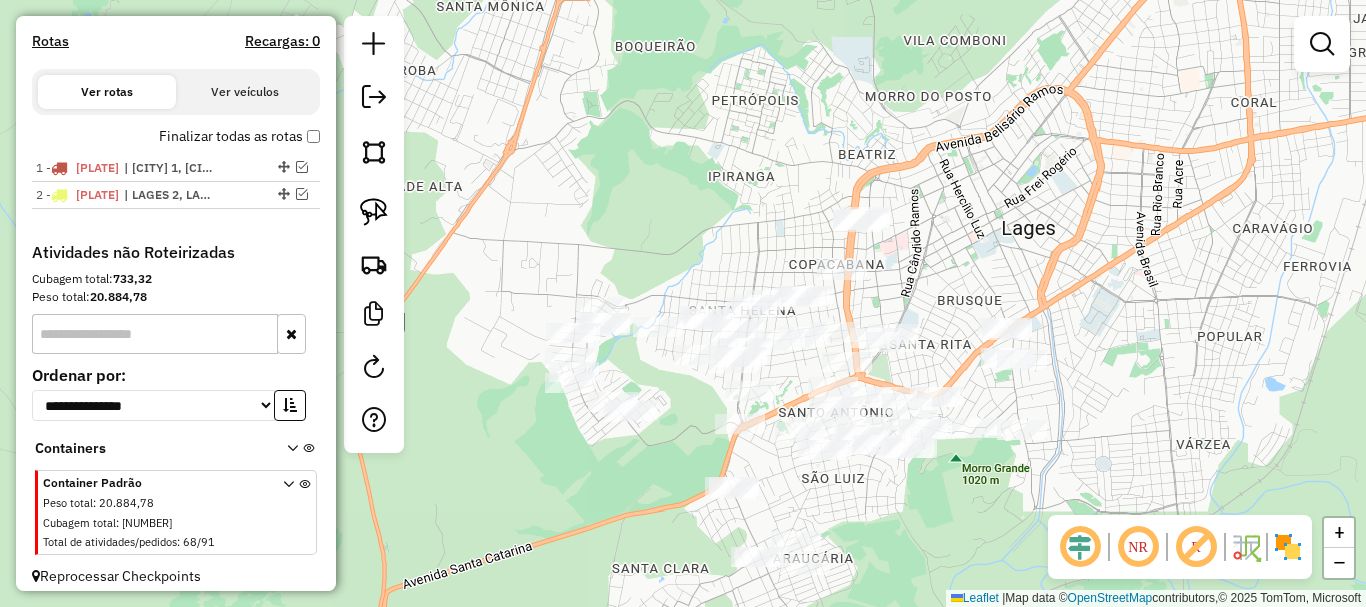 drag, startPoint x: 640, startPoint y: 415, endPoint x: 696, endPoint y: 418, distance: 56.0803 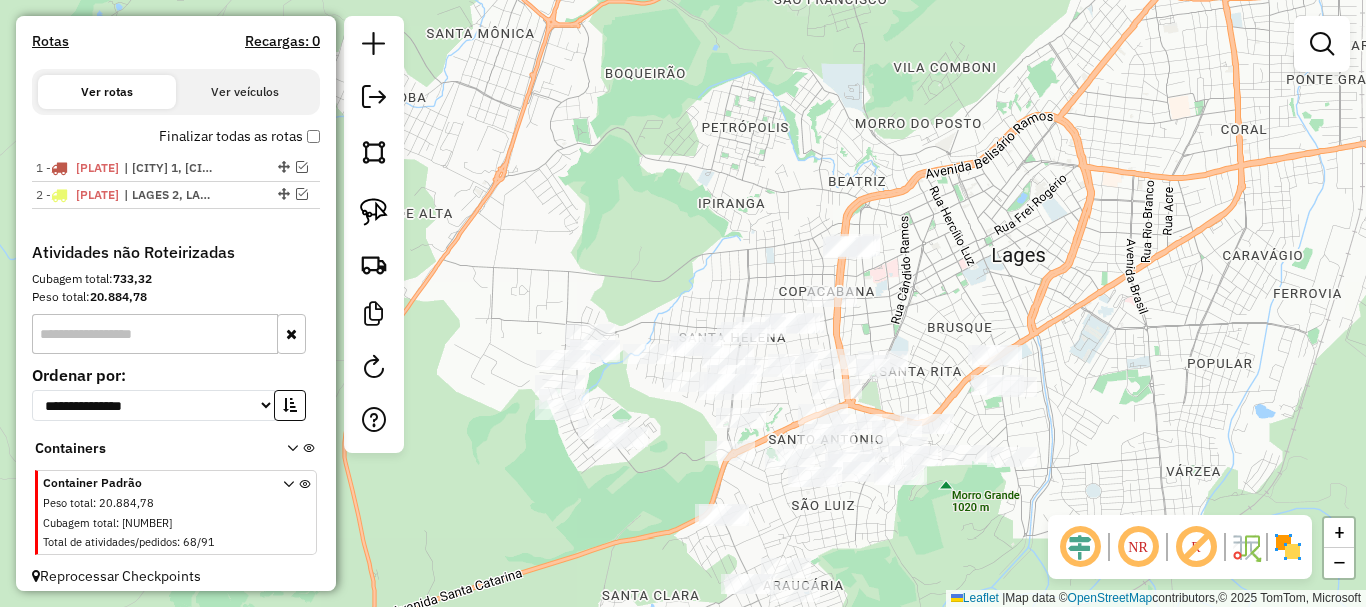 drag, startPoint x: 682, startPoint y: 394, endPoint x: 668, endPoint y: 422, distance: 31.304953 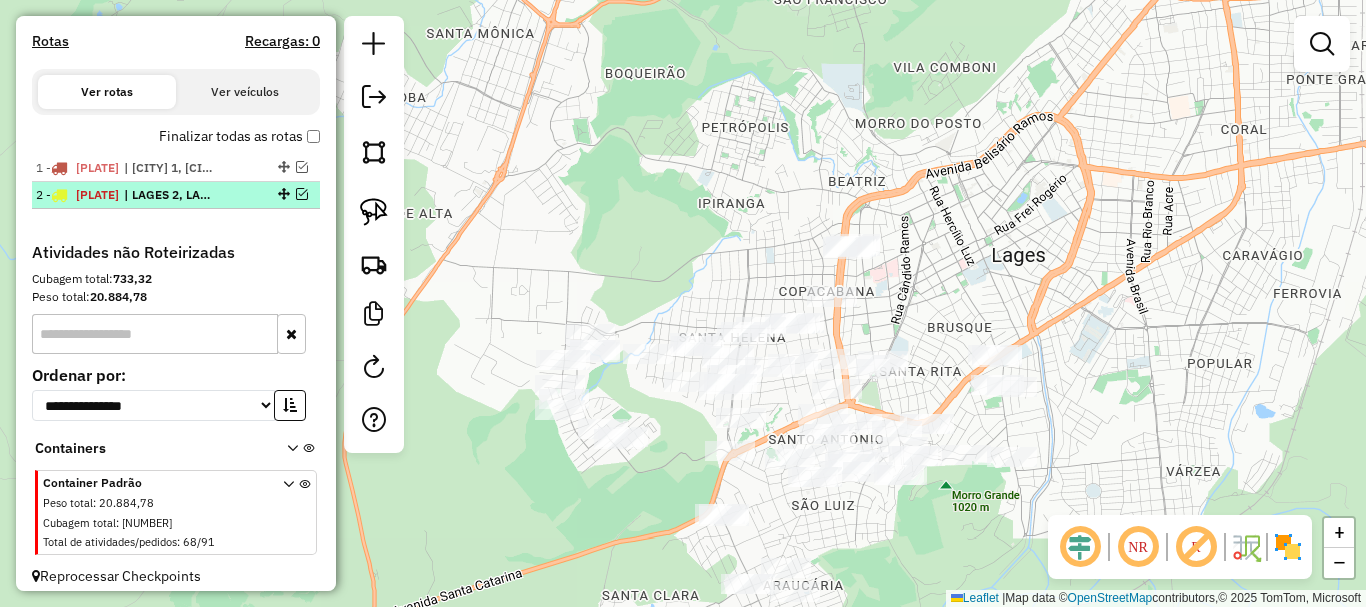 click at bounding box center (302, 194) 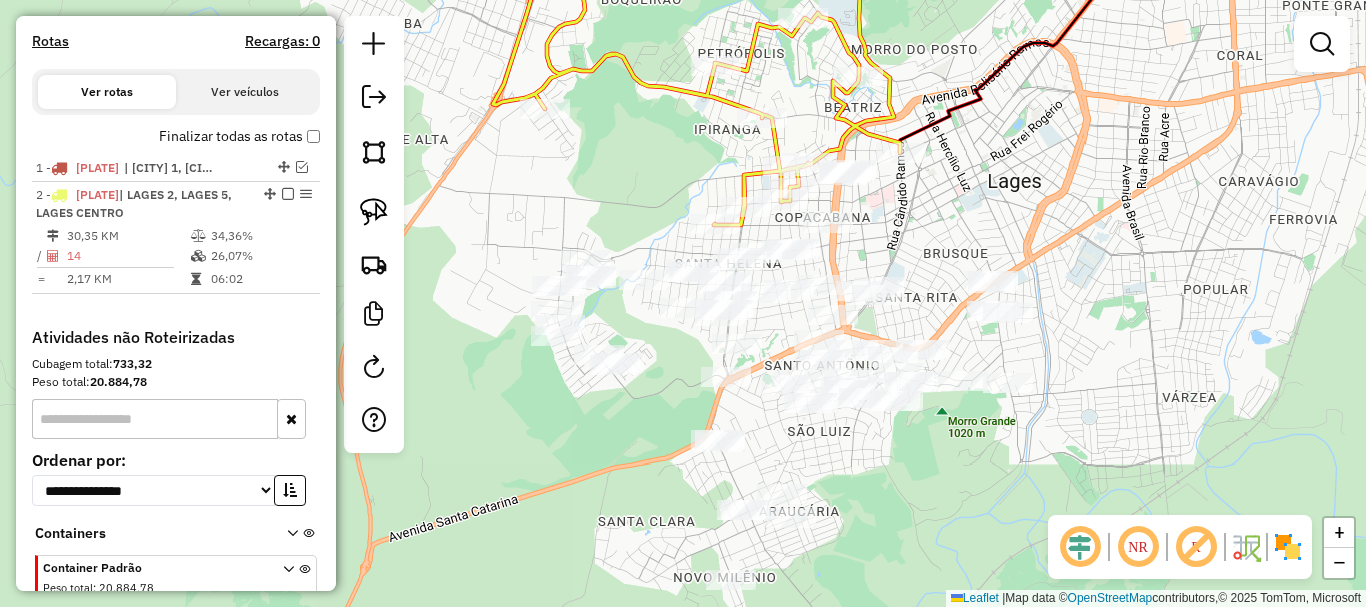 drag, startPoint x: 593, startPoint y: 505, endPoint x: 588, endPoint y: 442, distance: 63.1981 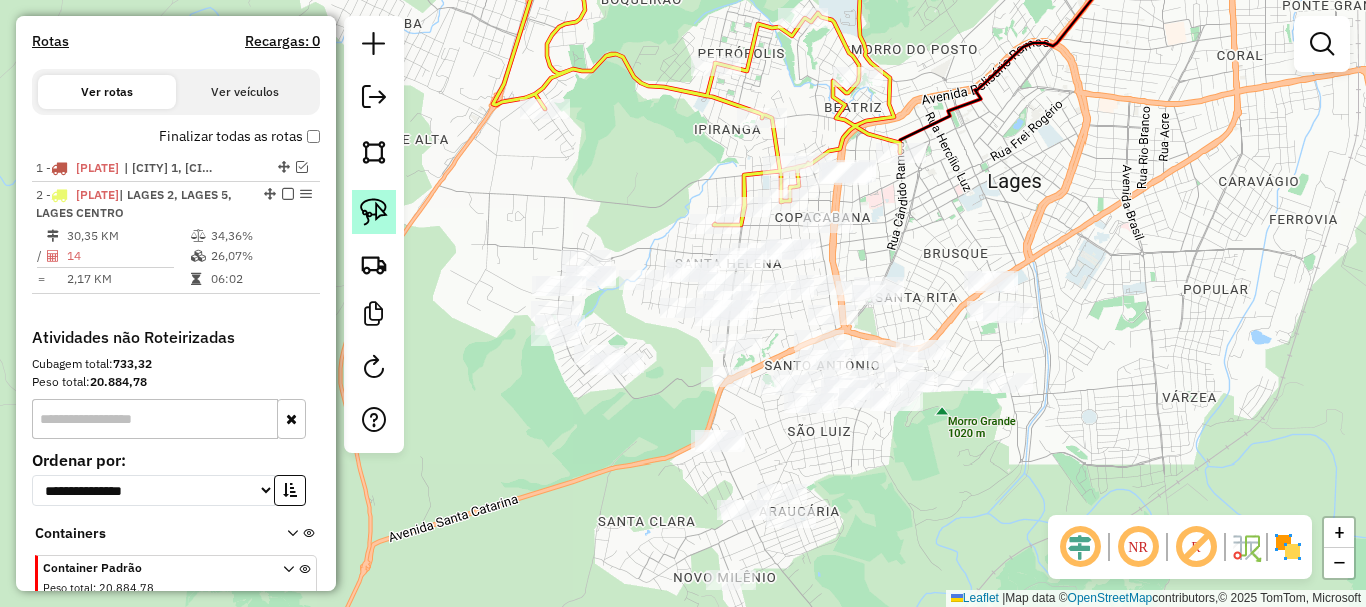 click 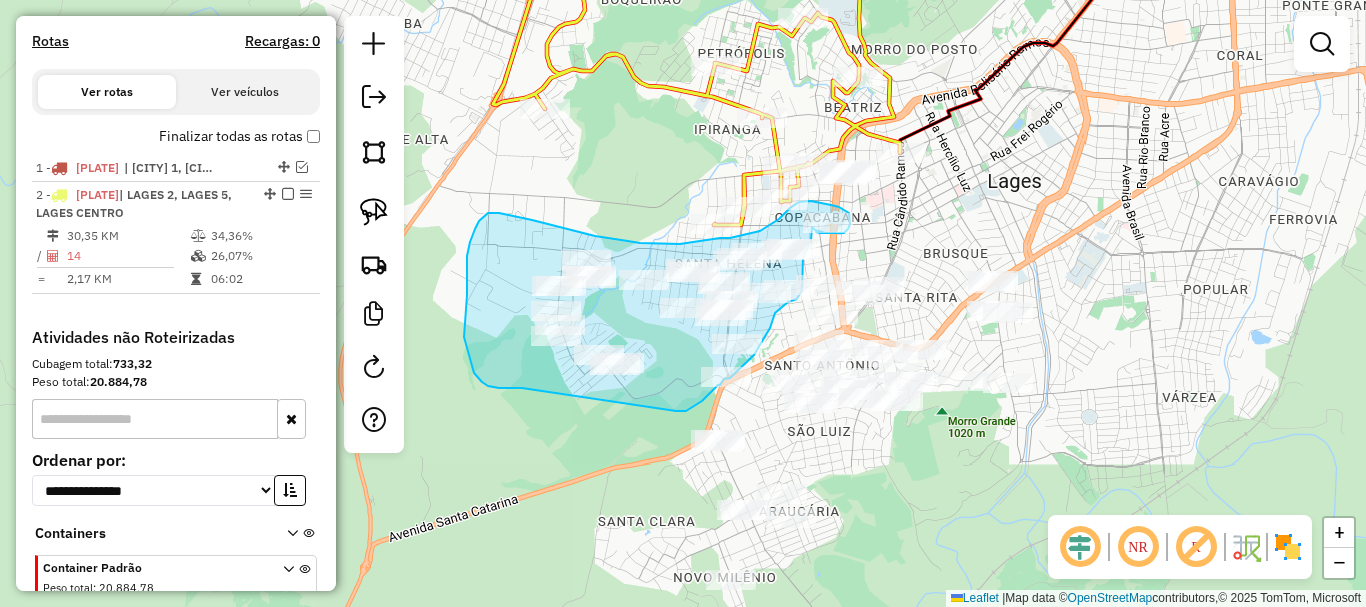 drag, startPoint x: 686, startPoint y: 411, endPoint x: 522, endPoint y: 387, distance: 165.7468 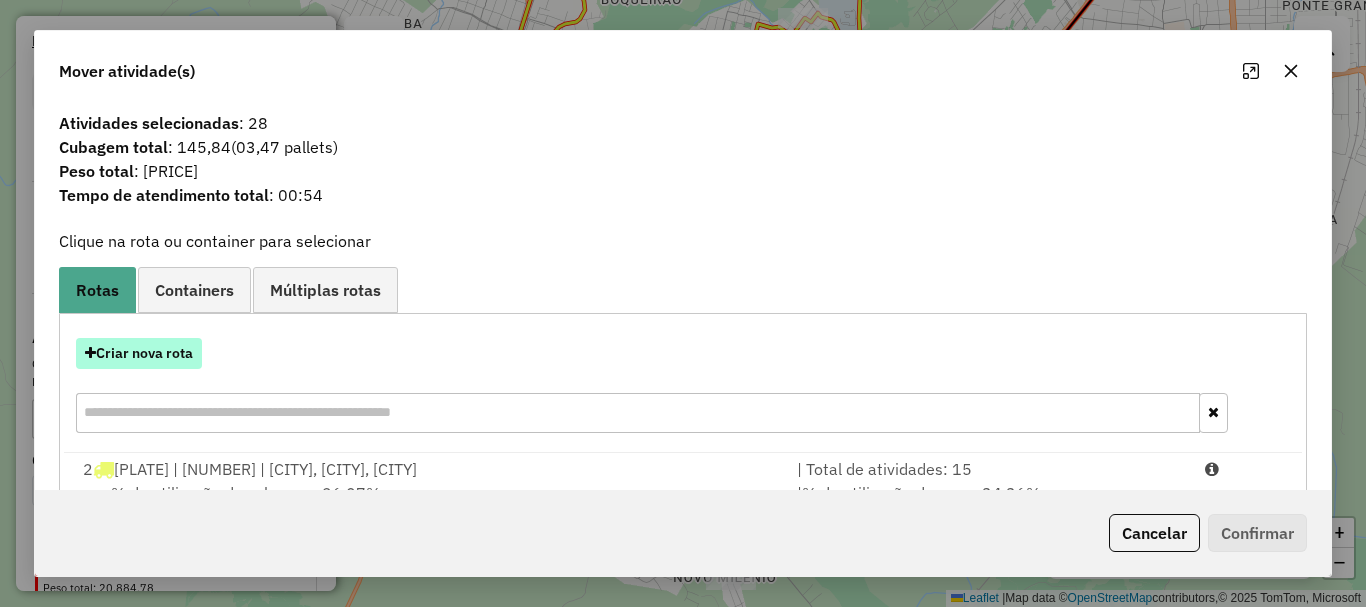 click on "Criar nova rota" at bounding box center (139, 353) 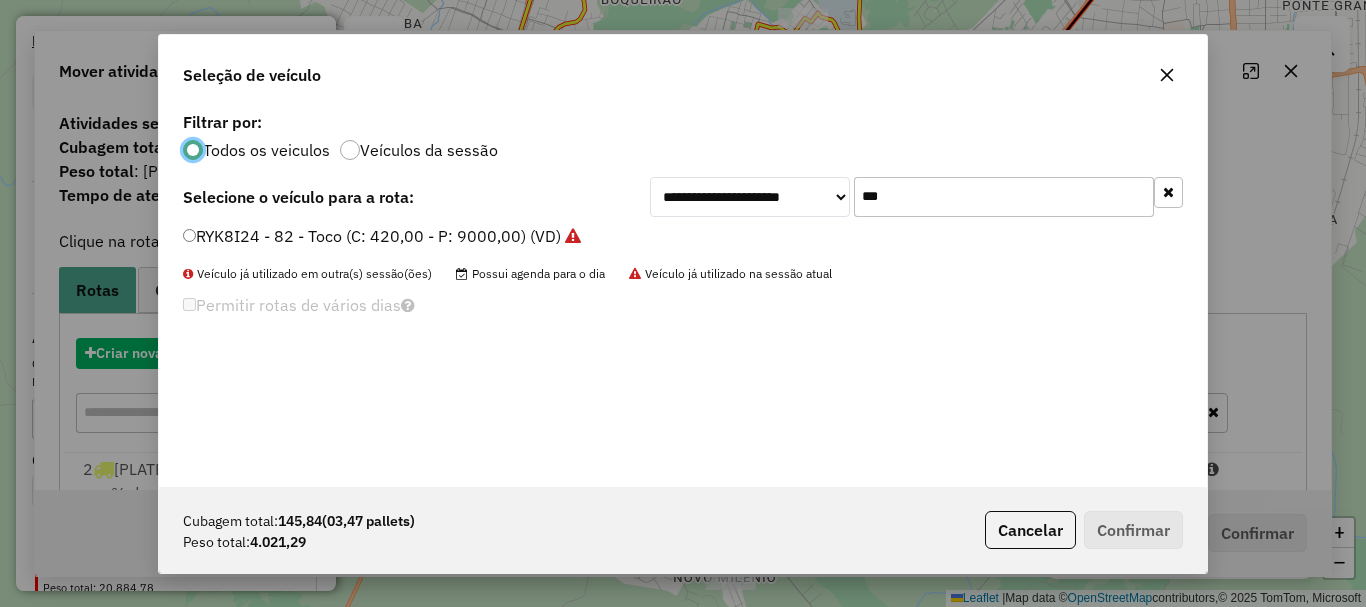 scroll, scrollTop: 11, scrollLeft: 6, axis: both 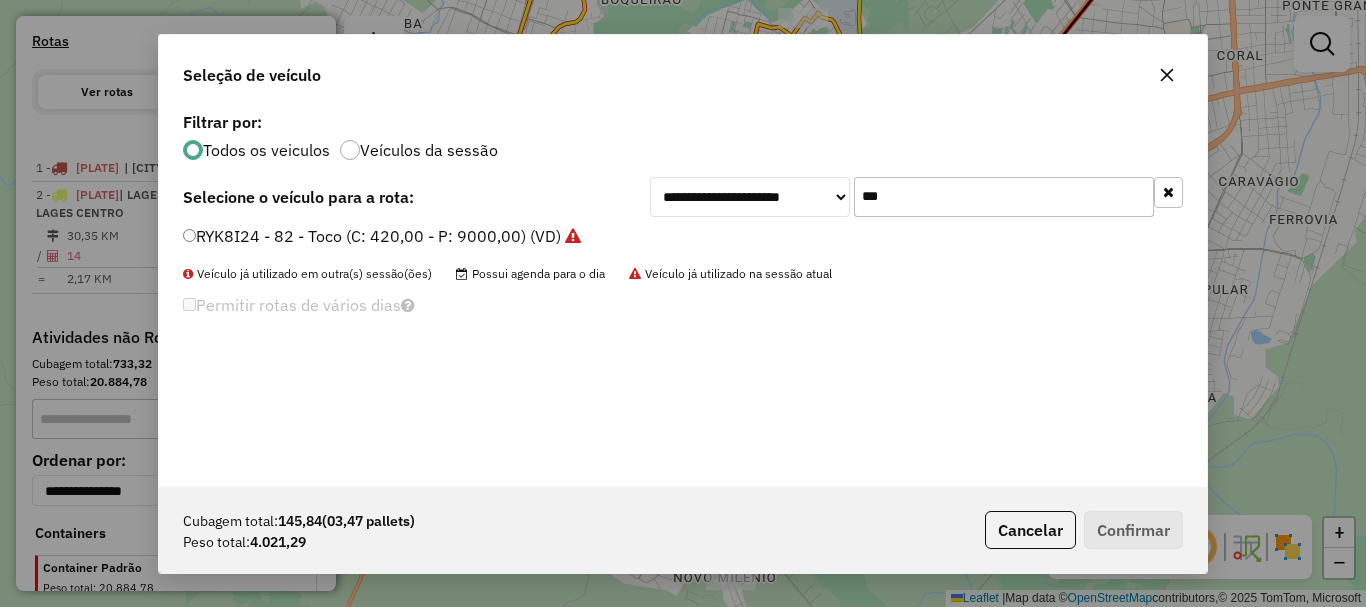 drag, startPoint x: 973, startPoint y: 196, endPoint x: 759, endPoint y: 180, distance: 214.59729 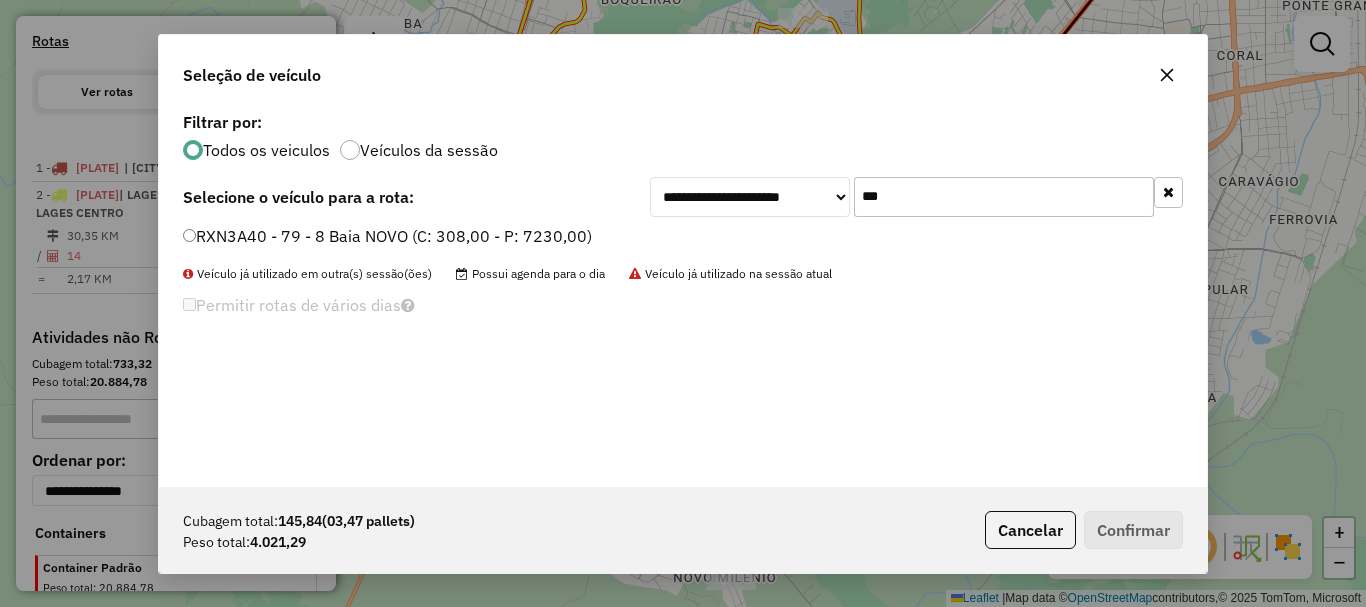 type on "***" 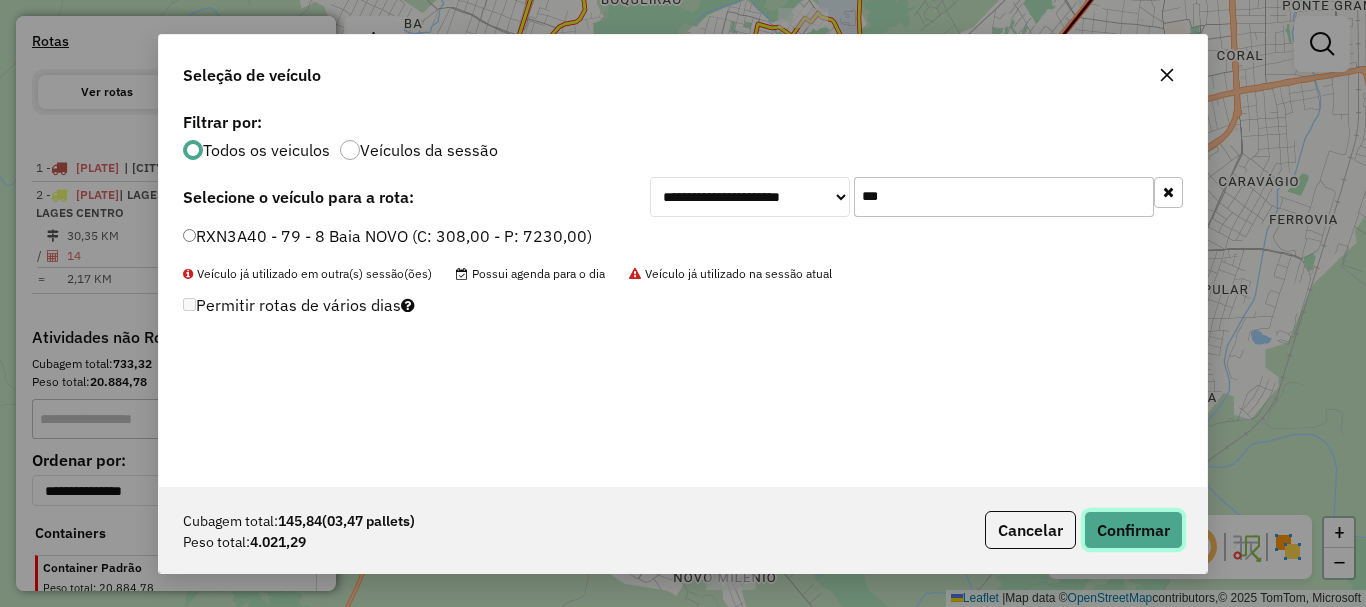 click on "Confirmar" 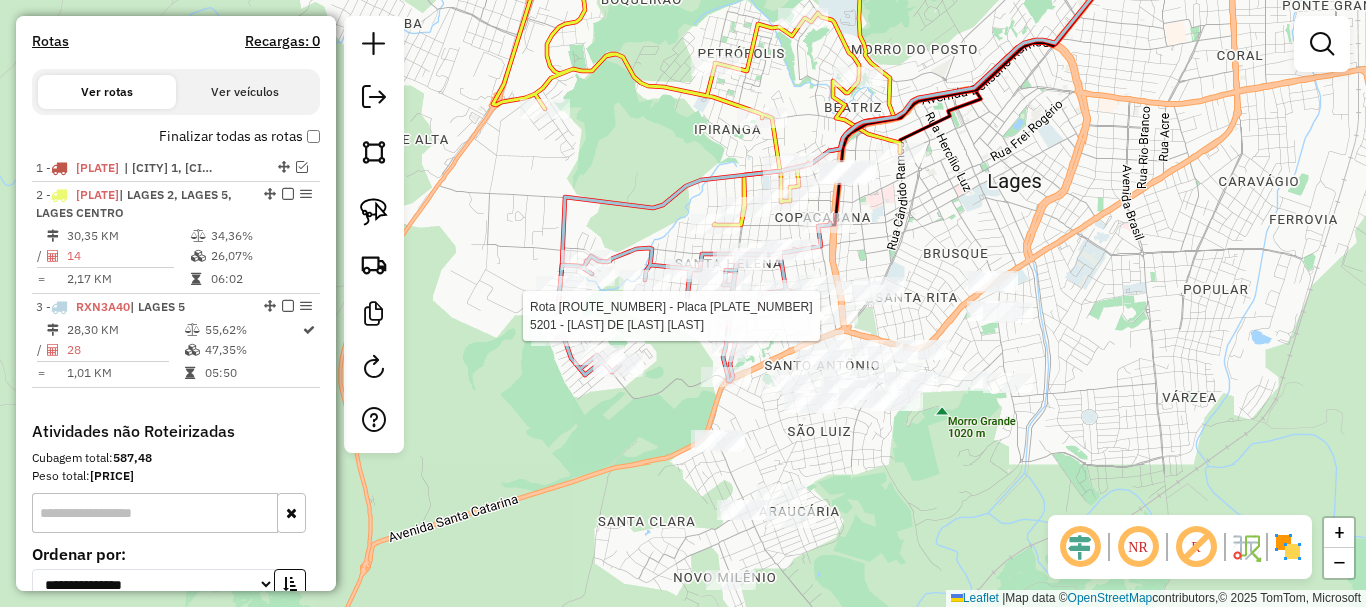 select on "*********" 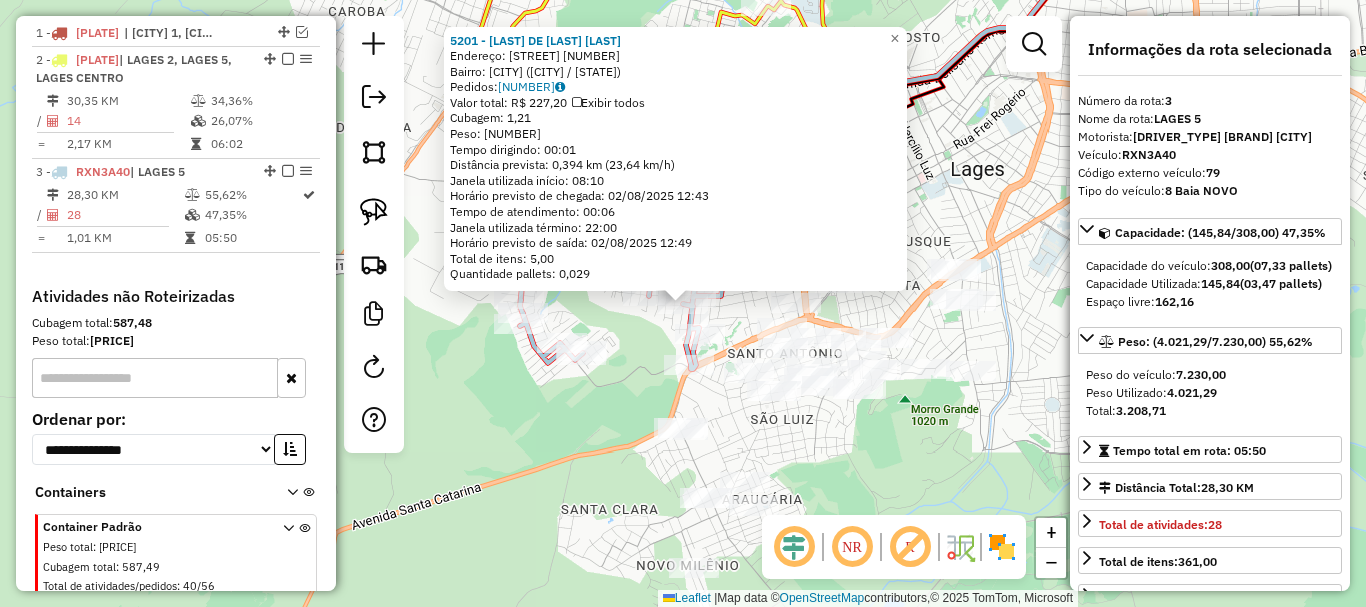 scroll, scrollTop: 851, scrollLeft: 0, axis: vertical 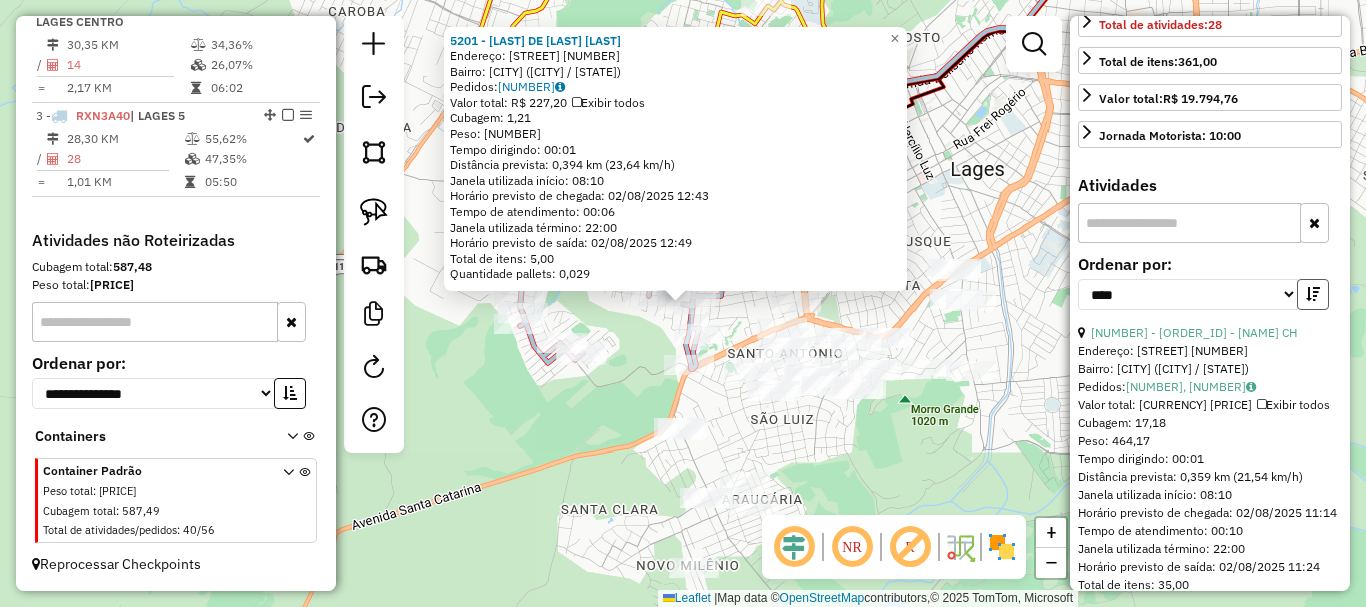click at bounding box center (1313, 294) 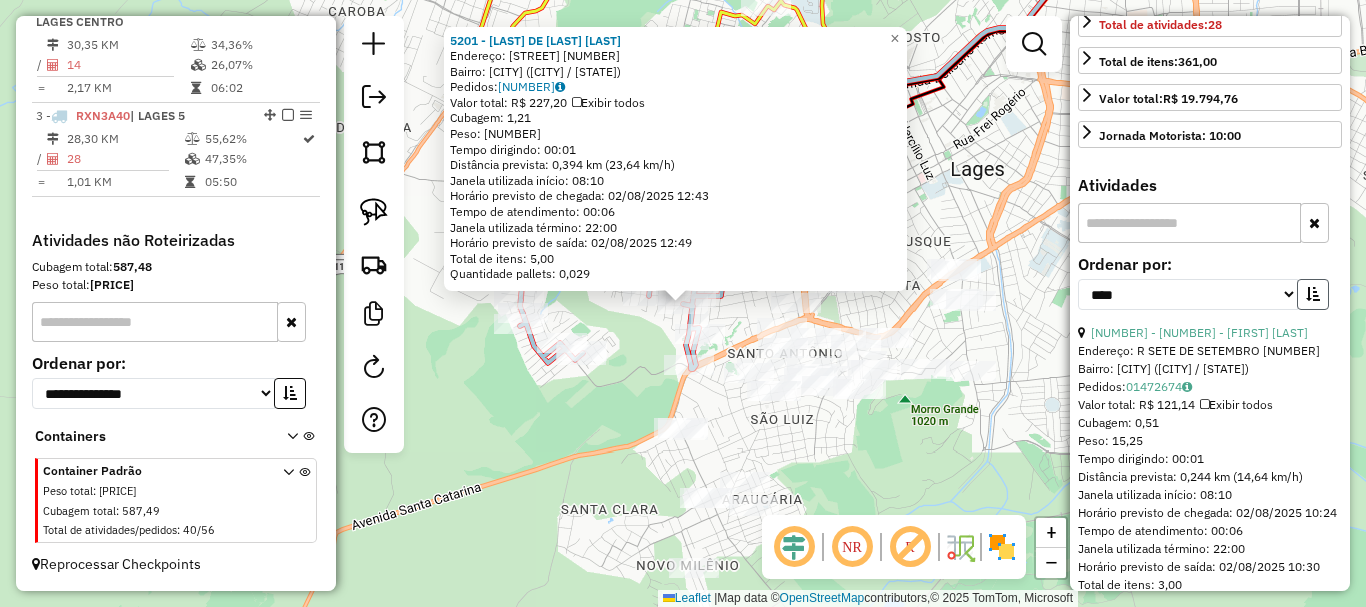 click at bounding box center (1313, 294) 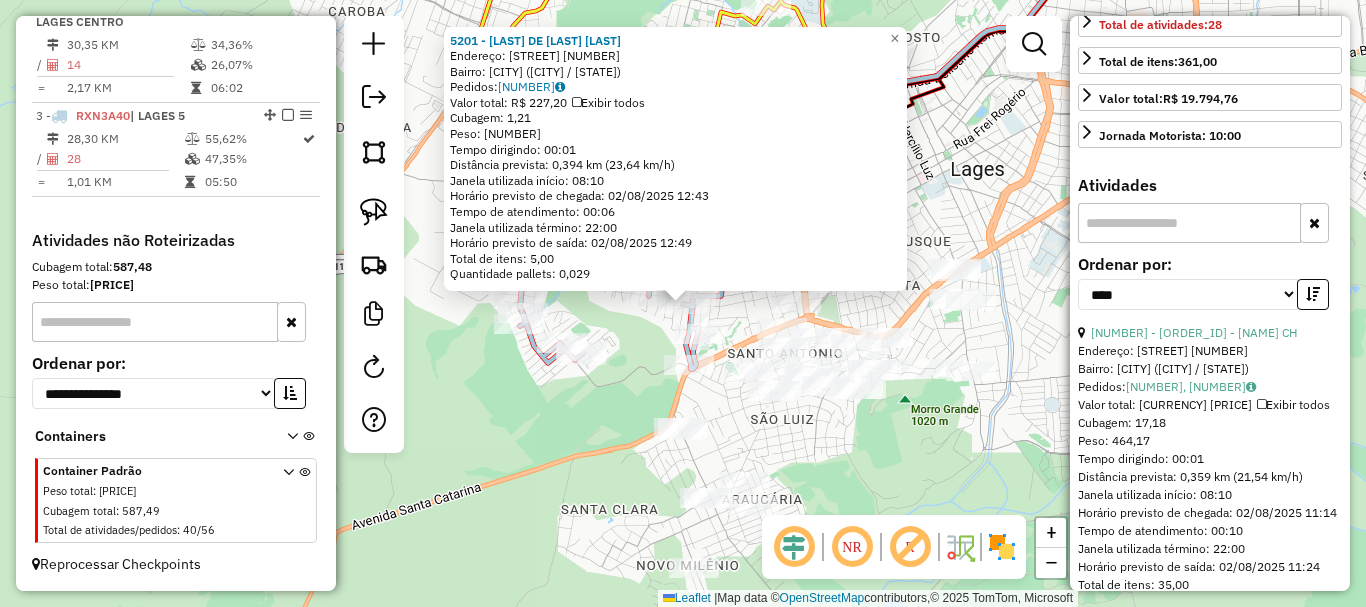 click 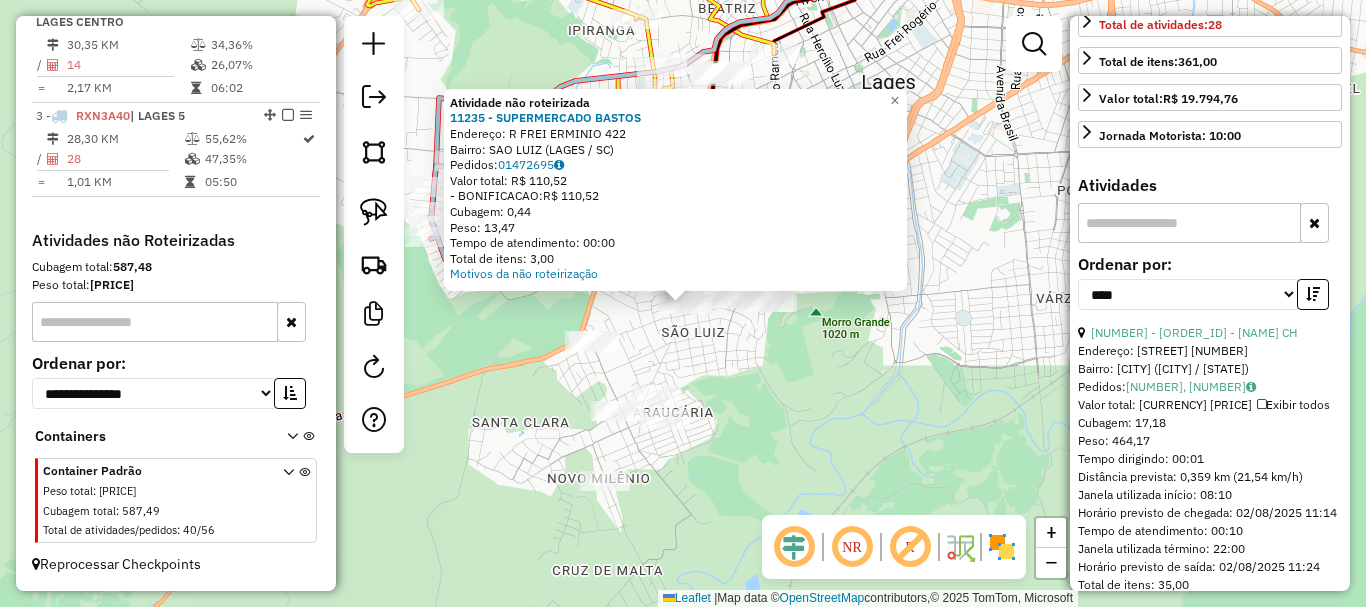click on "Atividade não roteirizada [NUMBER] - [SUPERMERCADO] [BASTOS]  Endereço: R [NAME] [NUMBER]   Bairro: [NEIGHBORHOOD] ([CITY] / [STATE])   Pedidos:  [NUMBER]   Valor total: R$ [NUMBER]   - BONIFICACAO:  R$ [NUMBER]   Cubagem: [NUMBER]   Peso: [NUMBER]   Tempo de atendimento: [TIME]   Total de itens: [NUMBER]  Motivos da não roteirização × Janela de atendimento Grade de atendimento Capacidade Transportadoras Veículos Cliente Pedidos  Rotas Selecione os dias de semana para filtrar as janelas de atendimento  Seg   Ter   Qua   Qui   Sex   Sáb   Dom  Informe o período da janela de atendimento: De: Até:  Filtrar exatamente a janela do cliente  Considerar janela de atendimento padrão  Selecione os dias de semana para filtrar as grades de atendimento  Seg   Ter   Qua   Qui   Sex   Sáb   Dom   Considerar clientes sem dia de atendimento cadastrado  Clientes fora do dia de atendimento selecionado Filtrar as atividades entre os valores definidos abaixo:  Peso mínimo:   Peso máximo:   Cubagem mínima:   Cubagem máxima:  De:" 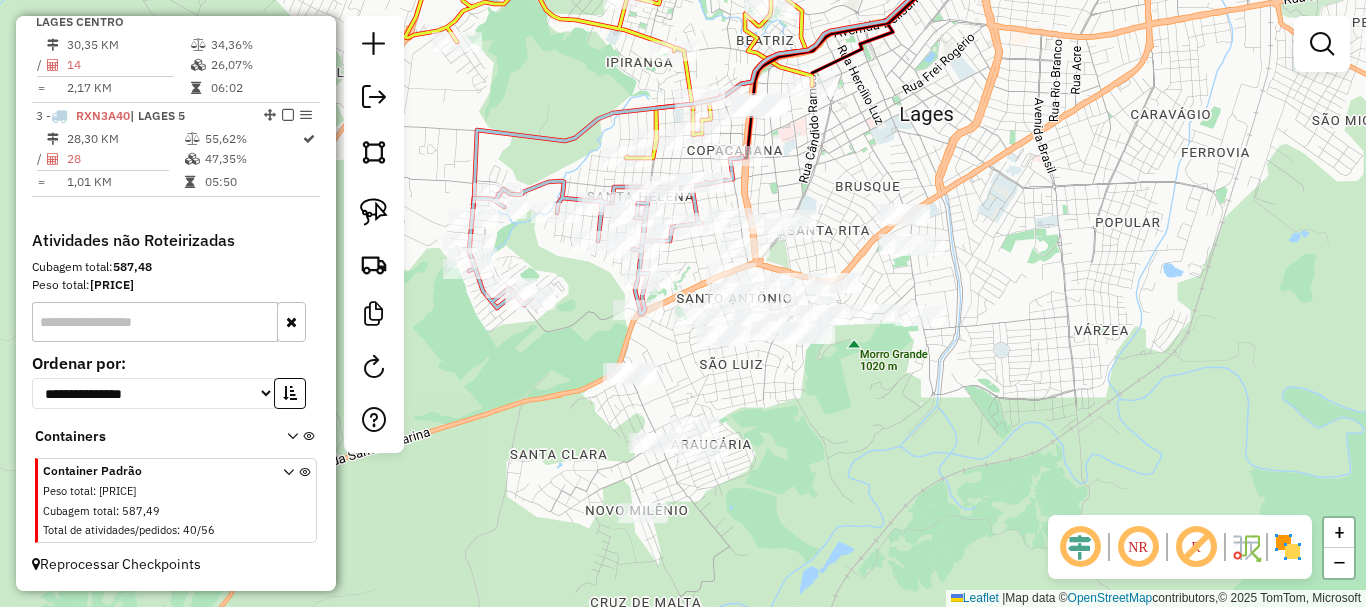 drag, startPoint x: 836, startPoint y: 417, endPoint x: 865, endPoint y: 444, distance: 39.623226 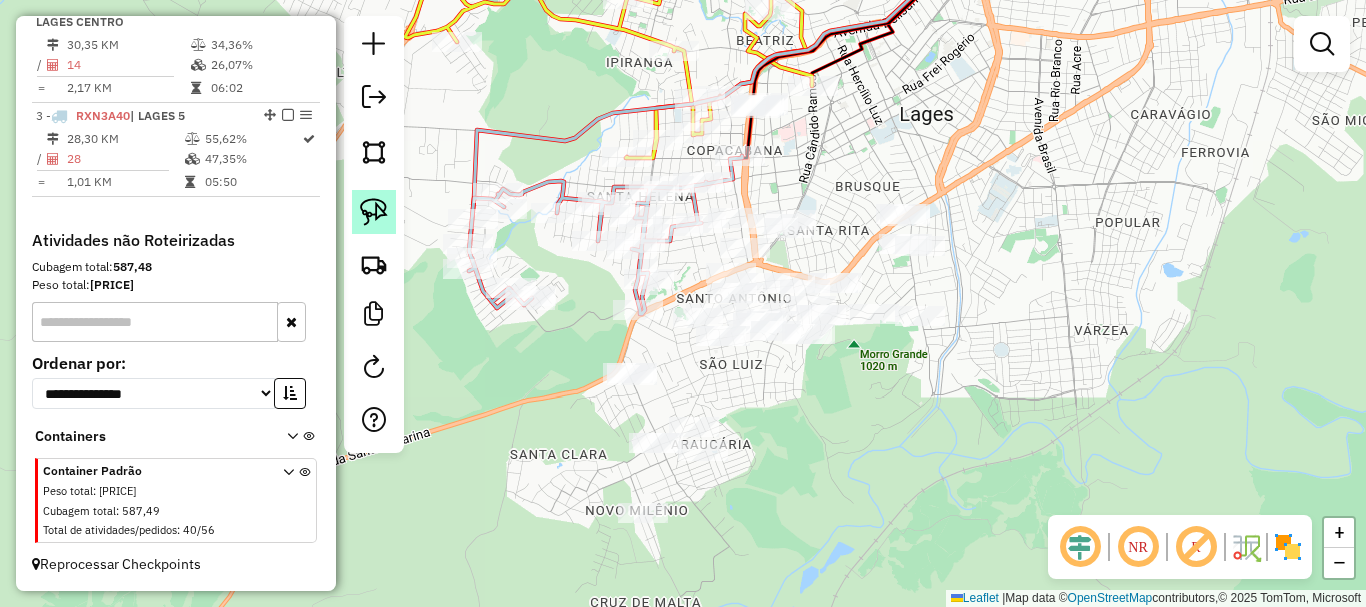 click 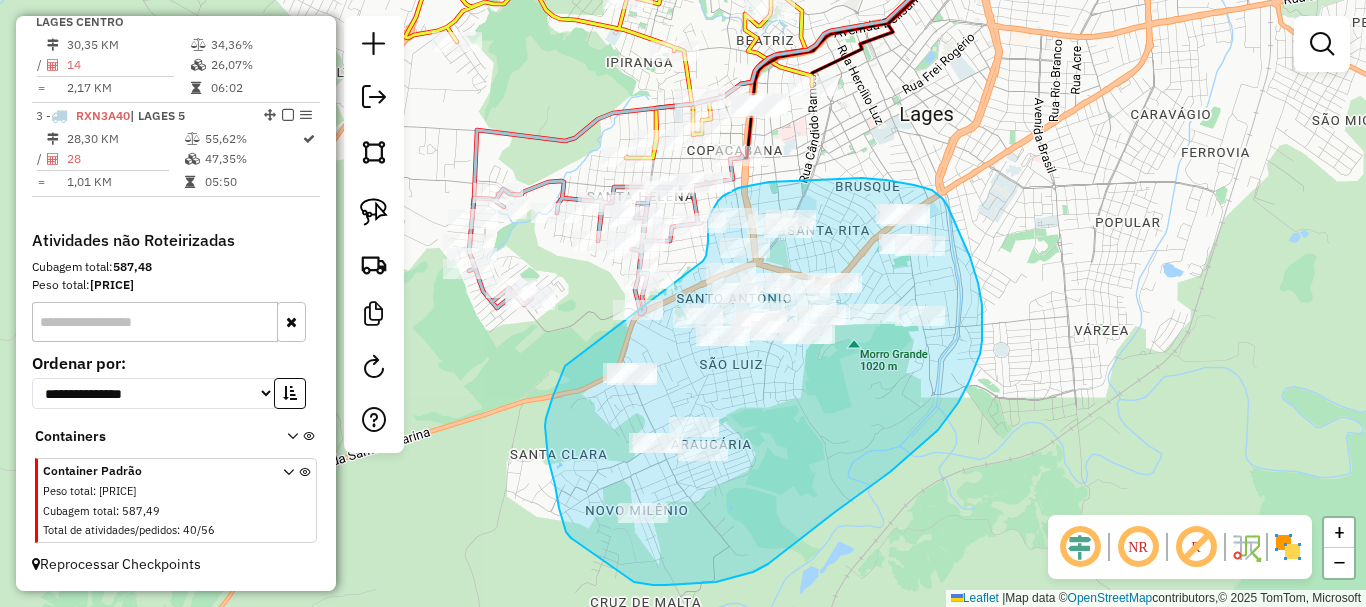 drag, startPoint x: 703, startPoint y: 261, endPoint x: 565, endPoint y: 366, distance: 173.40416 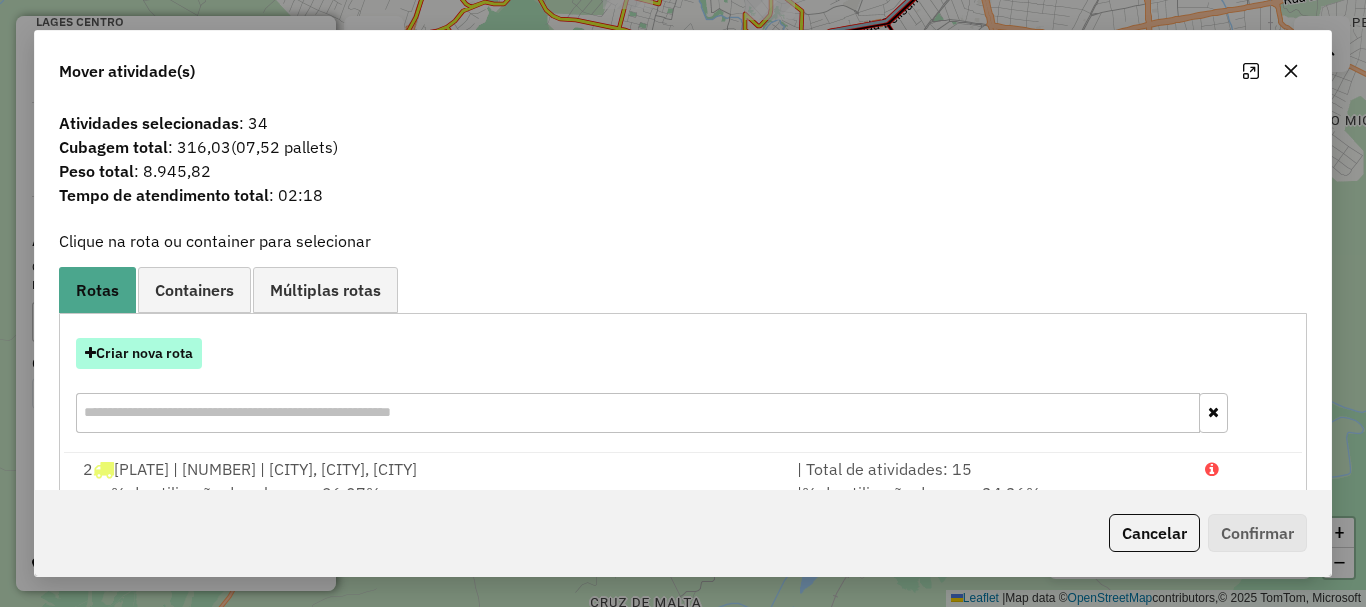 click on "Criar nova rota" at bounding box center (139, 353) 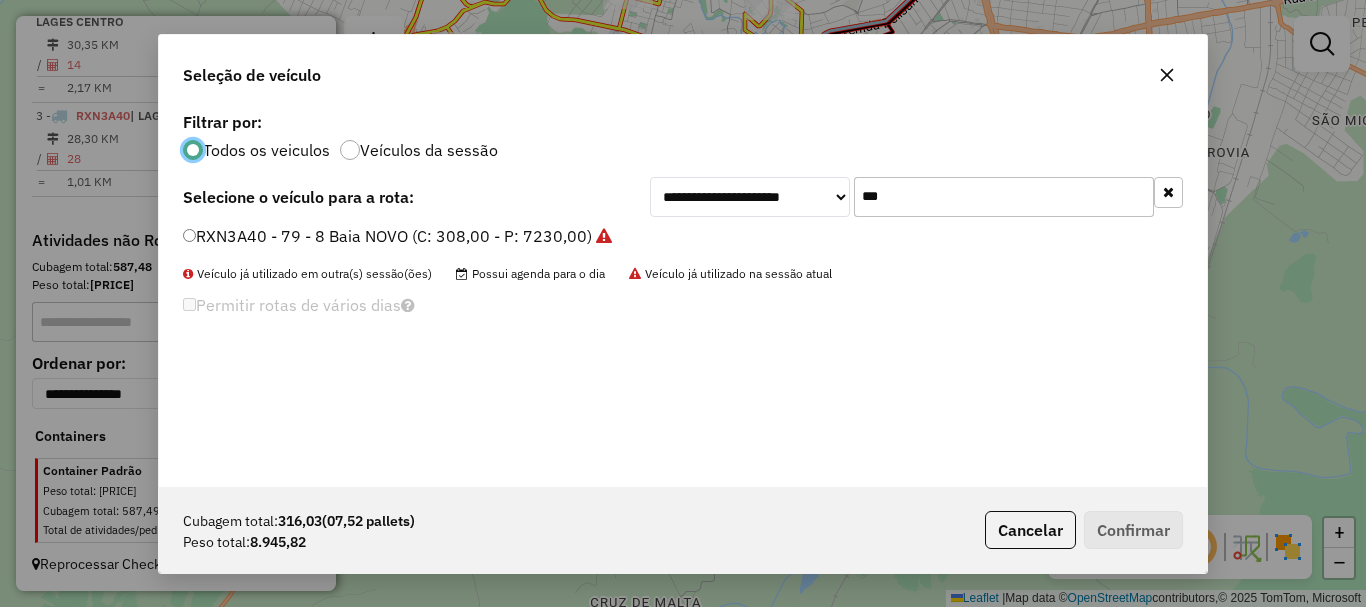 scroll, scrollTop: 11, scrollLeft: 6, axis: both 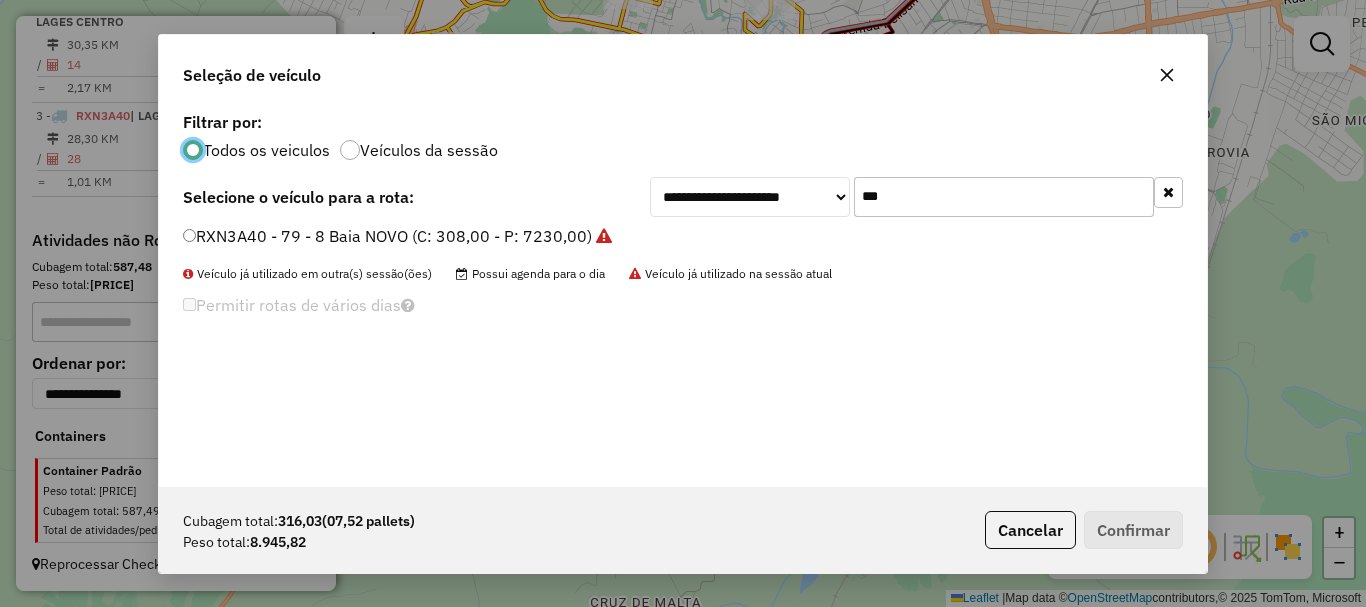 drag, startPoint x: 903, startPoint y: 197, endPoint x: 767, endPoint y: 195, distance: 136.01471 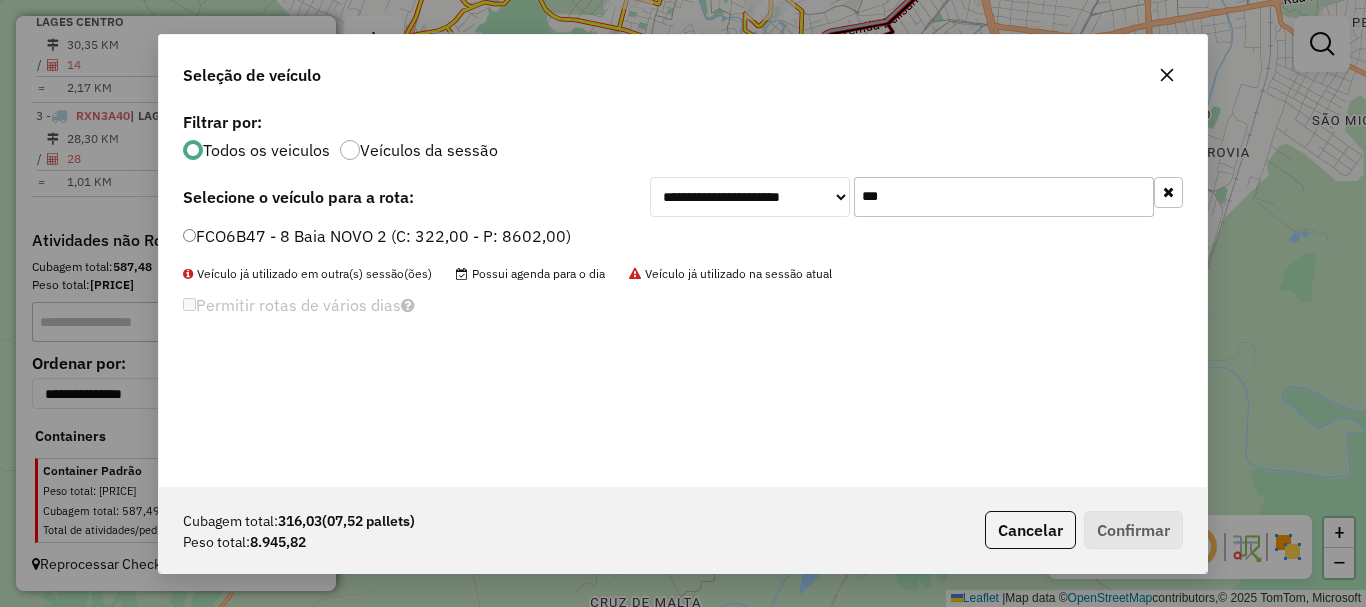 type on "***" 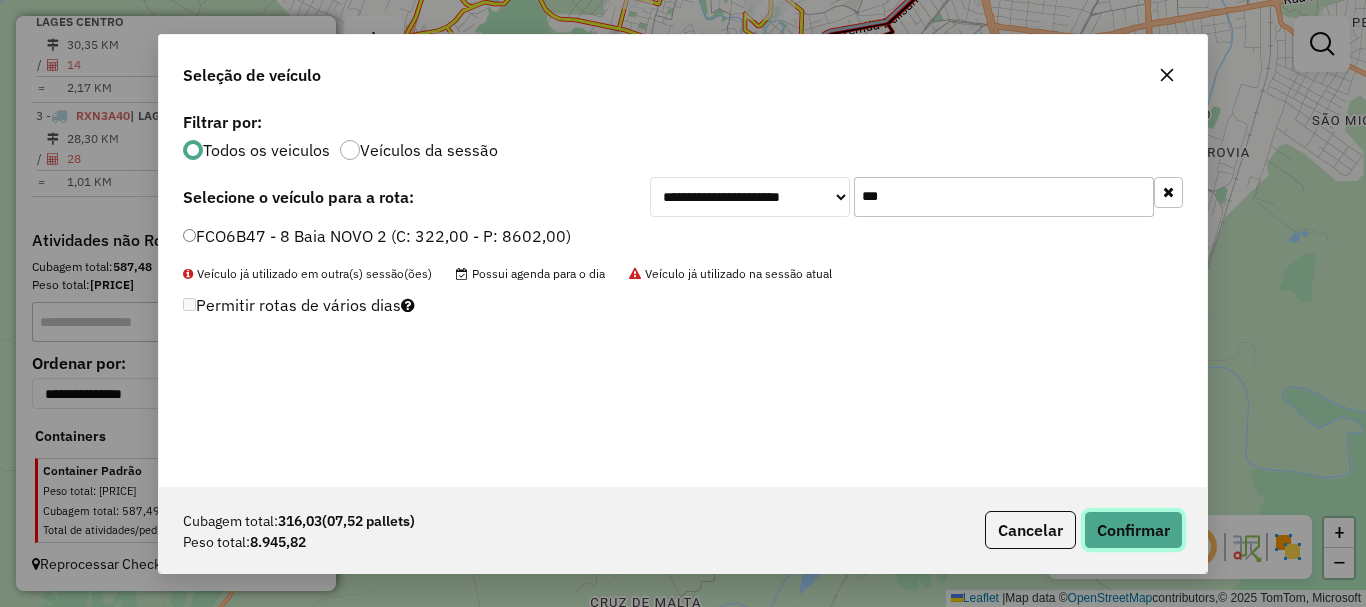 click on "Confirmar" 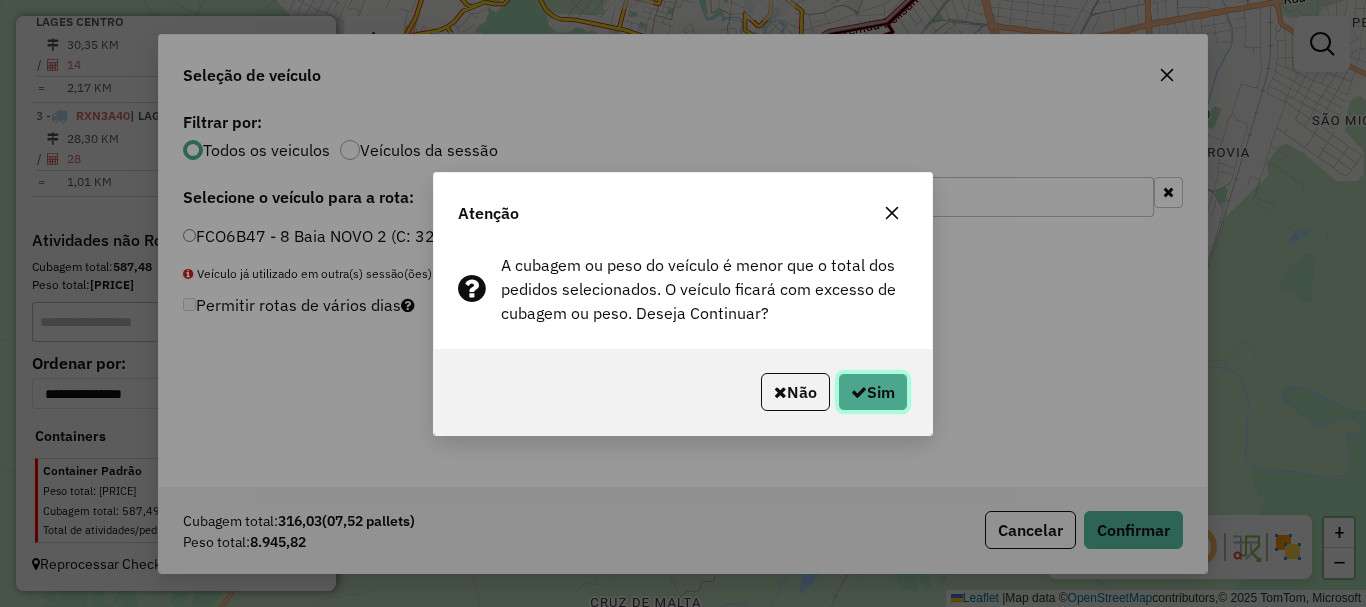 click on "Sim" 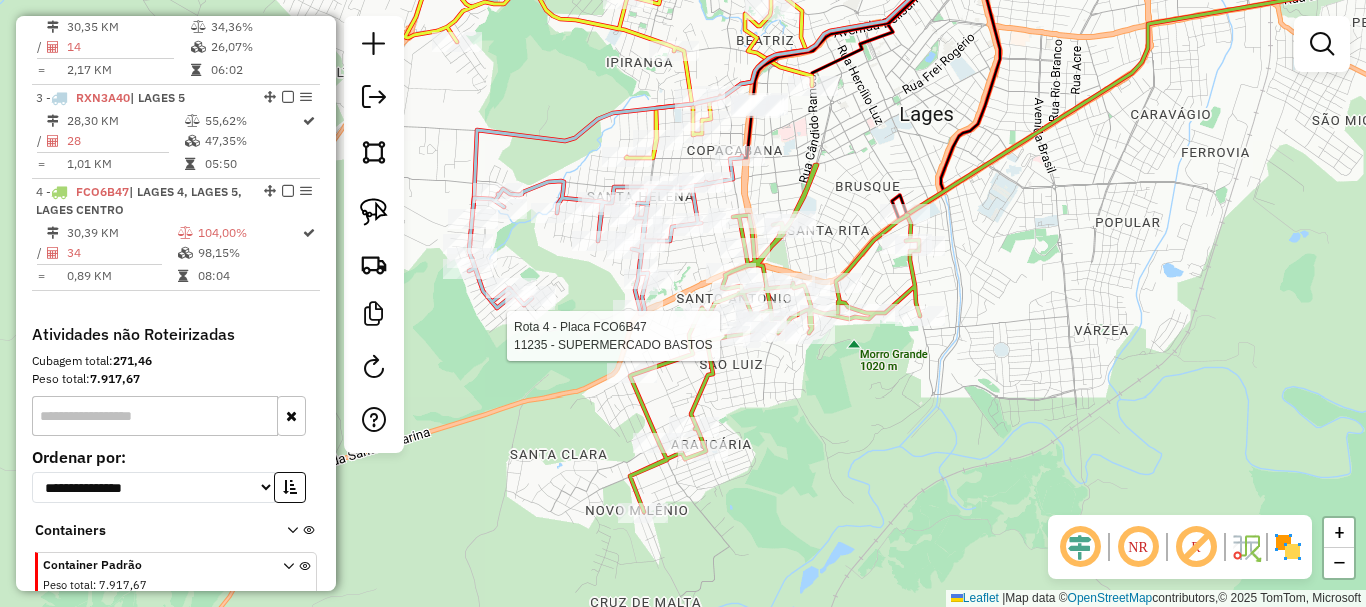 select on "*********" 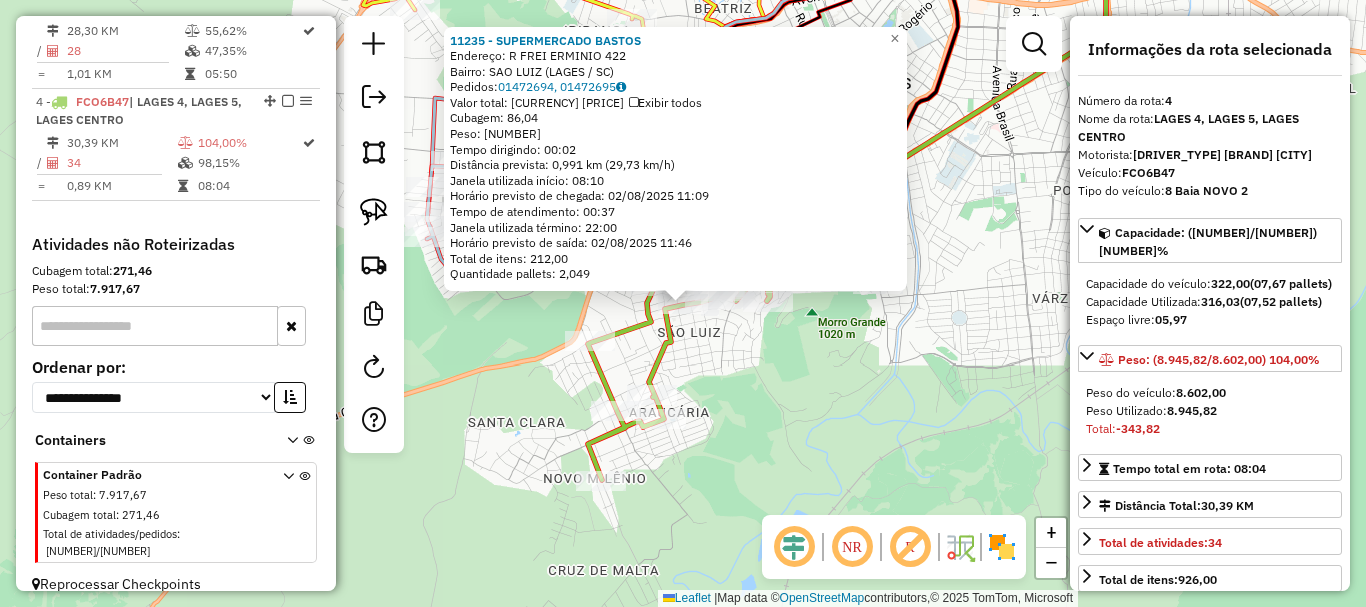 scroll, scrollTop: 963, scrollLeft: 0, axis: vertical 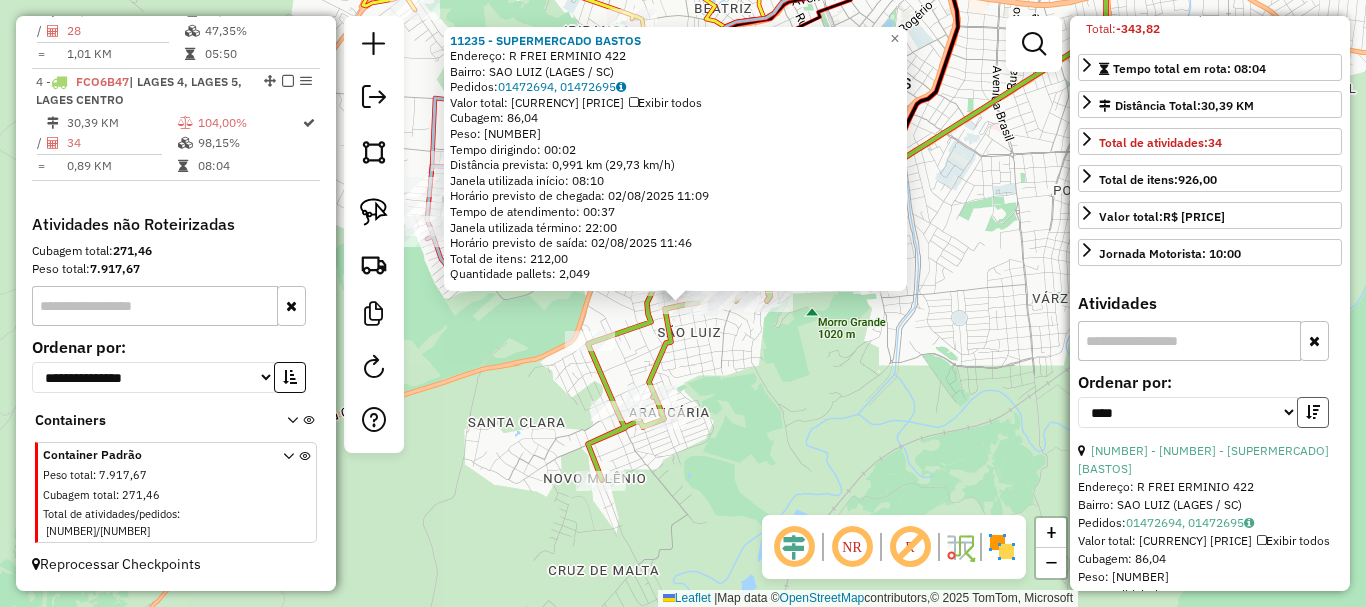 click at bounding box center (1313, 412) 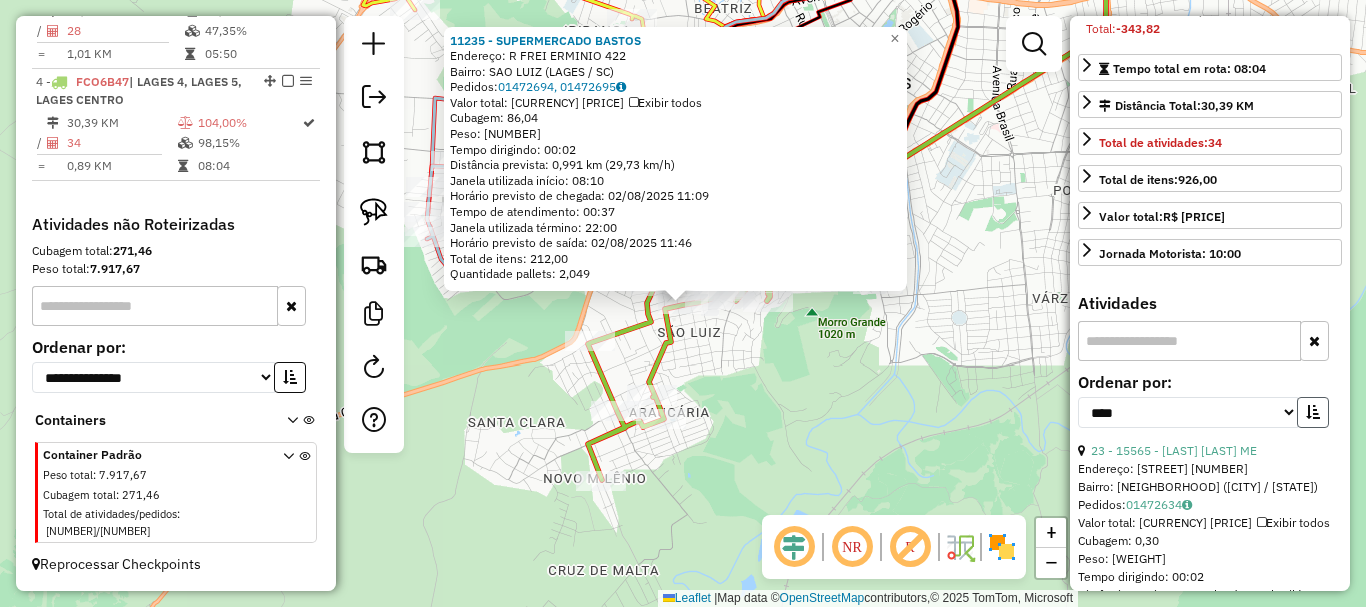 click at bounding box center (1313, 412) 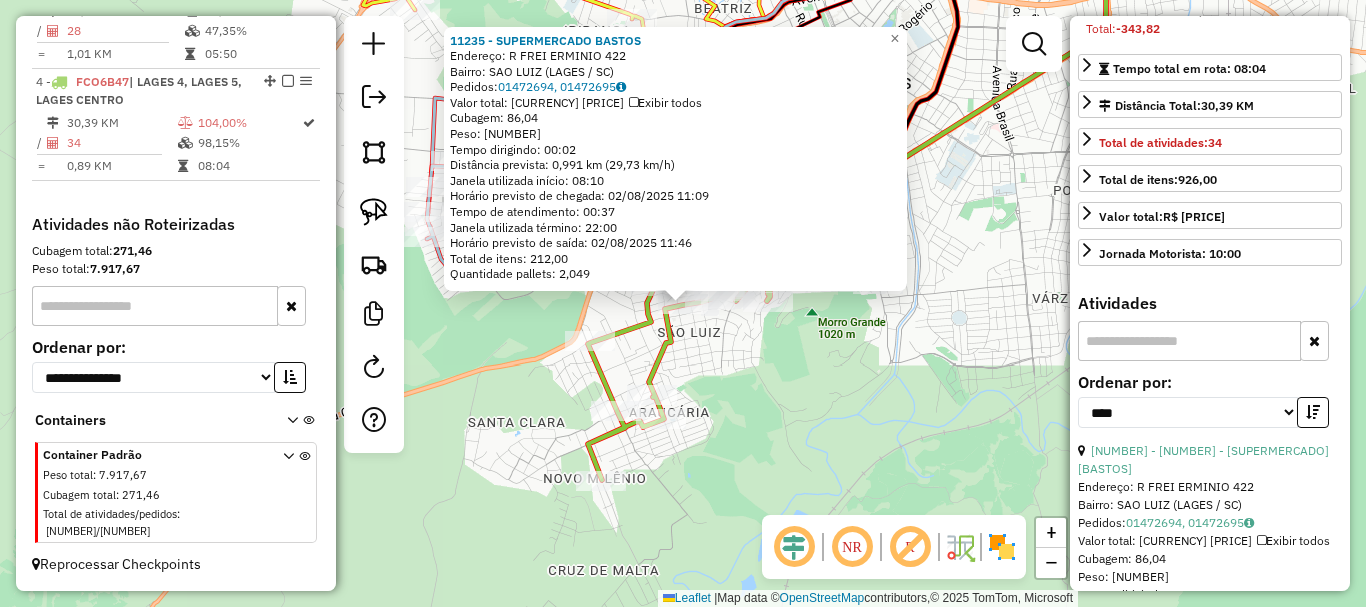 click on "[NUMBER] - [NUMBER] - [SUPERMERCADO] [BASTOS]" at bounding box center (1210, 460) 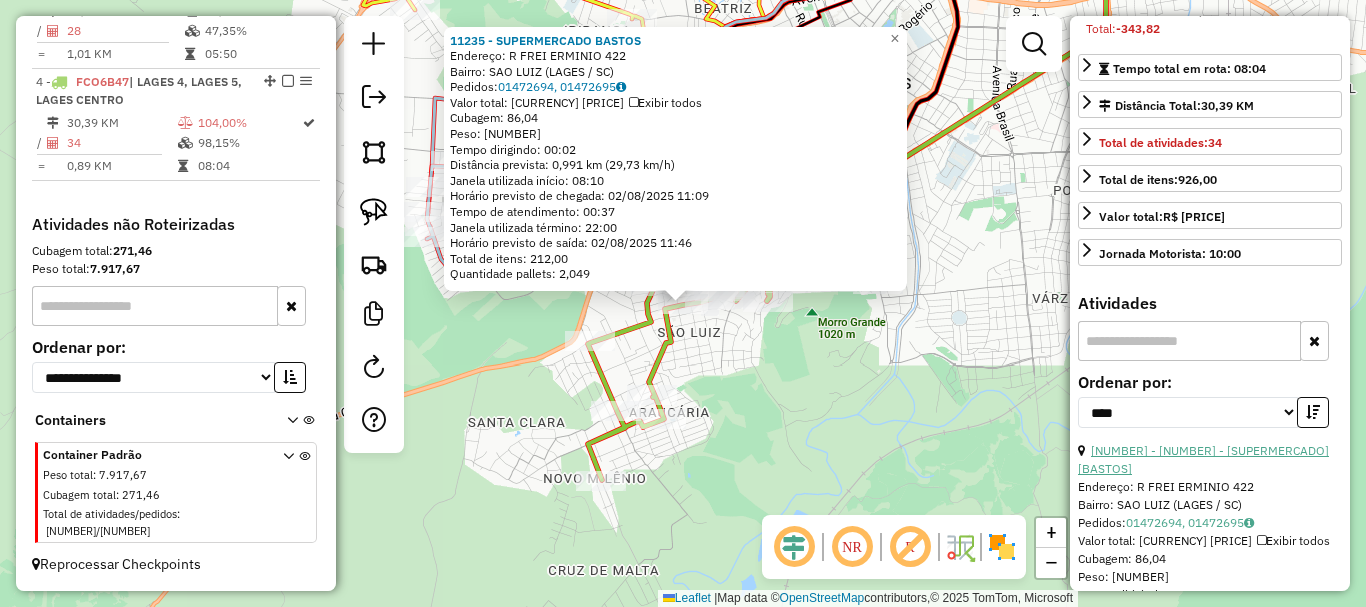 click on "[NUMBER] - [NUMBER] - [SUPERMERCADO] [BASTOS]" at bounding box center (1203, 459) 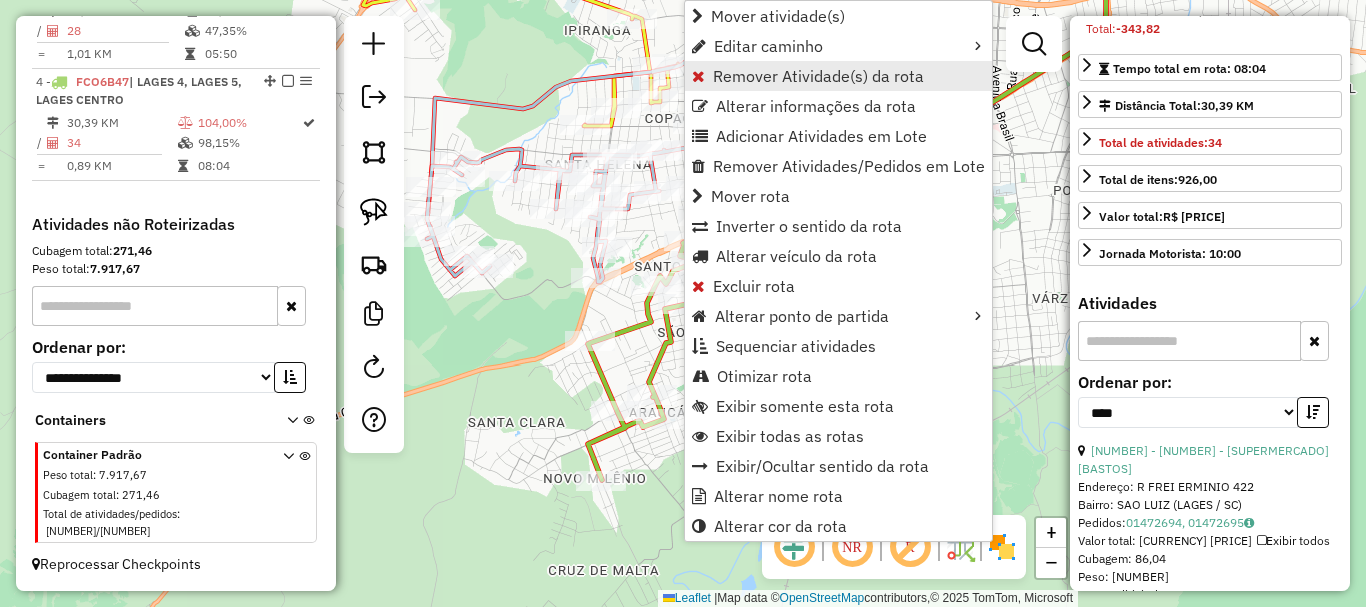 click on "Remover Atividade(s) da rota" at bounding box center (818, 76) 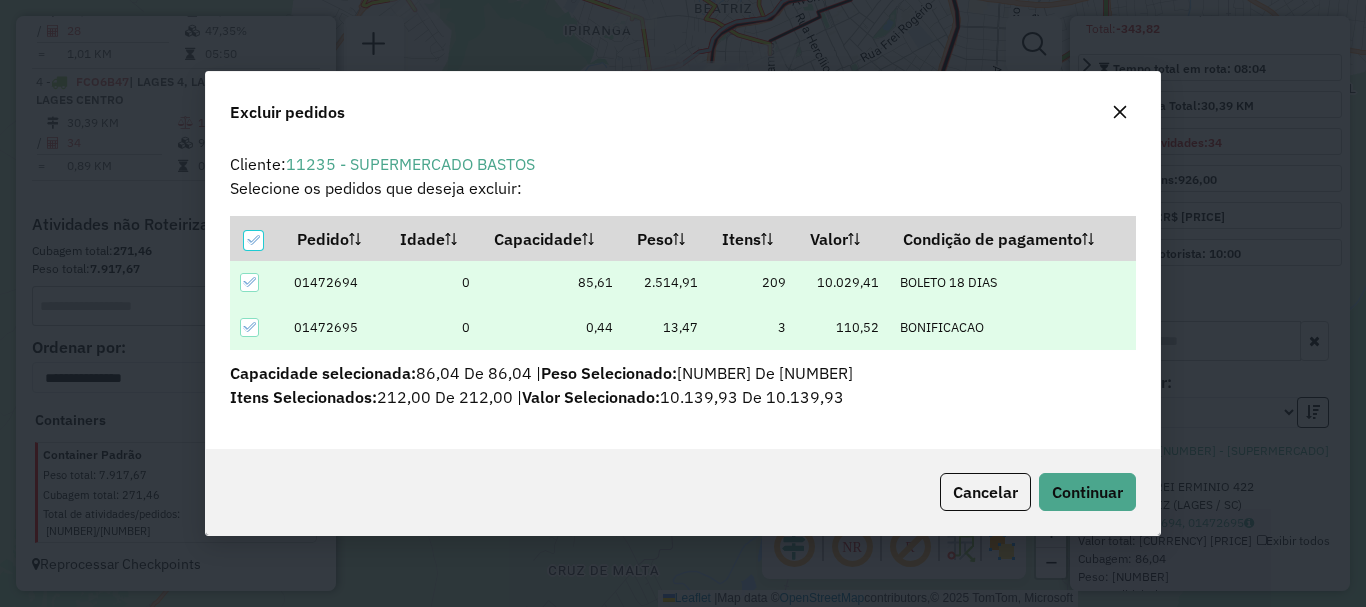 scroll, scrollTop: 0, scrollLeft: 0, axis: both 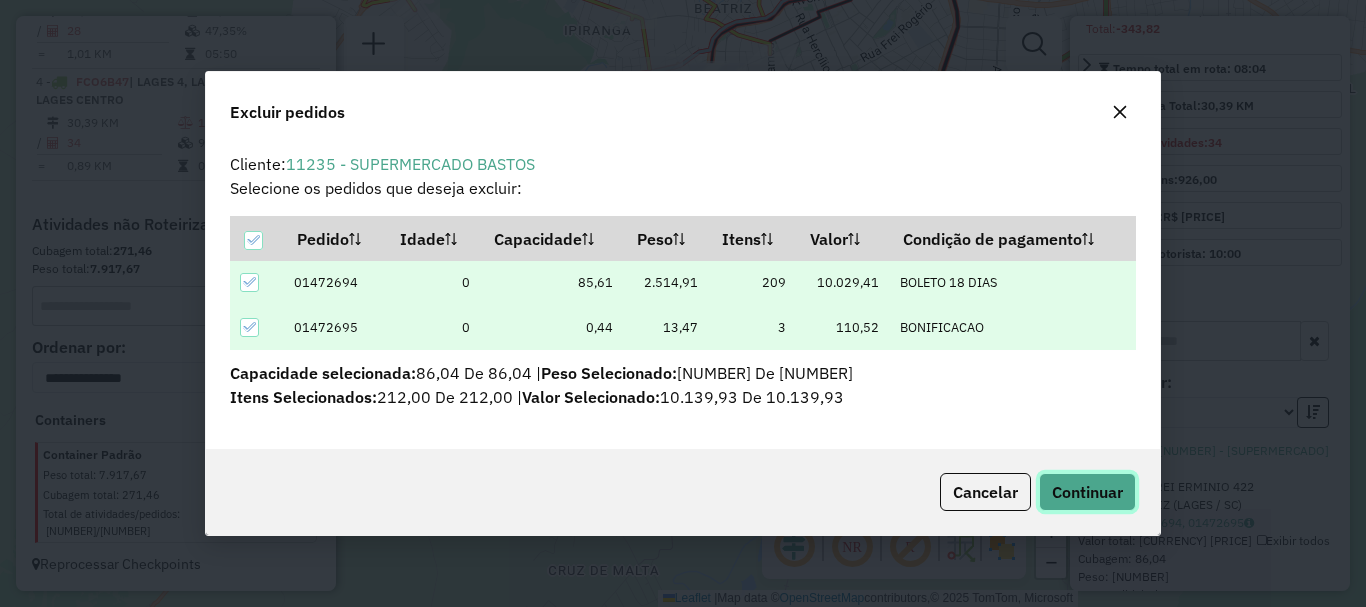 click on "Continuar" 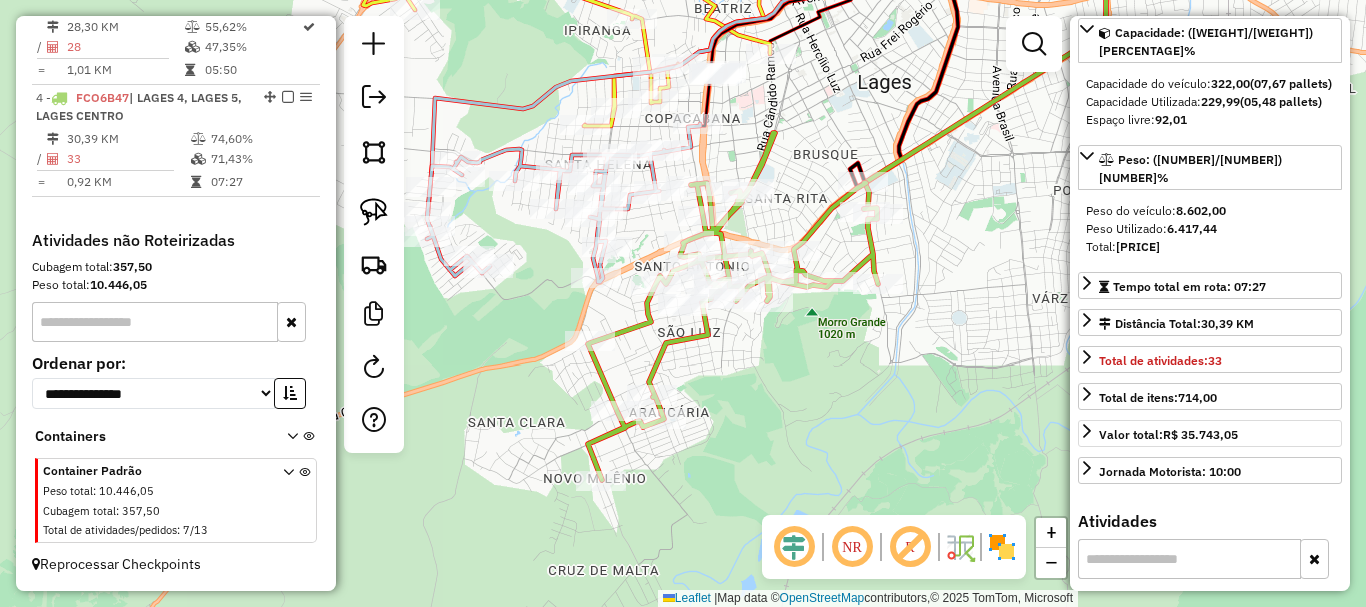 scroll, scrollTop: 600, scrollLeft: 0, axis: vertical 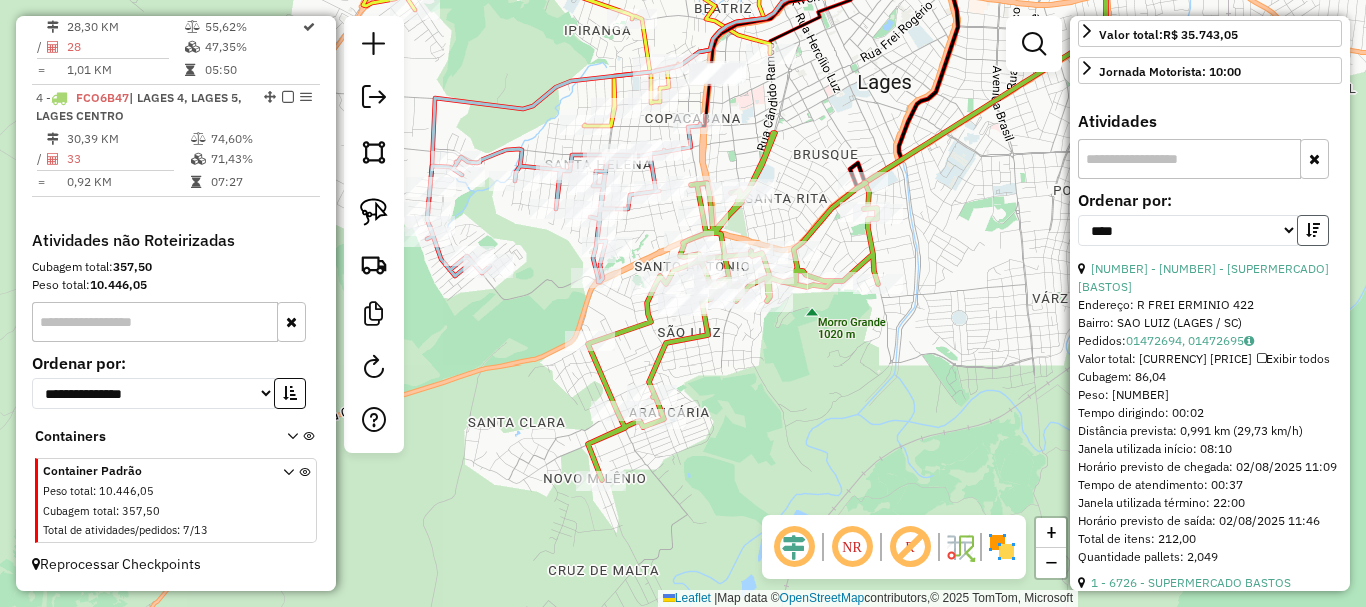 click at bounding box center [1313, 230] 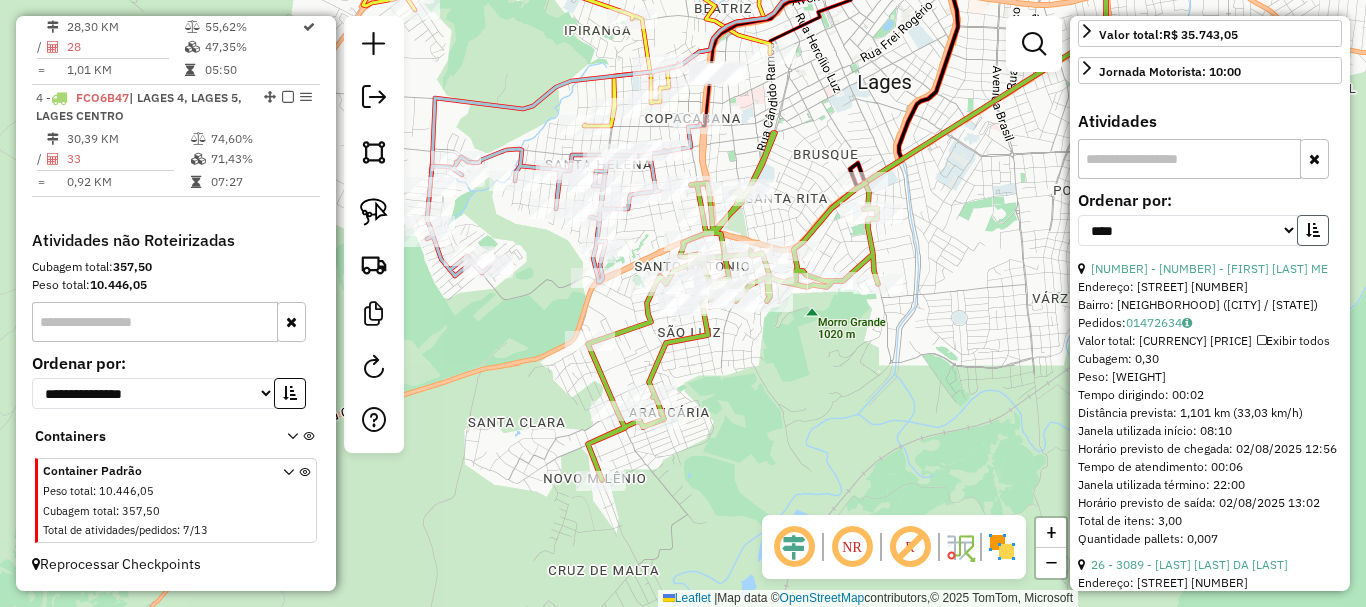 click at bounding box center (1313, 230) 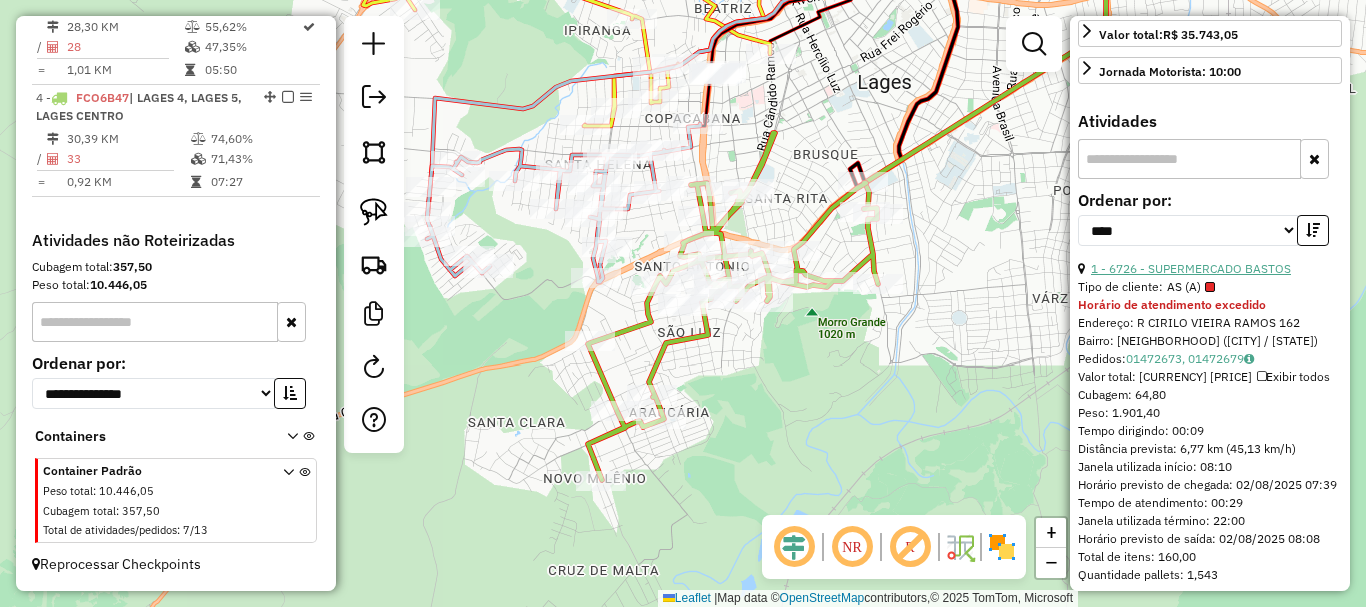 click on "1 - 6726 - SUPERMERCADO BASTOS" at bounding box center [1191, 268] 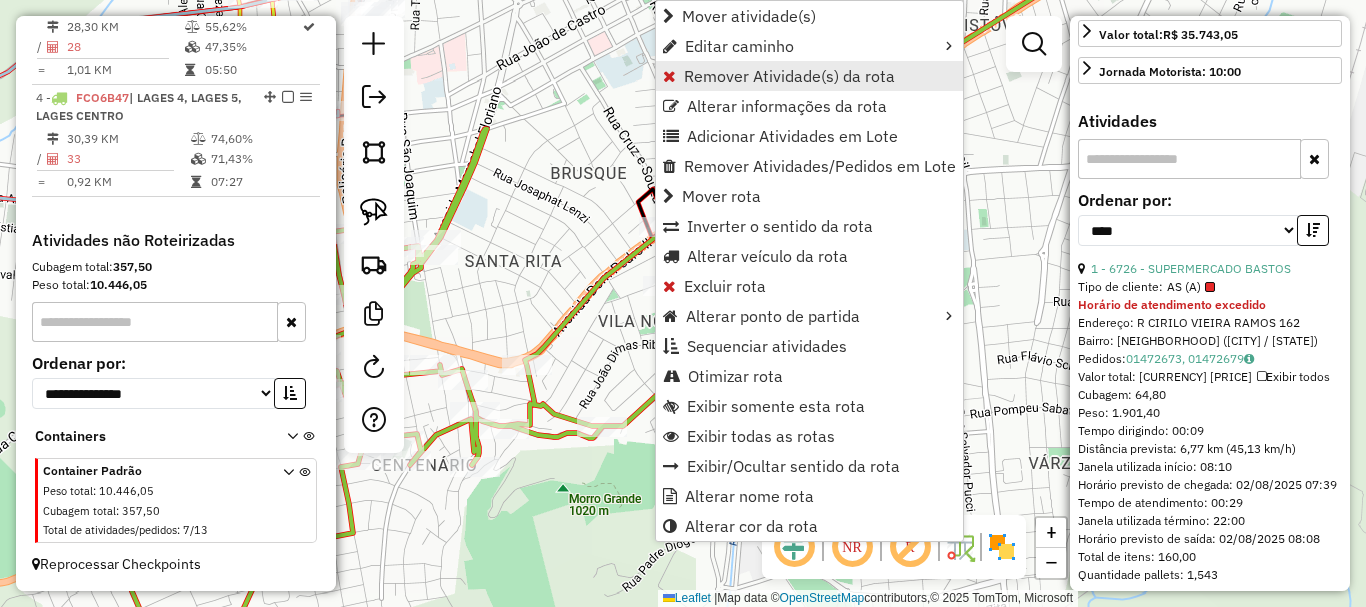 click on "Remover Atividade(s) da rota" at bounding box center (789, 76) 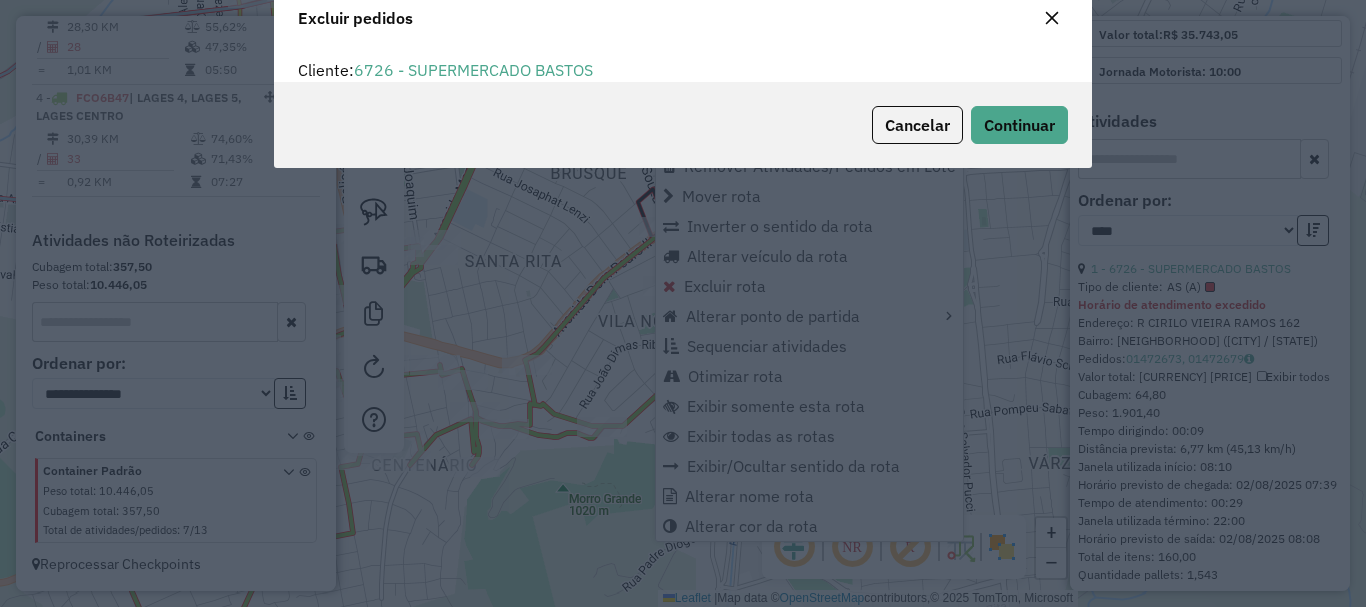 scroll, scrollTop: 82, scrollLeft: 0, axis: vertical 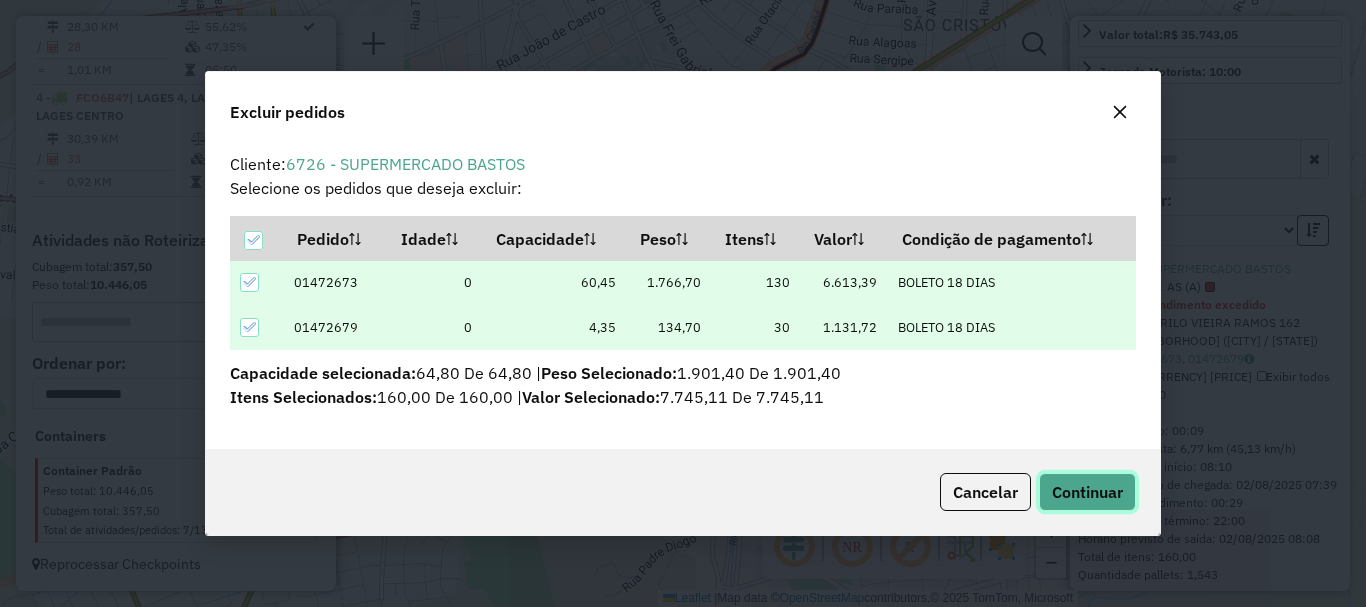 click on "Continuar" 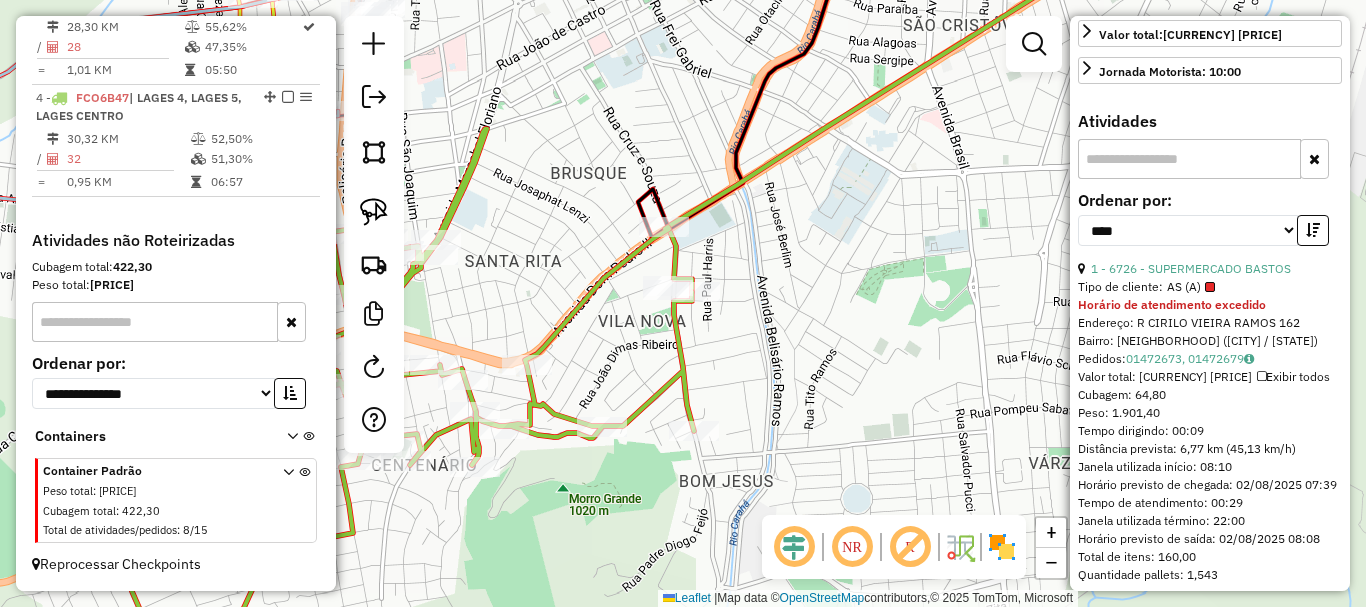 click at bounding box center (1313, 230) 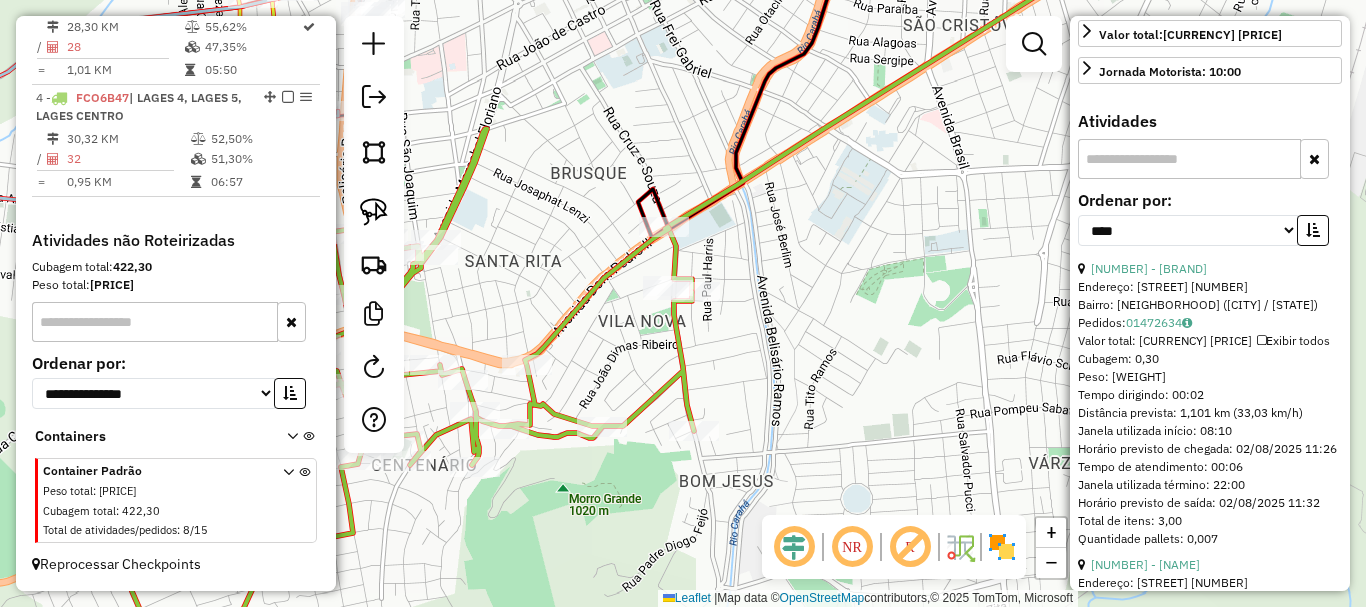 click at bounding box center [1313, 230] 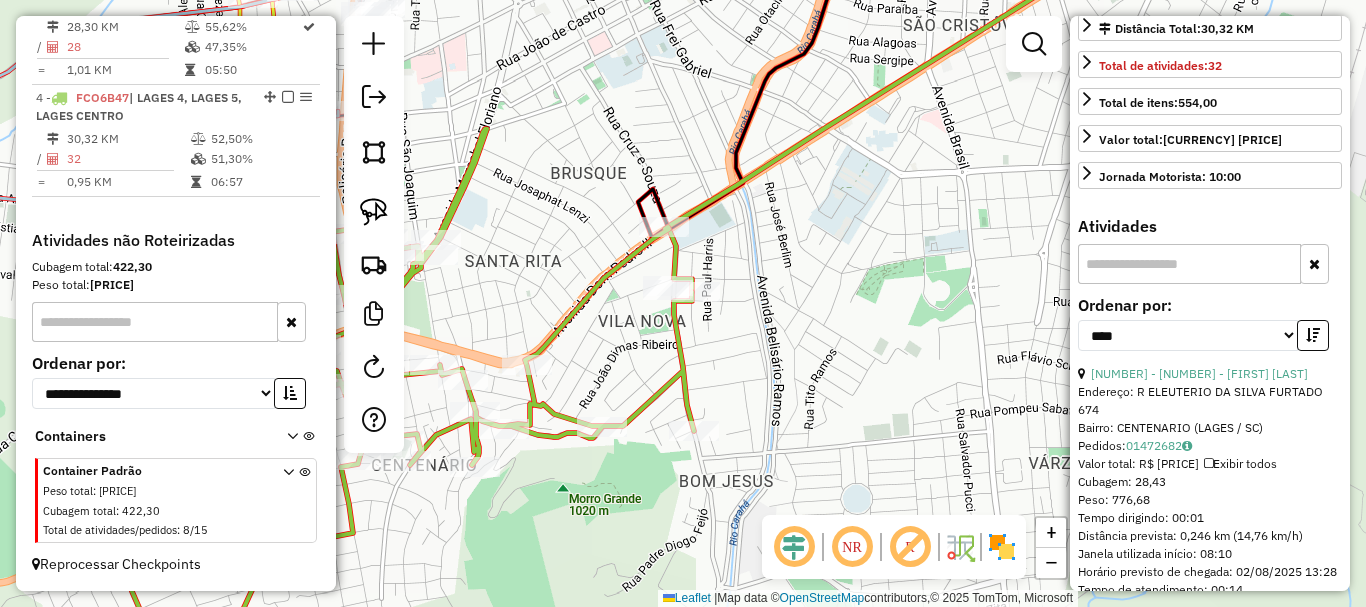 scroll, scrollTop: 500, scrollLeft: 0, axis: vertical 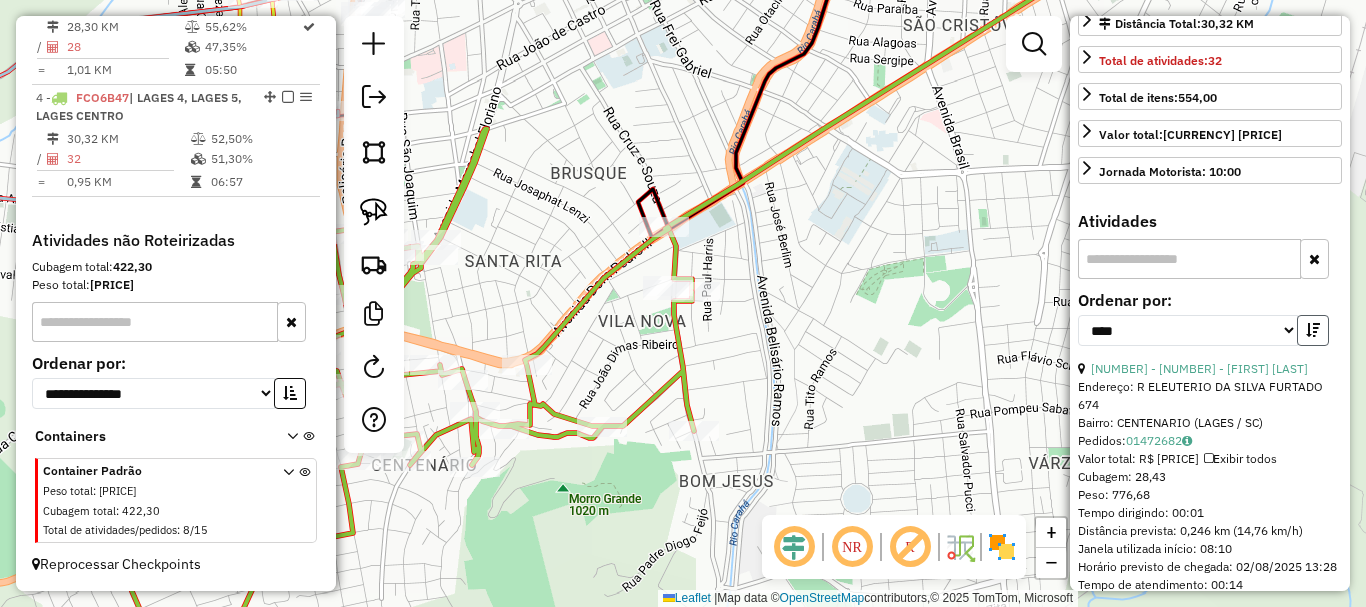click at bounding box center (1313, 330) 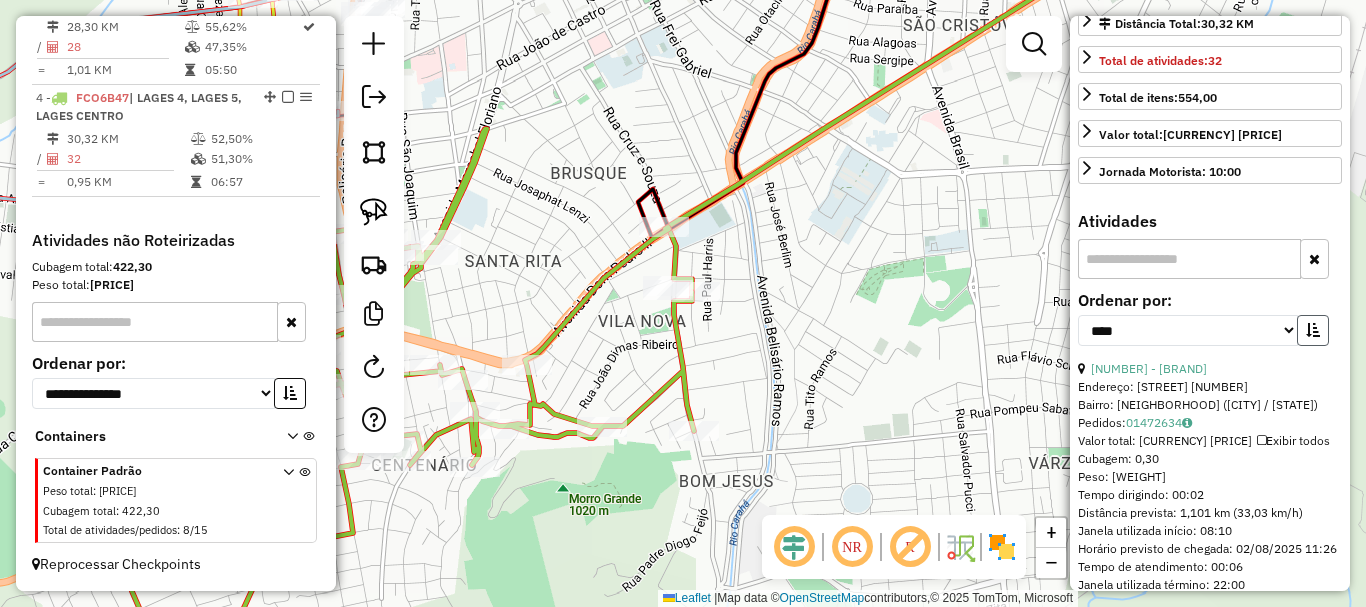 click at bounding box center [1313, 330] 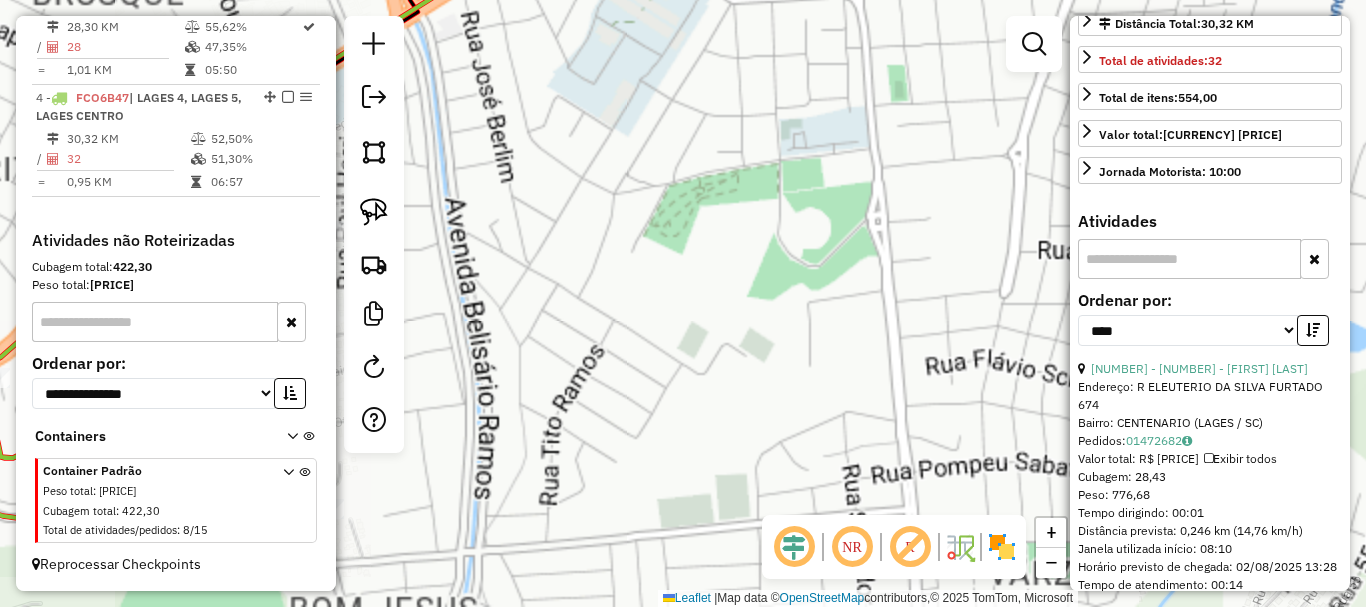 scroll, scrollTop: 400, scrollLeft: 0, axis: vertical 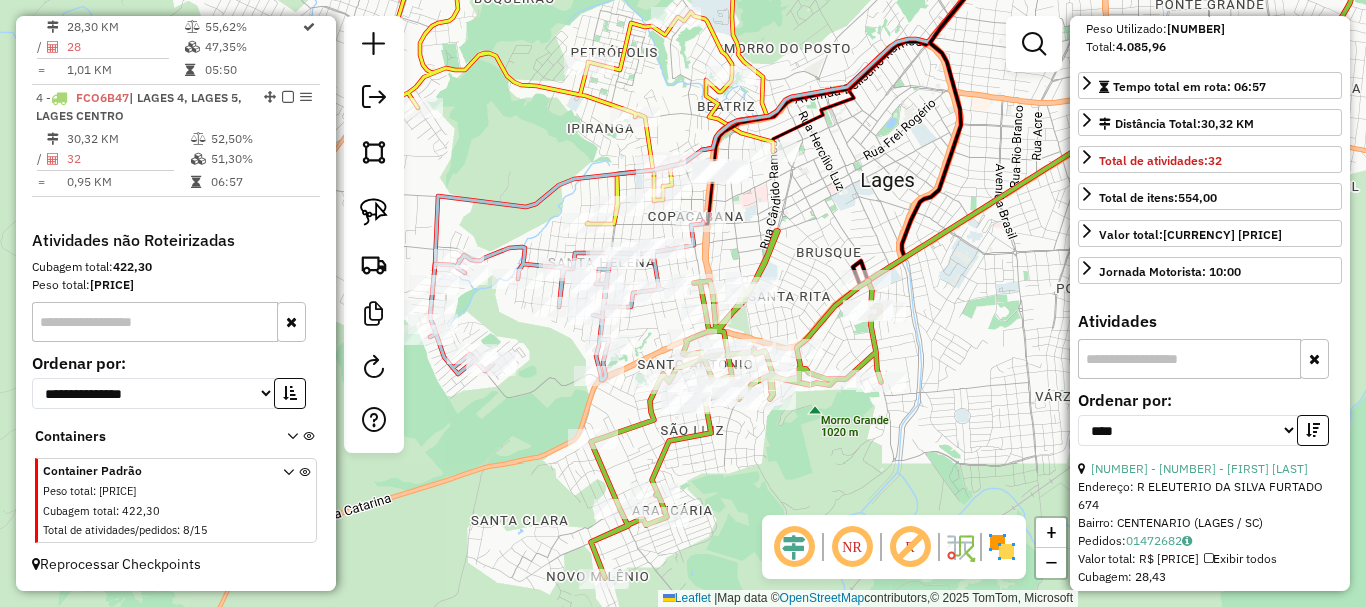 drag, startPoint x: 772, startPoint y: 392, endPoint x: 969, endPoint y: 397, distance: 197.06345 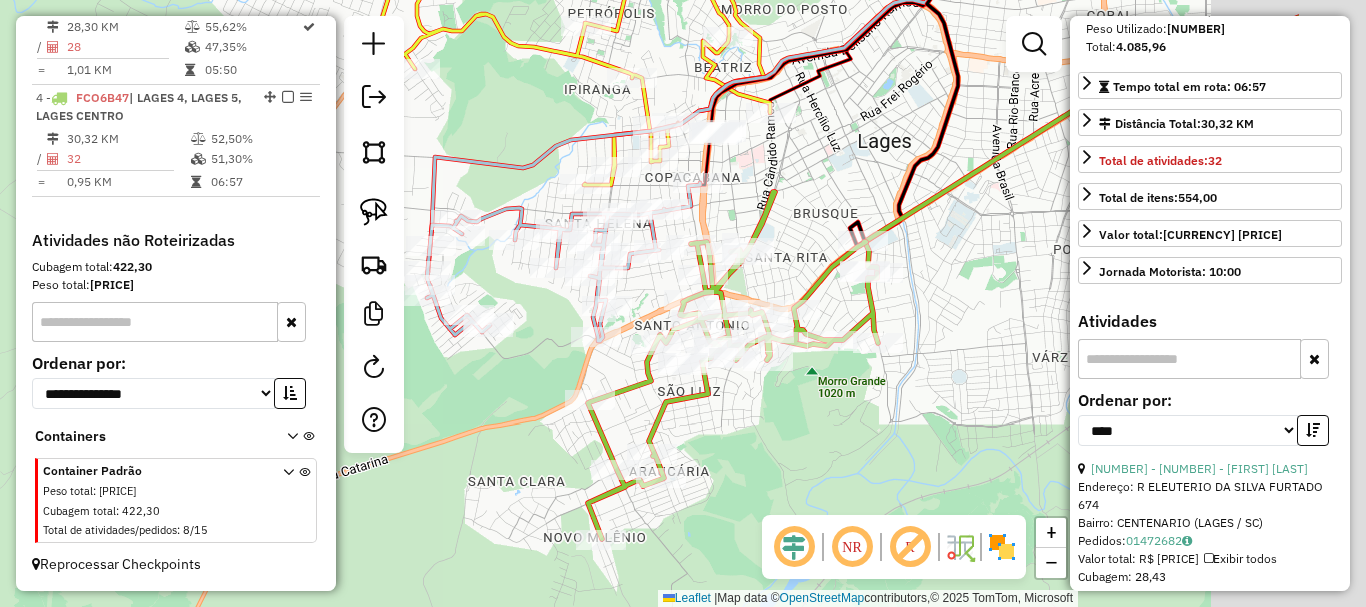 drag, startPoint x: 1009, startPoint y: 441, endPoint x: 776, endPoint y: 454, distance: 233.36238 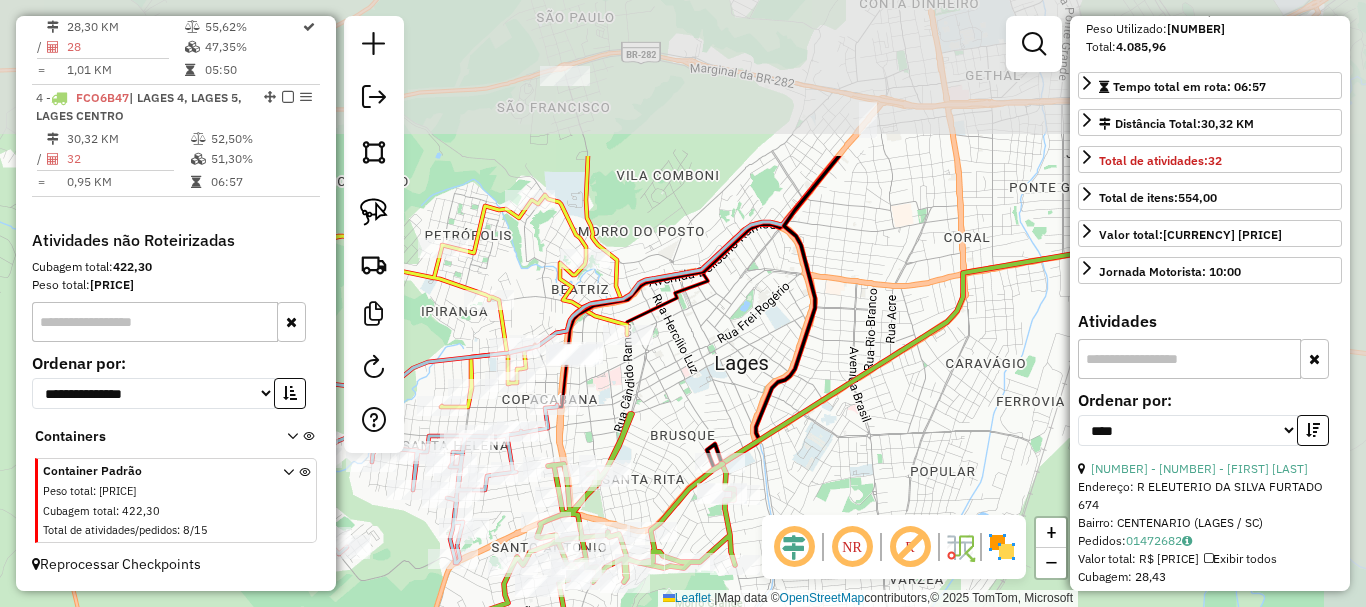 drag, startPoint x: 803, startPoint y: 221, endPoint x: 701, endPoint y: 429, distance: 231.66354 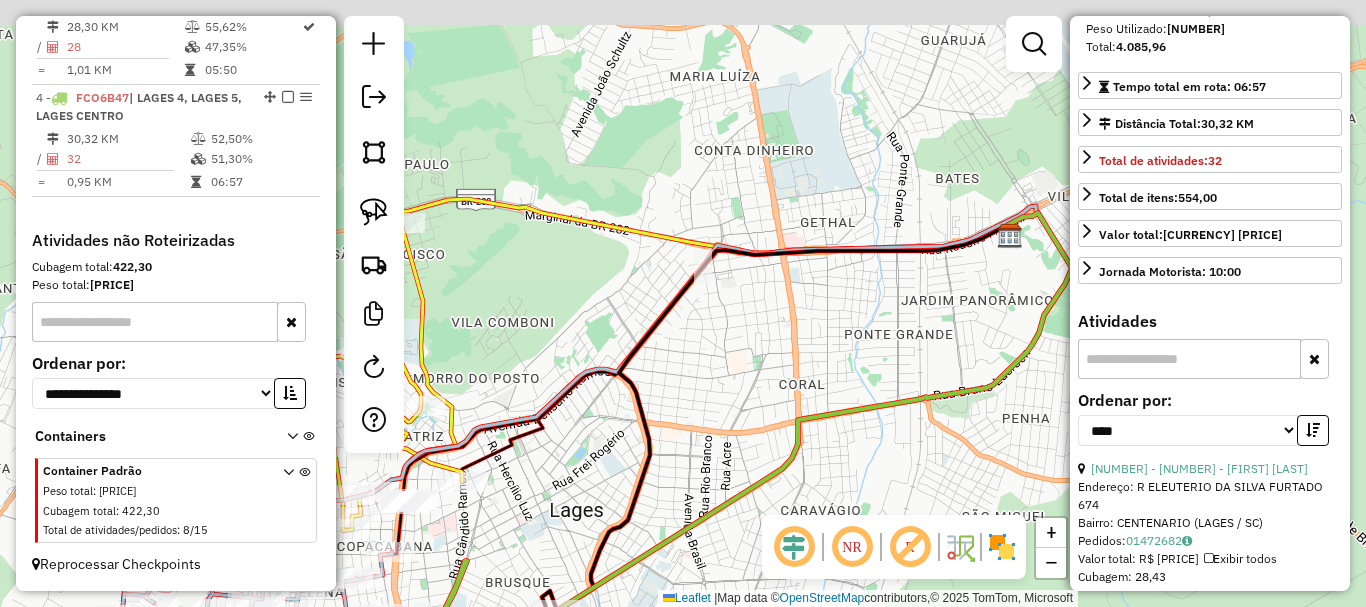 drag, startPoint x: 915, startPoint y: 230, endPoint x: 793, endPoint y: 322, distance: 152.80052 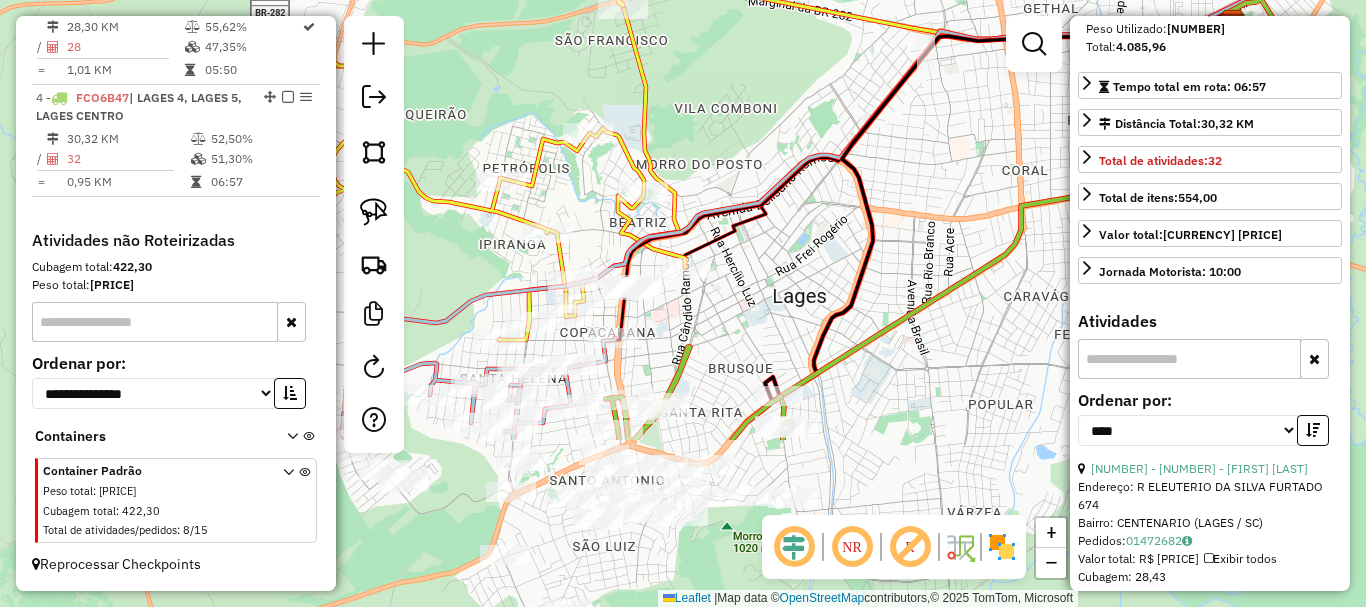drag, startPoint x: 765, startPoint y: 355, endPoint x: 990, endPoint y: 138, distance: 312.59238 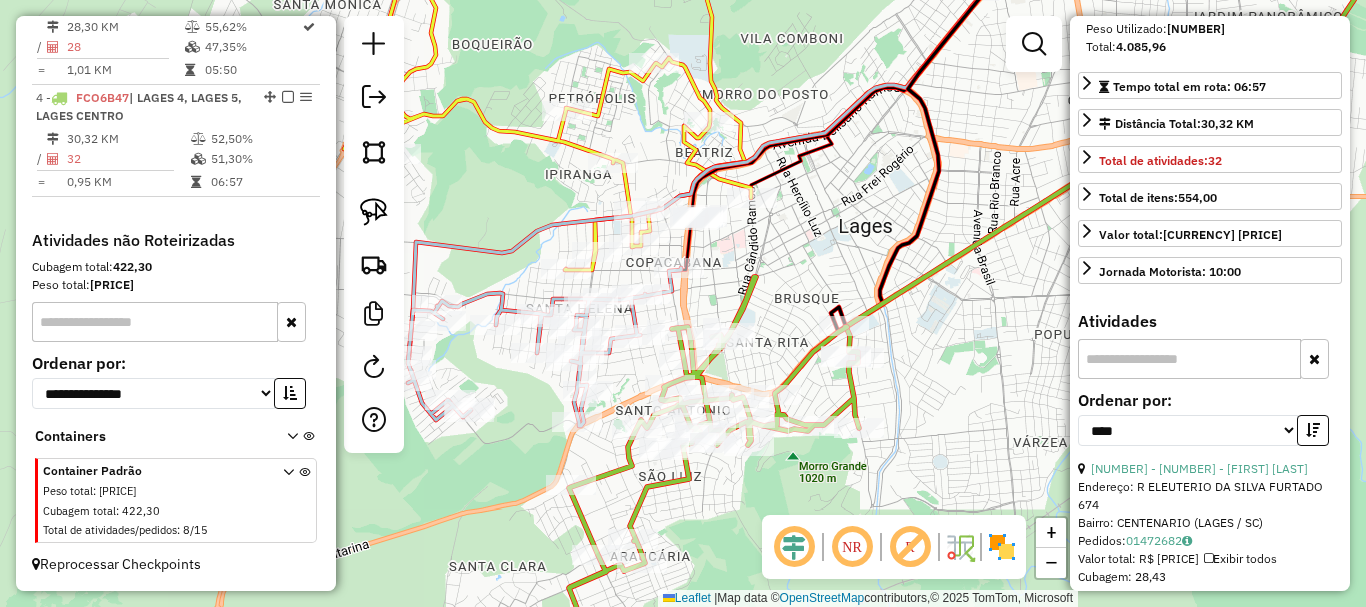 drag, startPoint x: 812, startPoint y: 277, endPoint x: 860, endPoint y: 229, distance: 67.88225 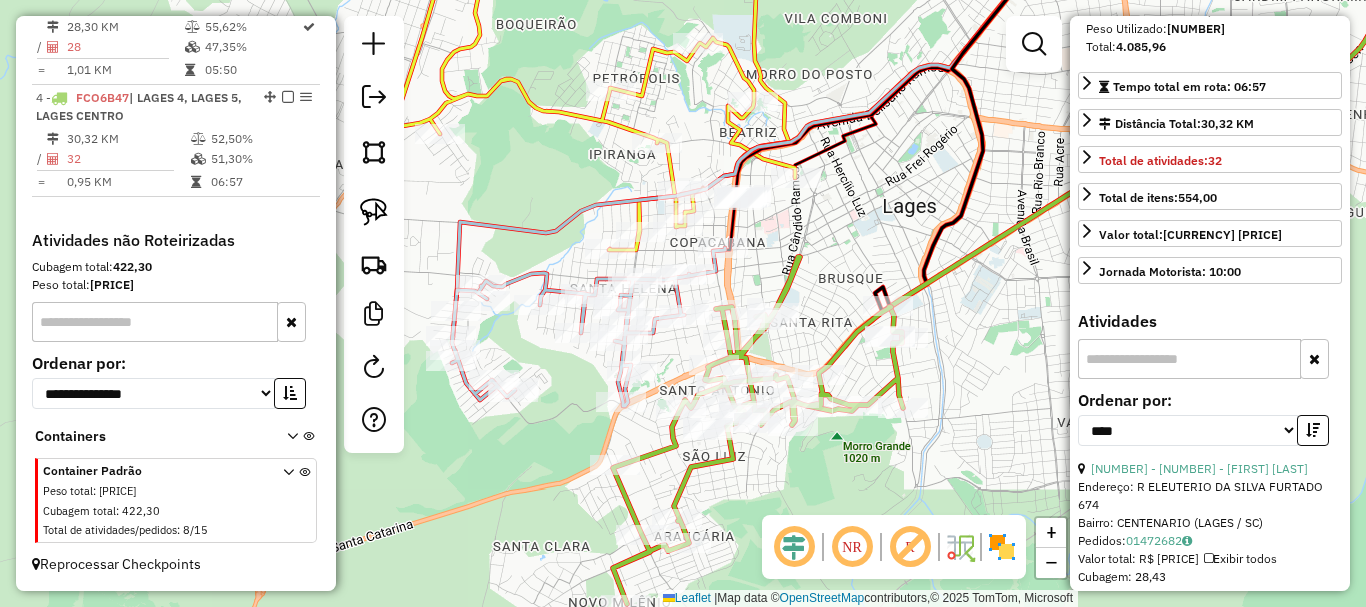 drag, startPoint x: 830, startPoint y: 276, endPoint x: 874, endPoint y: 256, distance: 48.332184 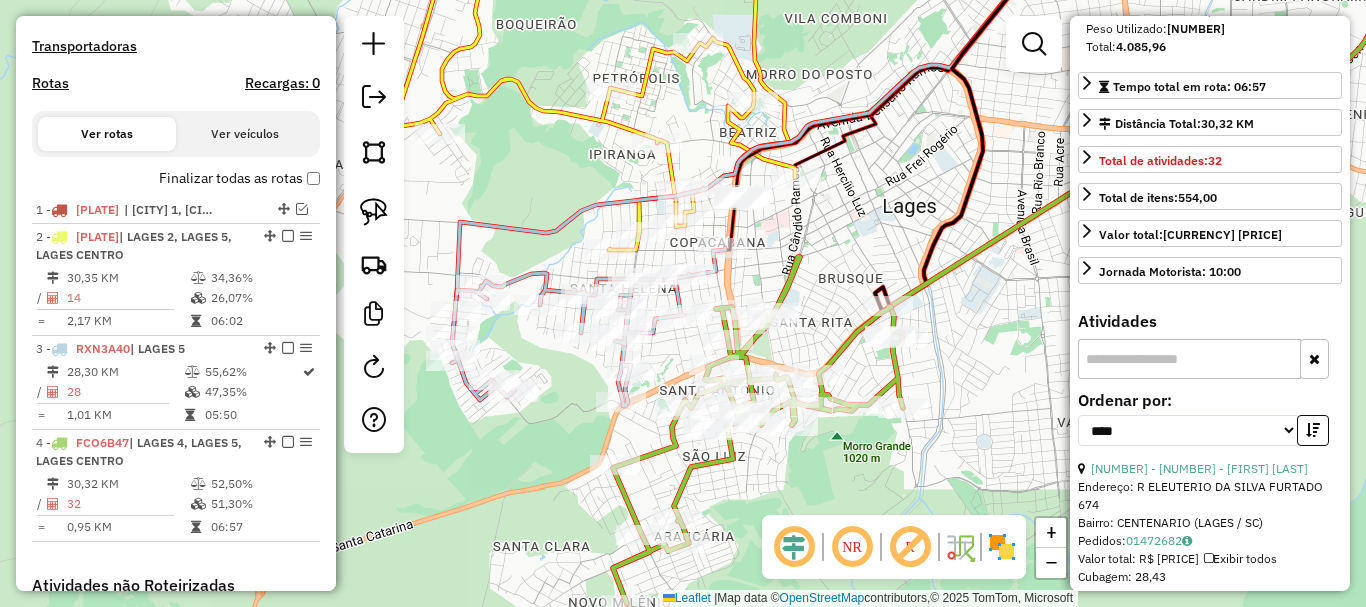 scroll, scrollTop: 563, scrollLeft: 0, axis: vertical 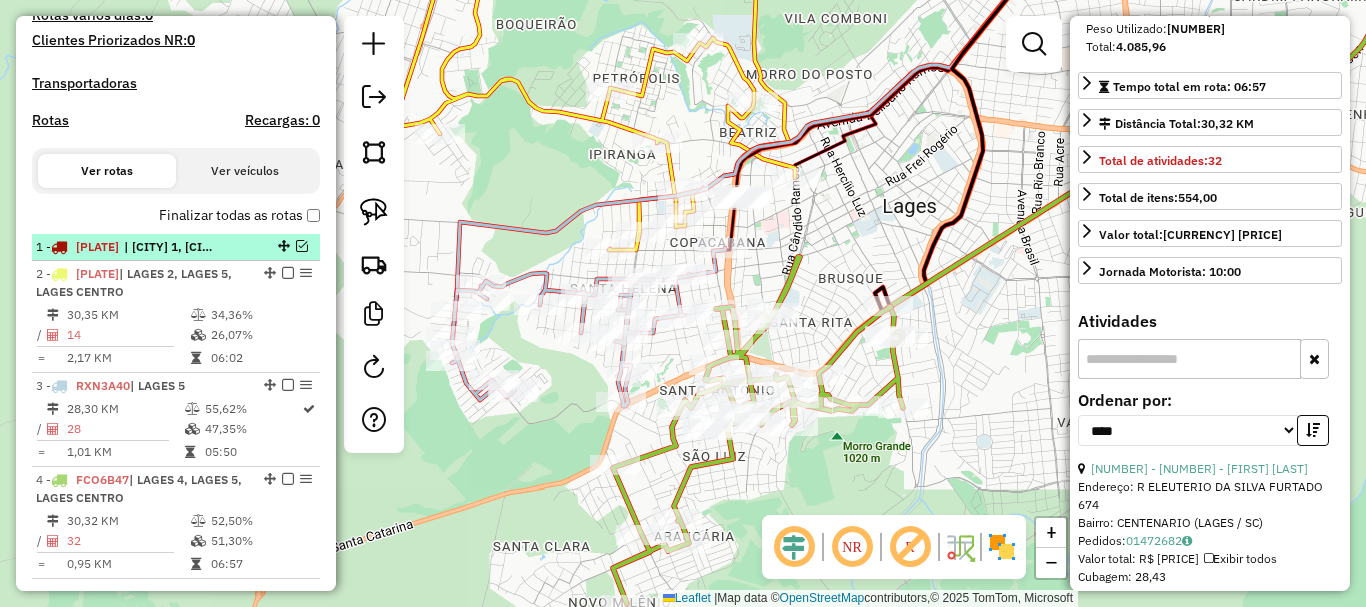 click on "| [CITY] 1, [CITY] 3, [CITY] 4" at bounding box center (170, 247) 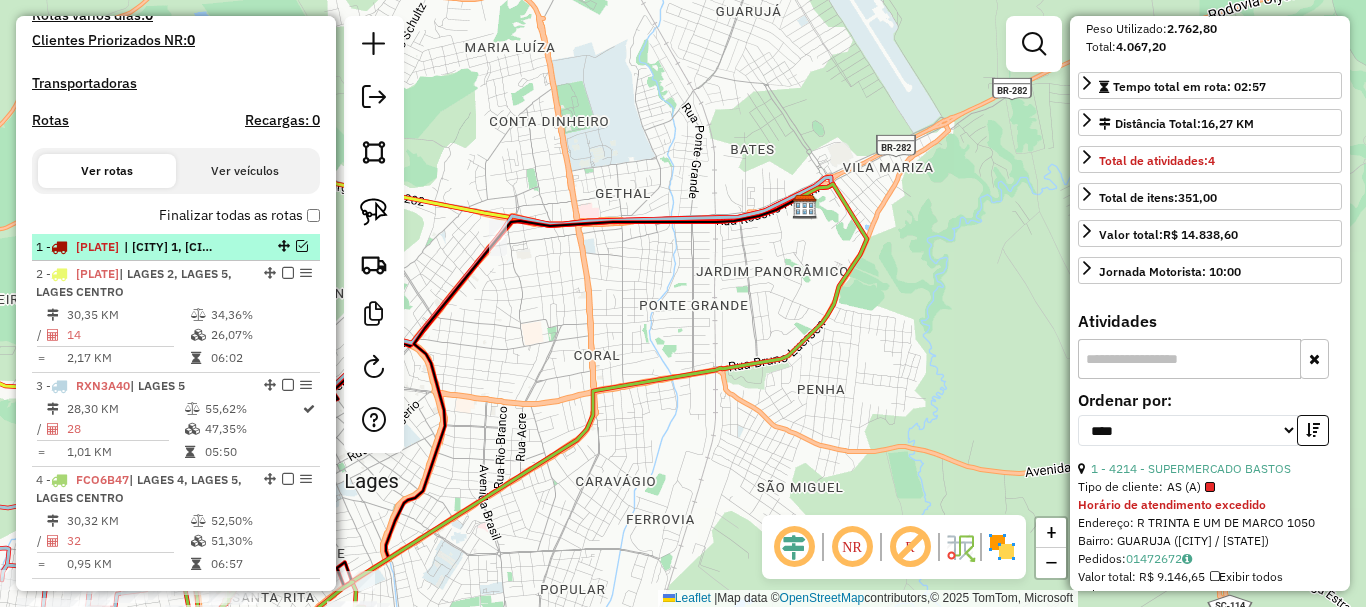 click at bounding box center (302, 246) 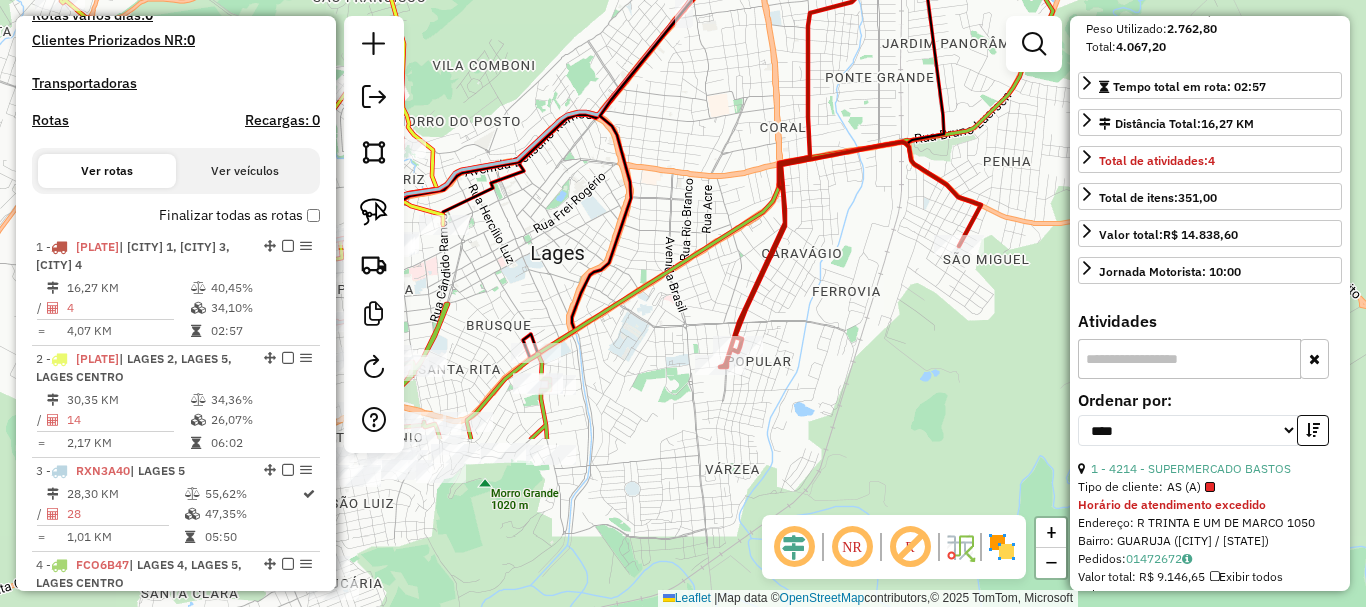 drag, startPoint x: 507, startPoint y: 368, endPoint x: 693, endPoint y: 140, distance: 294.24478 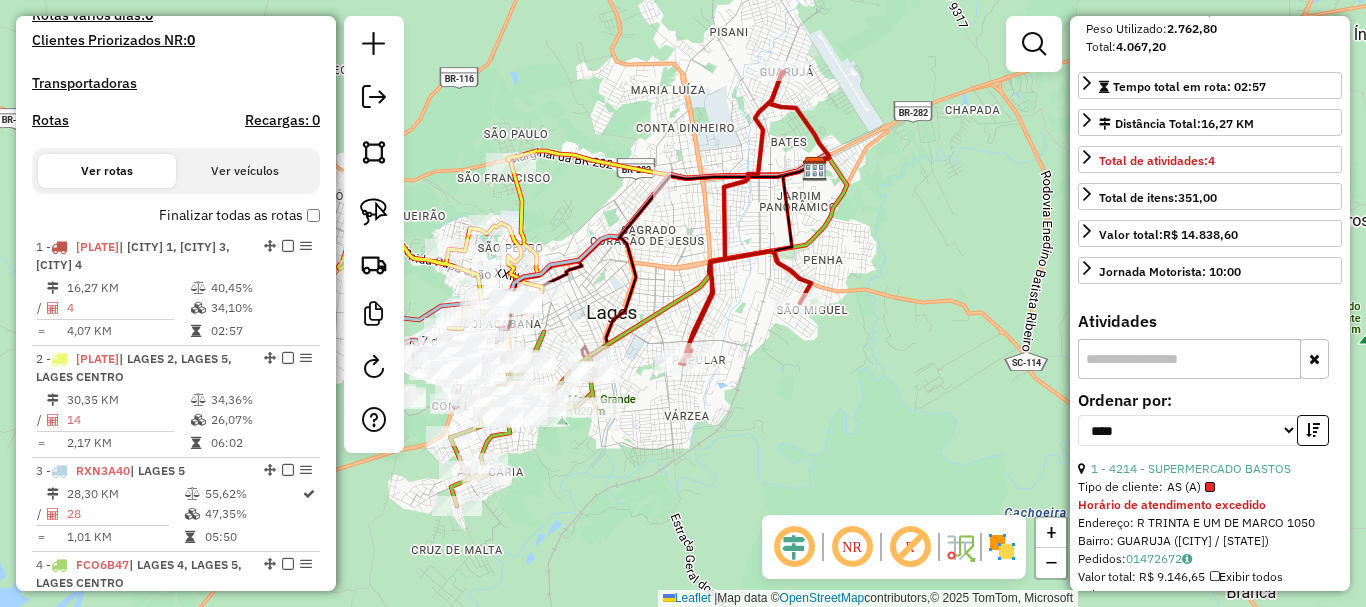 drag, startPoint x: 725, startPoint y: 156, endPoint x: 714, endPoint y: 215, distance: 60.016663 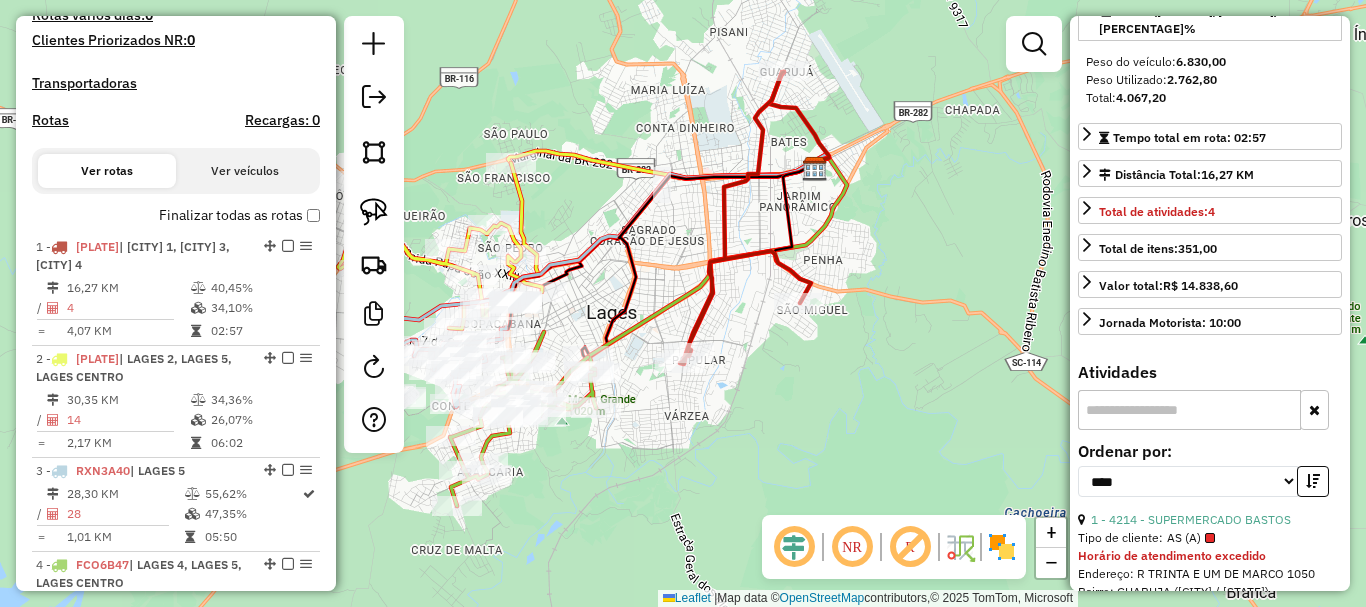 scroll, scrollTop: 264, scrollLeft: 0, axis: vertical 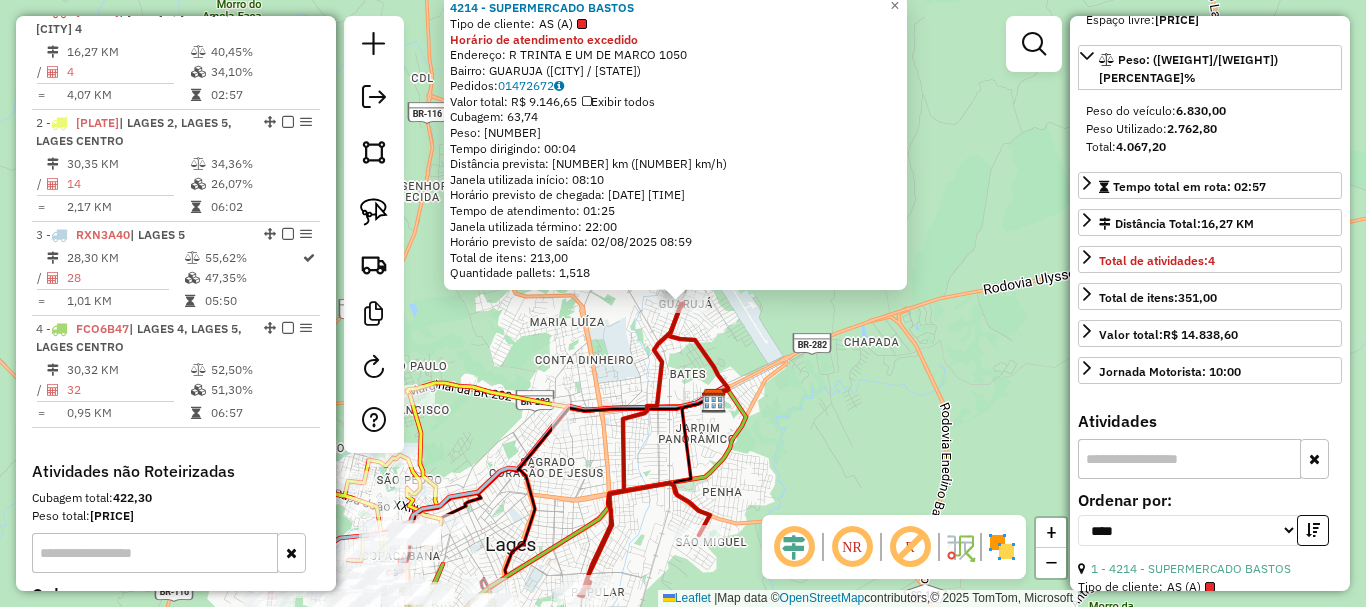 click on "4214 - SUPERMERCADO BASTOS  Tipo de cliente:   AS (A)  Horário de atendimento excedido  Endereço: R   TRINTA E UM DE MARCO          1050   Bairro: GUARUJA ([CITY] / [STATE])   Pedidos:  01472672   Valor total: R$ 9.146,65   Exibir todos   Cubagem: 63,74  Peso: 1.851,84  Tempo dirigindo: 00:04   Distância prevista: 2,485 km (37,28 km/h)   Janela utilizada início: 08:10   Horário previsto de chegada: 02/08/2025 07:34   Tempo de atendimento: 01:25   Janela utilizada término: 22:00   Horário previsto de saída: 02/08/2025 08:59   Total de itens: 213,00   Quantidade pallets: 1,518  × Janela de atendimento Grade de atendimento Capacidade Transportadoras Veículos Cliente Pedidos  Rotas Selecione os dias de semana para filtrar as janelas de atendimento  Seg   Ter   Qua   Qui   Sex   Sáb   Dom  Informe o período da janela de atendimento: De: Até:  Filtrar exatamente a janela do cliente  Considerar janela de atendimento padrão  Selecione os dias de semana para filtrar as grades de atendimento  Seg   Ter   Qua  +" 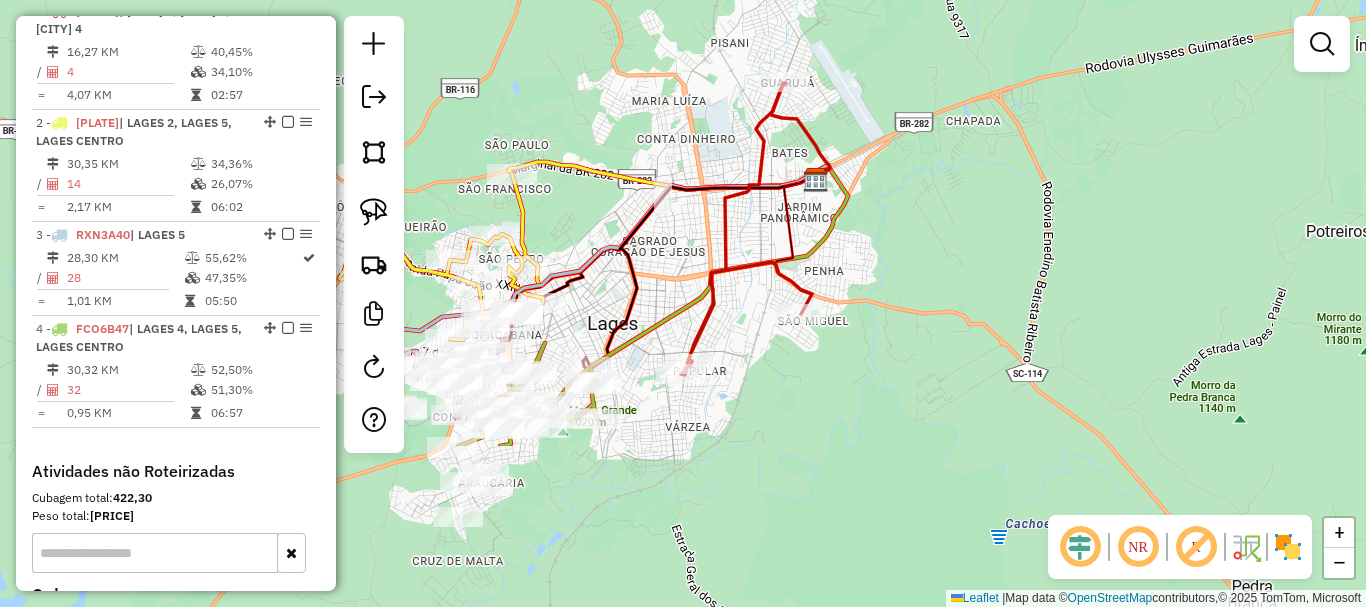 drag, startPoint x: 818, startPoint y: 451, endPoint x: 922, endPoint y: 231, distance: 243.34338 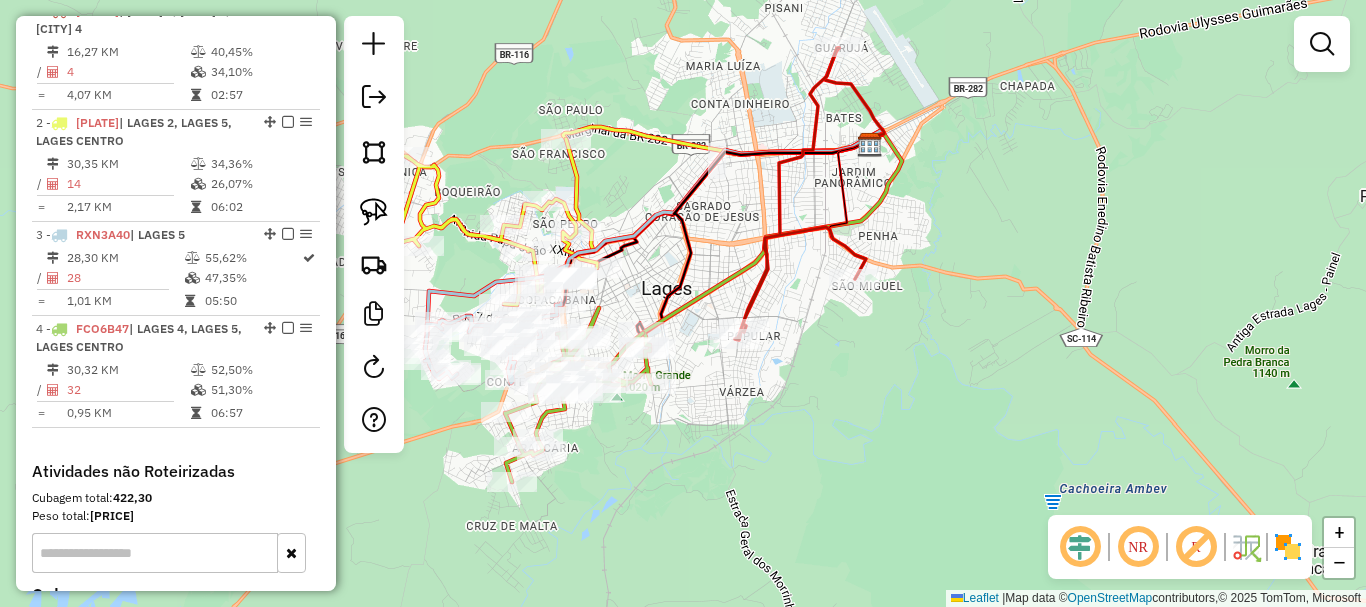 drag, startPoint x: 665, startPoint y: 263, endPoint x: 736, endPoint y: 228, distance: 79.15807 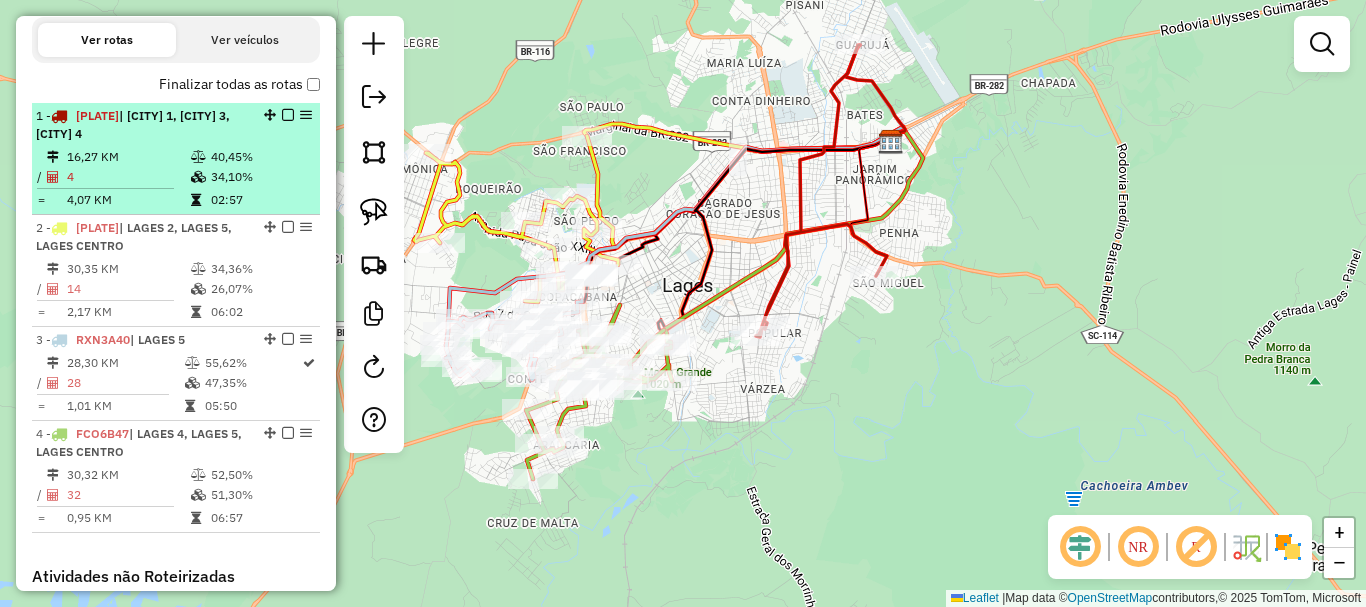 scroll, scrollTop: 699, scrollLeft: 0, axis: vertical 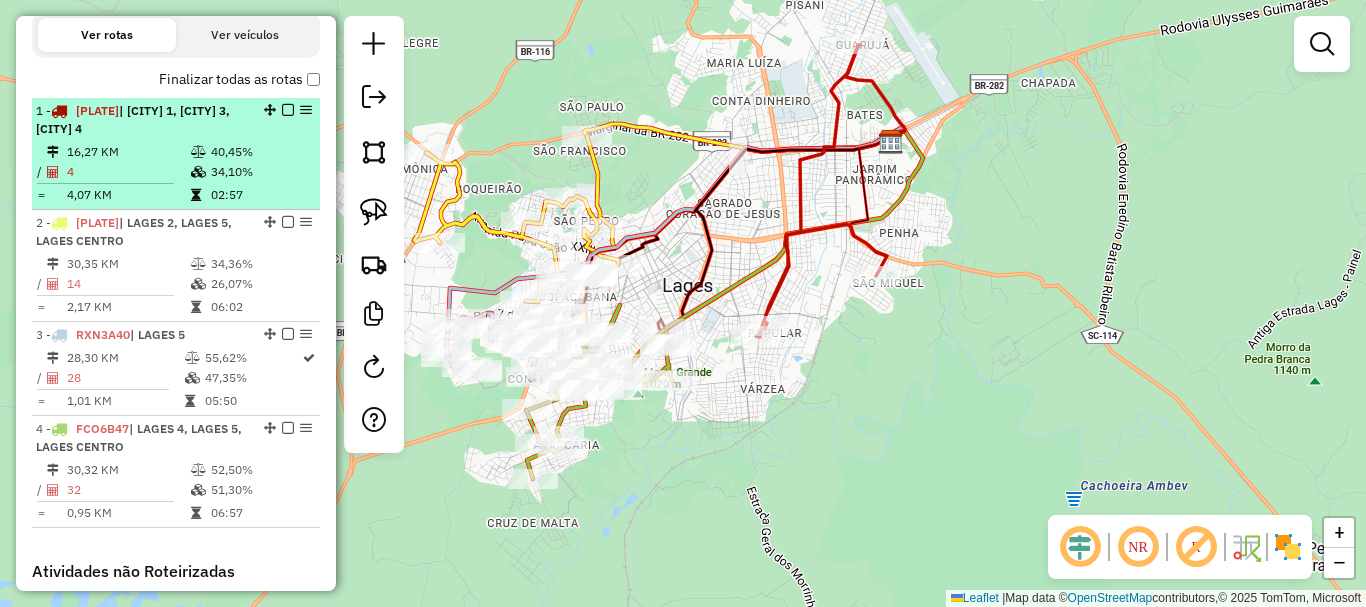 click at bounding box center (288, 110) 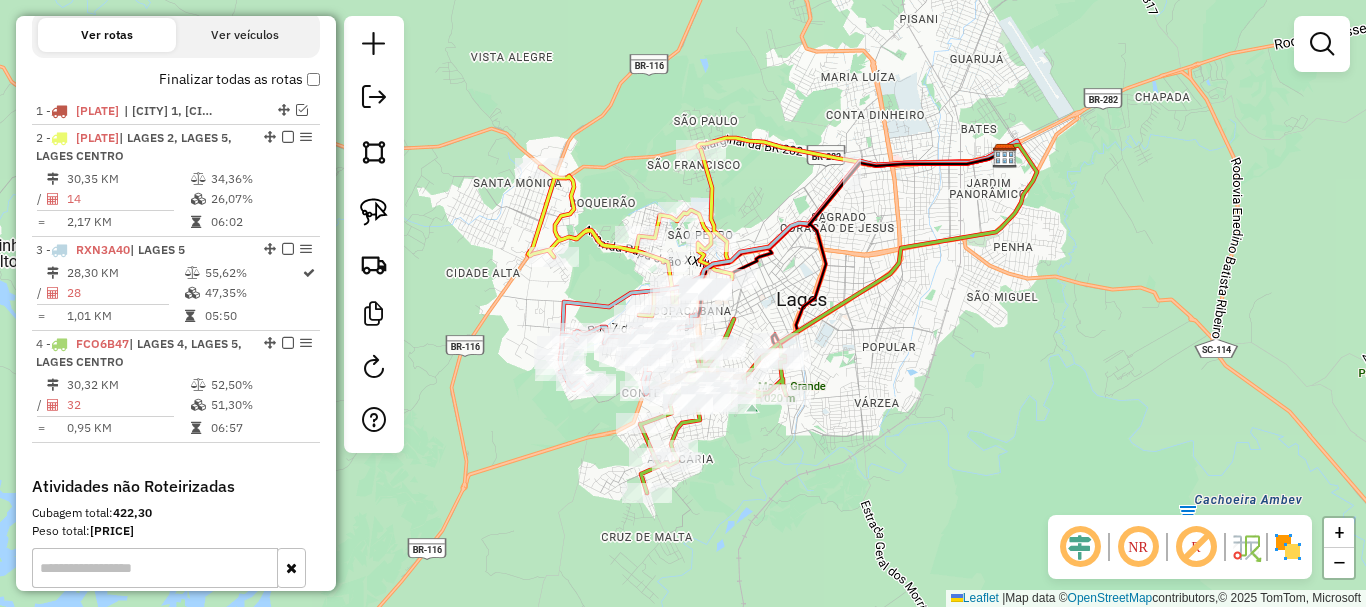 drag, startPoint x: 683, startPoint y: 87, endPoint x: 788, endPoint y: 74, distance: 105.801704 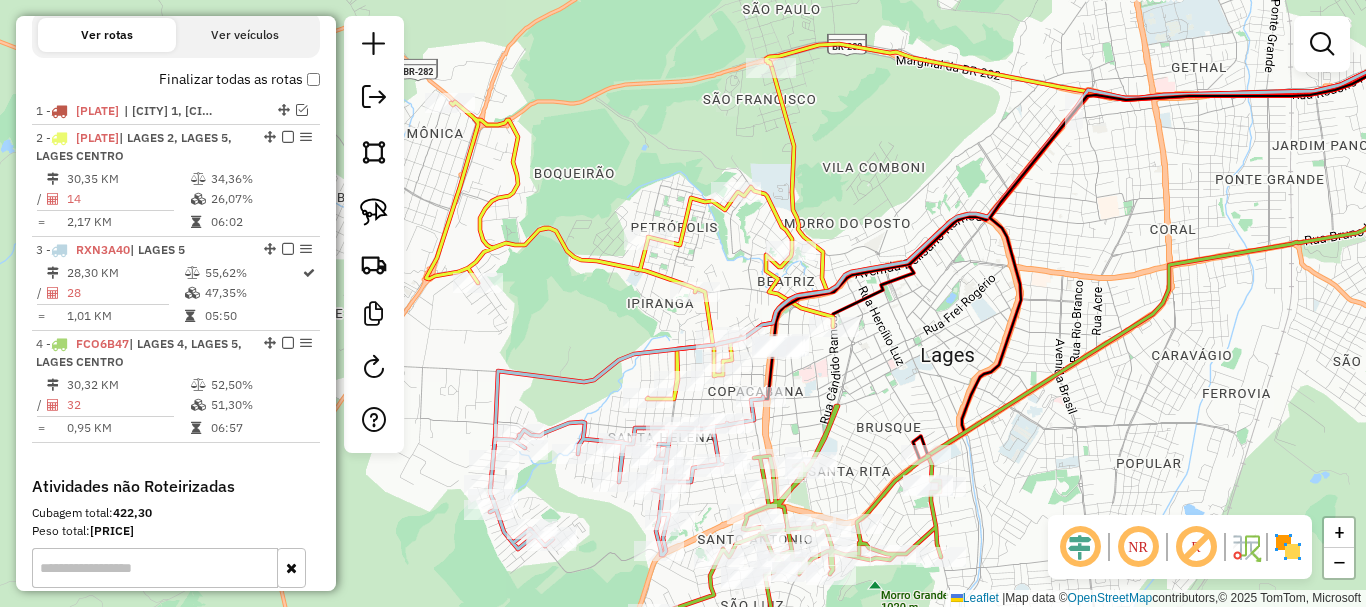 drag, startPoint x: 759, startPoint y: 278, endPoint x: 926, endPoint y: 280, distance: 167.01198 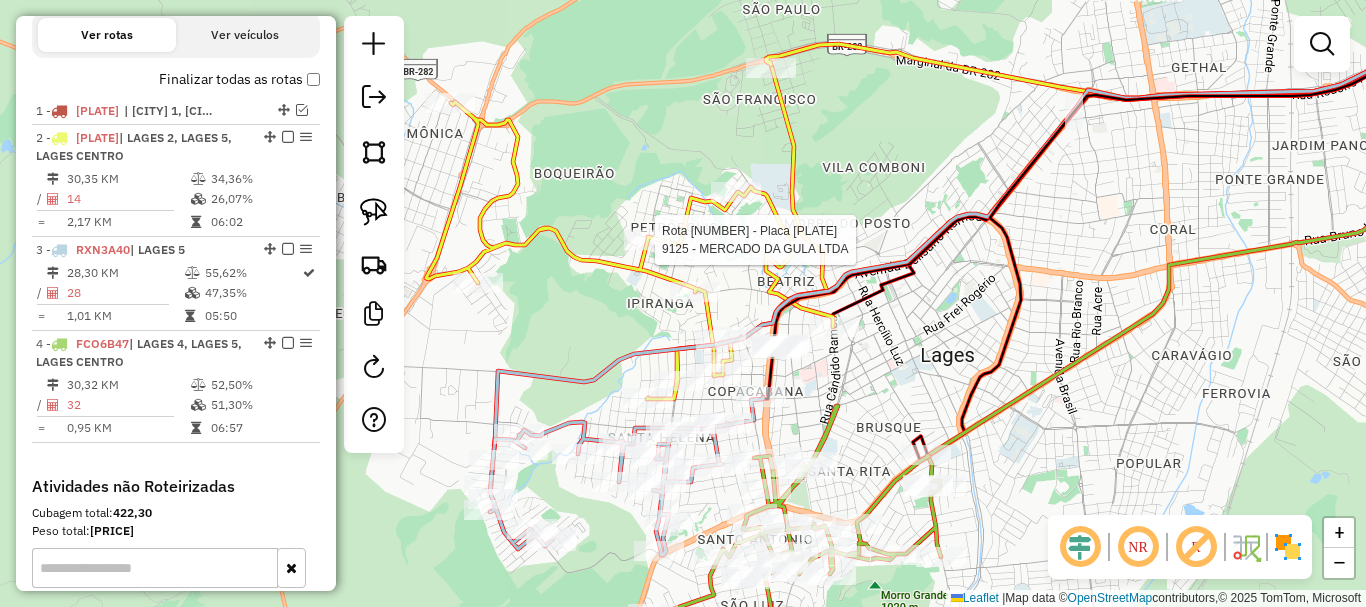 select on "*********" 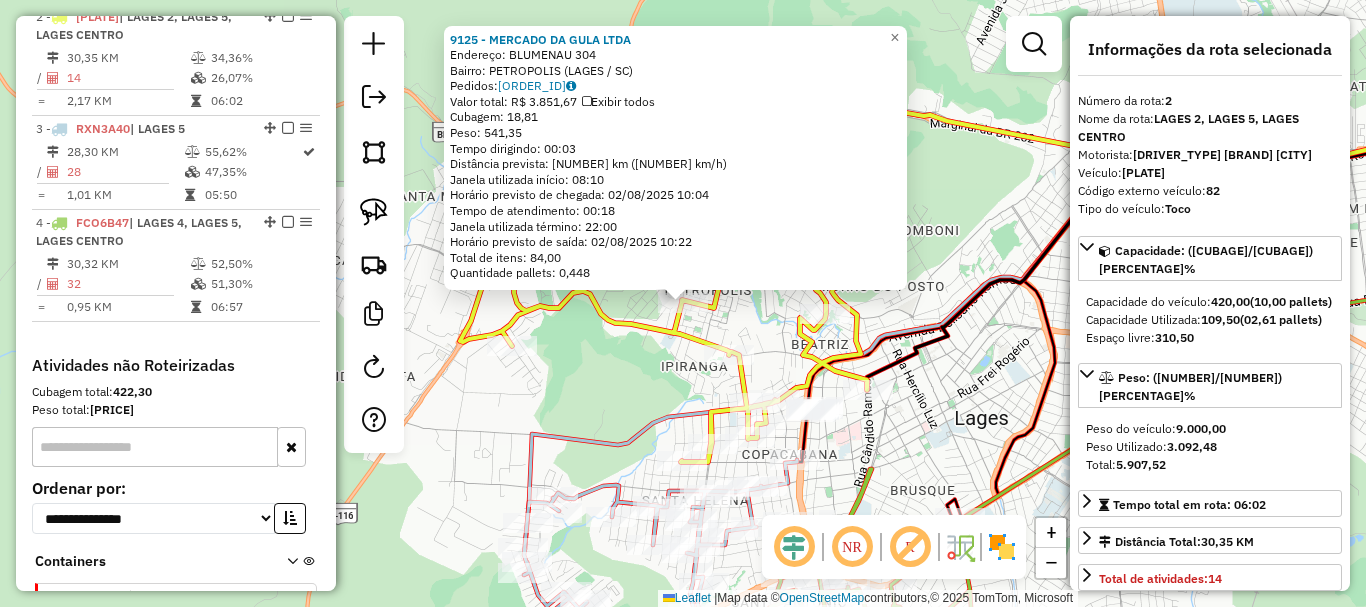 scroll, scrollTop: 826, scrollLeft: 0, axis: vertical 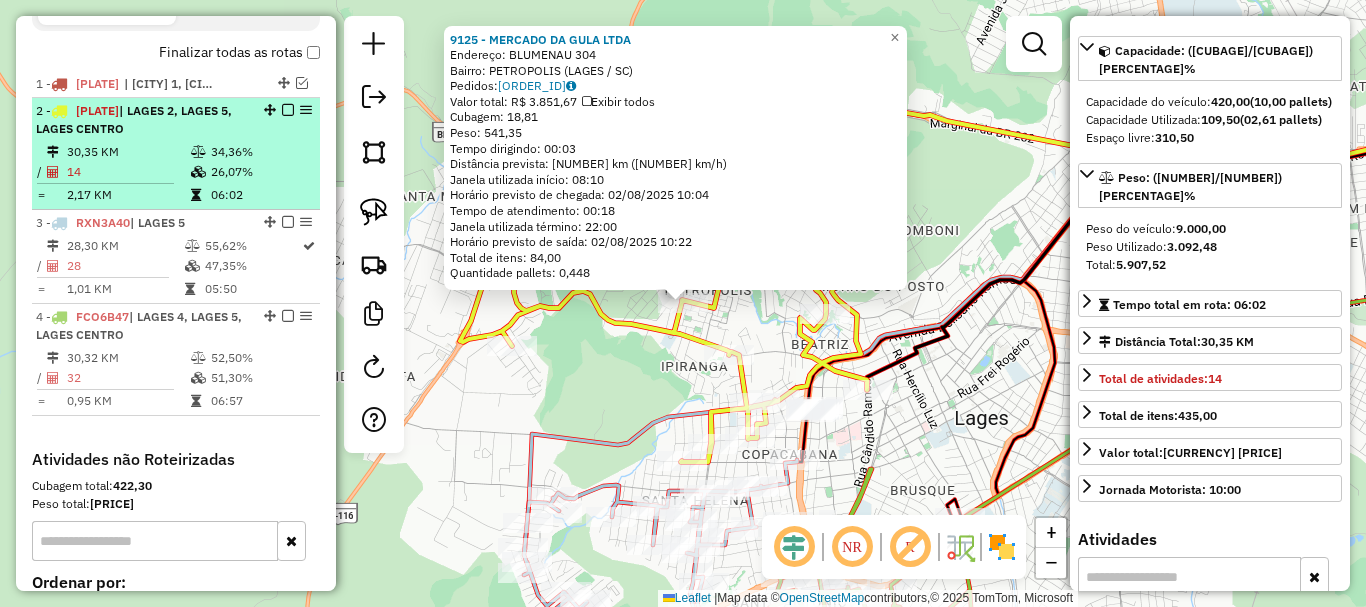 click at bounding box center (288, 110) 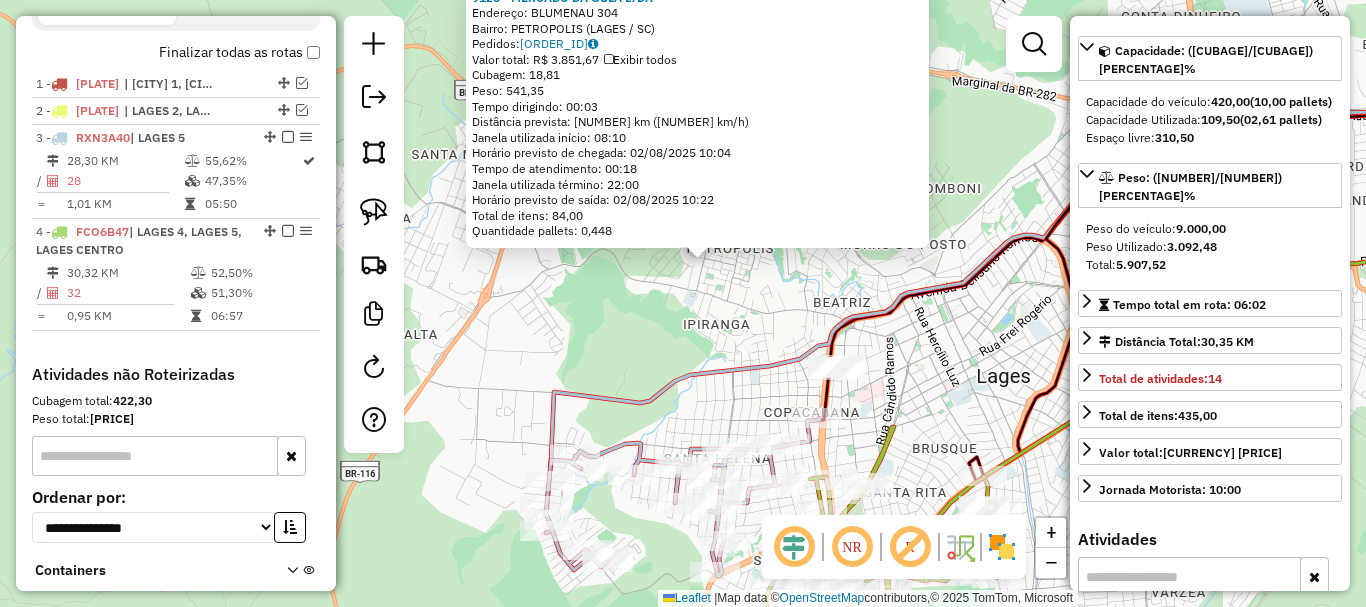 drag, startPoint x: 669, startPoint y: 353, endPoint x: 675, endPoint y: 335, distance: 18.973665 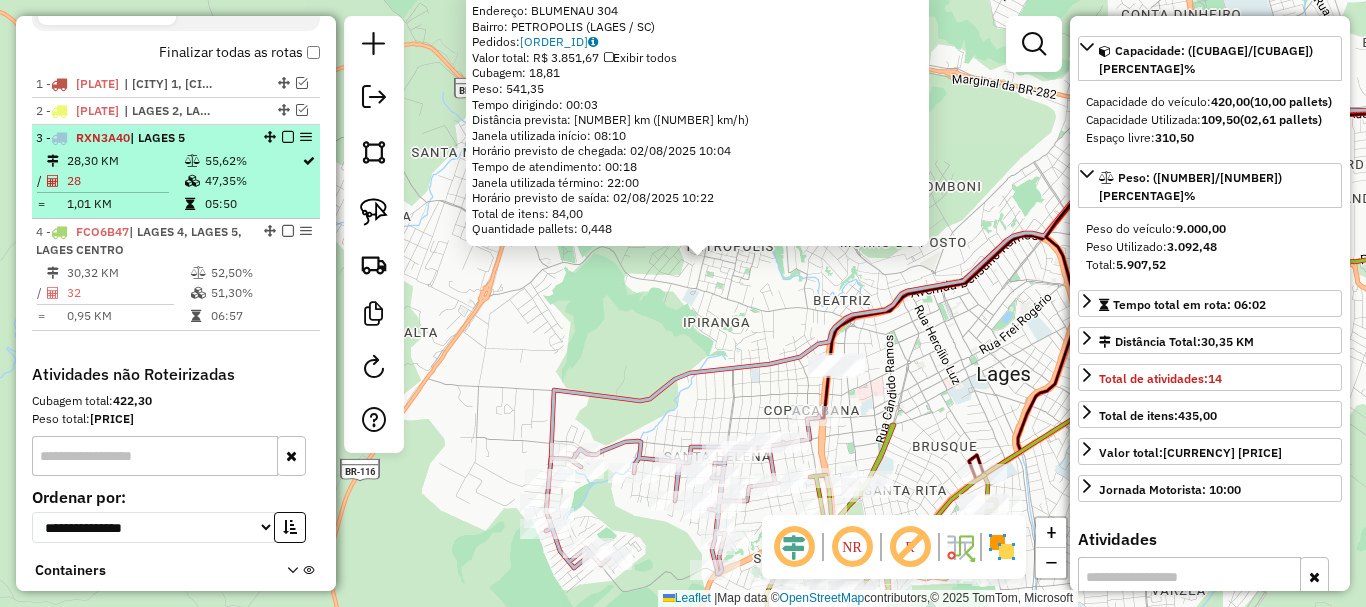 click on "RXN3A40" at bounding box center [103, 137] 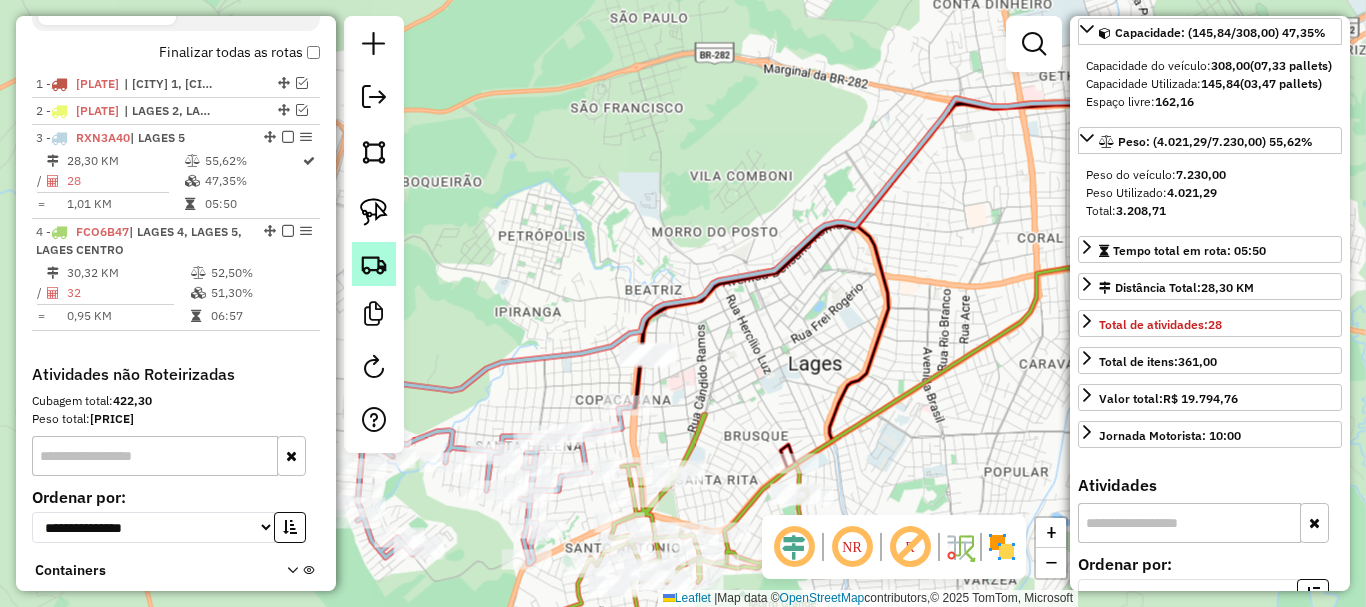 scroll, scrollTop: 182, scrollLeft: 0, axis: vertical 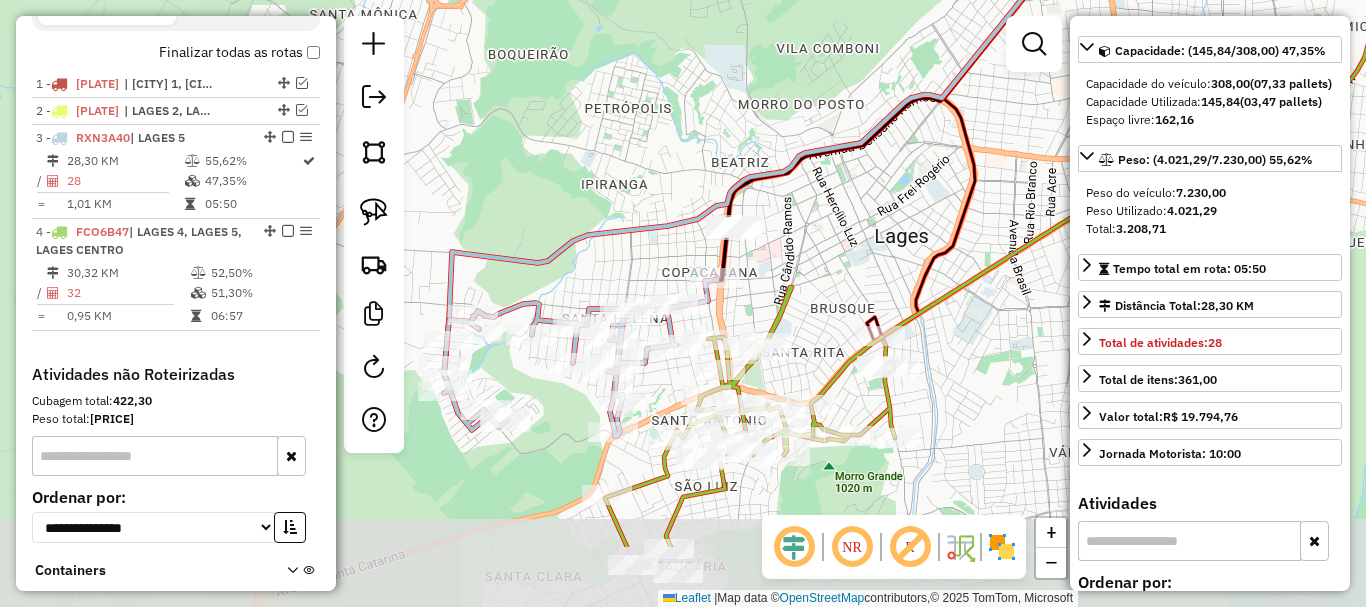 drag, startPoint x: 600, startPoint y: 408, endPoint x: 824, endPoint y: 286, distance: 255.06862 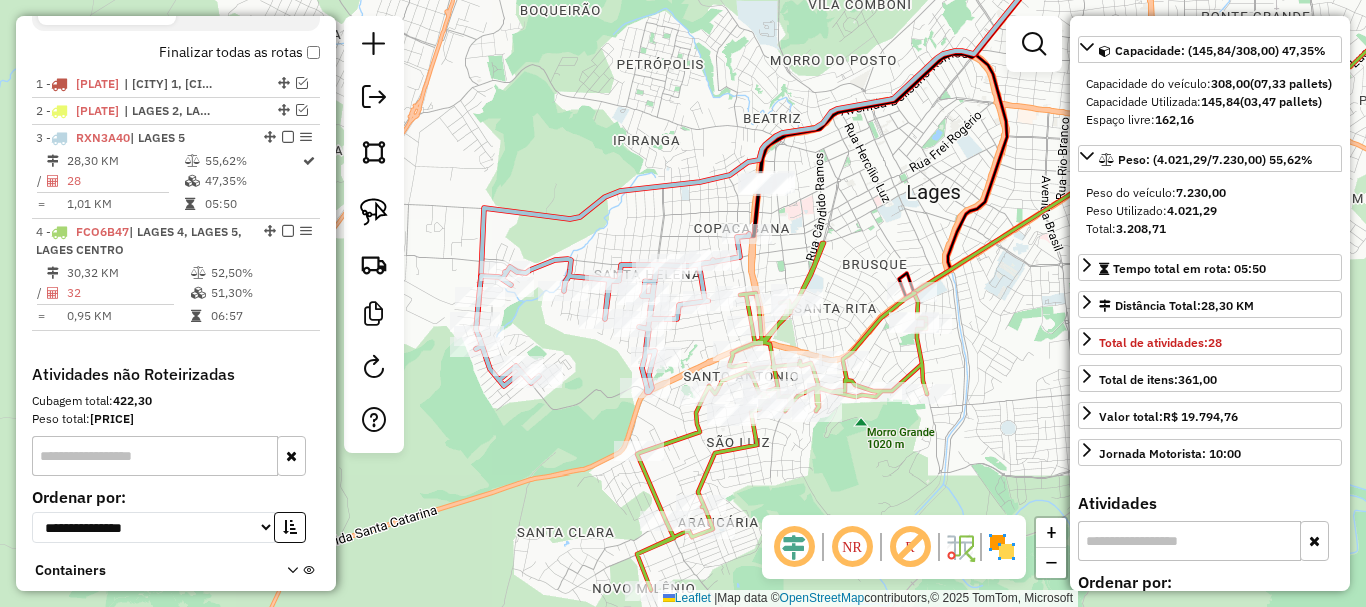 drag, startPoint x: 837, startPoint y: 365, endPoint x: 865, endPoint y: 323, distance: 50.47772 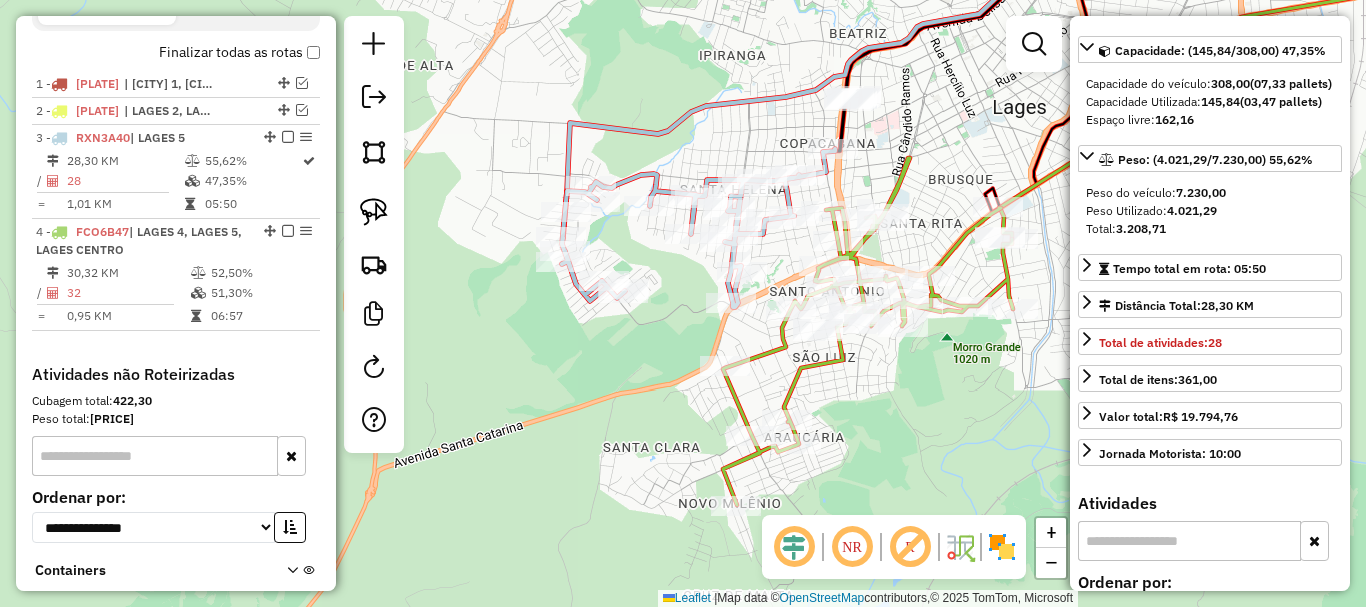 drag, startPoint x: 816, startPoint y: 432, endPoint x: 892, endPoint y: 354, distance: 108.903625 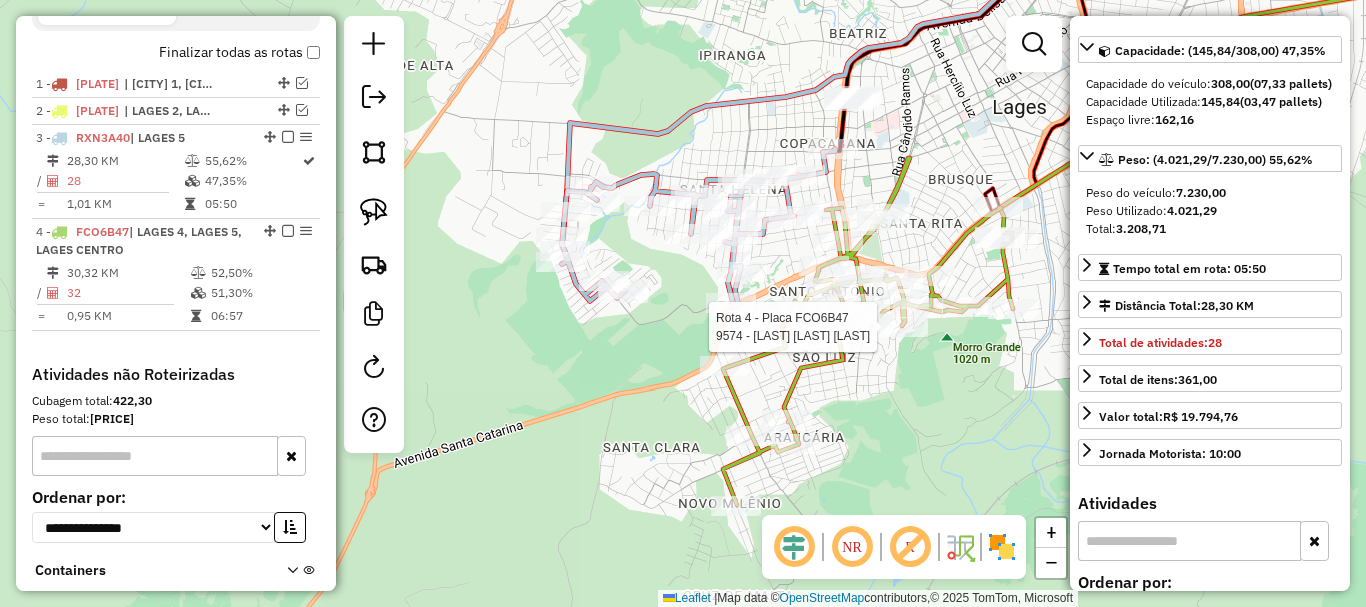 click on "Rota [ROUTE_NUMBER] - Placa [PLATE_NUMBER] [NUMBER] - [FIRST] [LAST] Janela de atendimento Grade de atendimento Capacidade Transportadoras Veículos Cliente Pedidos Rotas Selecione os dias de semana para filtrar as janelas de atendimento Seg Ter Qua Qui Sex Sáb Dom Informe o período da janela de atendimento: De: Até: Filtrar exatamente a janela do cliente Considerar janela de atendimento padrão Selecione os dias de semana para filtrar as grades de atendimento Seg Ter Qua Qui Sex Sáb Dom Considerar clientes sem dia de atendimento cadastrado Clientes fora do dia de atendimento selecionado Filtrar as atividades entre os valores definidos abaixo: Peso mínimo: Peso máximo: Cubagem mínima: Cubagem máxima: De: Até: Filtrar as atividades entre o tempo de atendimento definido abaixo: De: Até: Considerar capacidade total dos clientes não roteirizados Transportadora: Selecione um ou mais itens Tipo de veículo: Selecione um ou mais itens Veículo: Selecione um ou mais itens +" 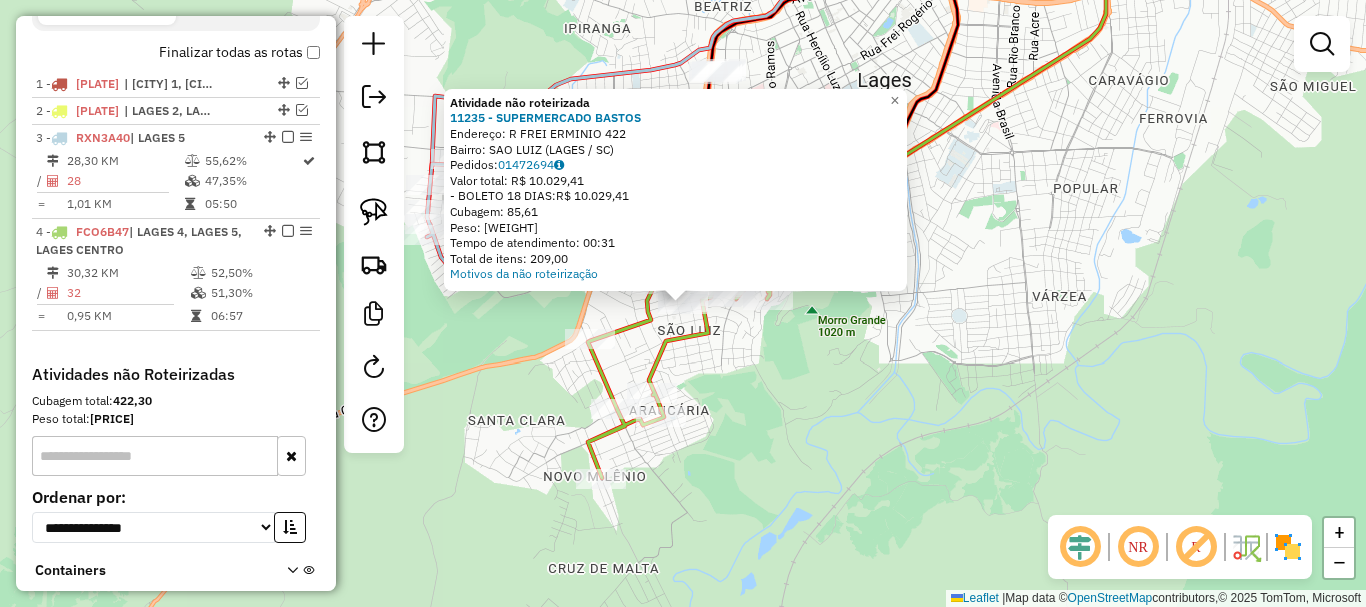 click on "Atividade não roteirizada [NUMBER] - [SUPERMERCADO] [BASTOS]  Endereço: R [NAME] [NUMBER]   Bairro: [NEIGHBORHOOD] ([CITY] / [STATE])   Pedidos:  [NUMBER]   Valor total: R$ [NUMBER]   - BOLETO [NUMBER] DIAS:  R$ [NUMBER]   Cubagem: [NUMBER]   Peso: [NUMBER]   Tempo de atendimento: [TIME]   Total de itens: [NUMBER]  Motivos da não roteirização × Janela de atendimento Grade de atendimento Capacidade Transportadoras Veículos Cliente Pedidos  Rotas Selecione os dias de semana para filtrar as janelas de atendimento  Seg   Ter   Qua   Qui   Sex   Sáb   Dom  Informe o período da janela de atendimento: De: Até:  Filtrar exatamente a janela do cliente  Considerar janela de atendimento padrão  Selecione os dias de semana para filtrar as grades de atendimento  Seg   Ter   Qua   Qui   Sex   Sáb   Dom   Considerar clientes sem dia de atendimento cadastrado  Clientes fora do dia de atendimento selecionado Filtrar as atividades entre os valores definidos abaixo:  Peso mínimo:   Peso máximo:   Cubagem mínima:   Cubagem máxima:   De:  +" 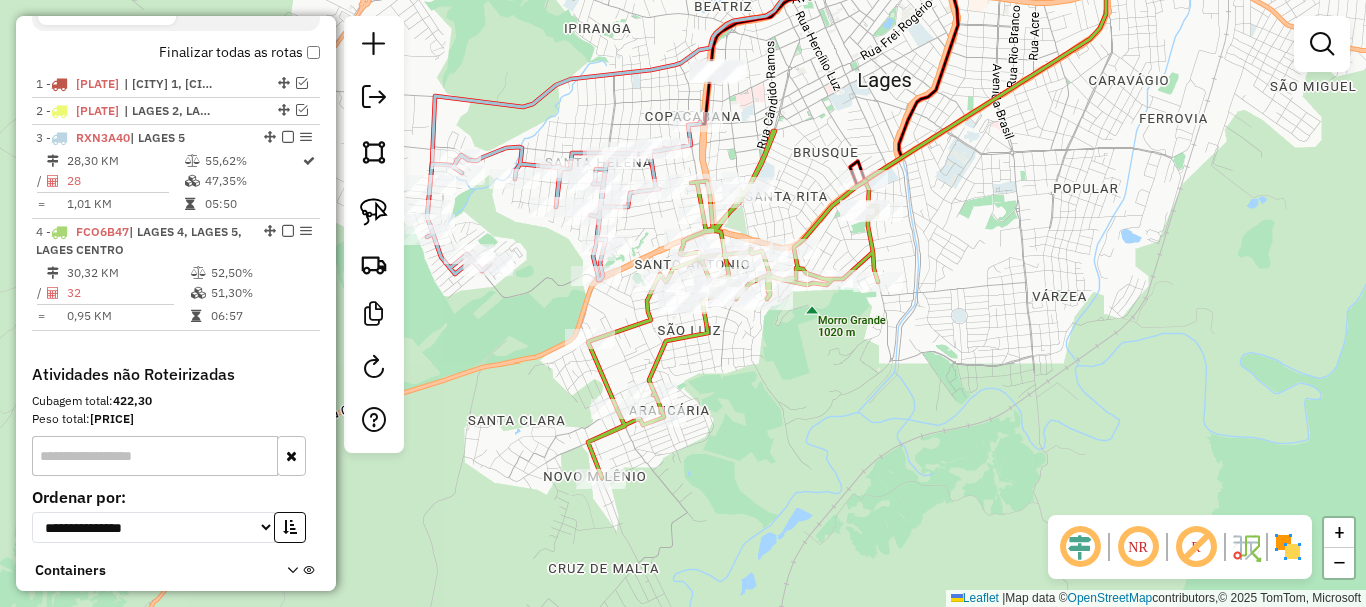 drag, startPoint x: 535, startPoint y: 326, endPoint x: 548, endPoint y: 359, distance: 35.468296 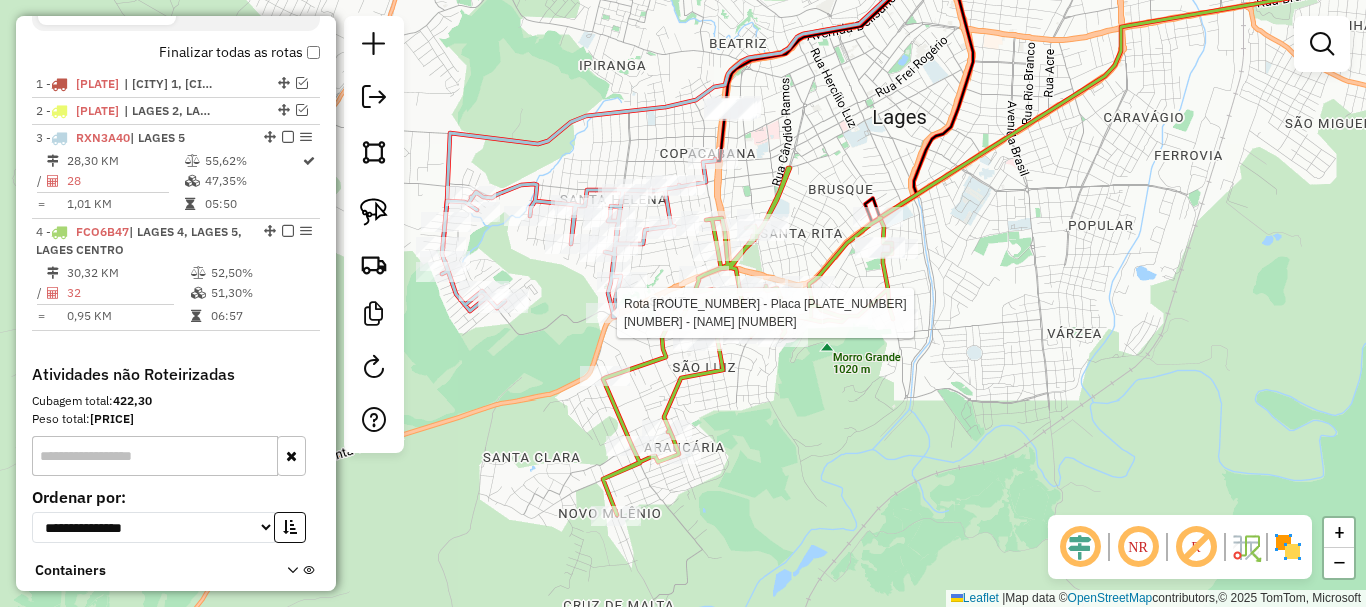 select on "*********" 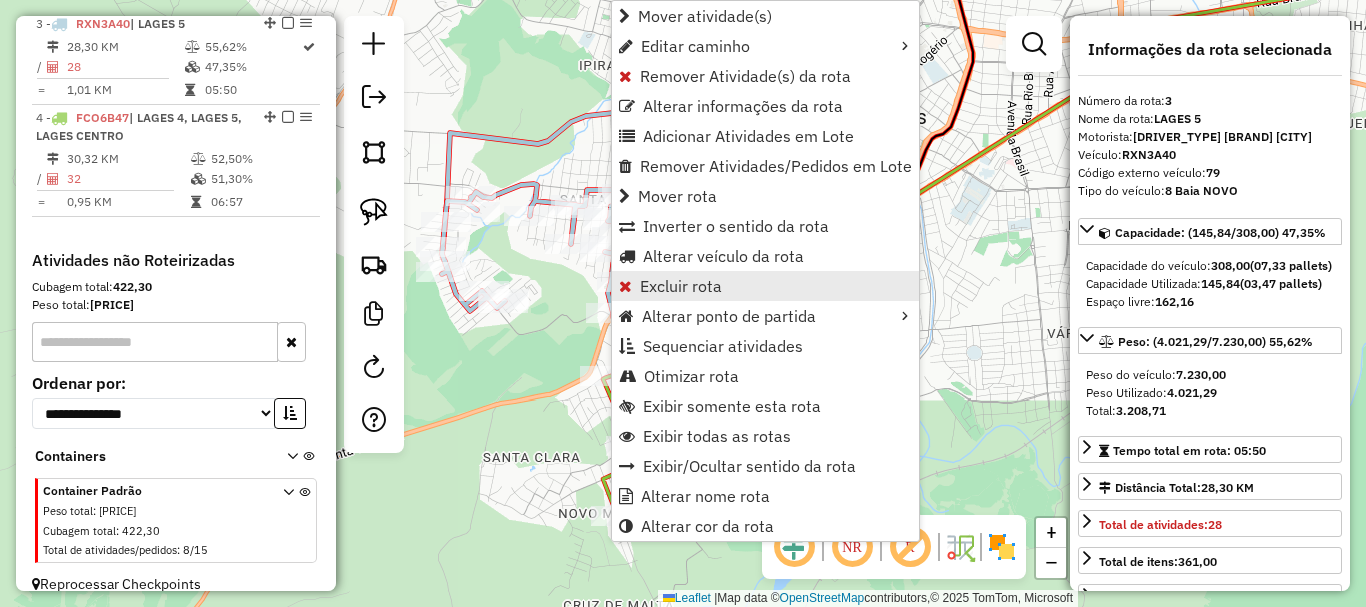 scroll, scrollTop: 853, scrollLeft: 0, axis: vertical 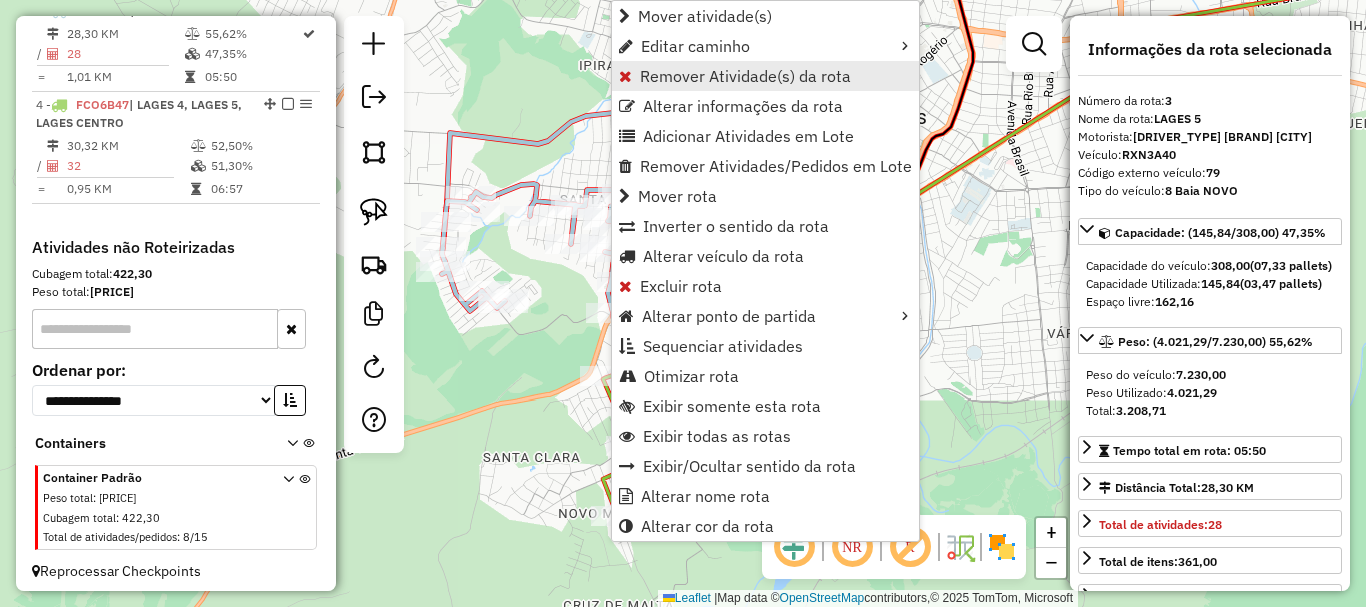 click on "Remover Atividade(s) da rota" at bounding box center [745, 76] 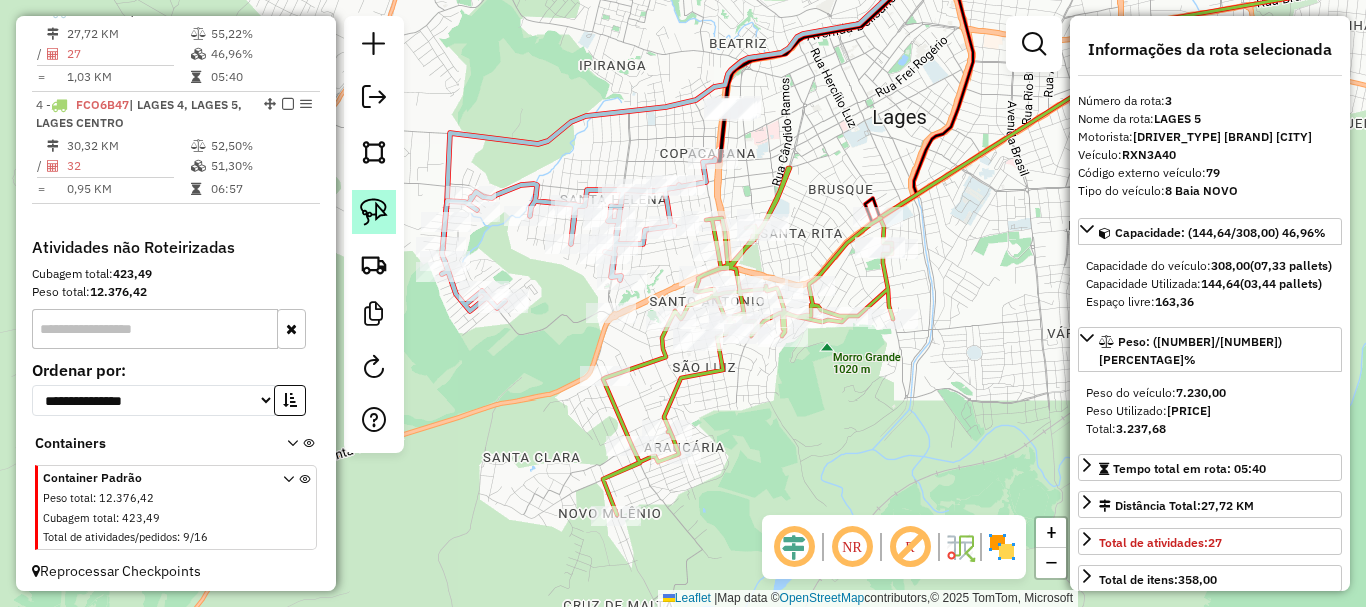click 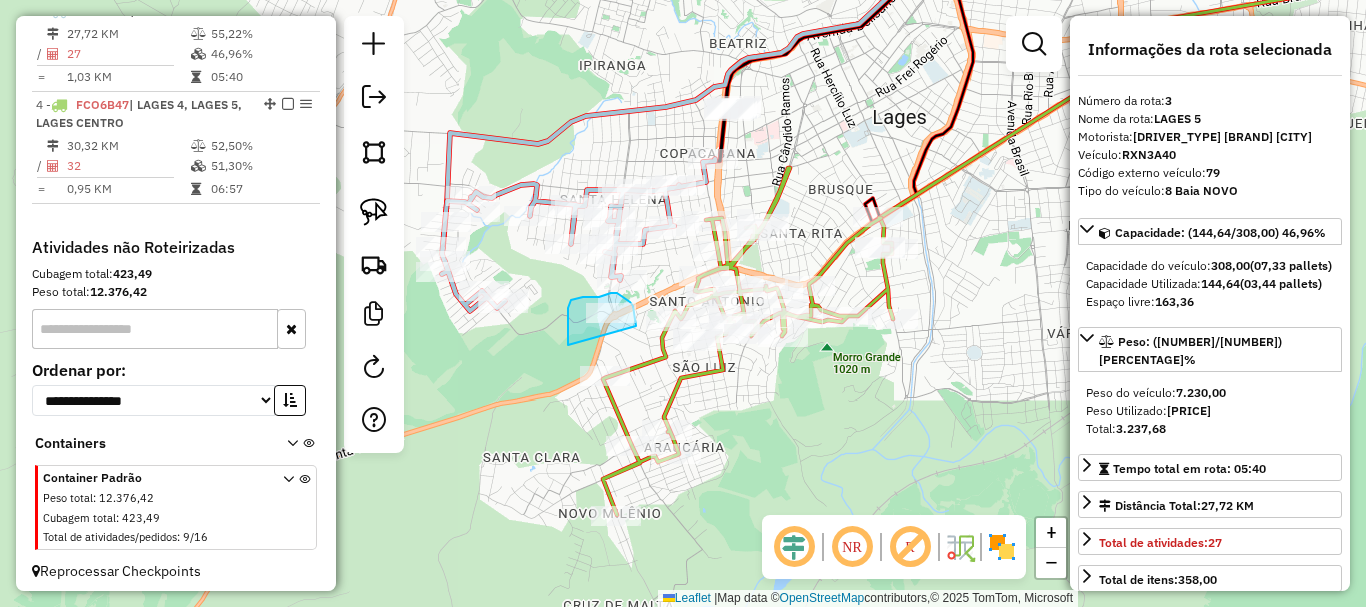 drag, startPoint x: 568, startPoint y: 342, endPoint x: 636, endPoint y: 327, distance: 69.63476 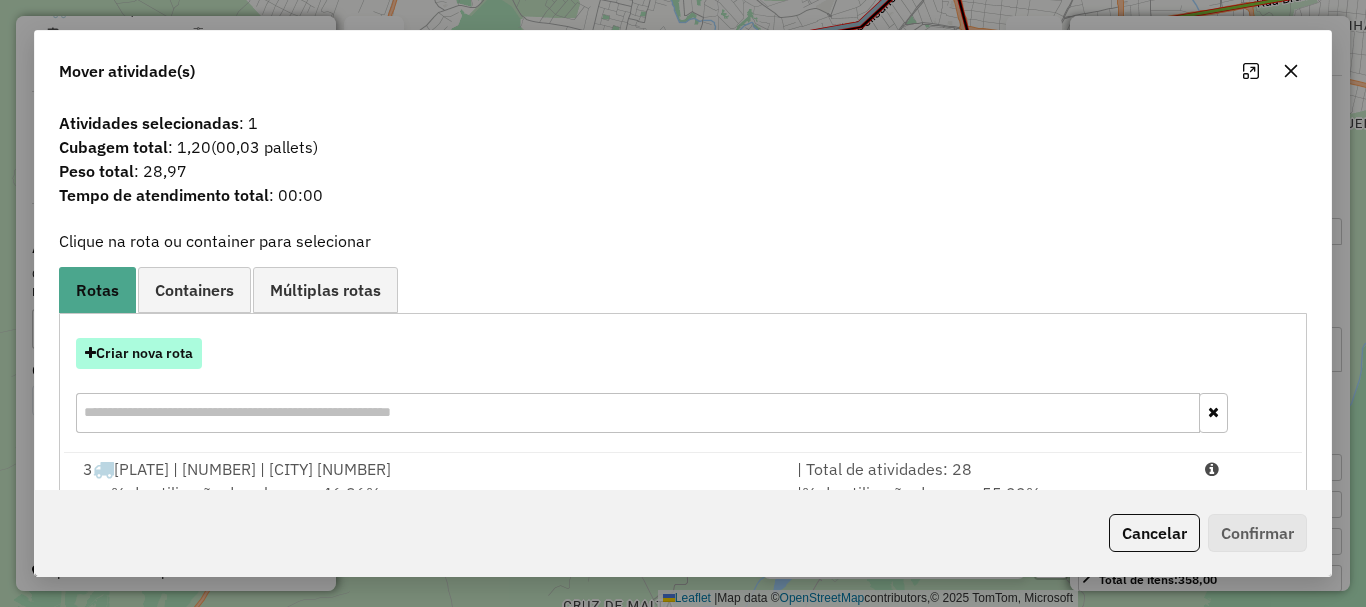 click on "Criar nova rota" at bounding box center [139, 353] 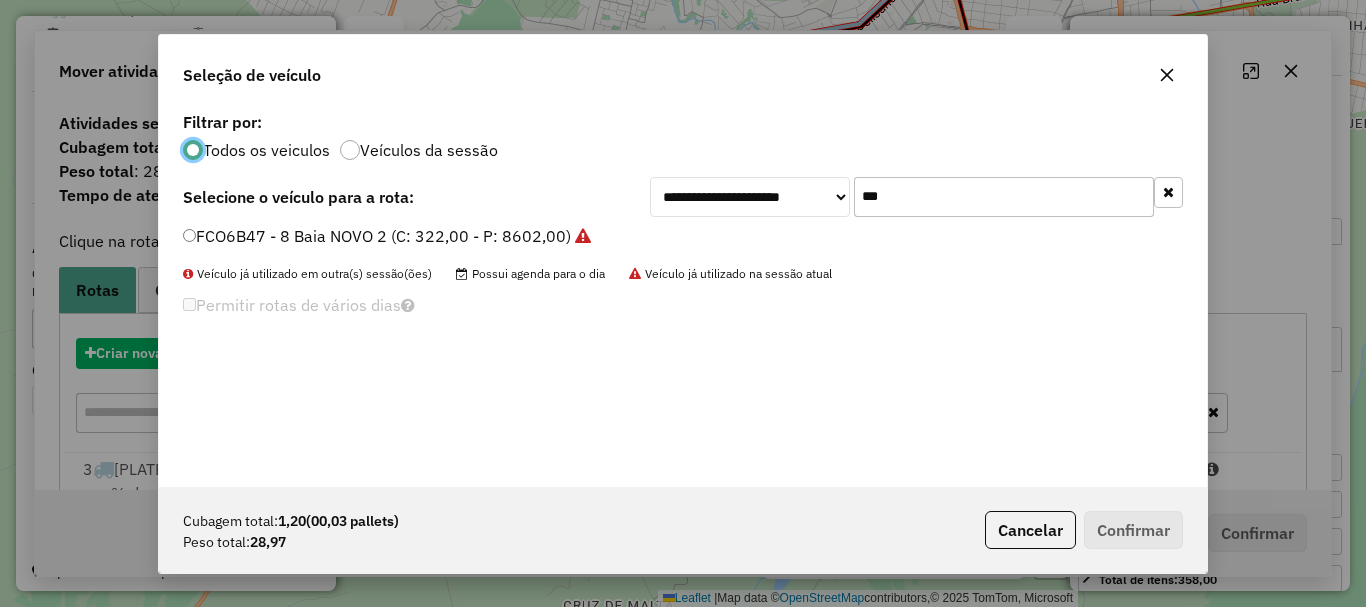 scroll, scrollTop: 11, scrollLeft: 6, axis: both 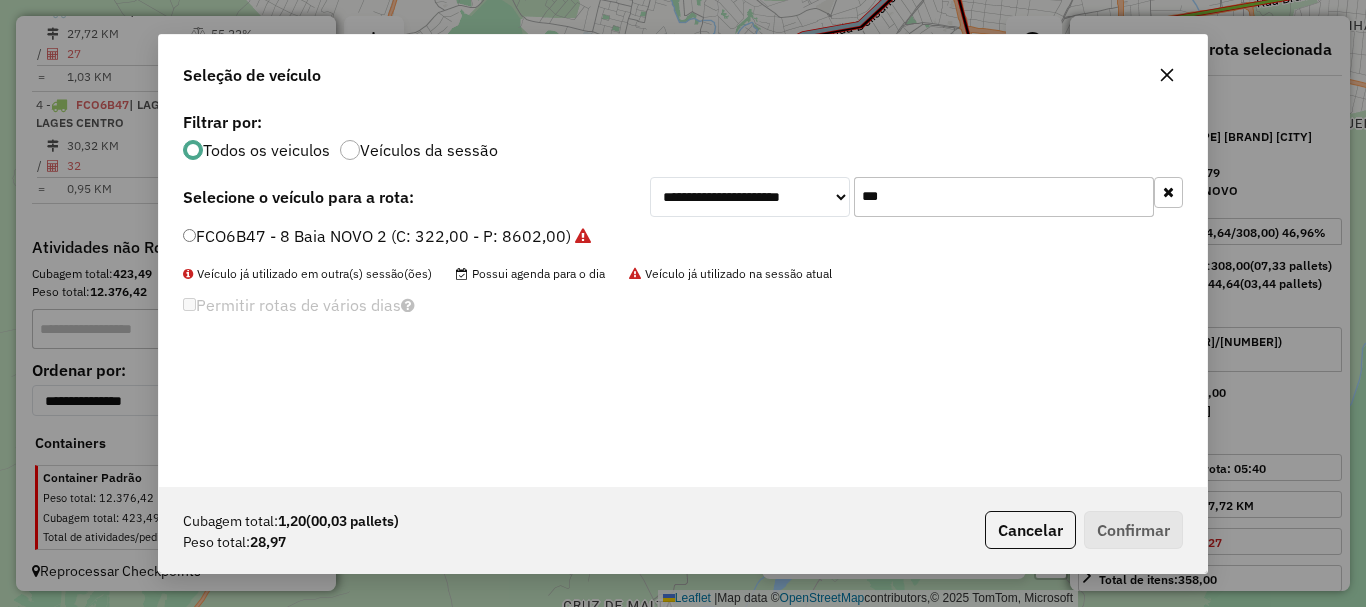 drag, startPoint x: 917, startPoint y: 186, endPoint x: 810, endPoint y: 196, distance: 107.46627 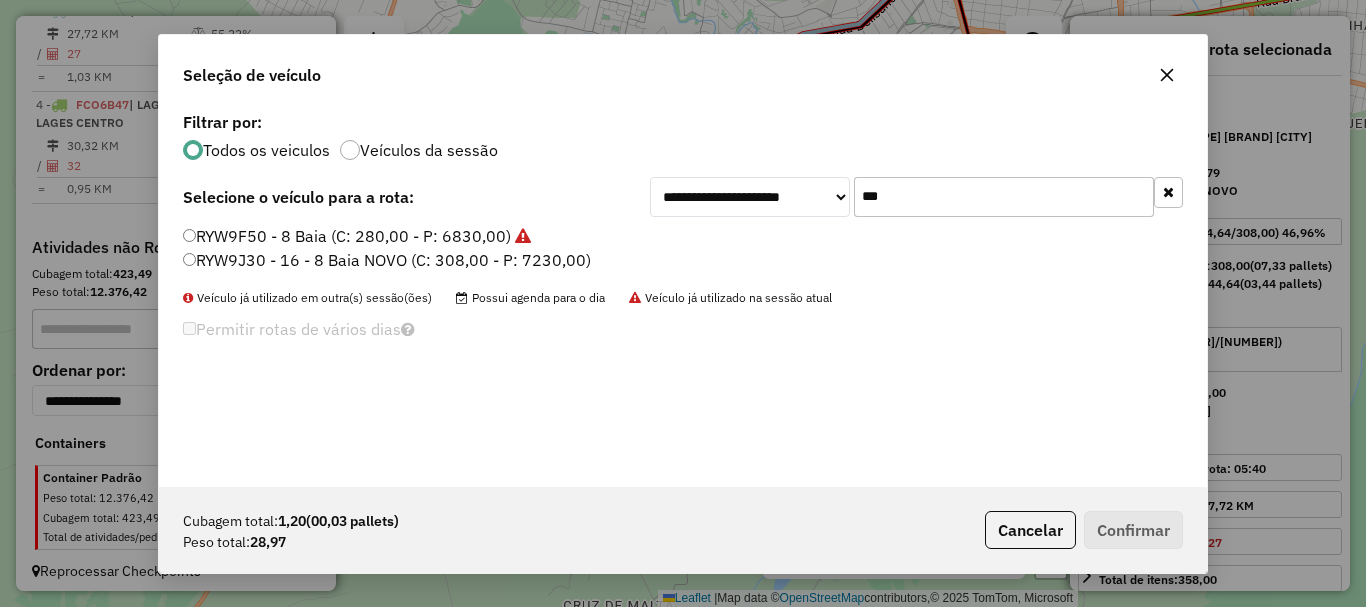 type on "***" 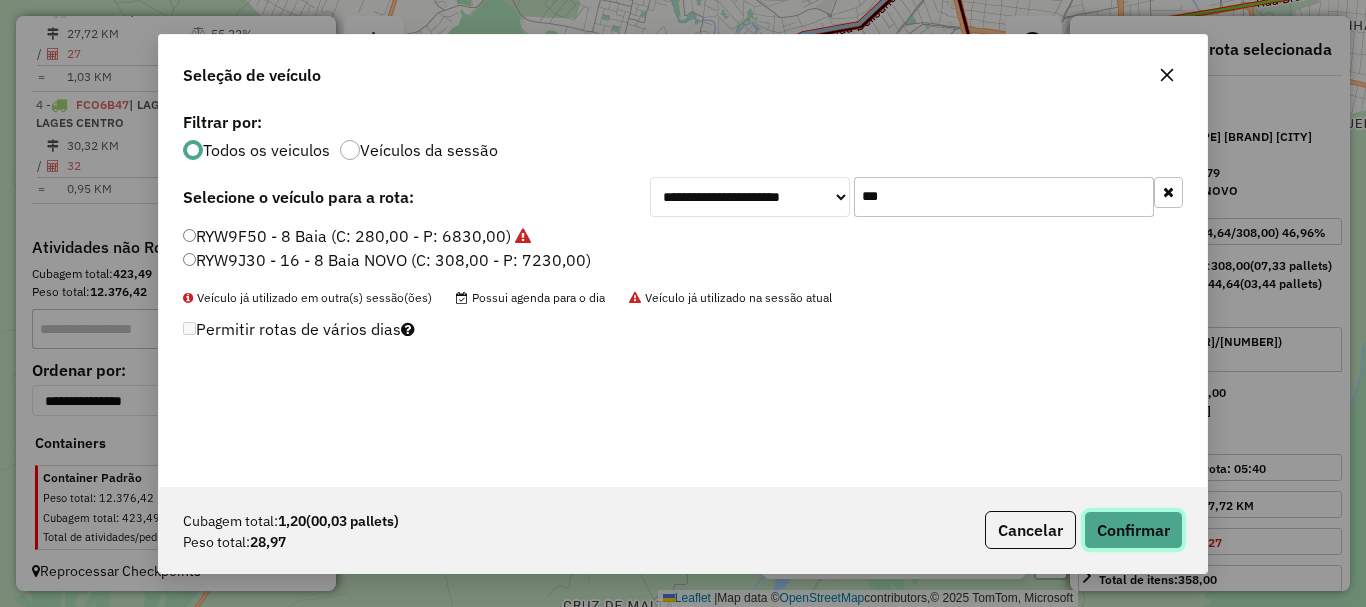 click on "Confirmar" 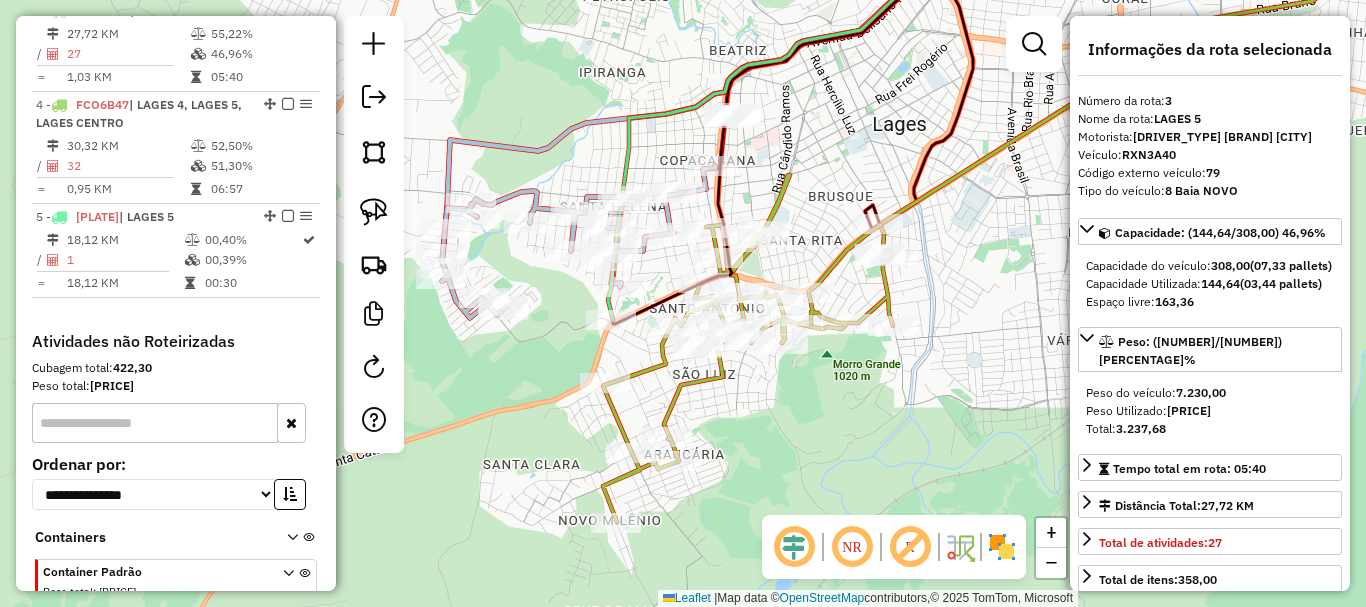 click on "Janela de atendimento Grade de atendimento Capacidade Transportadoras Veículos Cliente Pedidos  Rotas Selecione os dias de semana para filtrar as janelas de atendimento  Seg   Ter   Qua   Qui   Sex   Sáb   Dom  Informe o período da janela de atendimento: De: Até:  Filtrar exatamente a janela do cliente  Considerar janela de atendimento padrão  Selecione os dias de semana para filtrar as grades de atendimento  Seg   Ter   Qua   Qui   Sex   Sáb   Dom   Considerar clientes sem dia de atendimento cadastrado  Clientes fora do dia de atendimento selecionado Filtrar as atividades entre os valores definidos abaixo:  Peso mínimo:   Peso máximo:   Cubagem mínima:   Cubagem máxima:   De:   Até:  Filtrar as atividades entre o tempo de atendimento definido abaixo:  De:   Até:   Considerar capacidade total dos clientes não roteirizados Transportadora: Selecione um ou mais itens Tipo de veículo: Selecione um ou mais itens Veículo: Selecione um ou mais itens Motorista: Selecione um ou mais itens Nome: Rótulo:" 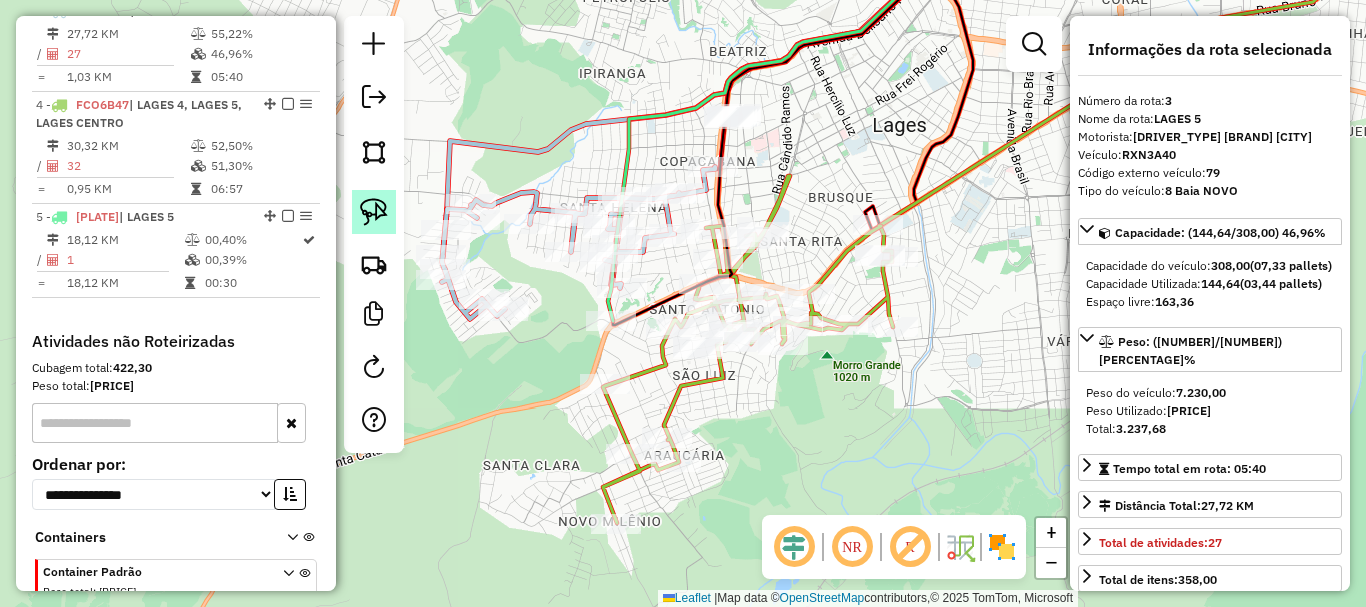 click 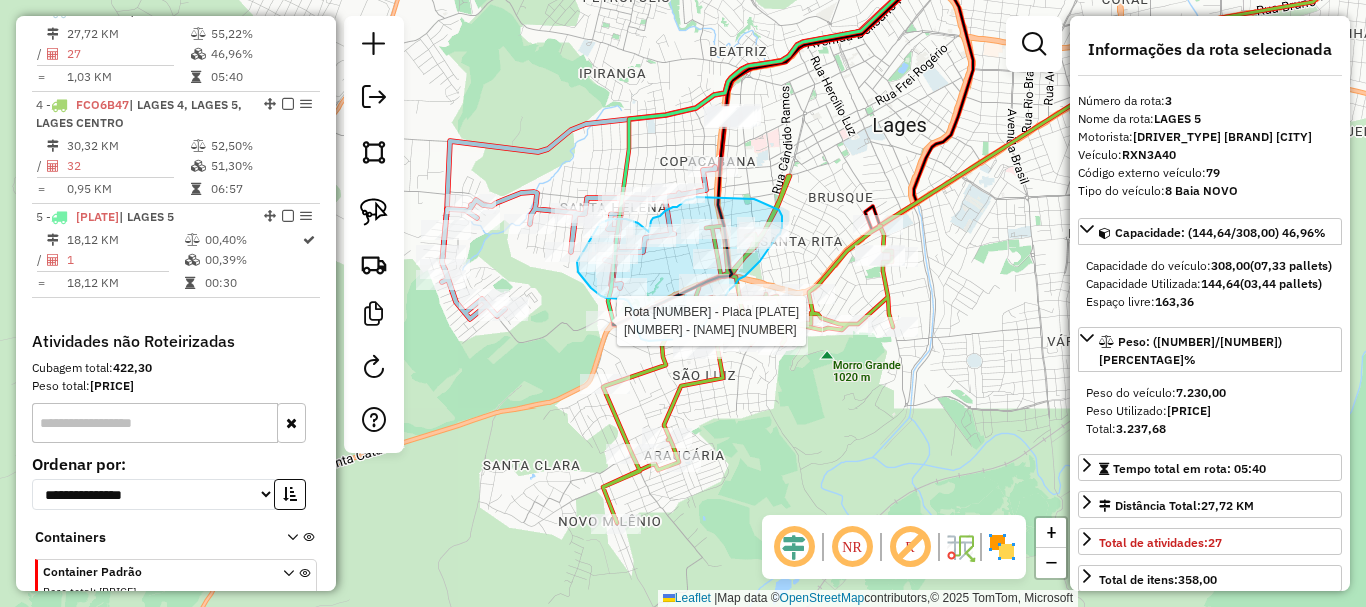 click on "Rota 5 - Placa RYW9J30  [NUMBER] - [FIRST] [LAST] [NUMBER] Janela de atendimento Grade de atendimento Capacidade Transportadoras Veículos Cliente Pedidos  Rotas Selecione os dias de semana para filtrar as janelas de atendimento  Seg   Ter   Qua   Qui   Sex   Sáb   Dom  Informe o período da janela de atendimento: De: Até:  Filtrar exatamente a janela do cliente  Considerar janela de atendimento padrão  Selecione os dias de semana para filtrar as grades de atendimento  Seg   Ter   Qua   Qui   Sex   Sáb   Dom   Considerar clientes sem dia de atendimento cadastrado  Clientes fora do dia de atendimento selecionado Filtrar as atividades entre os valores definidos abaixo:  Peso mínimo:   Peso máximo:   Cubagem mínima:   Cubagem máxima:   De:   Até:  Filtrar as atividades entre o tempo de atendimento definido abaixo:  De:   Até:   Considerar capacidade total dos clientes não roteirizados Transportadora: Selecione um ou mais itens Tipo de veículo: Selecione um ou mais itens Veículo: Selecione um ou mais itens" 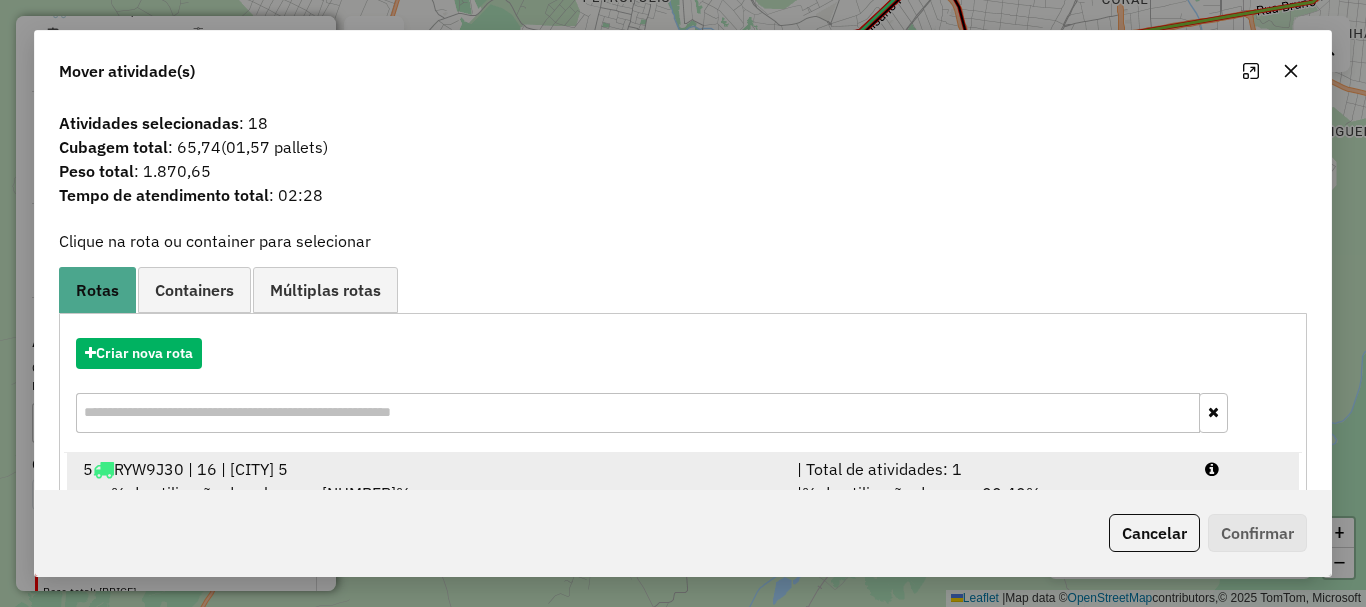 click on "[NUMBER]  RYW9J30 | [NUMBER] | [CITY] 5" at bounding box center [428, 469] 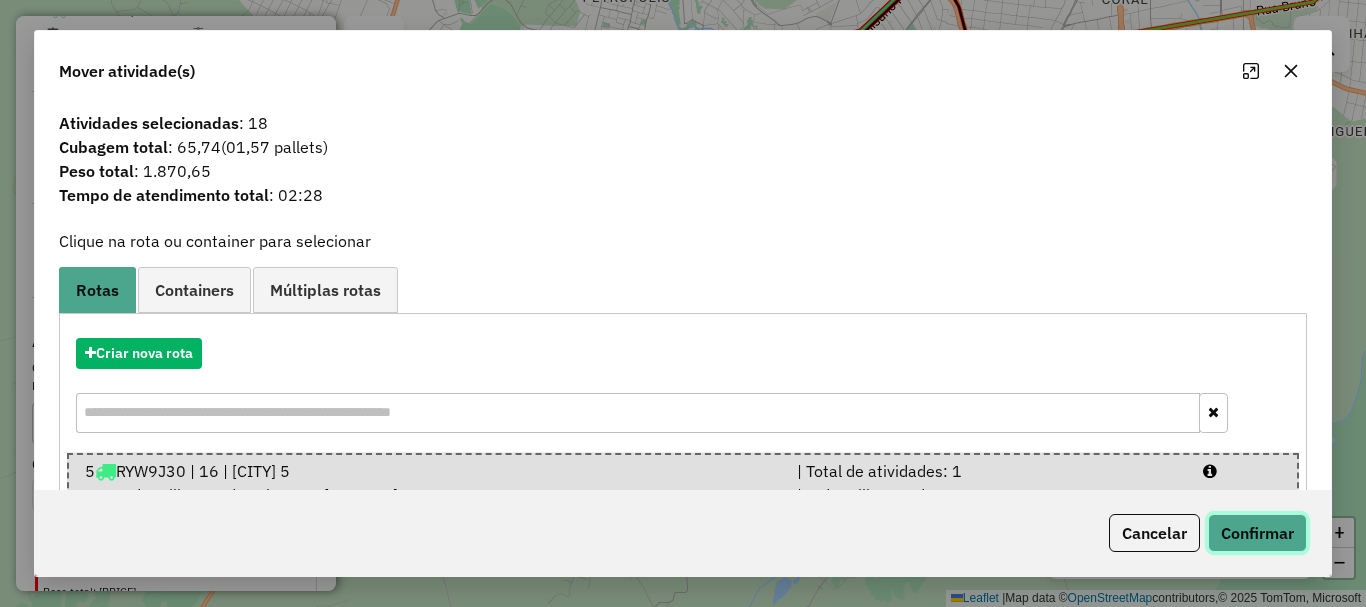 click on "Confirmar" 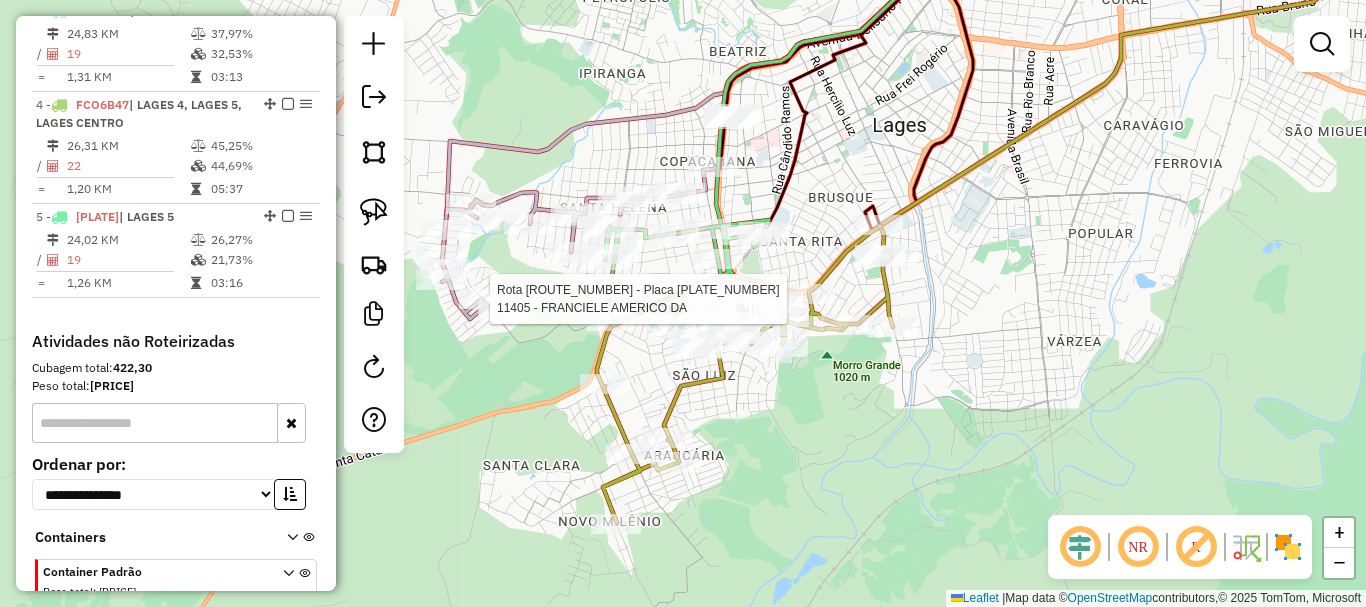 select on "*********" 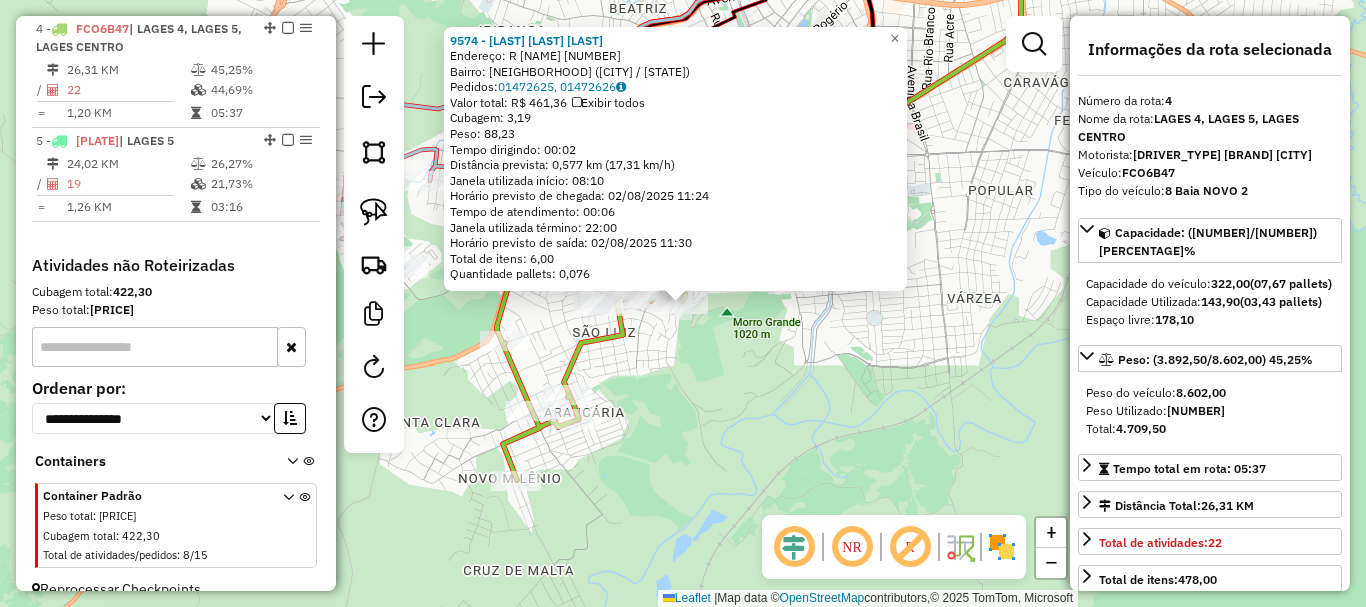 scroll, scrollTop: 947, scrollLeft: 0, axis: vertical 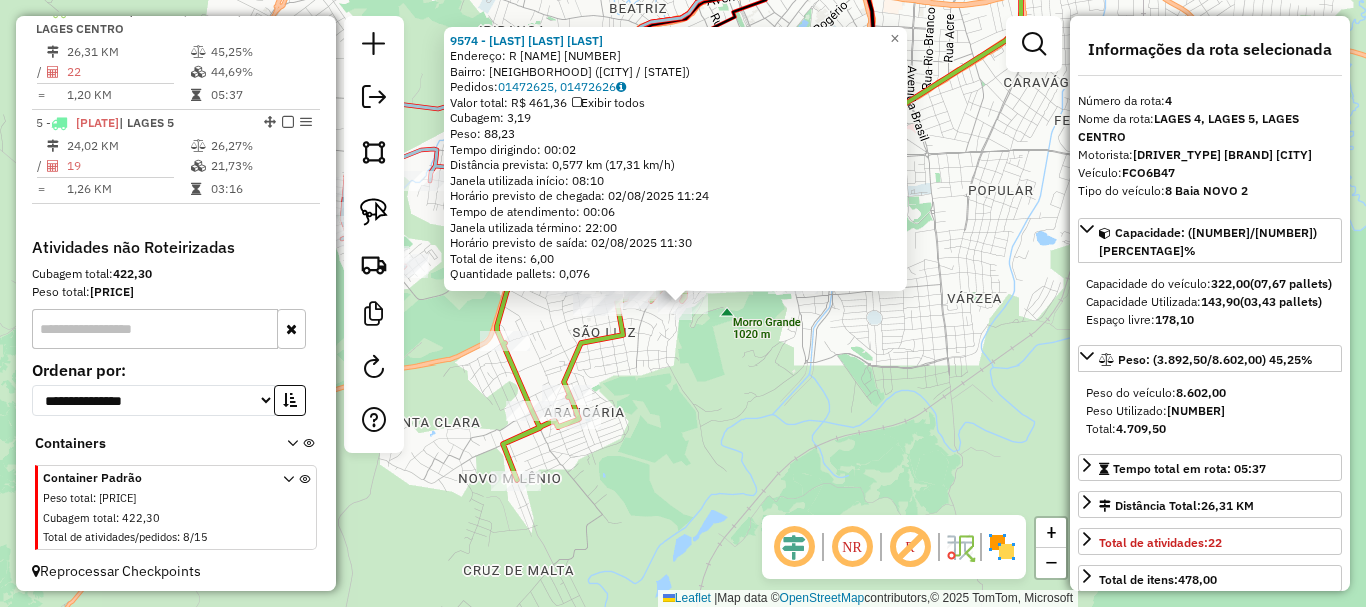 click on "[NUMBER] - [FIRST] [LAST] Endereço: [STREET] [NUMBER] Bairro: [NEIGHBORHOOD] ([CITY] / [STATE]) Pedidos: [ORDER_ID], [ORDER_ID] Valor total: [CURRENCY] [PRICE] Exibir todos Cubagem: [CUBAGE] Peso: [WEIGHT] Tempo dirigindo: [TIME] Distância prevista: [DISTANCE] km ([SPEED] km/h) Janela utilizada início: [TIME] Horário previsto de chegada: [DATE] [TIME] Tempo de atendimento: [TIME] Janela utilizada término: [TIME] Horário previsto de saída: [DATE] [TIME] Total de itens: [ITEMS] Quantidade pallets: [PALLETS] × Janela de atendimento Grade de atendimento Capacidade Transportadoras Veículos Cliente Pedidos Rotas Selecione os dias de semana para filtrar as janelas de atendimento Seg Ter Qua Qui Sex Sáb Dom Informe o período da janela de atendimento: De: Até: Filtrar exatamente a janela do cliente Considerar janela de atendimento padrão Seg Ter Qua Qui Sex Sáb Dom Peso mínimo: Peso máximo:" 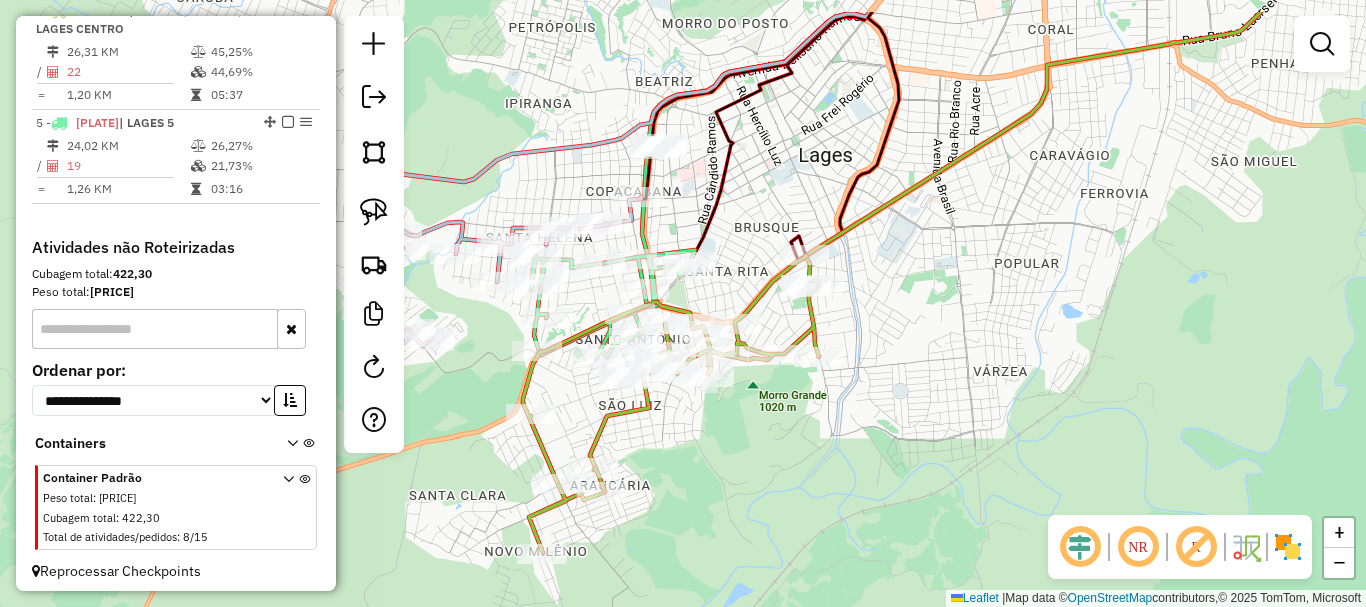 drag, startPoint x: 778, startPoint y: 425, endPoint x: 789, endPoint y: 458, distance: 34.785053 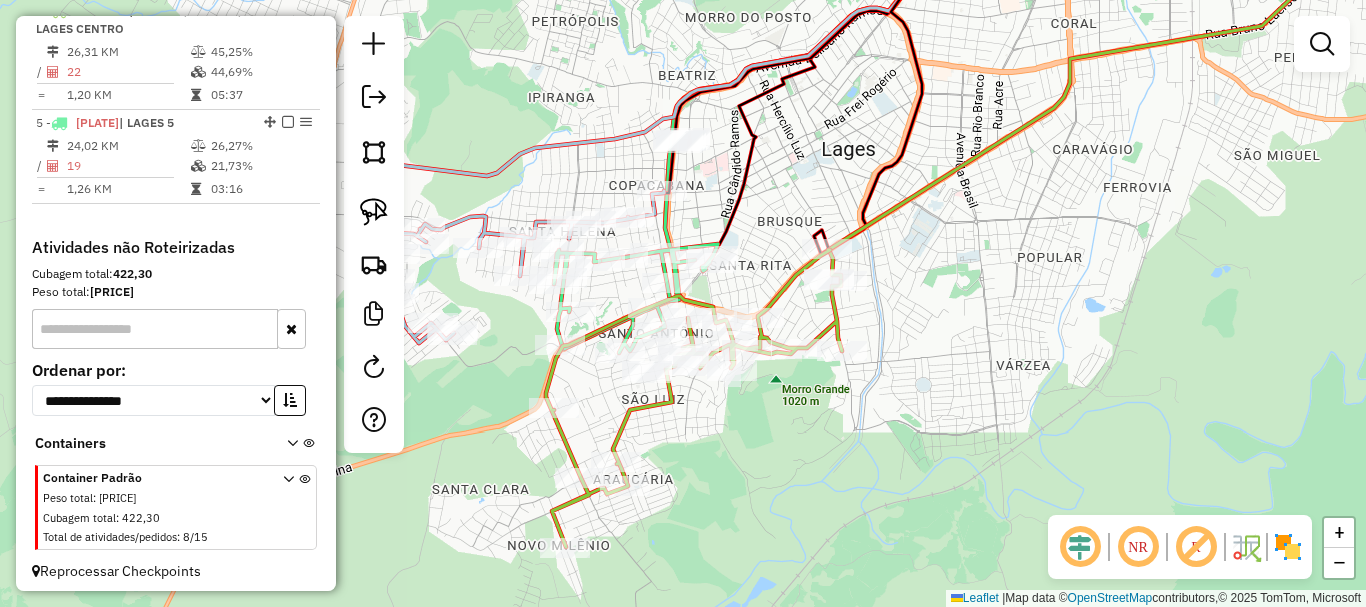 drag, startPoint x: 766, startPoint y: 249, endPoint x: 778, endPoint y: 244, distance: 13 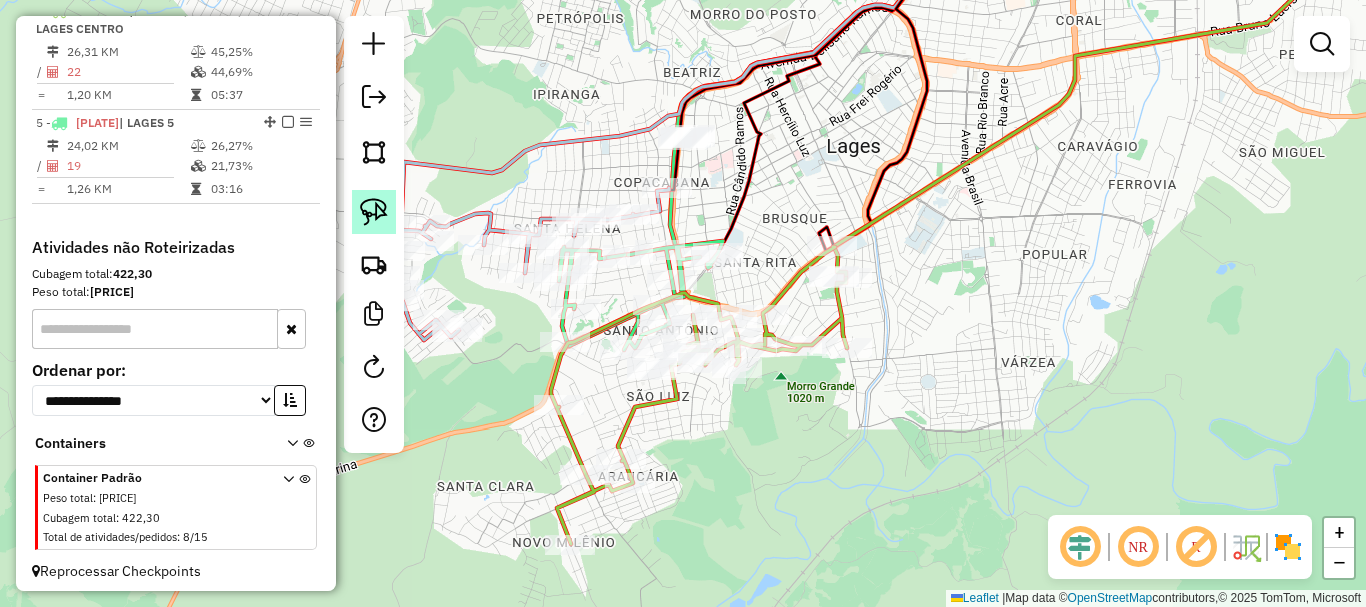 click 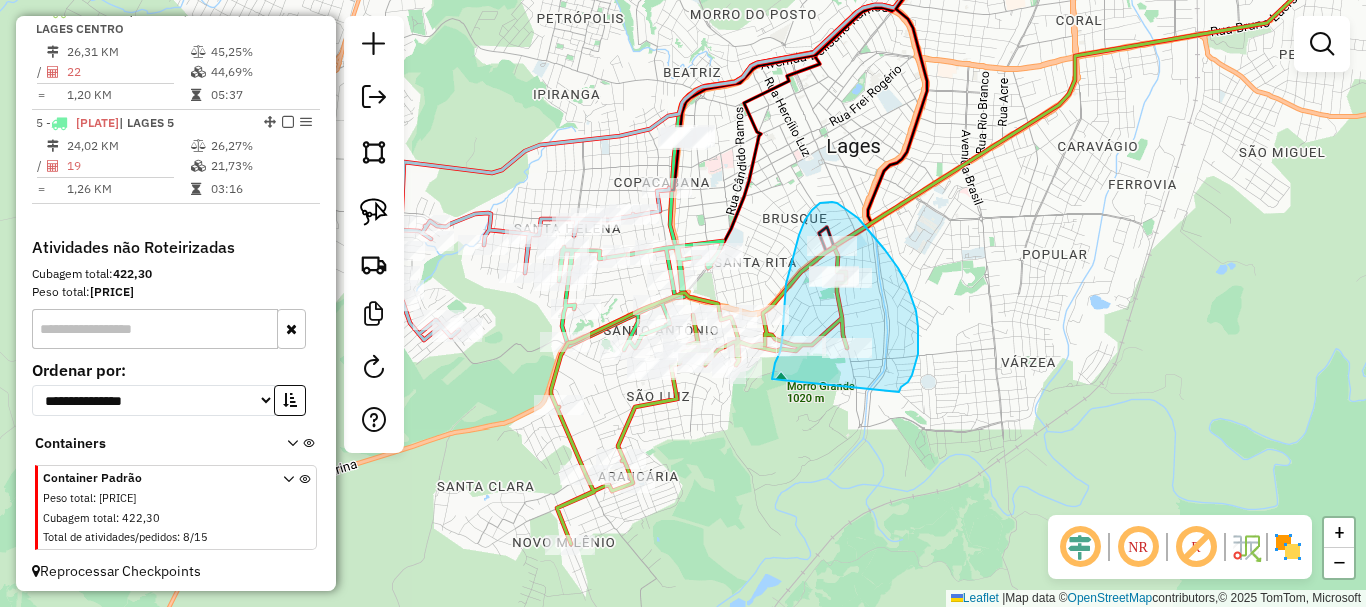 drag, startPoint x: 772, startPoint y: 379, endPoint x: 899, endPoint y: 392, distance: 127.66362 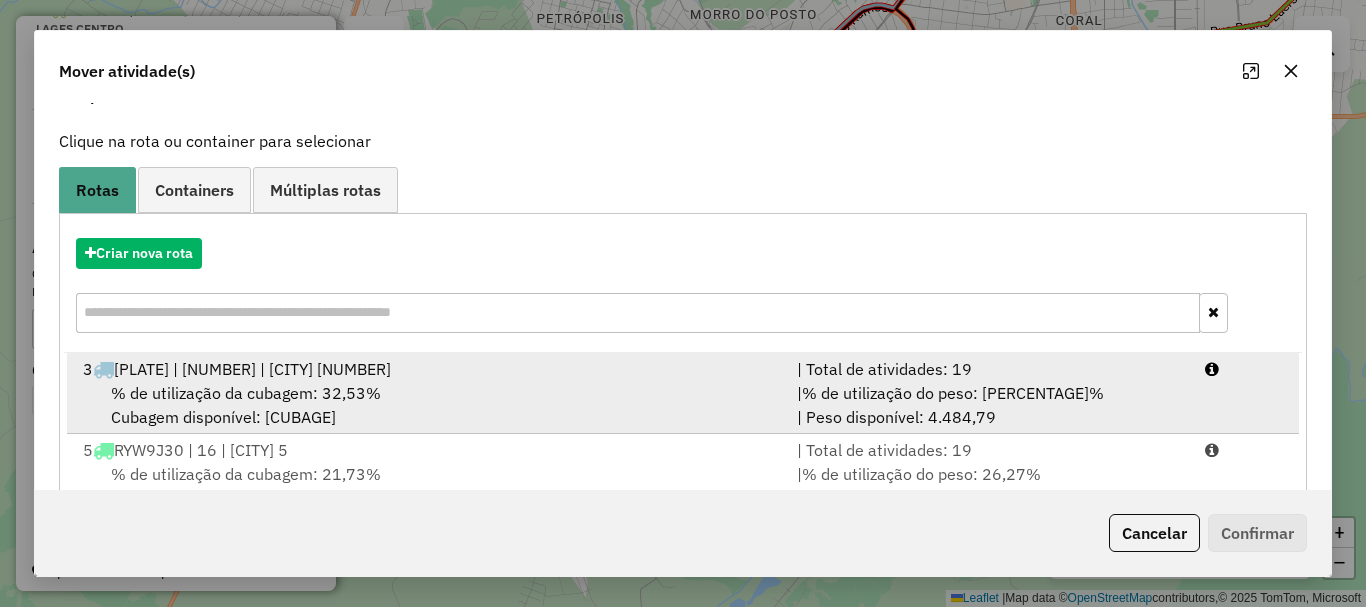 scroll, scrollTop: 159, scrollLeft: 0, axis: vertical 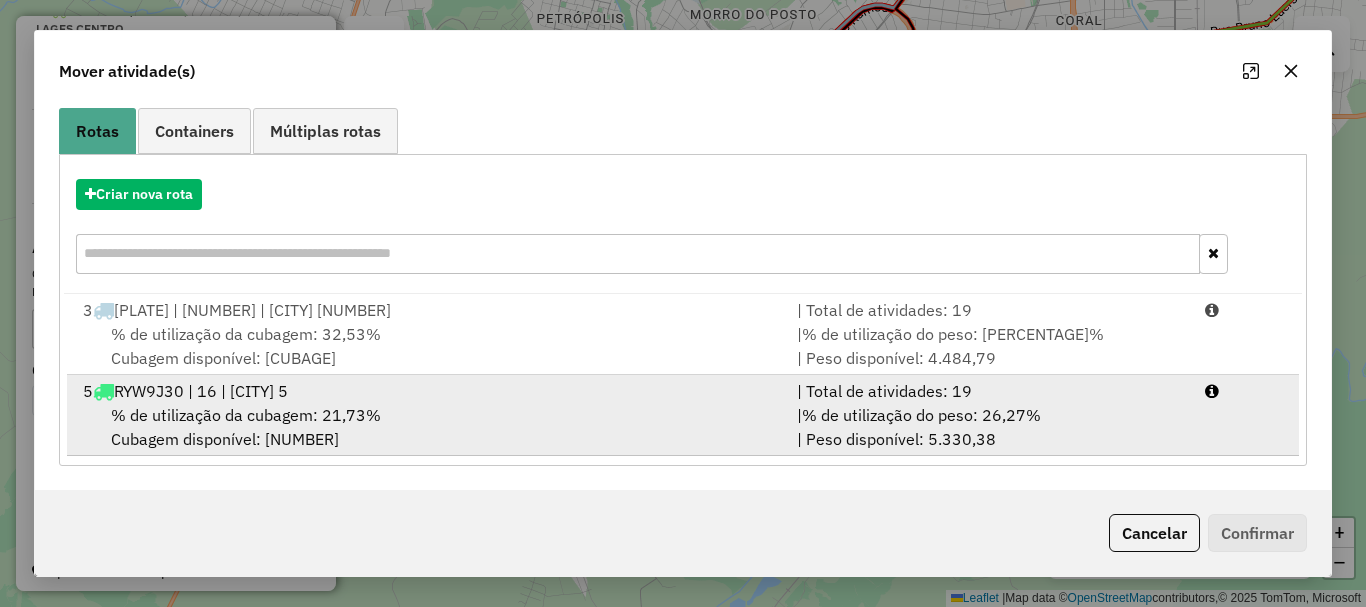 click on "% de utilização da cubagem: 21,73%" at bounding box center (246, 415) 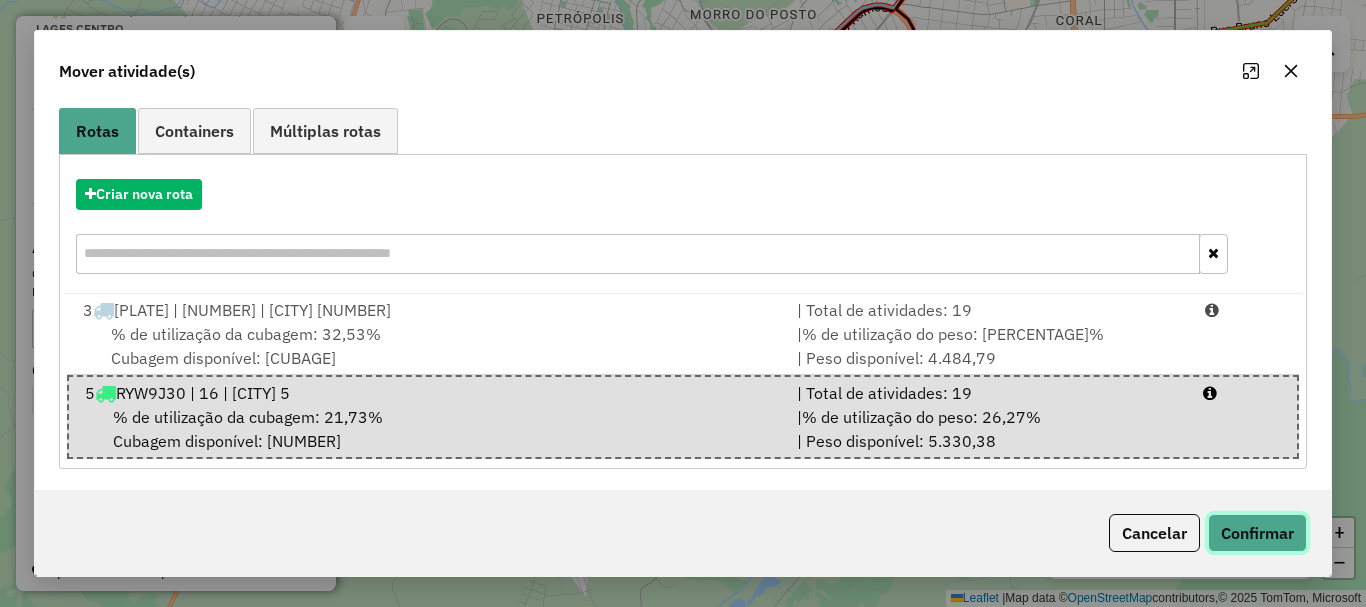click on "Confirmar" 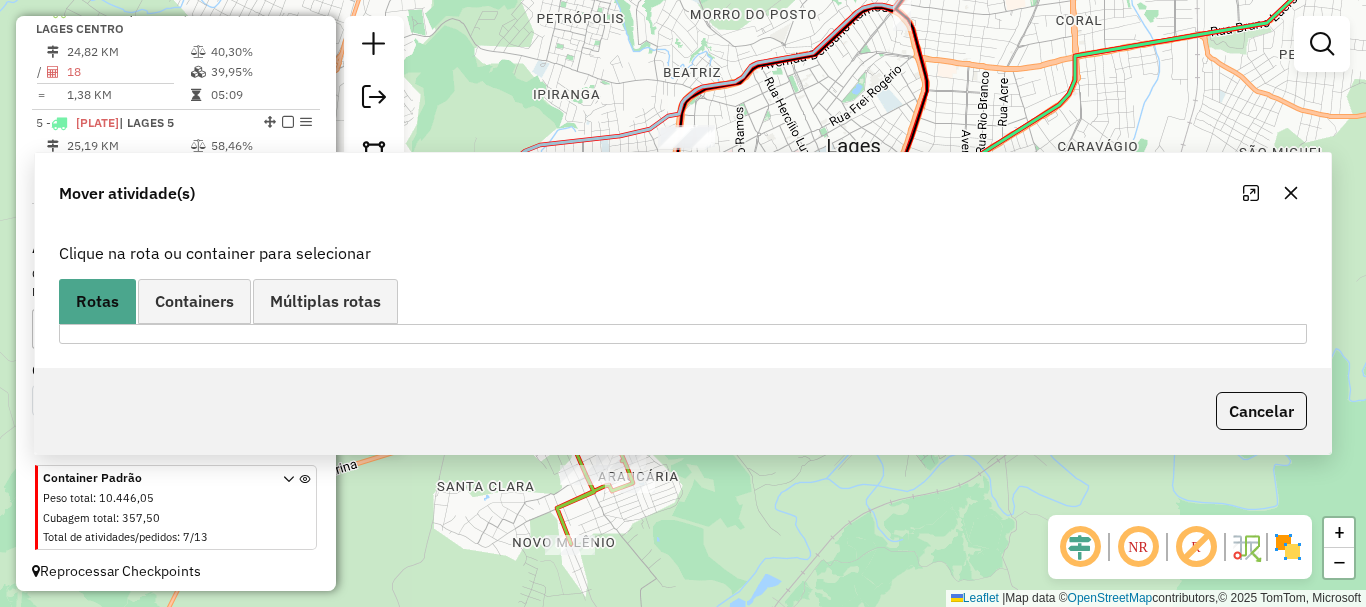 scroll, scrollTop: 0, scrollLeft: 0, axis: both 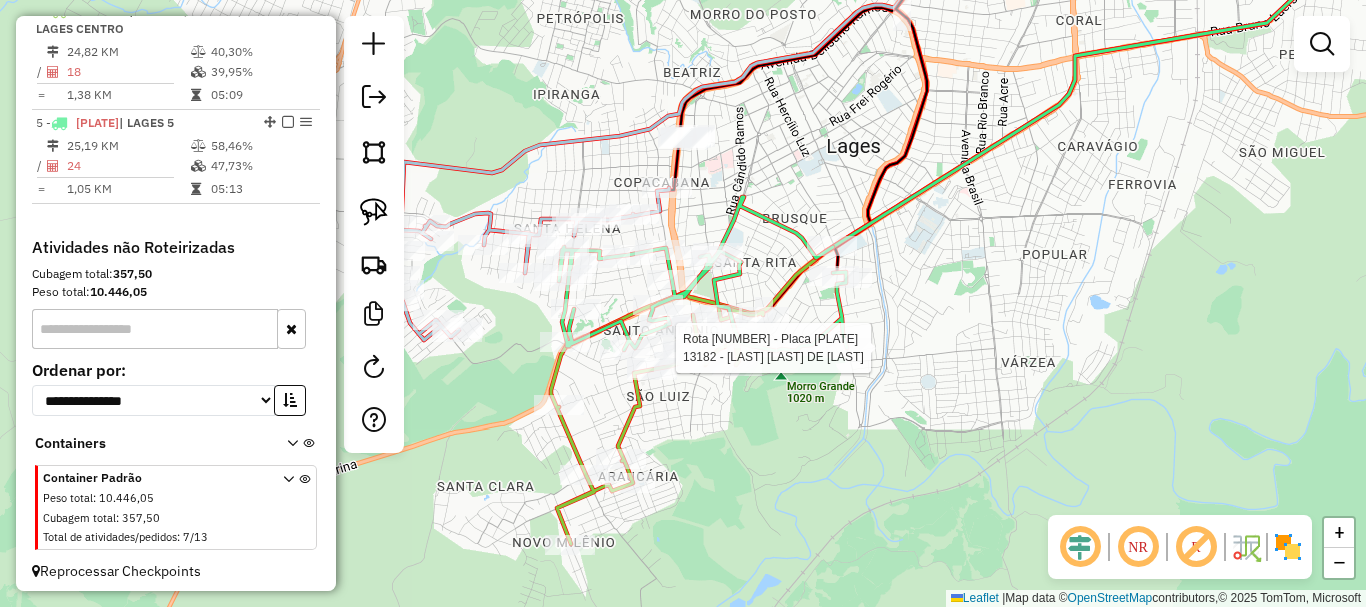 select on "*********" 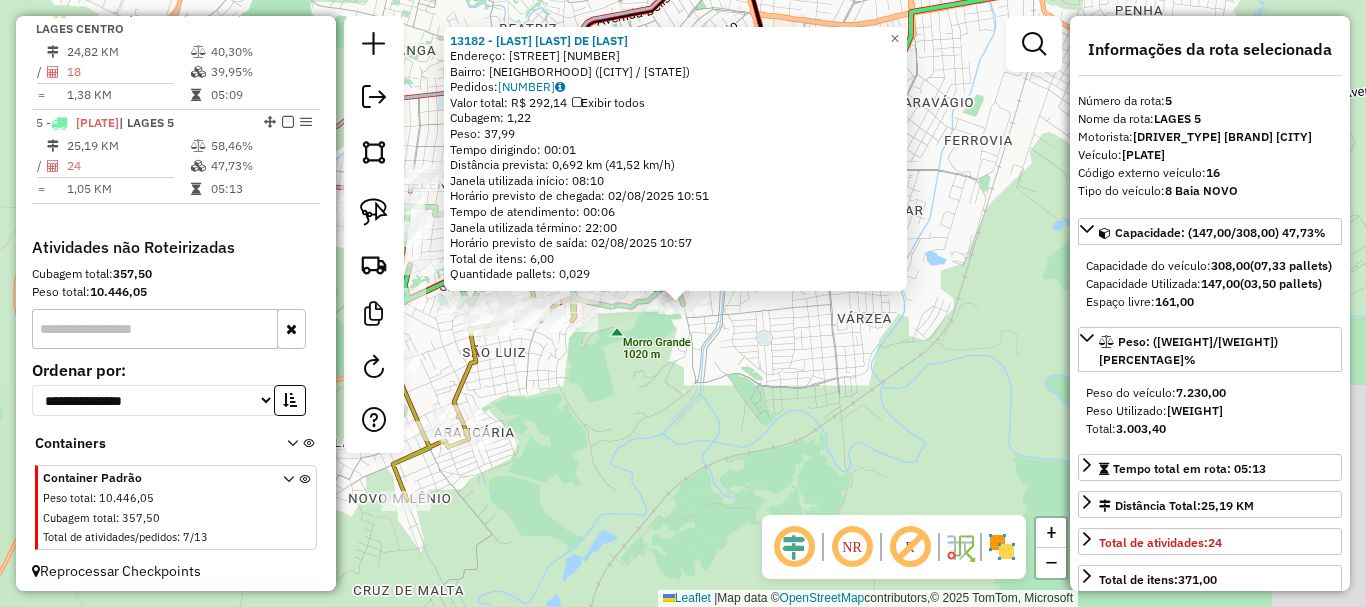 scroll, scrollTop: 972, scrollLeft: 0, axis: vertical 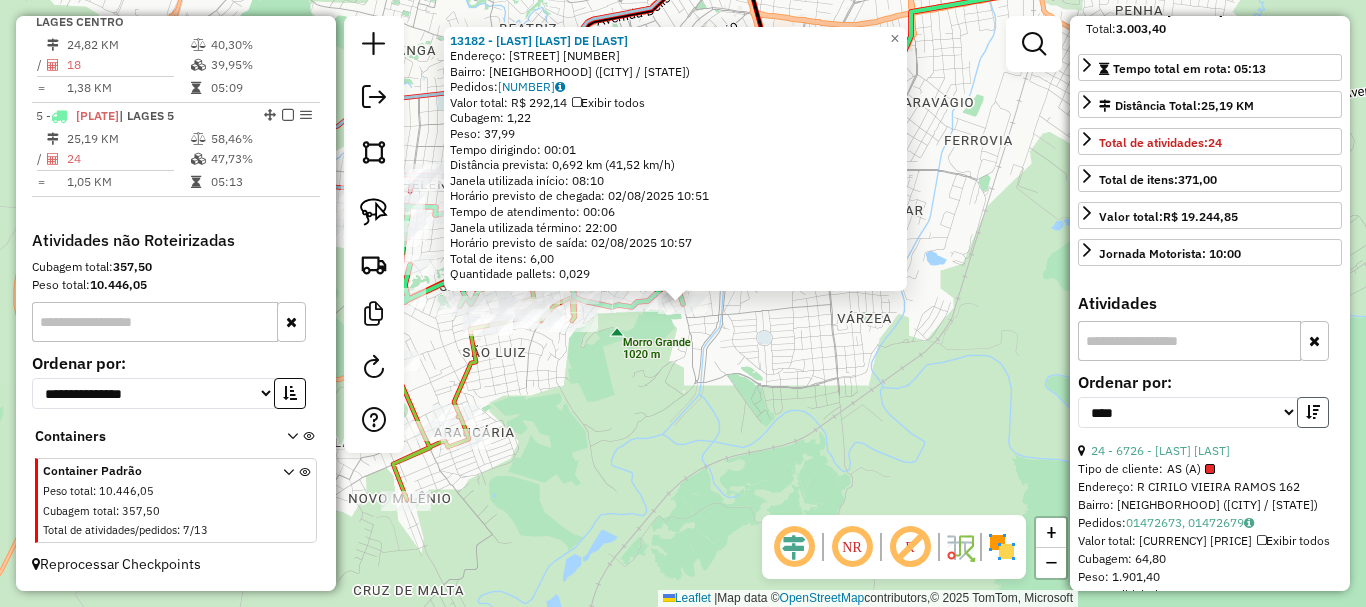 click at bounding box center (1313, 412) 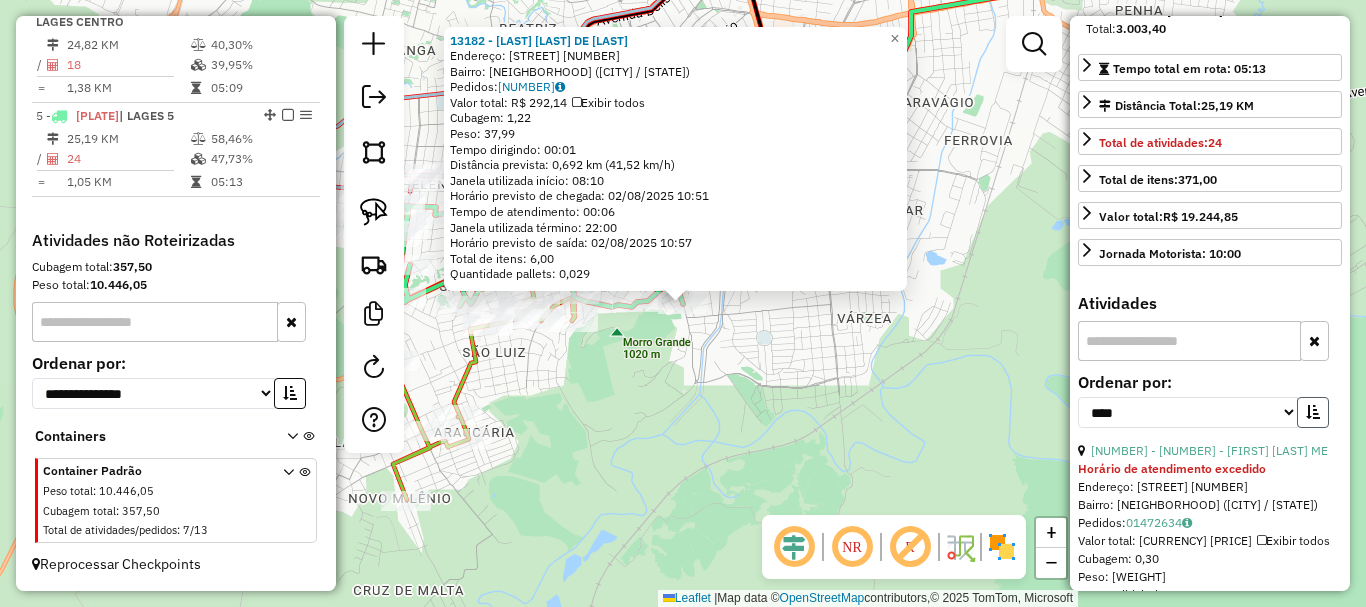 click at bounding box center [1313, 412] 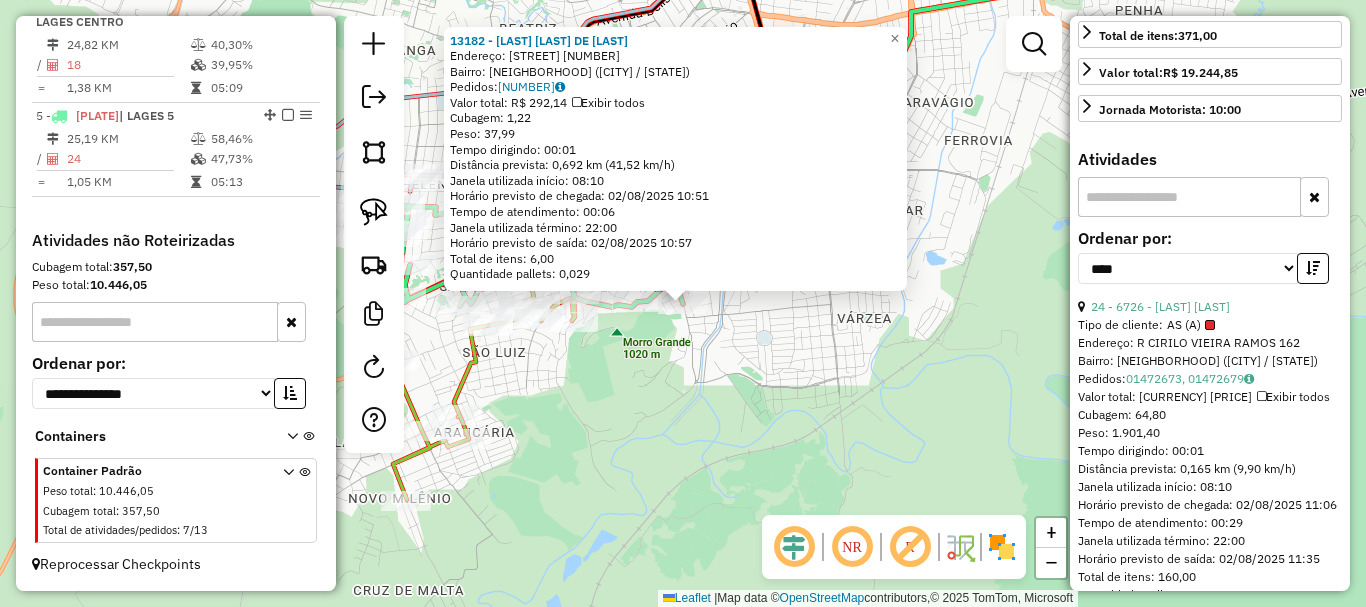 scroll, scrollTop: 600, scrollLeft: 0, axis: vertical 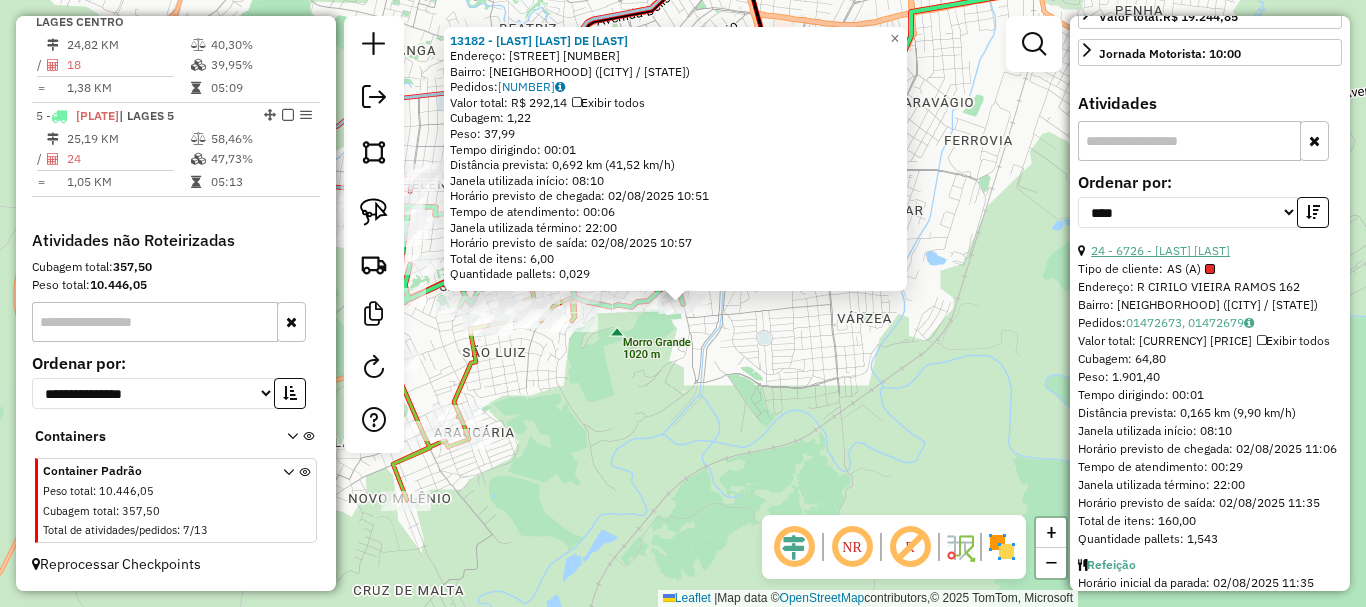 click on "24 - 6726 - [LAST] [LAST]" at bounding box center (1160, 250) 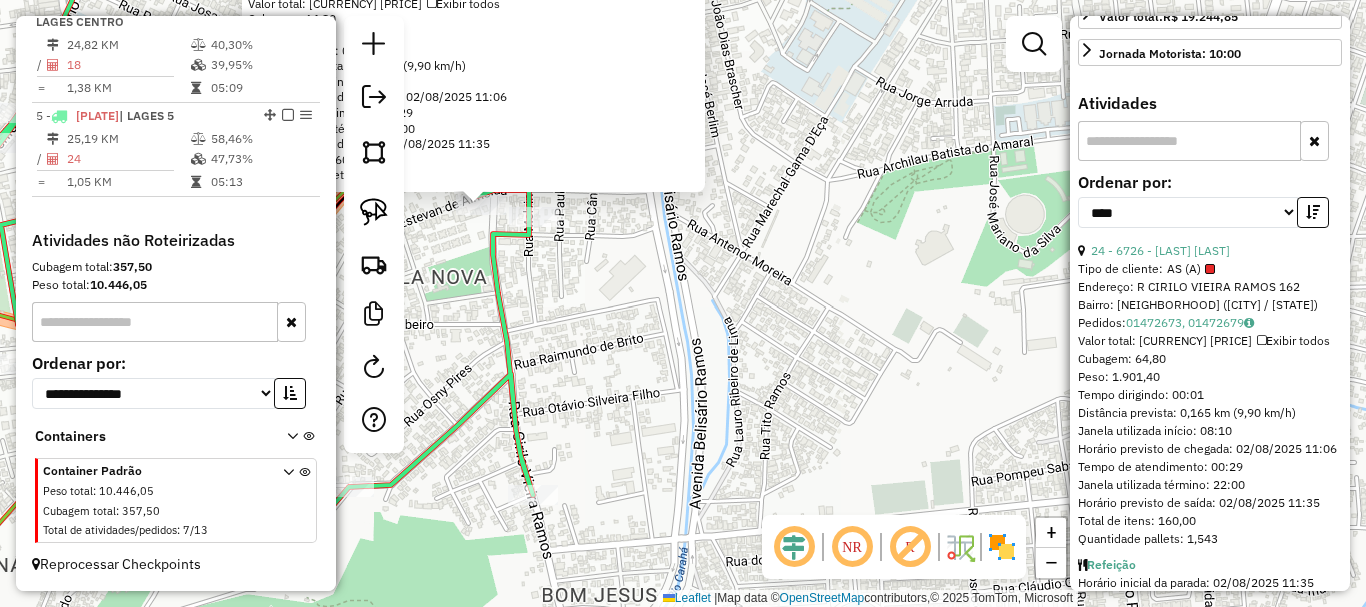 drag, startPoint x: 678, startPoint y: 293, endPoint x: 751, endPoint y: 362, distance: 100.44899 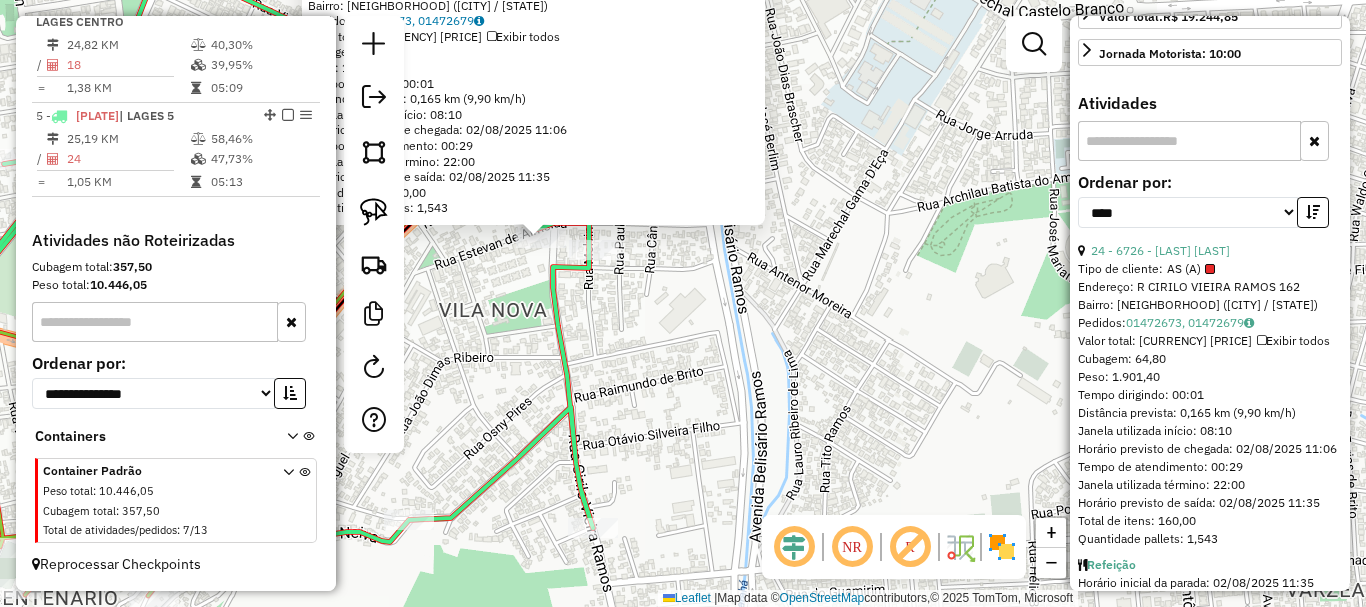 drag, startPoint x: 670, startPoint y: 302, endPoint x: 594, endPoint y: 278, distance: 79.69943 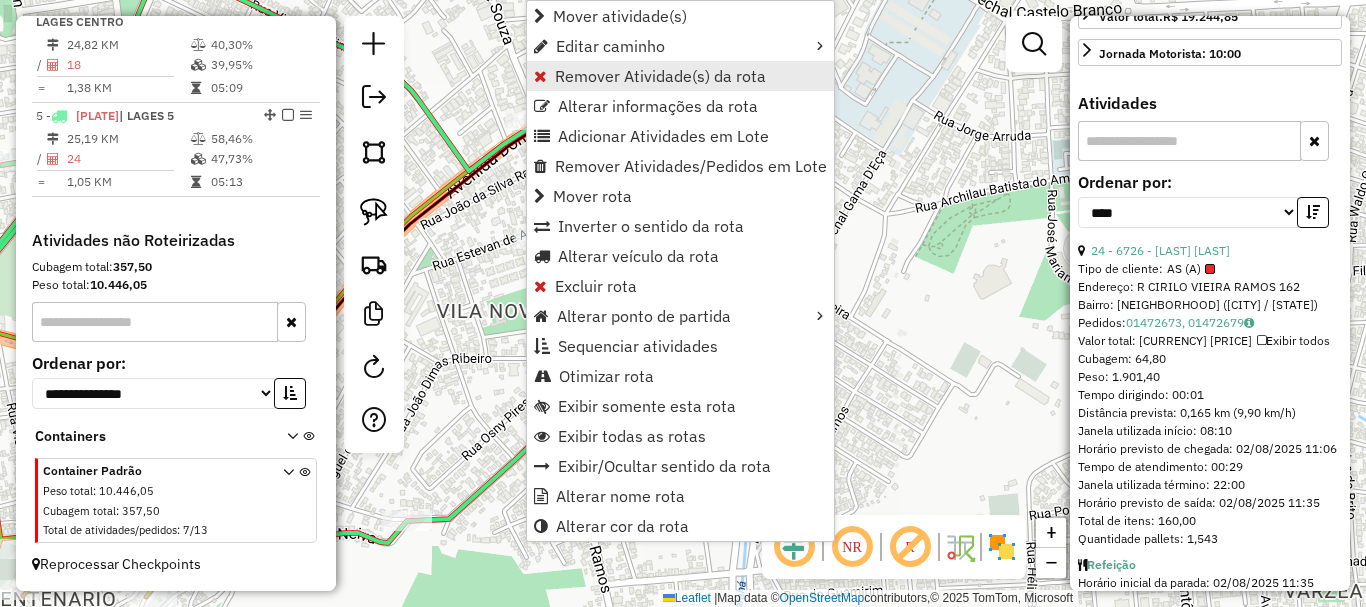 click on "Remover Atividade(s) da rota" at bounding box center [660, 76] 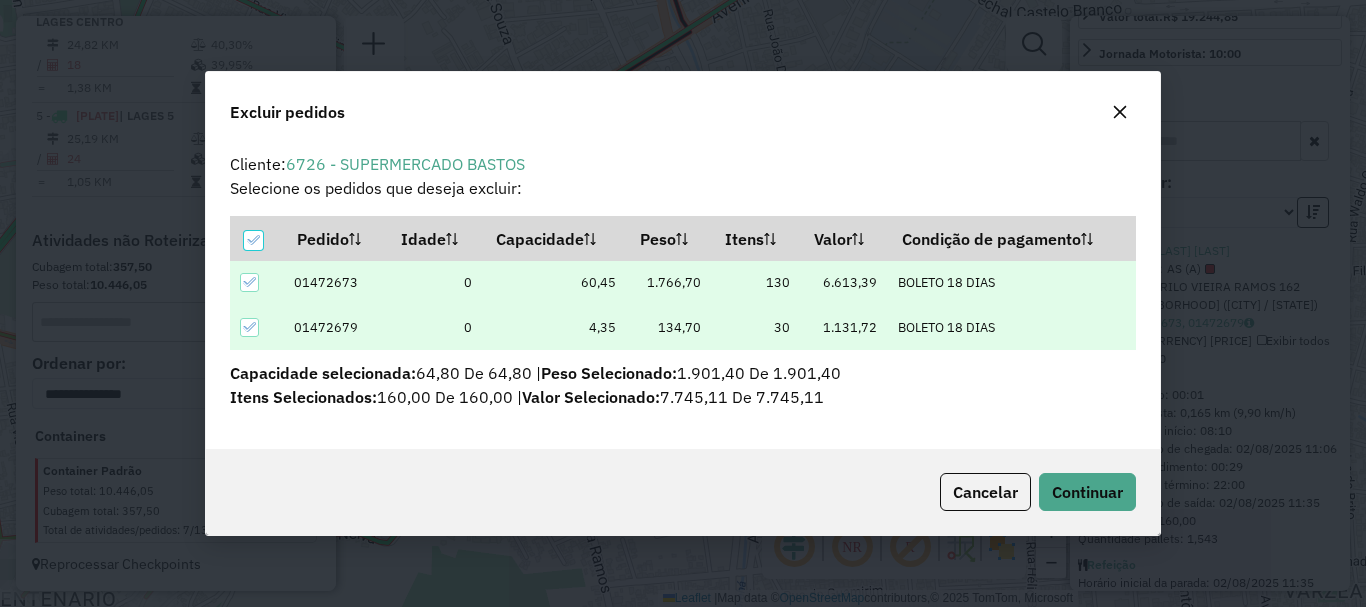scroll, scrollTop: 0, scrollLeft: 0, axis: both 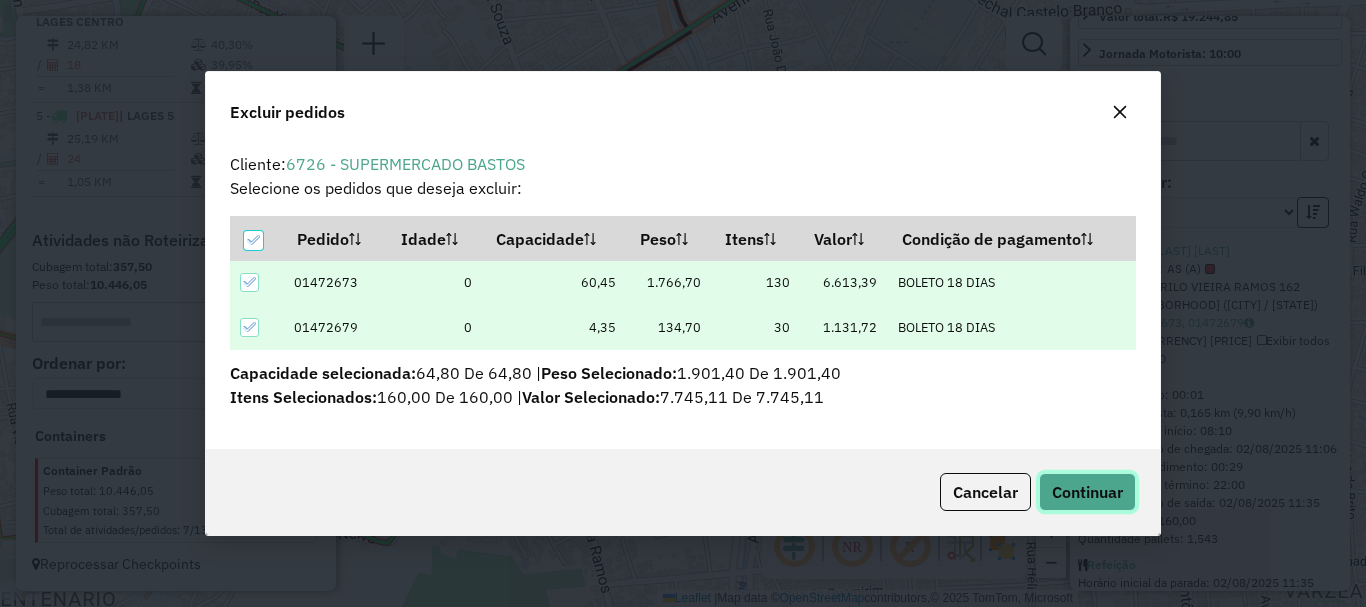 click on "Continuar" 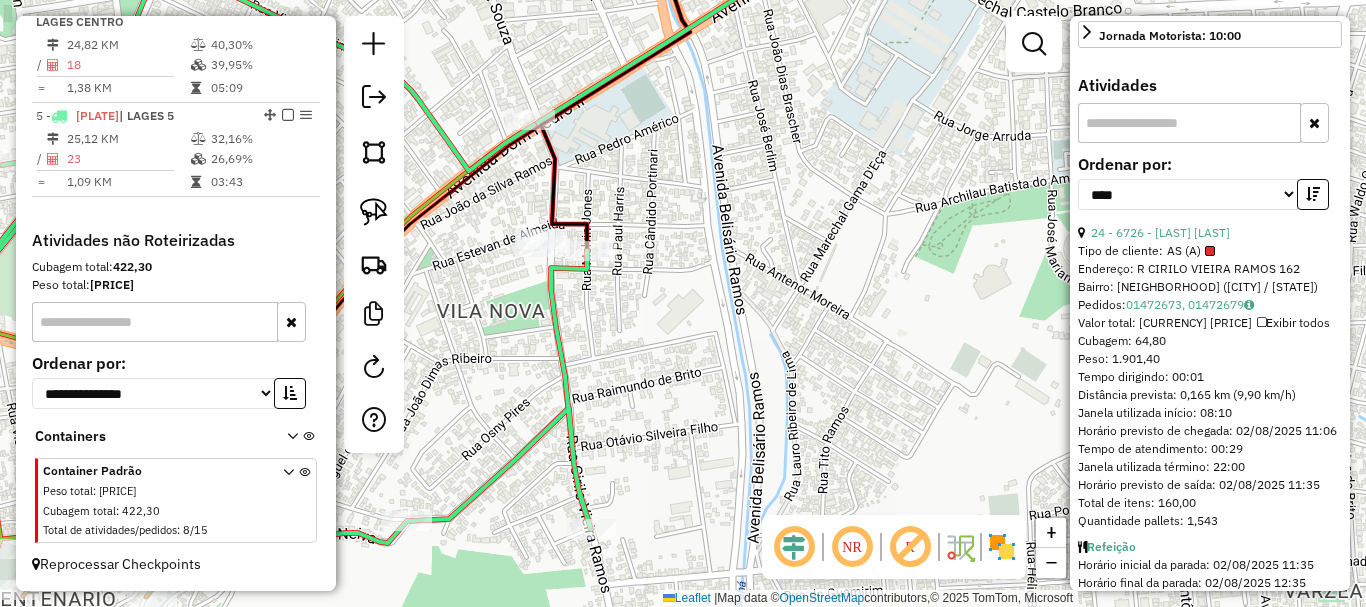 scroll, scrollTop: 582, scrollLeft: 0, axis: vertical 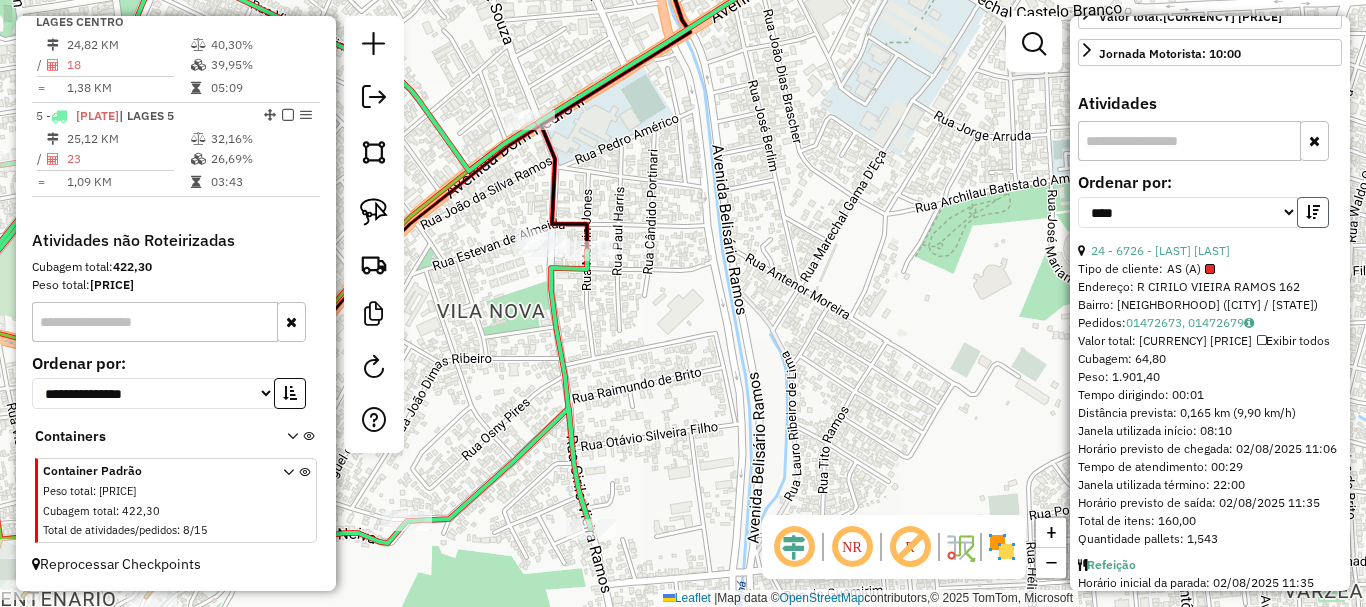 click at bounding box center [1313, 212] 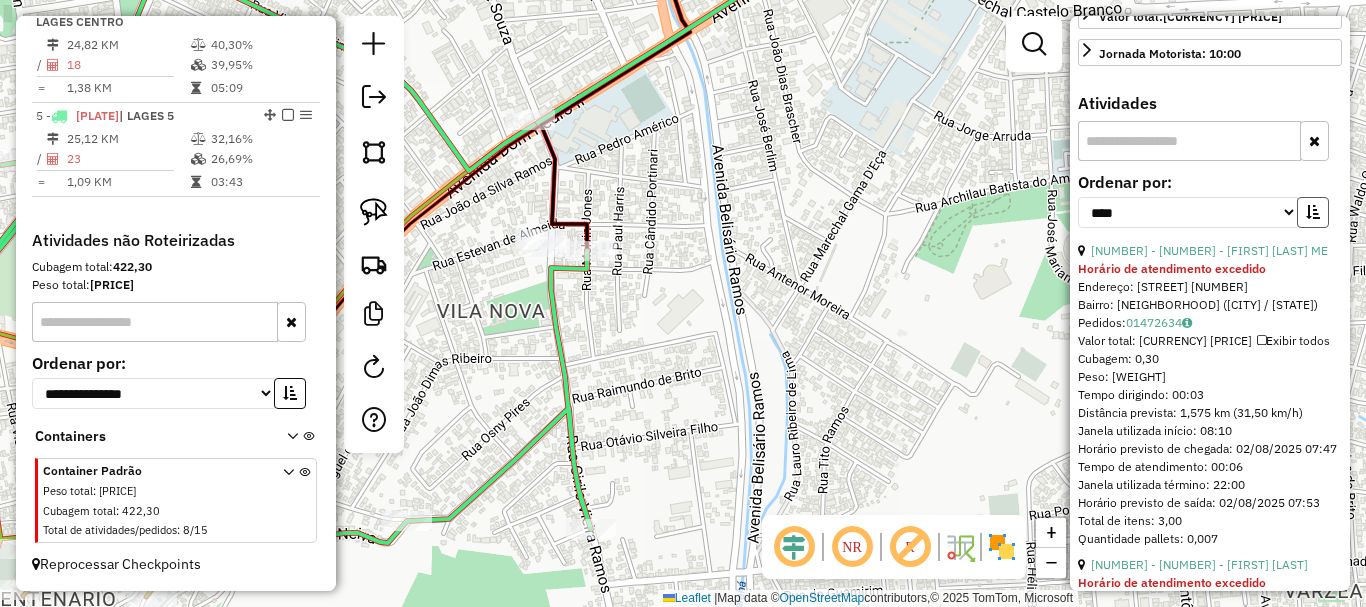 click at bounding box center (1313, 212) 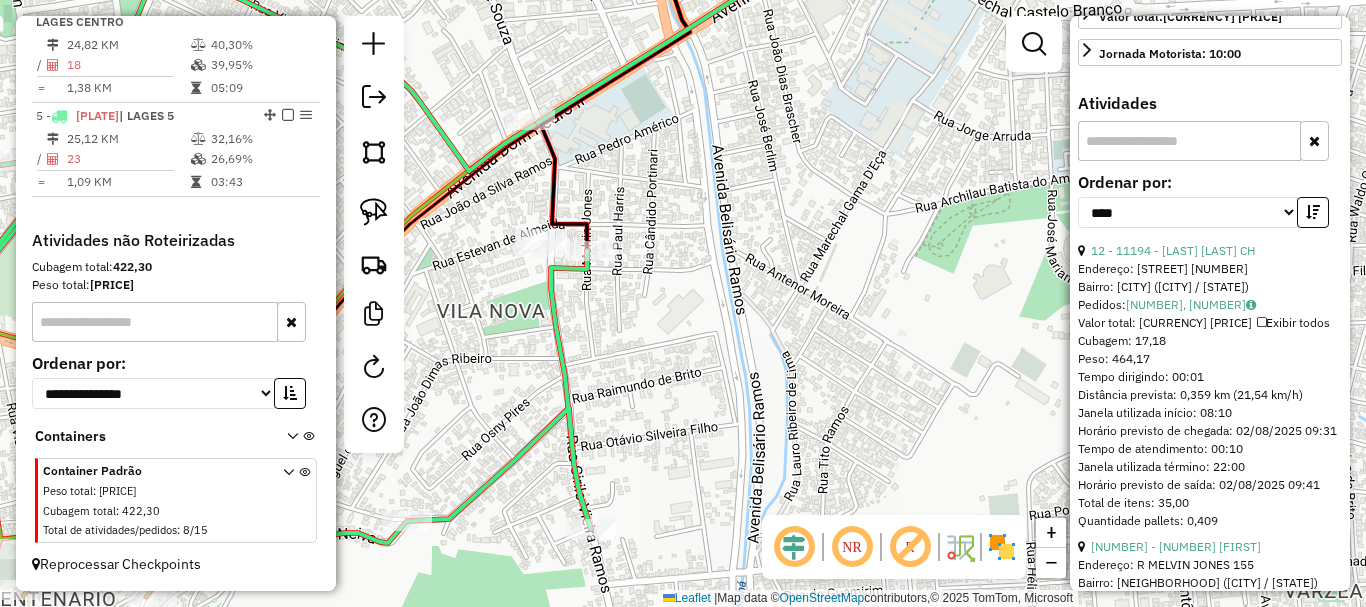 click 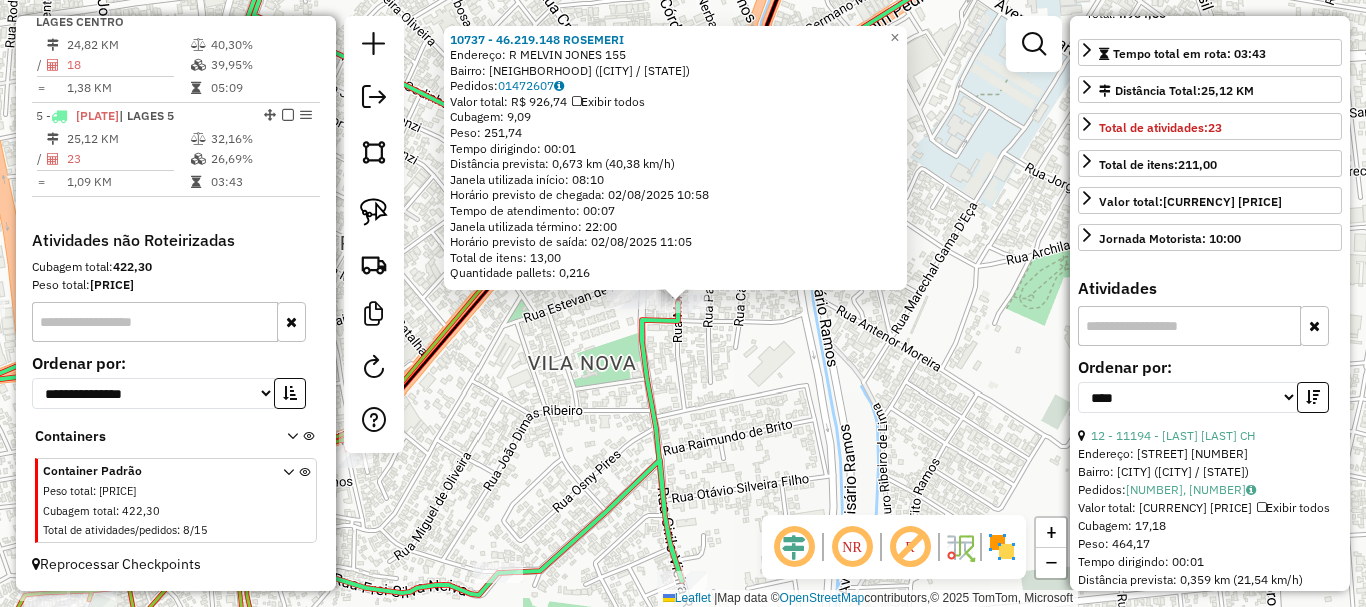 scroll, scrollTop: 82, scrollLeft: 0, axis: vertical 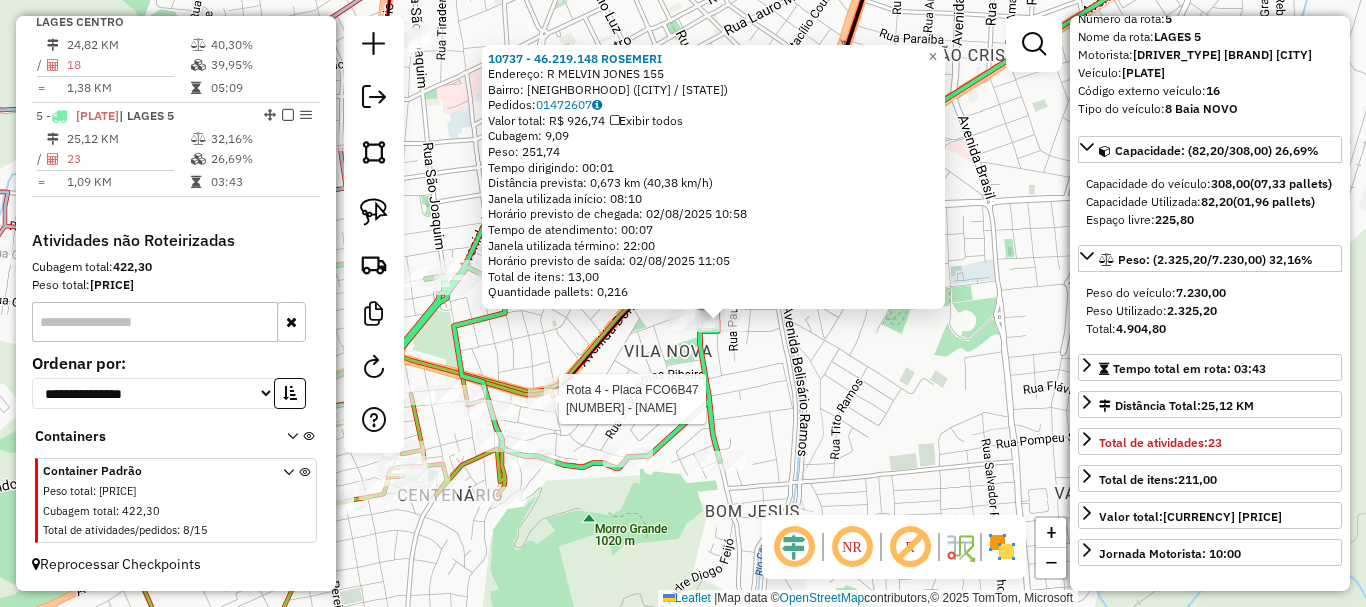 click 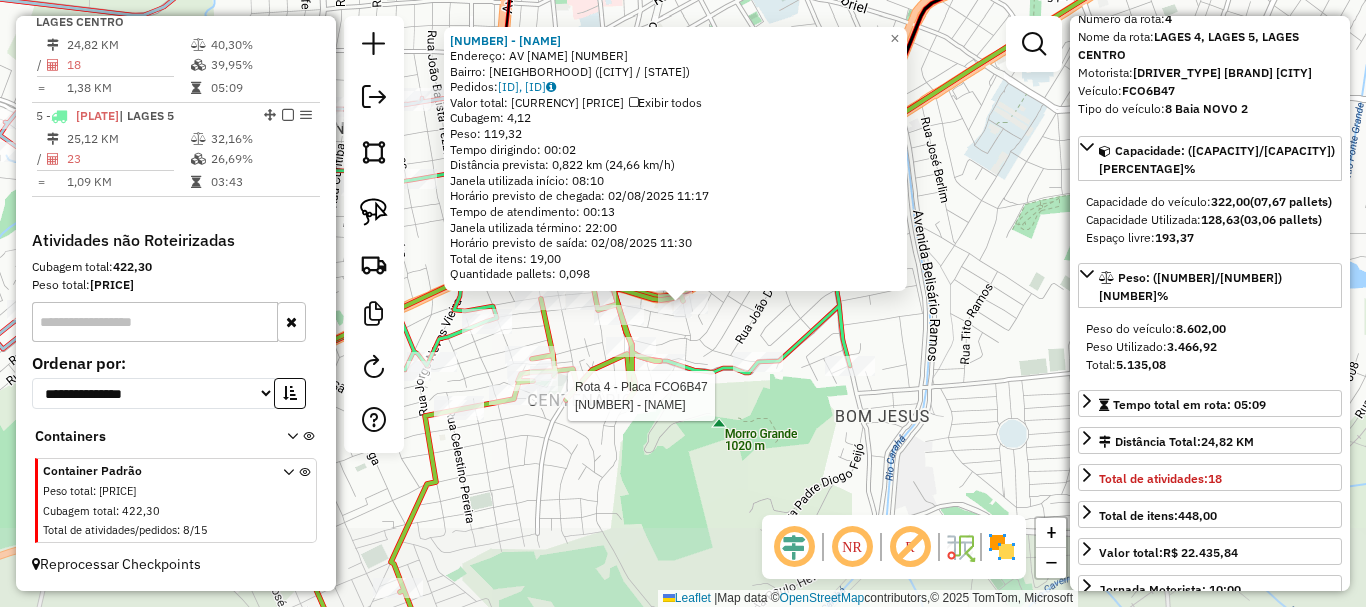 scroll, scrollTop: 947, scrollLeft: 0, axis: vertical 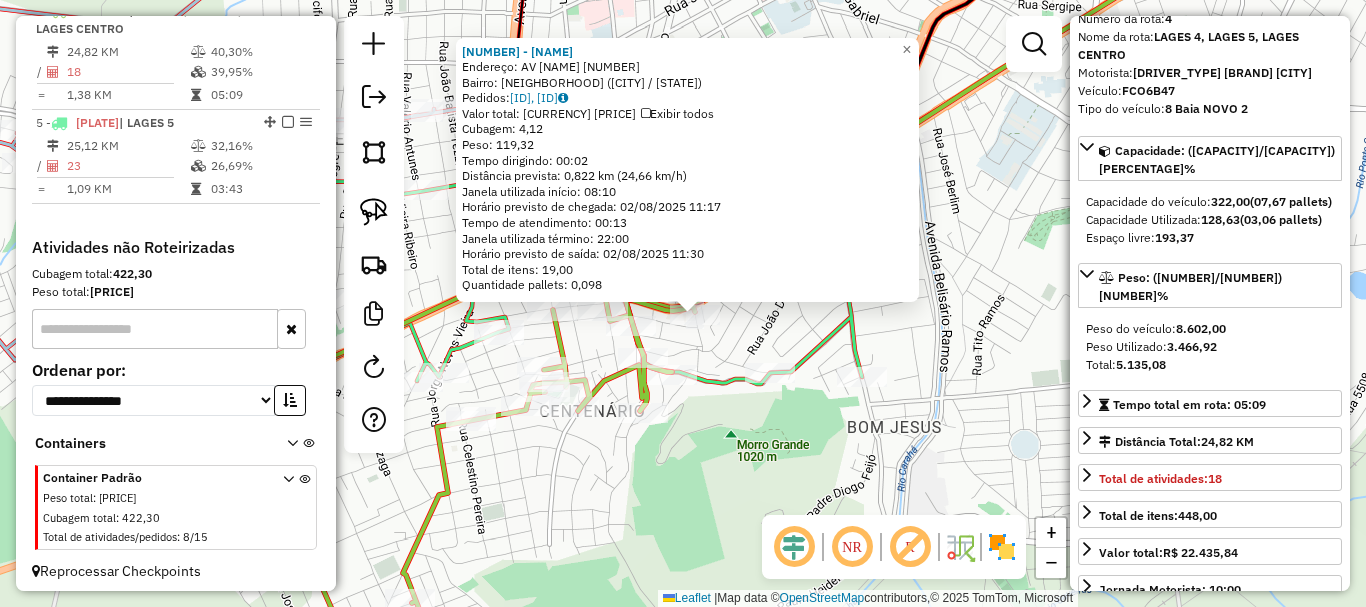 drag, startPoint x: 838, startPoint y: 420, endPoint x: 850, endPoint y: 432, distance: 16.970562 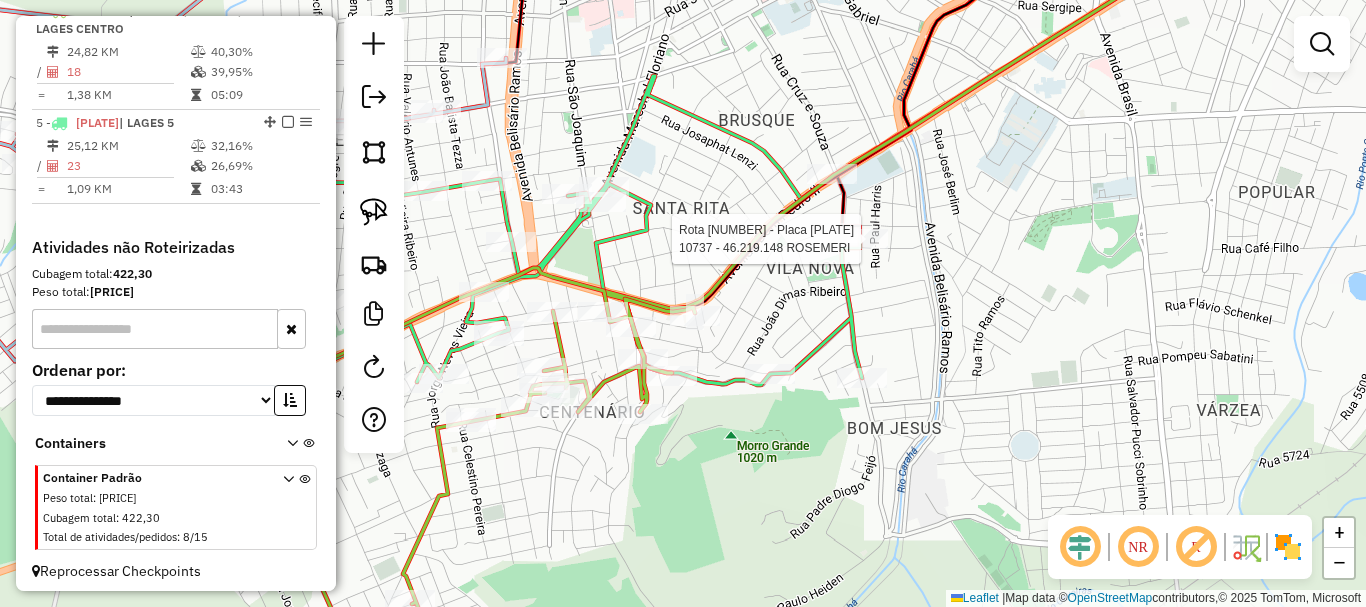 select on "*********" 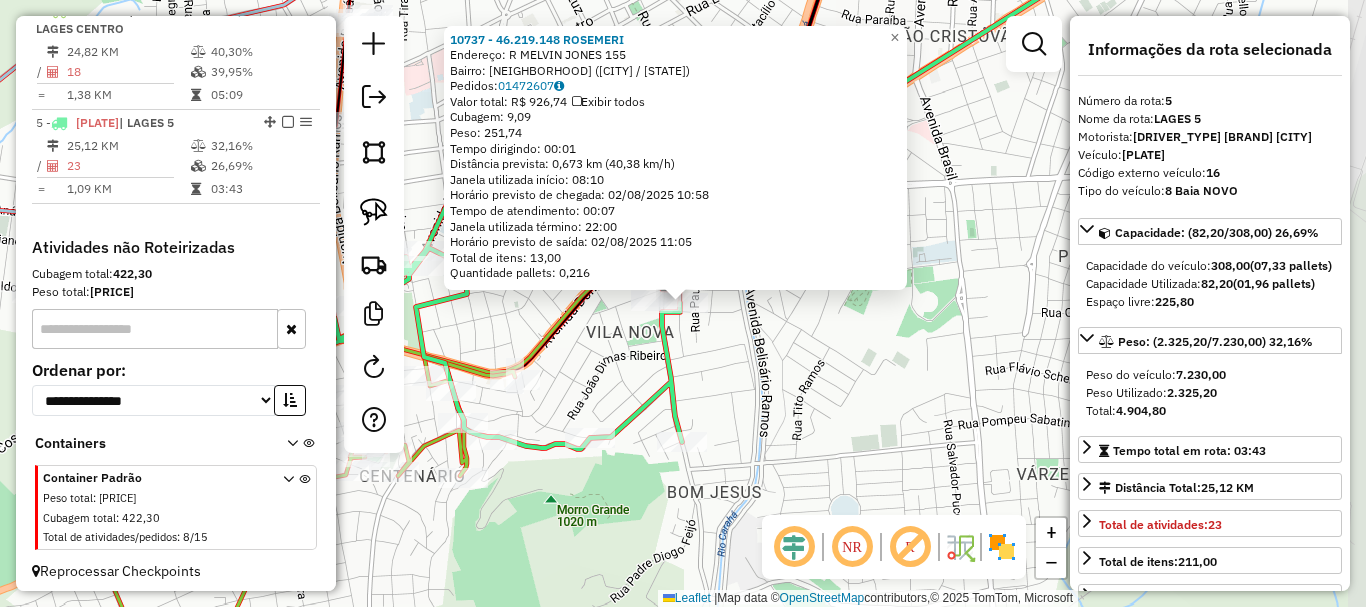 scroll, scrollTop: 972, scrollLeft: 0, axis: vertical 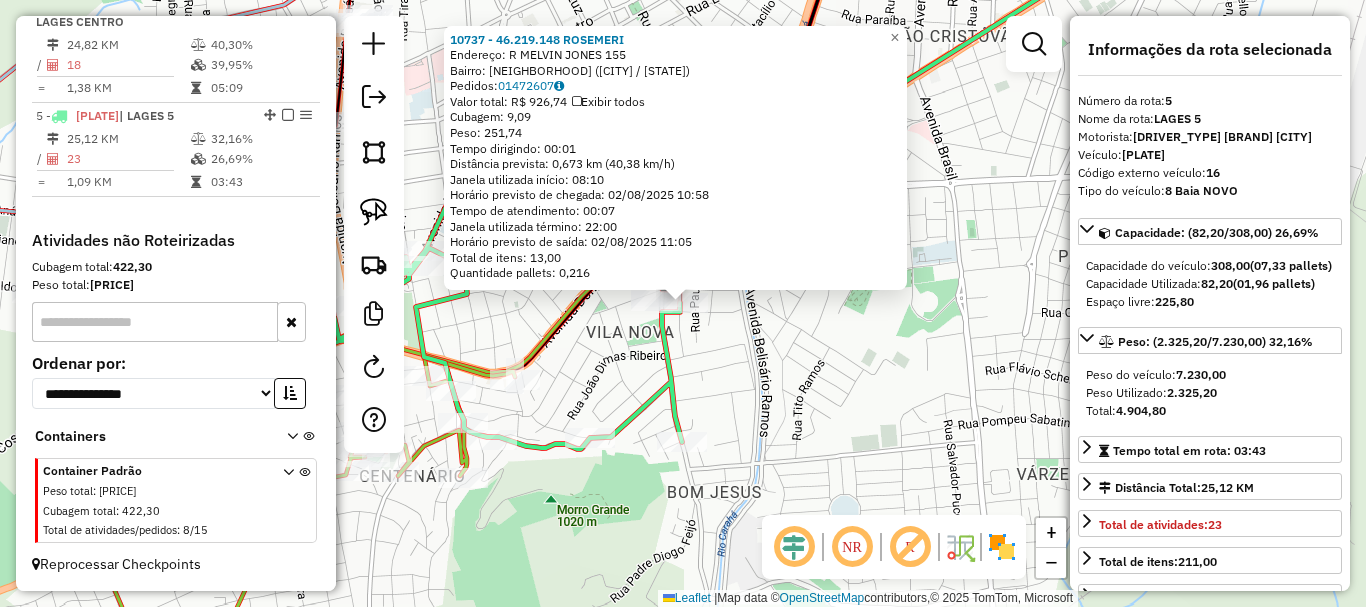 click on "10737 - 46.219.148 [LAST]  Endereço: R   MELVIN JONES                  155   Bairro: VILA NOVA ([CITY] / [STATE])   Pedidos:  01472607   Valor total: R$ 926,74   Exibir todos   Cubagem: 9,09  Peso: 251,74  Tempo dirigindo: 00:01   Distância prevista: 0,673 km (40,38 km/h)   Janela utilizada início: 08:10   Horário previsto de chegada: 02/08/2025 10:58   Tempo de atendimento: 00:07   Janela utilizada término: 22:00   Horário previsto de saída: 02/08/2025 11:05   Total de itens: 13,00   Quantidade pallets: 0,216  × Janela de atendimento Grade de atendimento Capacidade Transportadoras Veículos Cliente Pedidos  Rotas Selecione os dias de semana para filtrar as janelas de atendimento  Seg   Ter   Qua   Qui   Sex   Sáb   Dom  Informe o período da janela de atendimento: De: Até:  Filtrar exatamente a janela do cliente  Considerar janela de atendimento padrão  Selecione os dias de semana para filtrar as grades de atendimento  Seg   Ter   Qua   Qui   Sex   Sáb   Dom   Peso mínimo:   Peso máximo:   De:  De:" 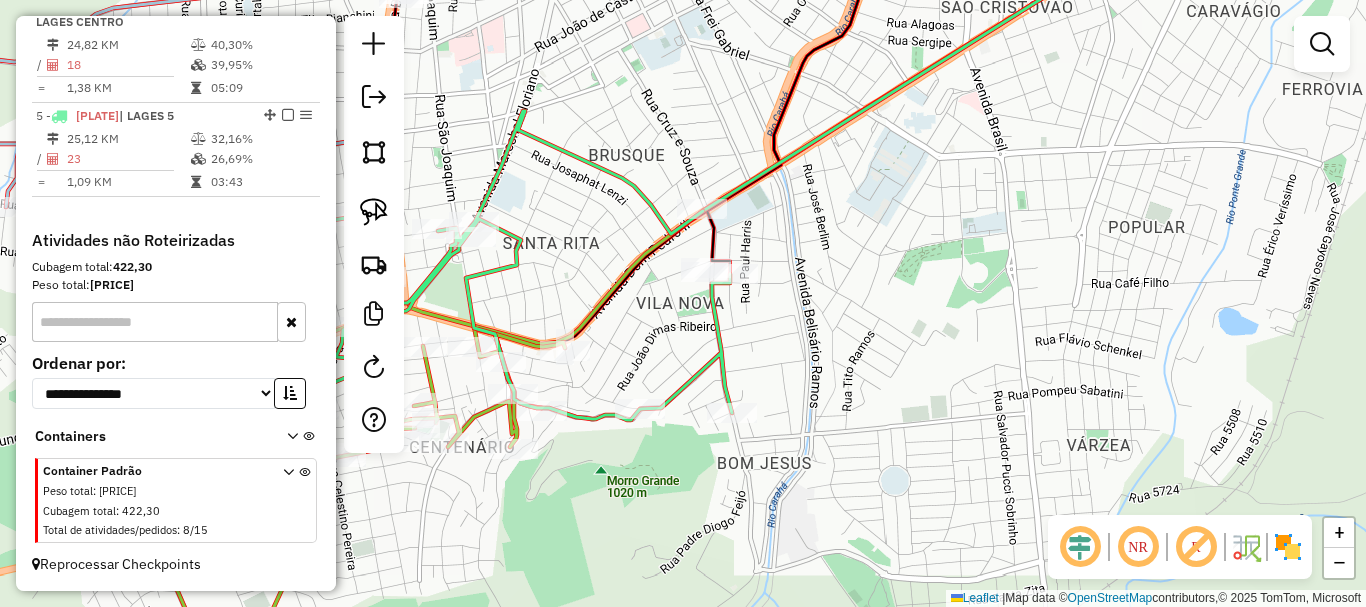 drag, startPoint x: 542, startPoint y: 274, endPoint x: 587, endPoint y: 250, distance: 51 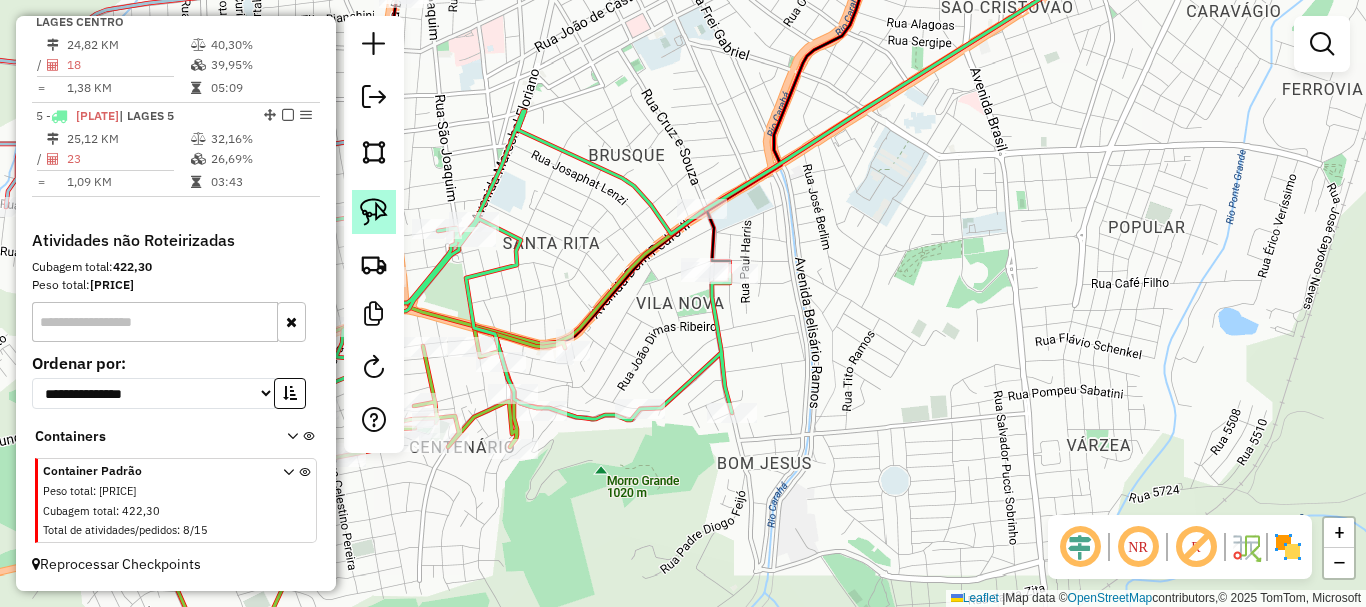 click 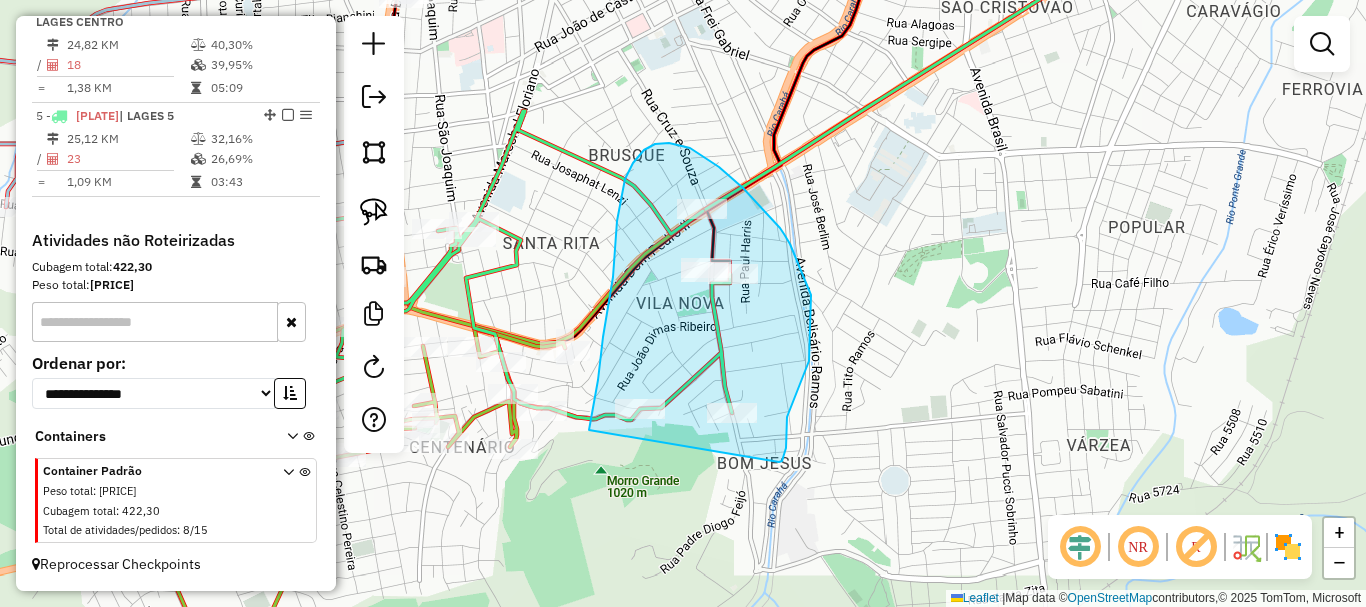 drag, startPoint x: 589, startPoint y: 430, endPoint x: 775, endPoint y: 453, distance: 187.41664 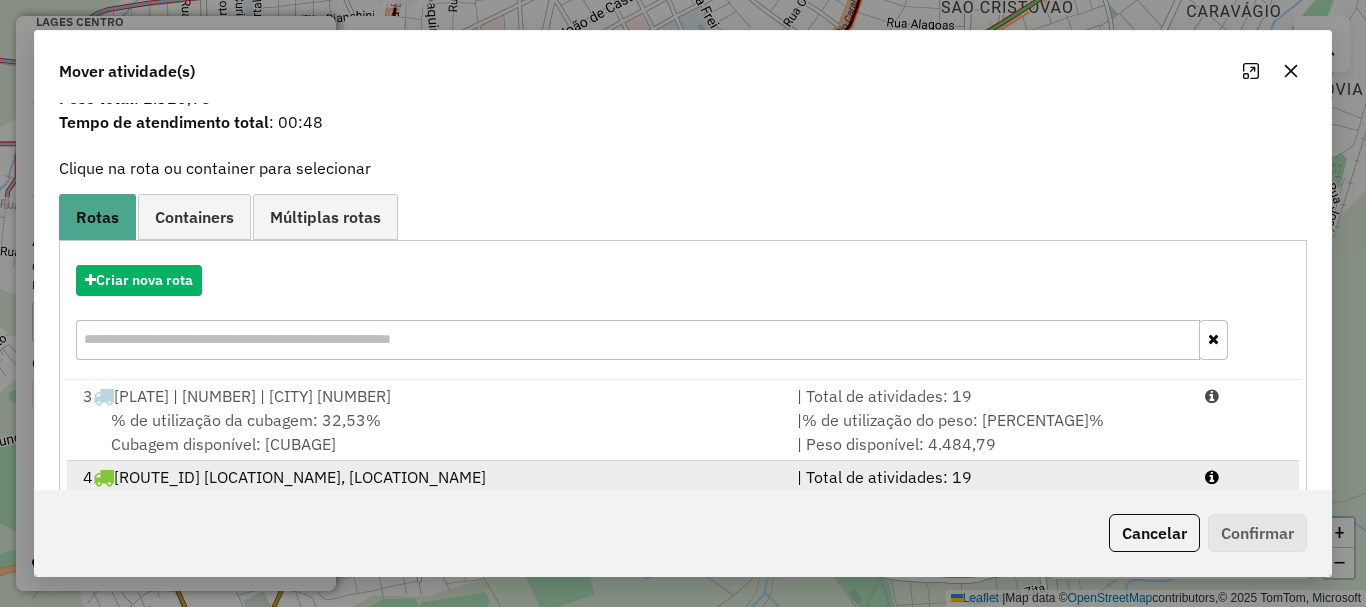 scroll, scrollTop: 159, scrollLeft: 0, axis: vertical 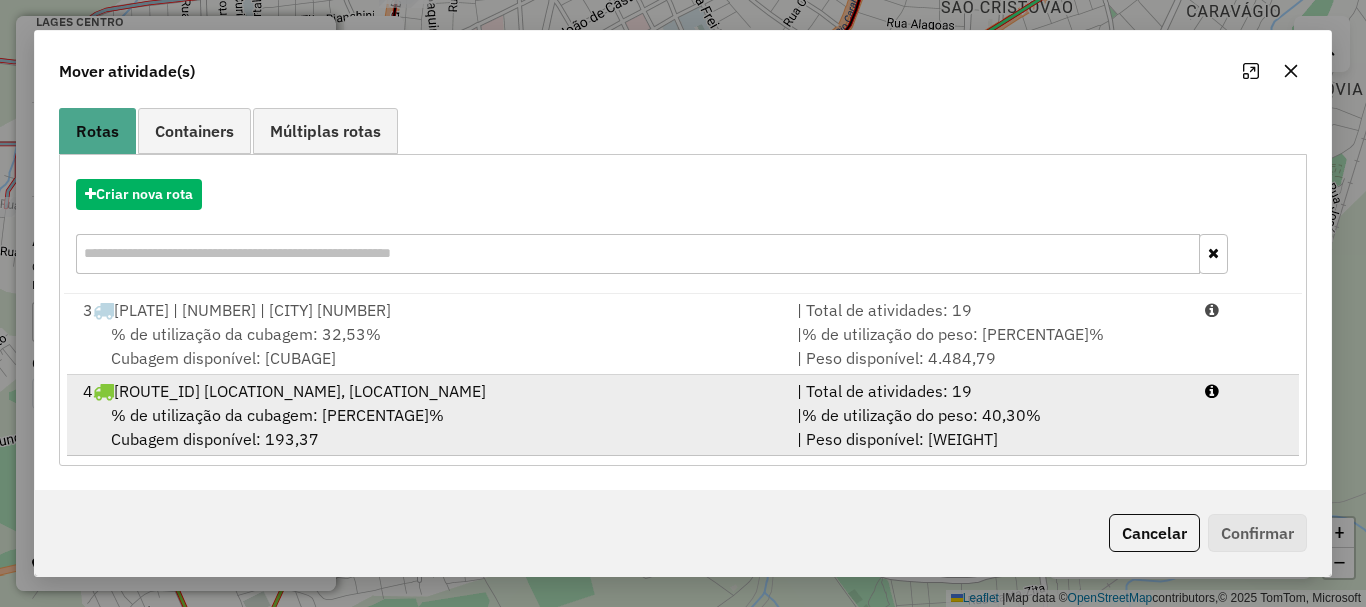 click on "4  FCO6B47 | [CITY] 4, [CITY] 5, [CITY] CENTRO" at bounding box center [428, 391] 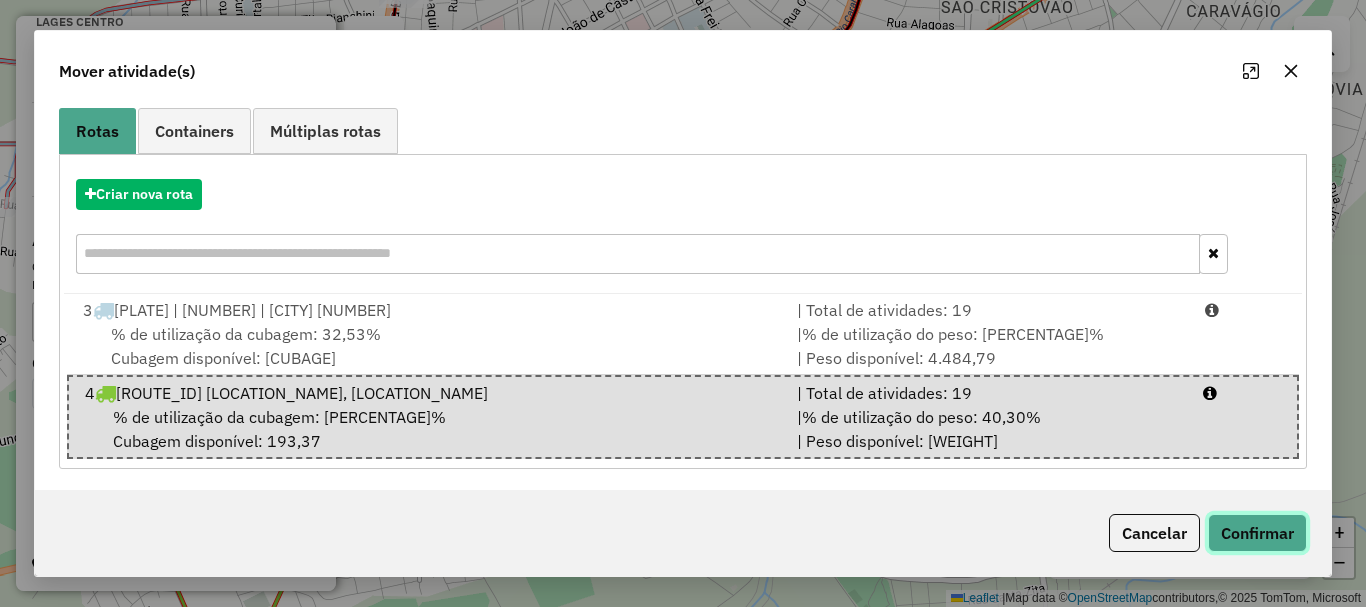 click on "Confirmar" 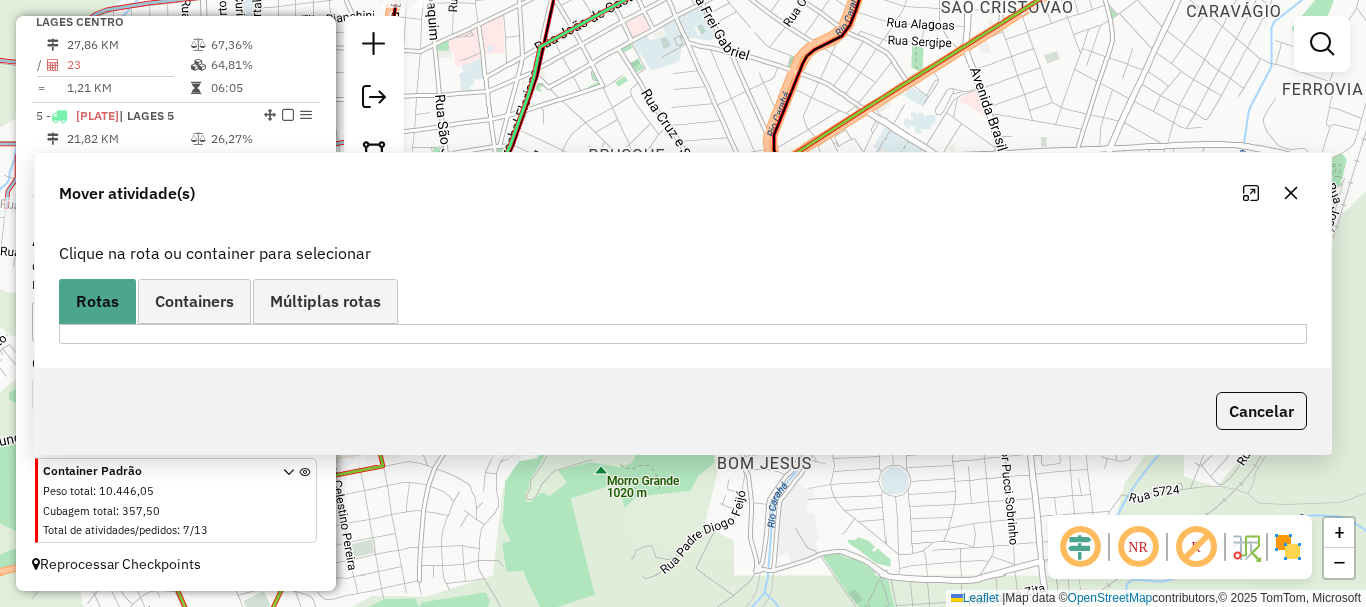 scroll, scrollTop: 0, scrollLeft: 0, axis: both 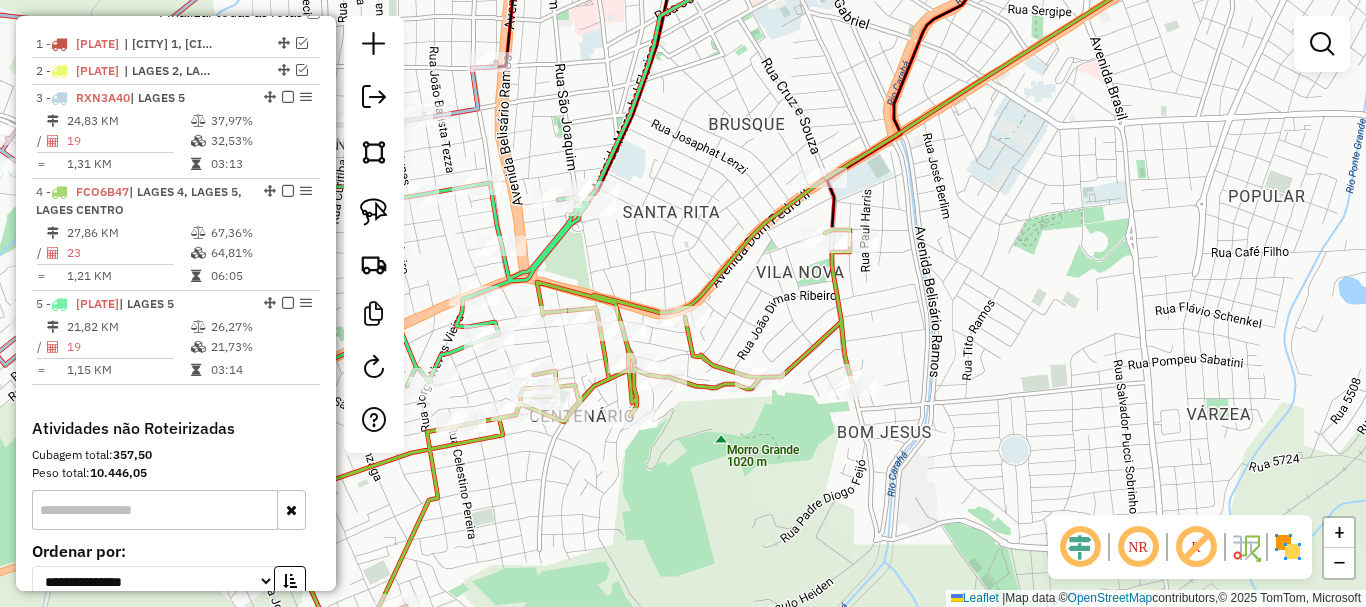 drag, startPoint x: 822, startPoint y: 350, endPoint x: 929, endPoint y: 325, distance: 109.88175 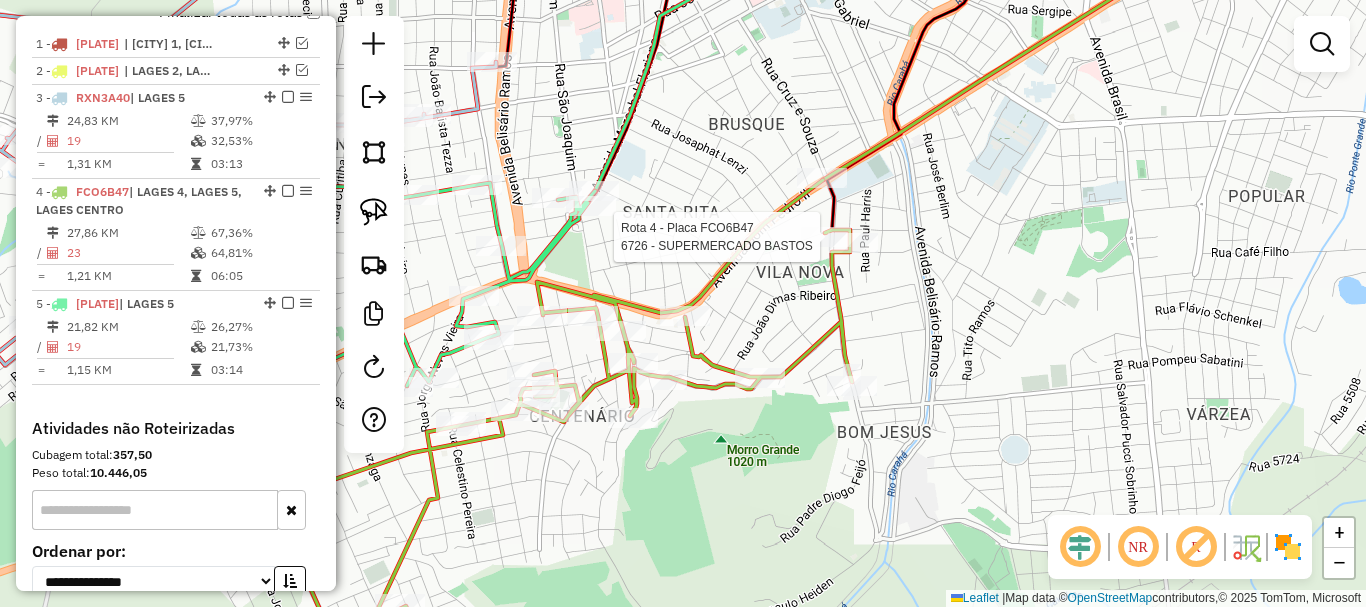 select on "*********" 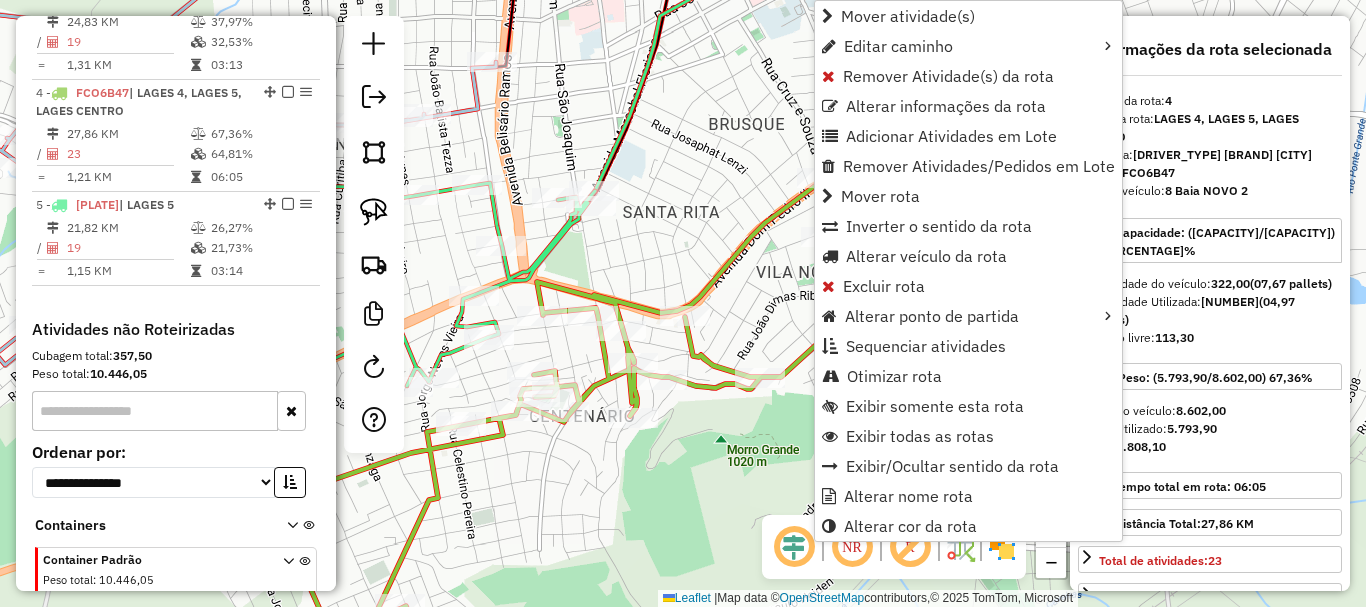 scroll, scrollTop: 947, scrollLeft: 0, axis: vertical 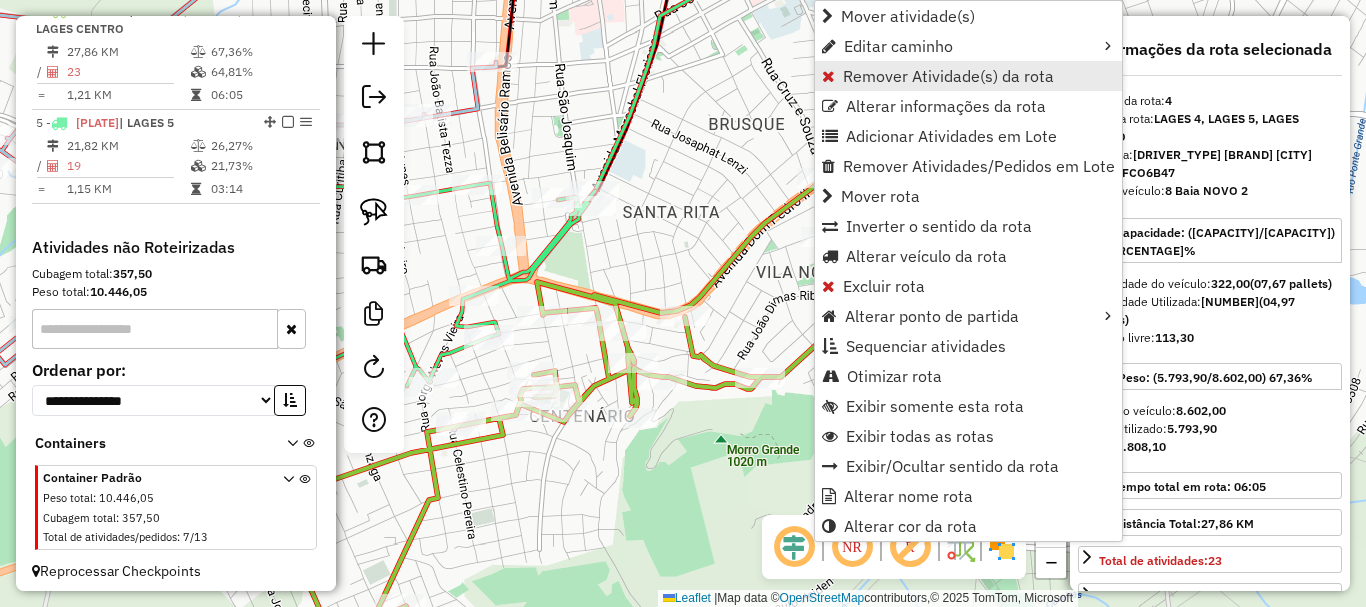 click on "Remover Atividade(s) da rota" at bounding box center (948, 76) 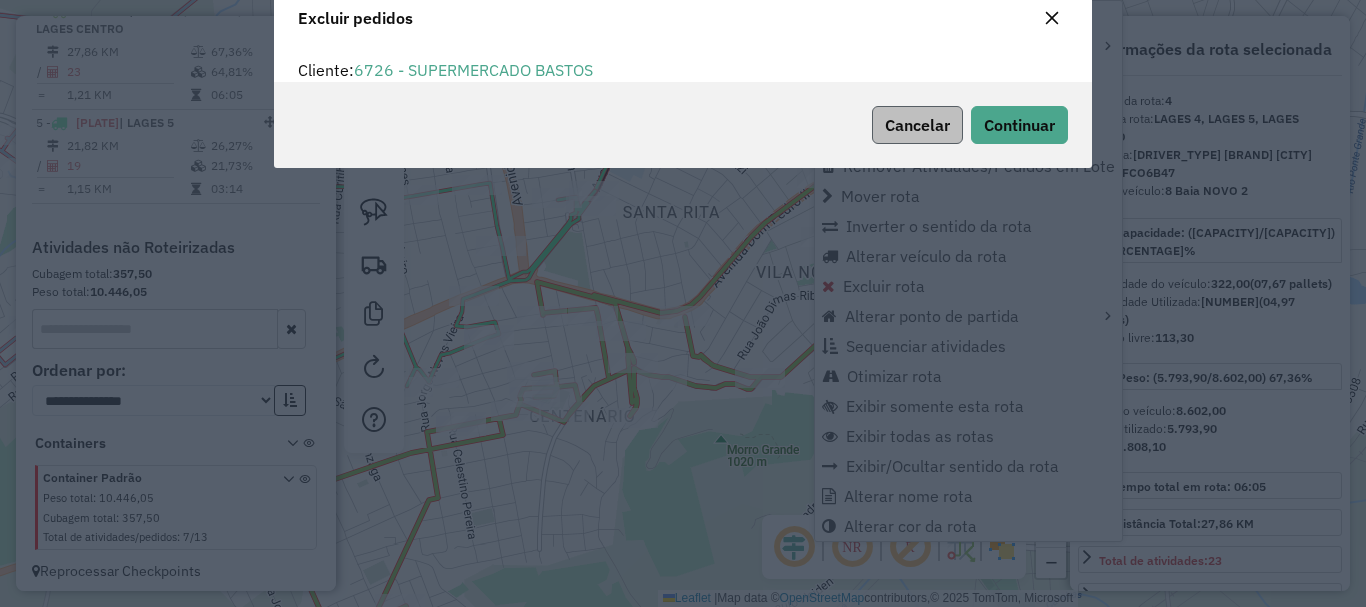 scroll, scrollTop: 82, scrollLeft: 0, axis: vertical 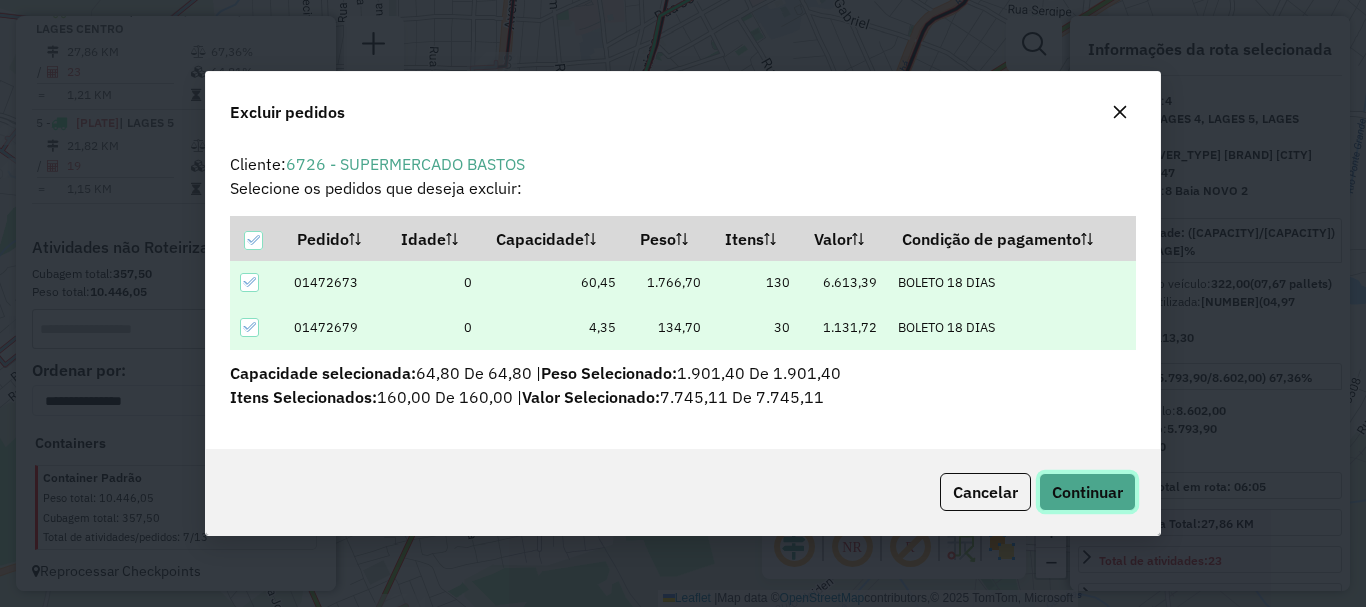 click on "Continuar" 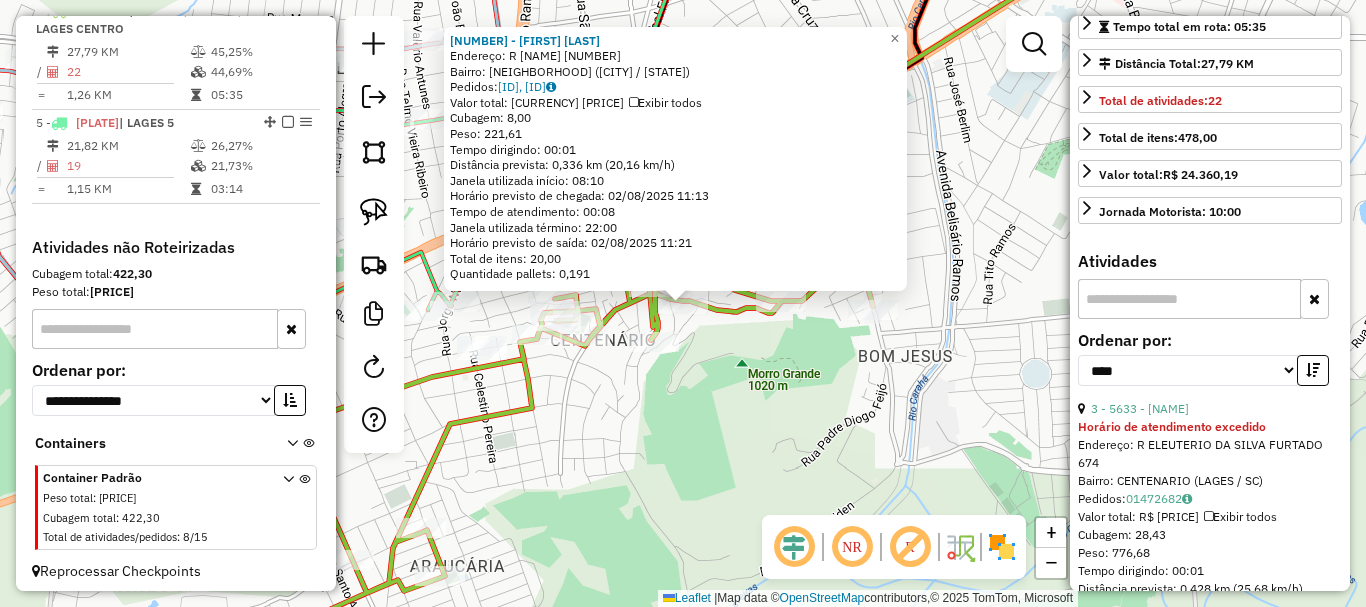 scroll, scrollTop: 500, scrollLeft: 0, axis: vertical 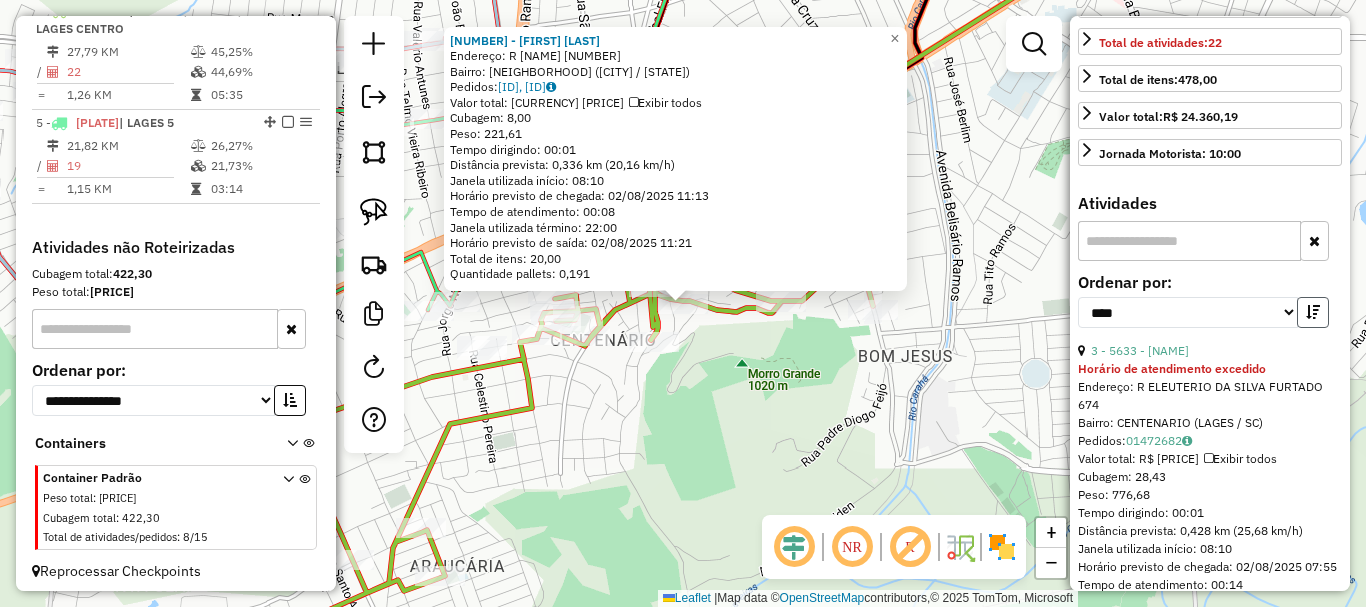 click at bounding box center [1313, 312] 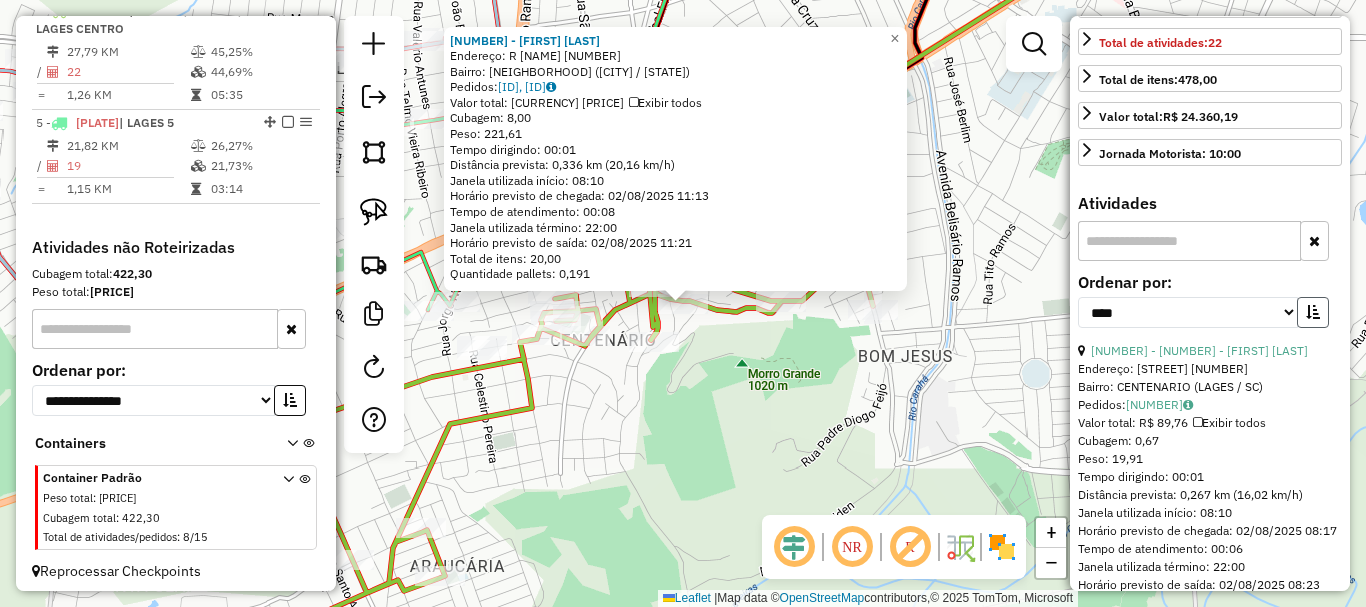 click at bounding box center (1313, 312) 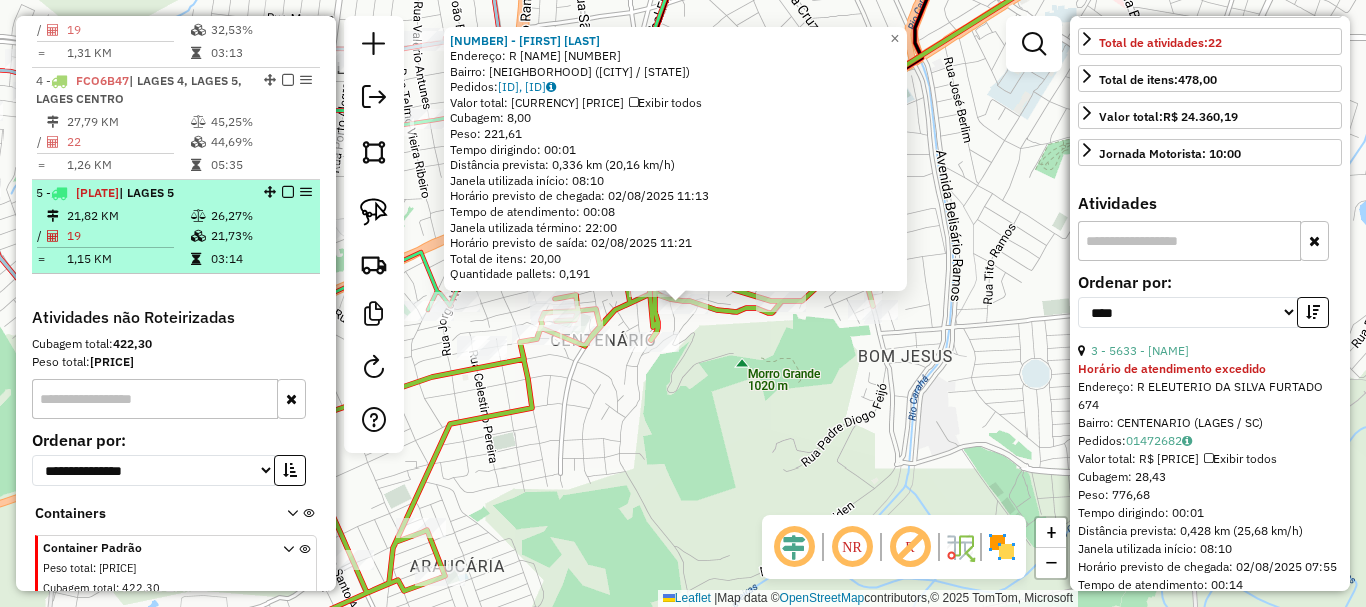 scroll, scrollTop: 847, scrollLeft: 0, axis: vertical 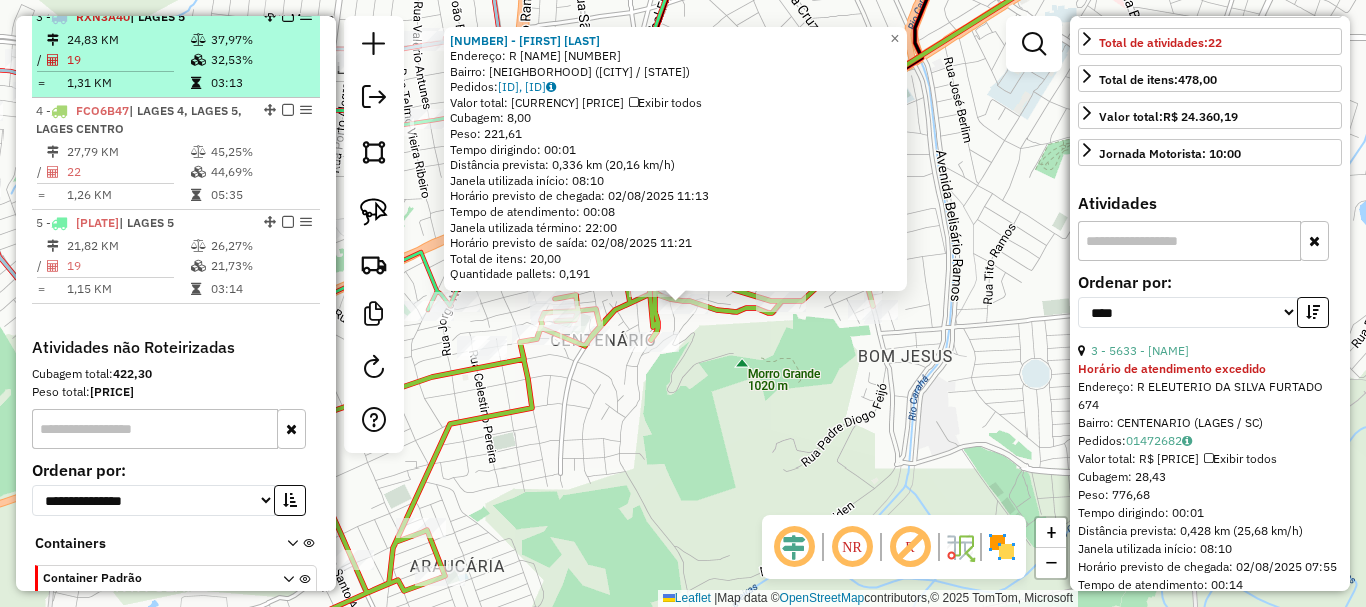 click at bounding box center (200, 40) 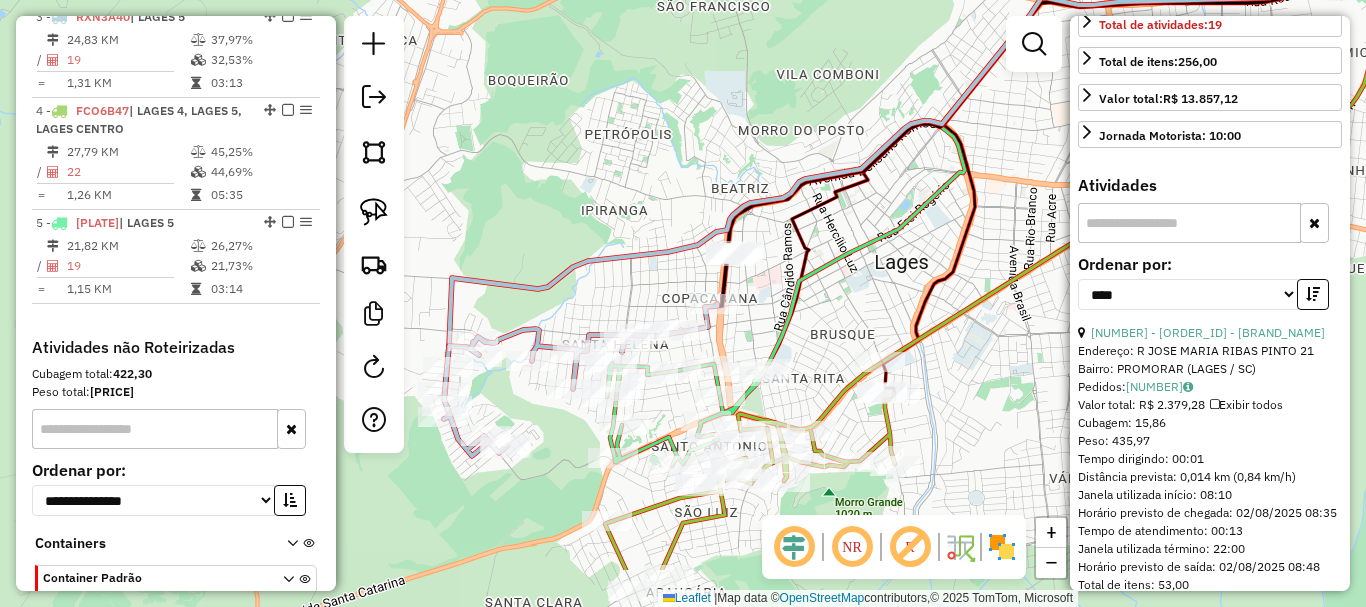 drag, startPoint x: 816, startPoint y: 401, endPoint x: 1029, endPoint y: 309, distance: 232.0194 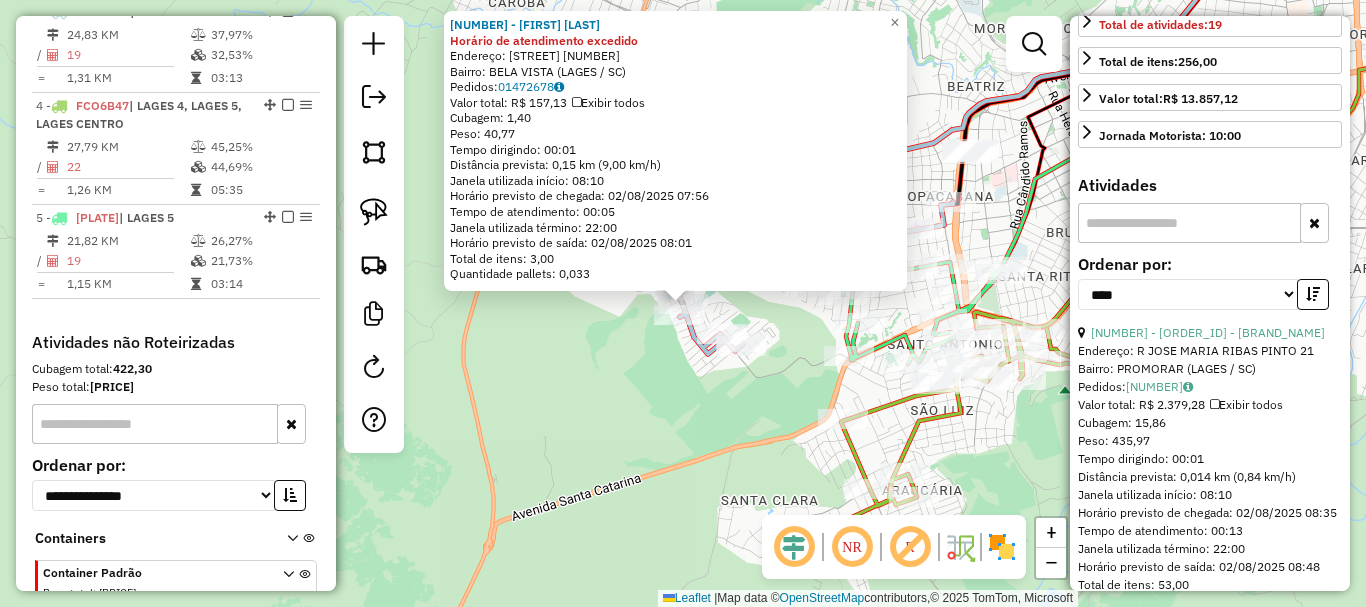scroll, scrollTop: 853, scrollLeft: 0, axis: vertical 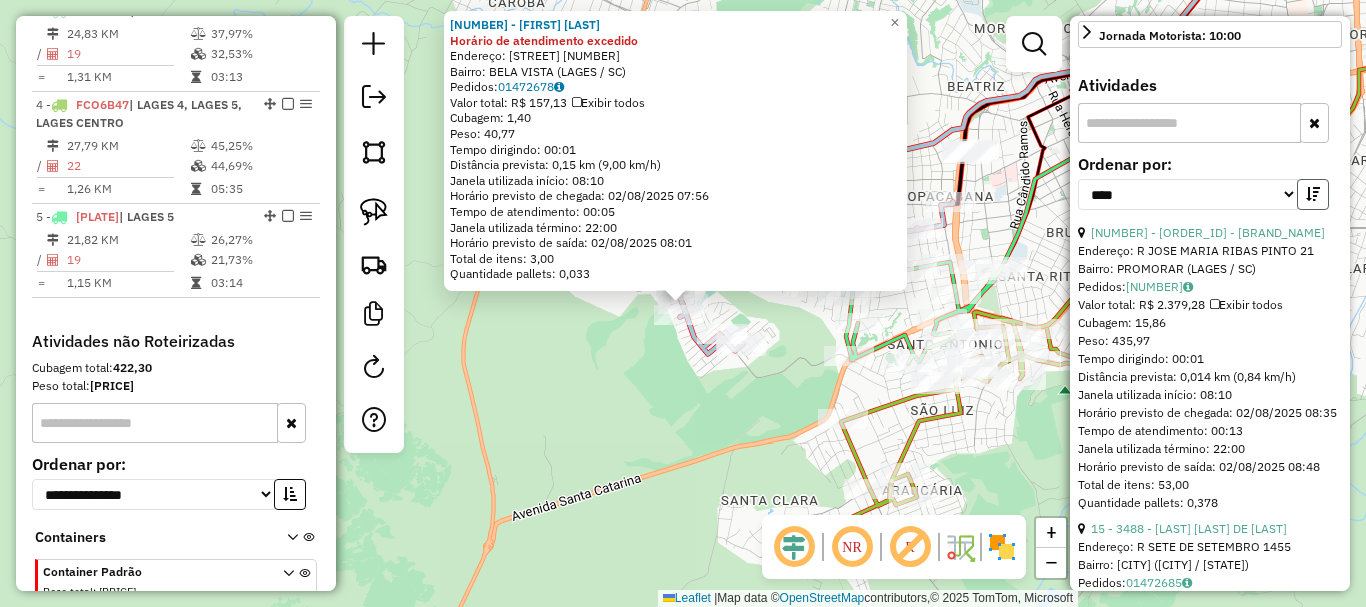 click at bounding box center [1313, 194] 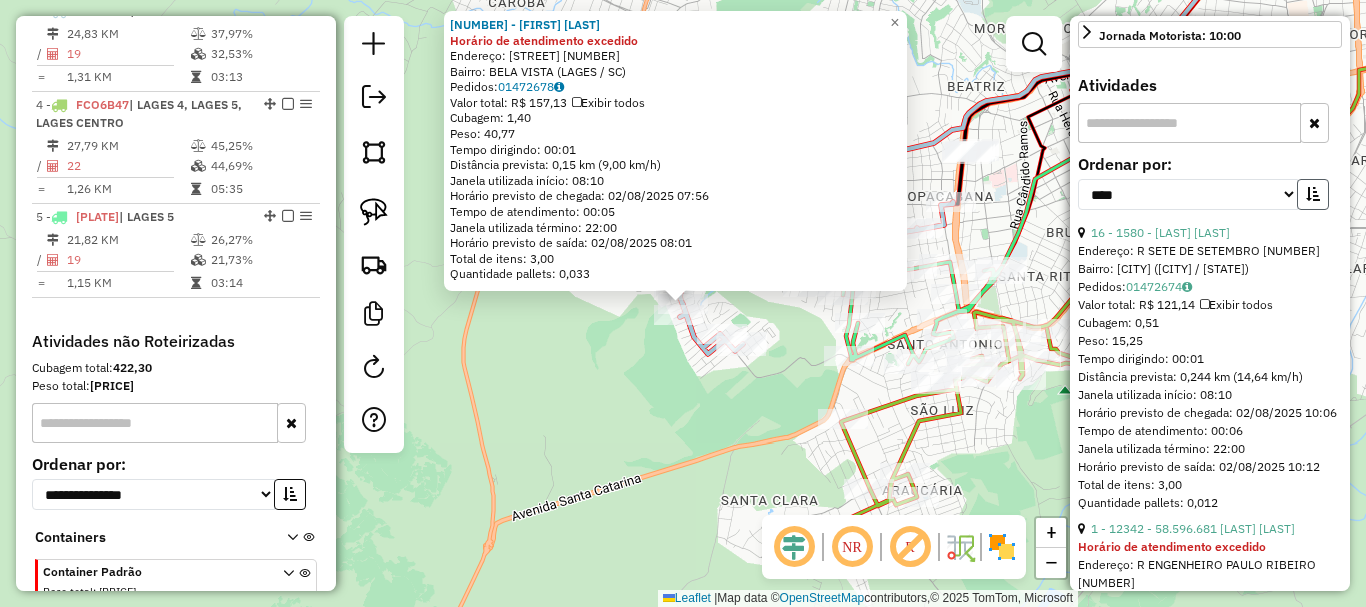 click at bounding box center [1313, 194] 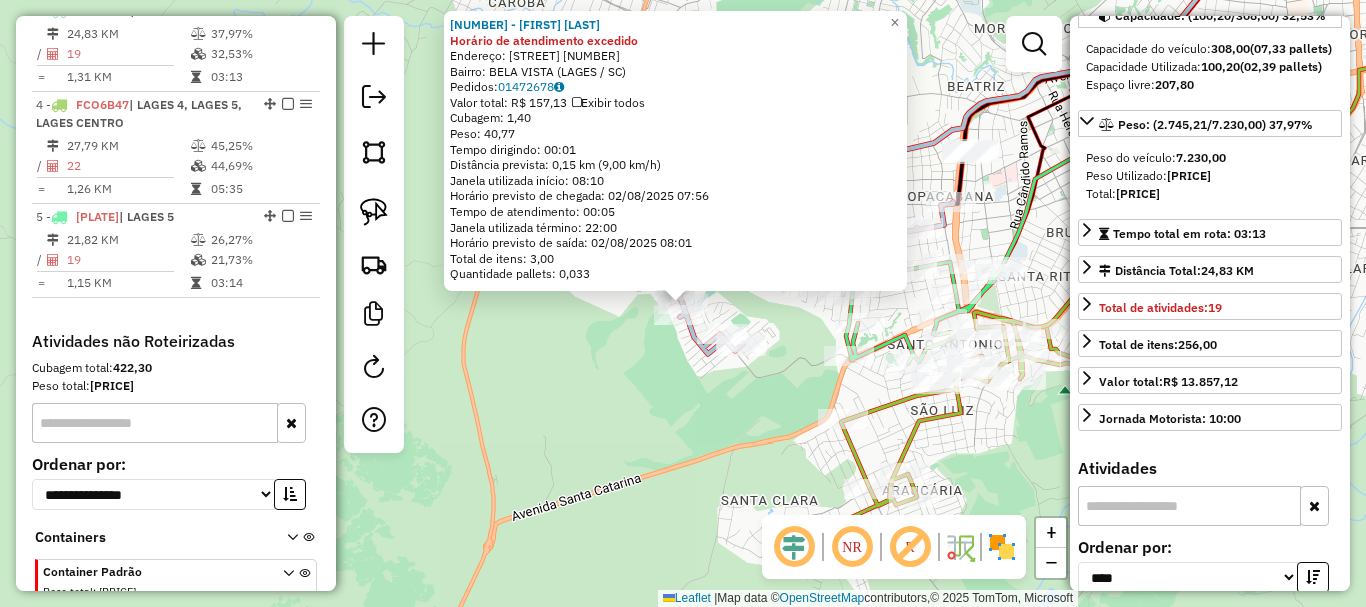 scroll, scrollTop: 200, scrollLeft: 0, axis: vertical 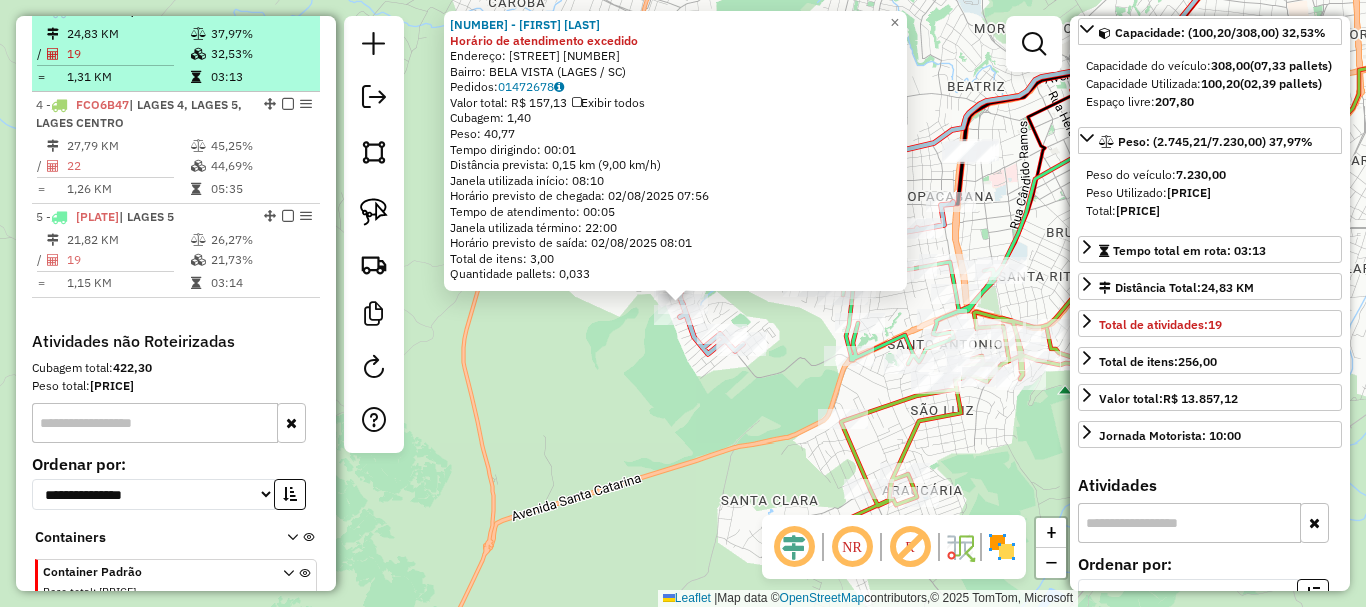 click at bounding box center (288, 10) 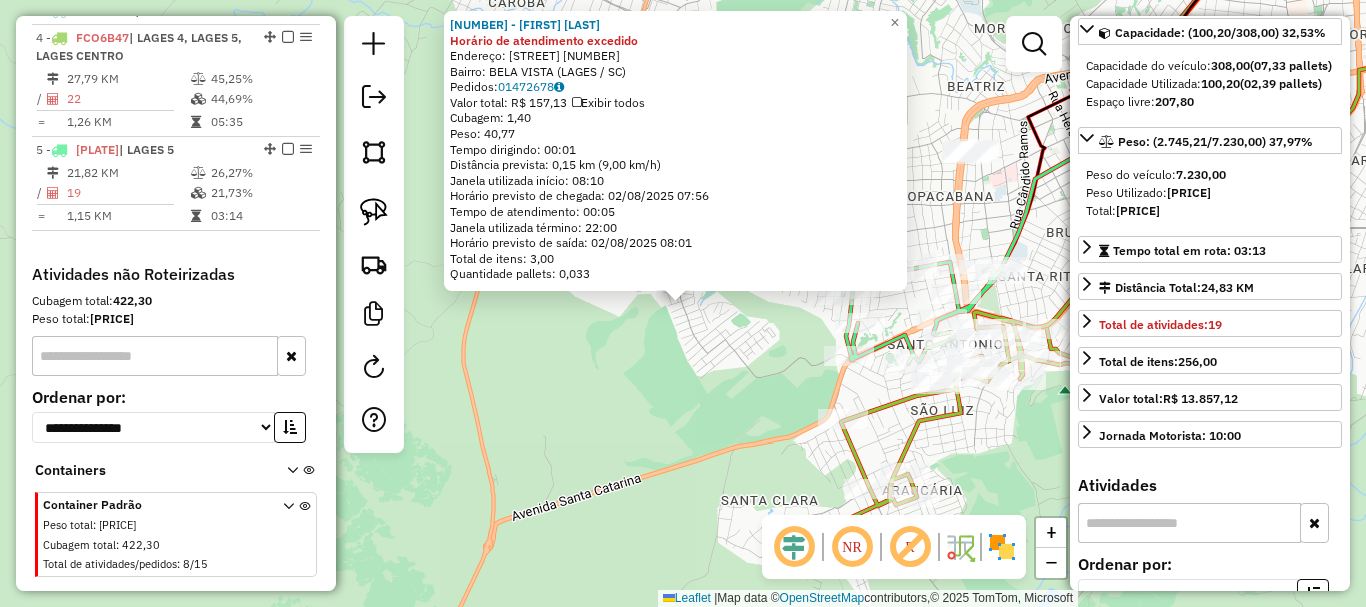 click on "[NUMBER] - [FIRST] [LAST] Horário de atendimento excedido Endereço: [STREET] [NUMBER] Bairro: [NEIGHBORHOOD] ([CITY] / [STATE]) Pedidos: [ORDER_ID] Valor total: [CURRENCY] [PRICE] Exibir todos Cubagem: [CUBAGE] Peso: [WEIGHT] Tempo dirigindo: [TIME] Distância prevista: [DISTANCE] km ([SPEED] km/h) Janela utilizada início: [TIME] Horário previsto de chegada: [DATE] [TIME] Tempo de atendimento: [TIME] Janela utilizada término: [TIME] Horário previsto de saída: [DATE] [TIME] Total de itens: [ITEMS] Quantidade pallets: [PALLETS] × Janela de atendimento Grade de atendimento Capacidade Transportadoras Veículos Cliente Pedidos Rotas Selecione os dias de semana para filtrar as janelas de atendimento Seg Ter Qua Qui Sex Sáb Dom Informe o período da janela de atendimento: De: Até: Filtrar exatamente a janela do cliente Considerar janela de atendimento padrão Seg Ter Qua Qui Sex Sáb Dom De: De:" 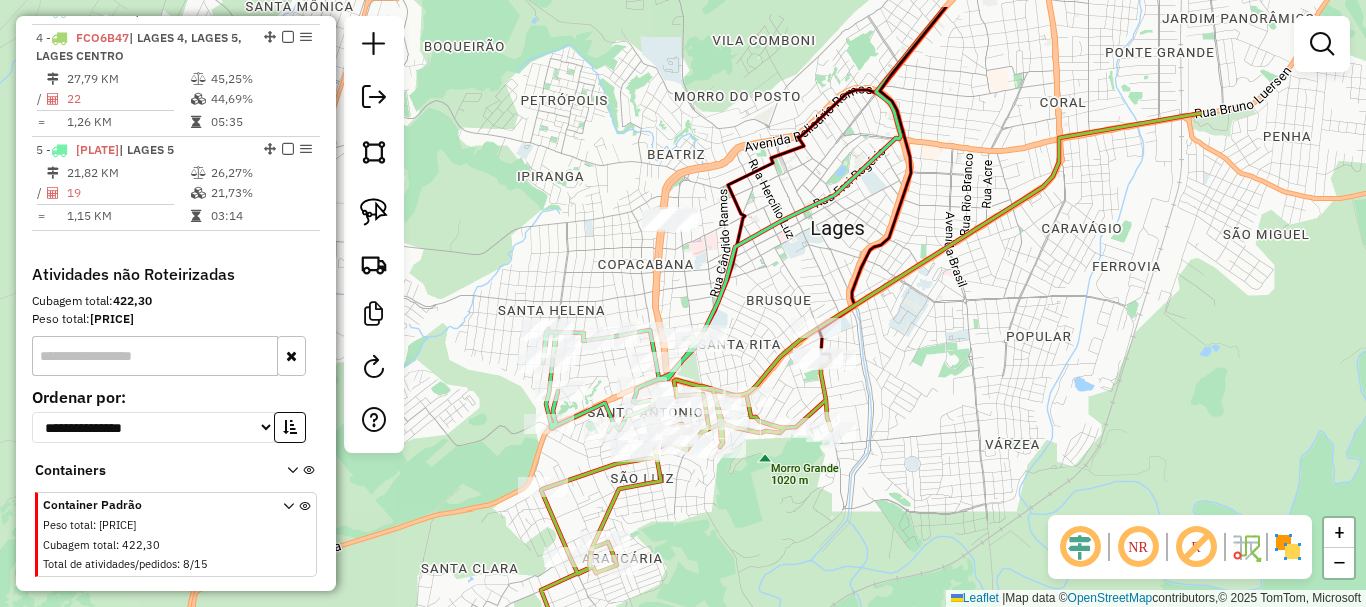 drag, startPoint x: 1058, startPoint y: 468, endPoint x: 670, endPoint y: 561, distance: 398.98996 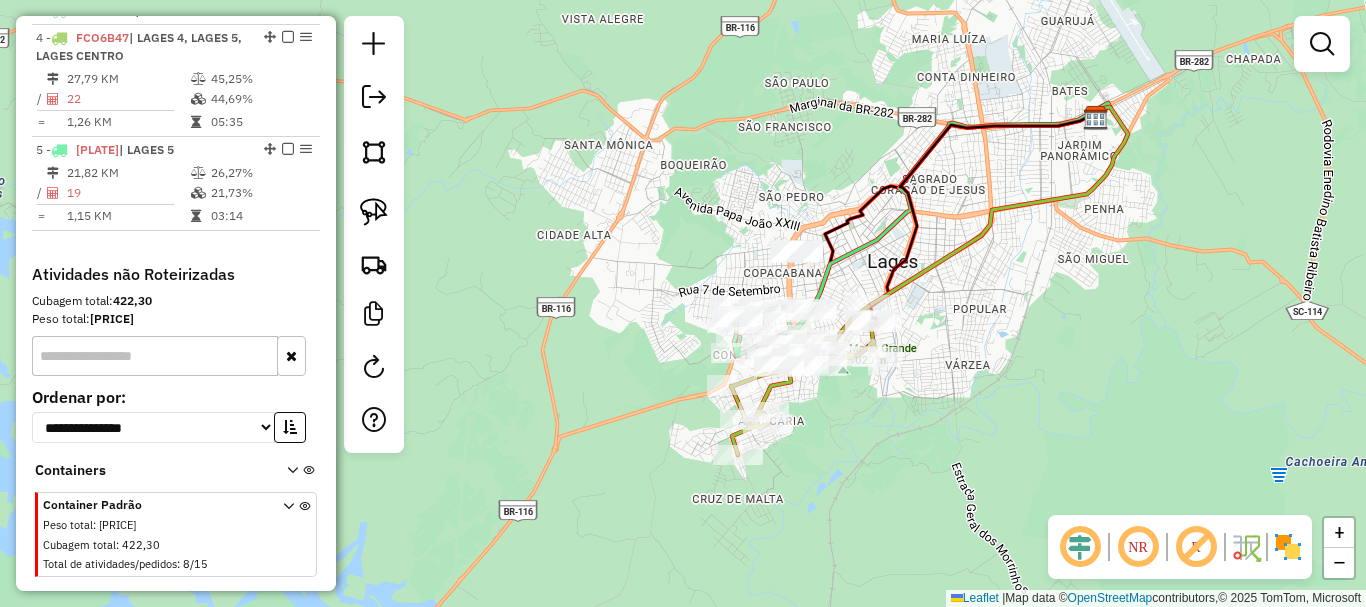 drag, startPoint x: 964, startPoint y: 335, endPoint x: 972, endPoint y: 321, distance: 16.124516 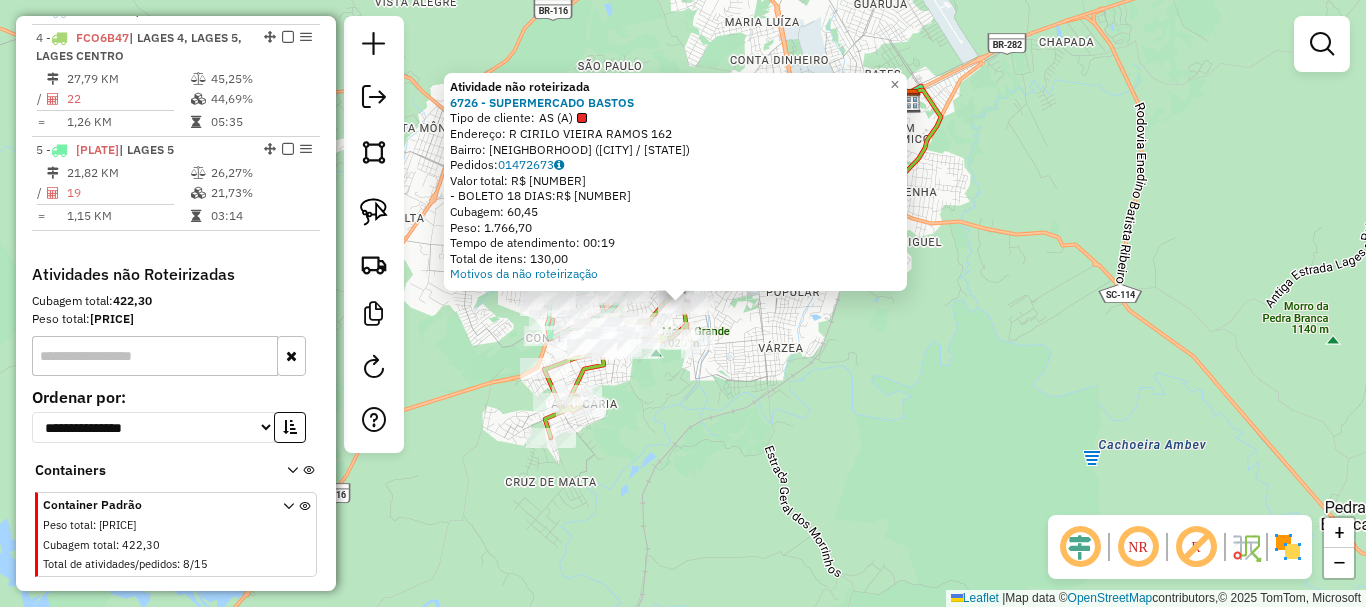 click on "Atividade não roteirizada [NUMBER] - [BRAND]  Tipo de cliente:   AS (A)   Endereço: [STREET] [NUMBER]   Bairro: [NEIGHBORHOOD] ([CITY] / [STATE])   Pedidos:  [ID]   Valor total: [CURRENCY] [PRICE]   - BOLETO [DAYS] DIAS:  [CURRENCY] [PRICE]   Cubagem: [PERCENTAGE]   Peso: [WEIGHT]   Tempo de atendimento: [TIME]   Total de itens: [ITEMS]" 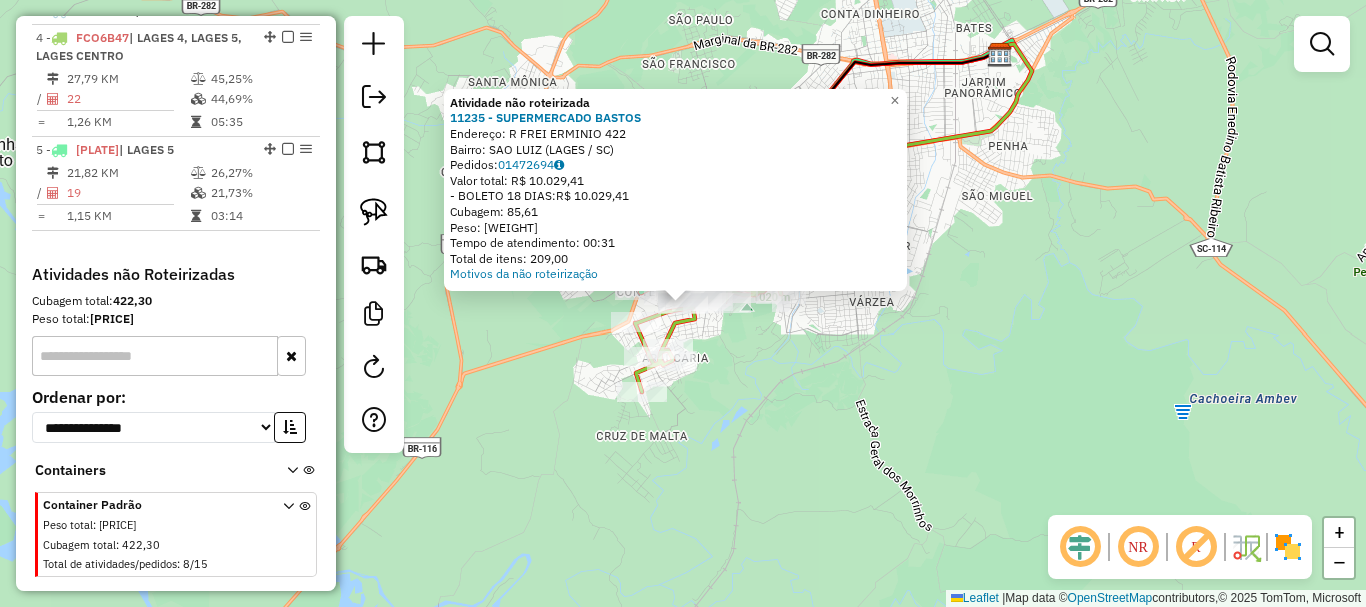 click on "Atividade não roteirizada [NUMBER] - [SUPERMERCADO] [BASTOS]  Endereço: R [NAME] [NUMBER]   Bairro: [NEIGHBORHOOD] ([CITY] / [STATE])   Pedidos:  [NUMBER]   Valor total: R$ [NUMBER]   - BOLETO [NUMBER] DIAS:  R$ [NUMBER]   Cubagem: [NUMBER]   Peso: [NUMBER]   Tempo de atendimento: [TIME]   Total de itens: [NUMBER]  Motivos da não roteirização × Janela de atendimento Grade de atendimento Capacidade Transportadoras Veículos Cliente Pedidos  Rotas Selecione os dias de semana para filtrar as janelas de atendimento  Seg   Ter   Qua   Qui   Sex   Sáb   Dom  Informe o período da janela de atendimento: De: Até:  Filtrar exatamente a janela do cliente  Considerar janela de atendimento padrão  Selecione os dias de semana para filtrar as grades de atendimento  Seg   Ter   Qua   Qui   Sex   Sáb   Dom   Considerar clientes sem dia de atendimento cadastrado  Clientes fora do dia de atendimento selecionado Filtrar as atividades entre os valores definidos abaixo:  Peso mínimo:   Peso máximo:   Cubagem mínima:   Cubagem máxima:   De:  +" 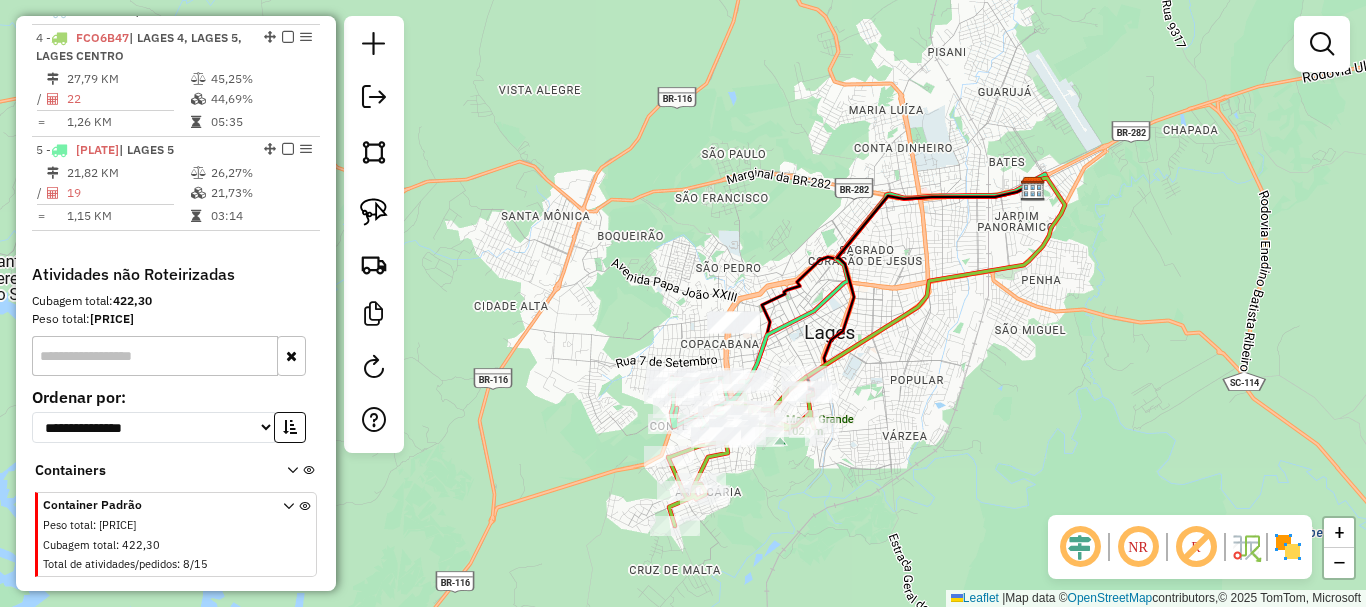 drag, startPoint x: 950, startPoint y: 184, endPoint x: 983, endPoint y: 318, distance: 138.00362 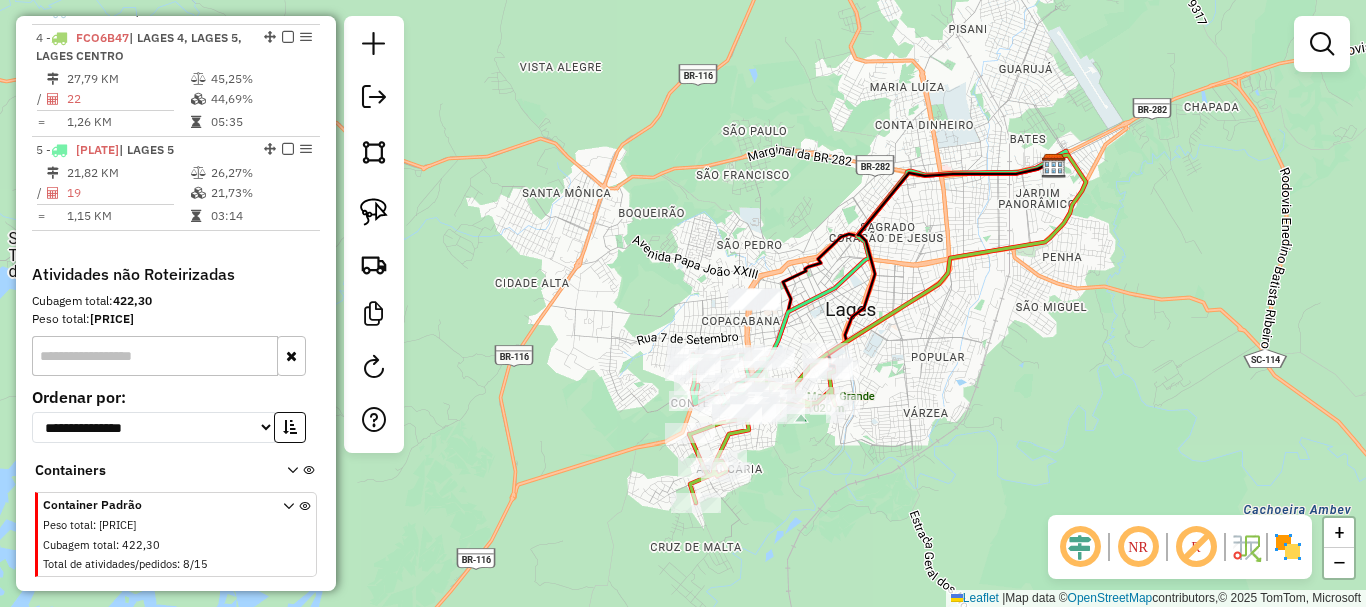 drag, startPoint x: 974, startPoint y: 422, endPoint x: 994, endPoint y: 399, distance: 30.479502 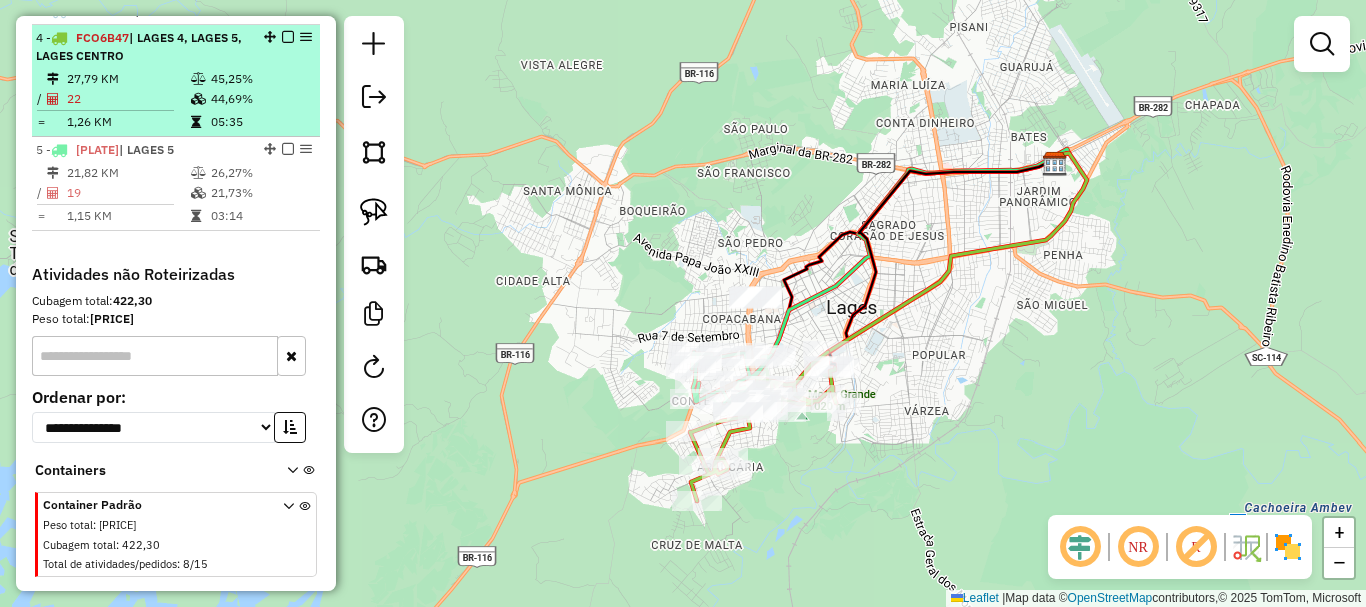click at bounding box center [288, 37] 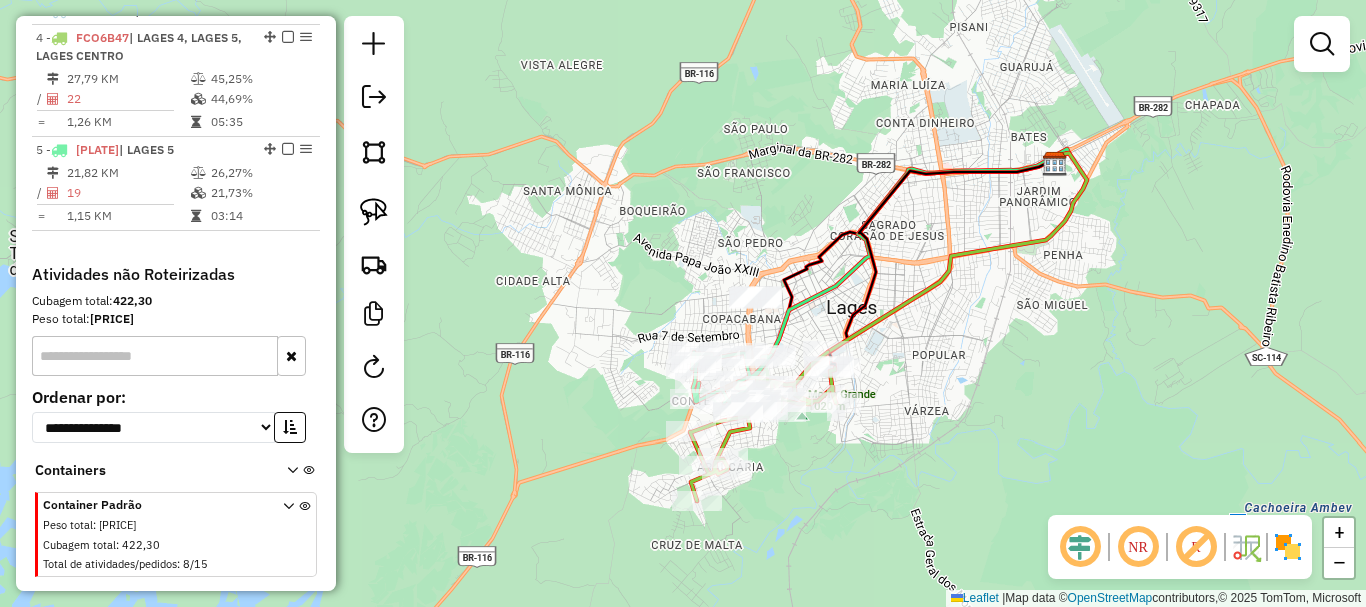 scroll, scrollTop: 820, scrollLeft: 0, axis: vertical 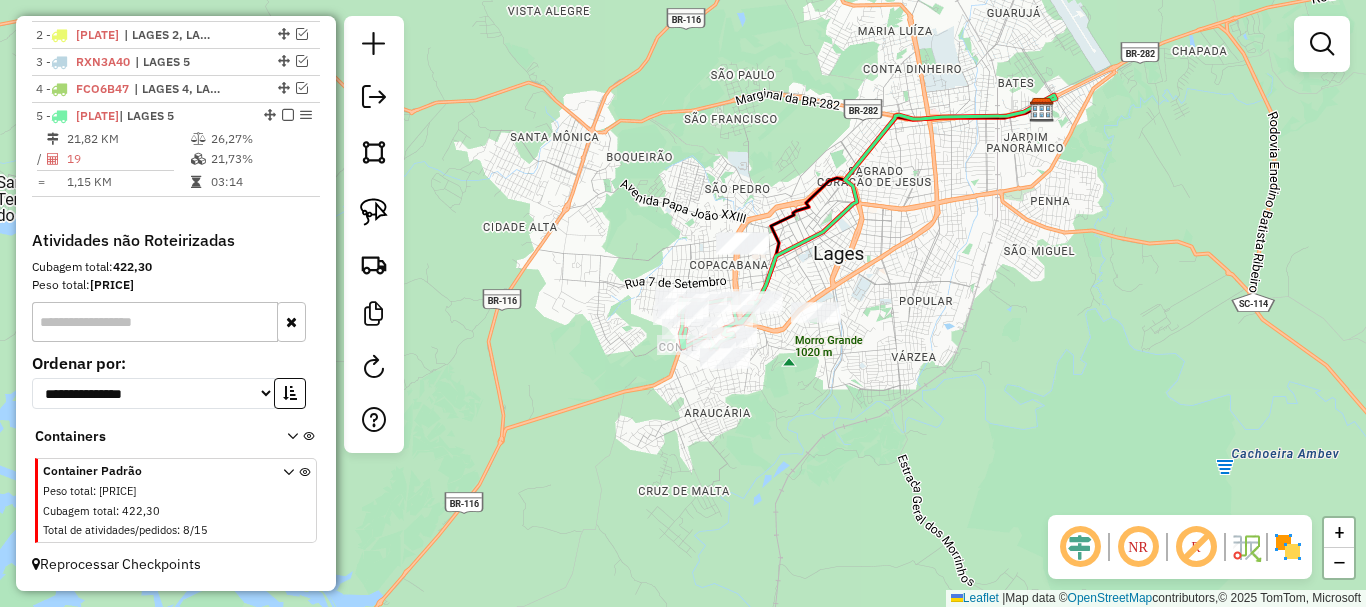 drag, startPoint x: 669, startPoint y: 401, endPoint x: 655, endPoint y: 349, distance: 53.851646 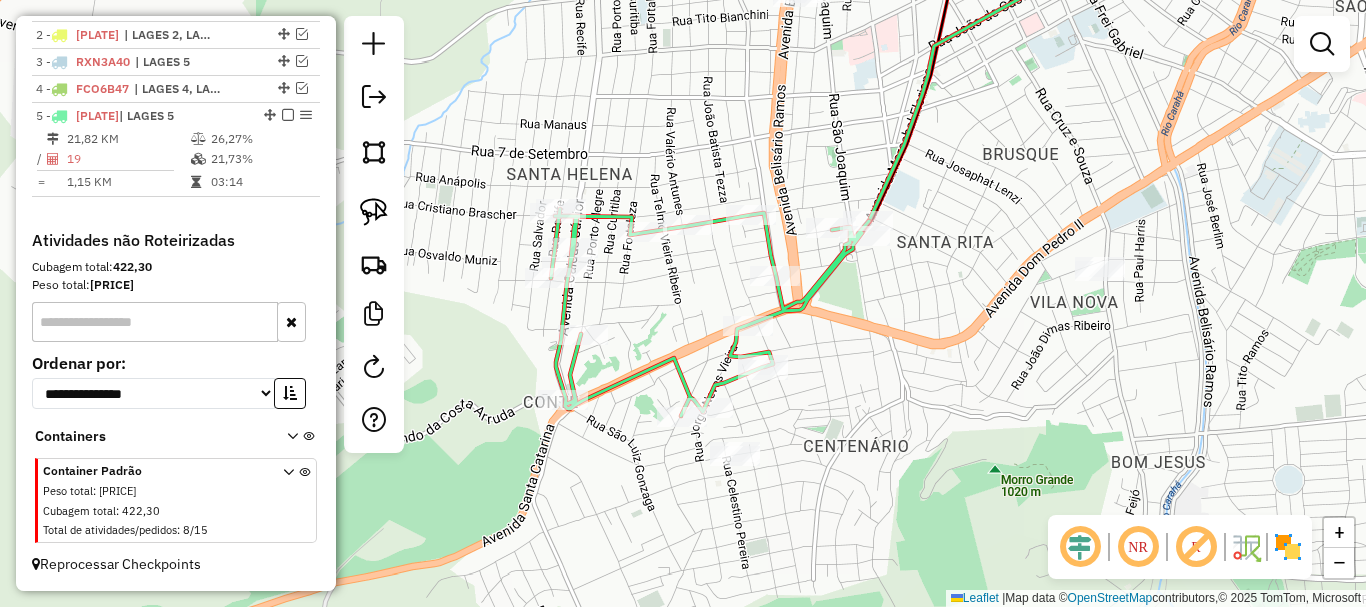 drag, startPoint x: 819, startPoint y: 320, endPoint x: 923, endPoint y: 364, distance: 112.92475 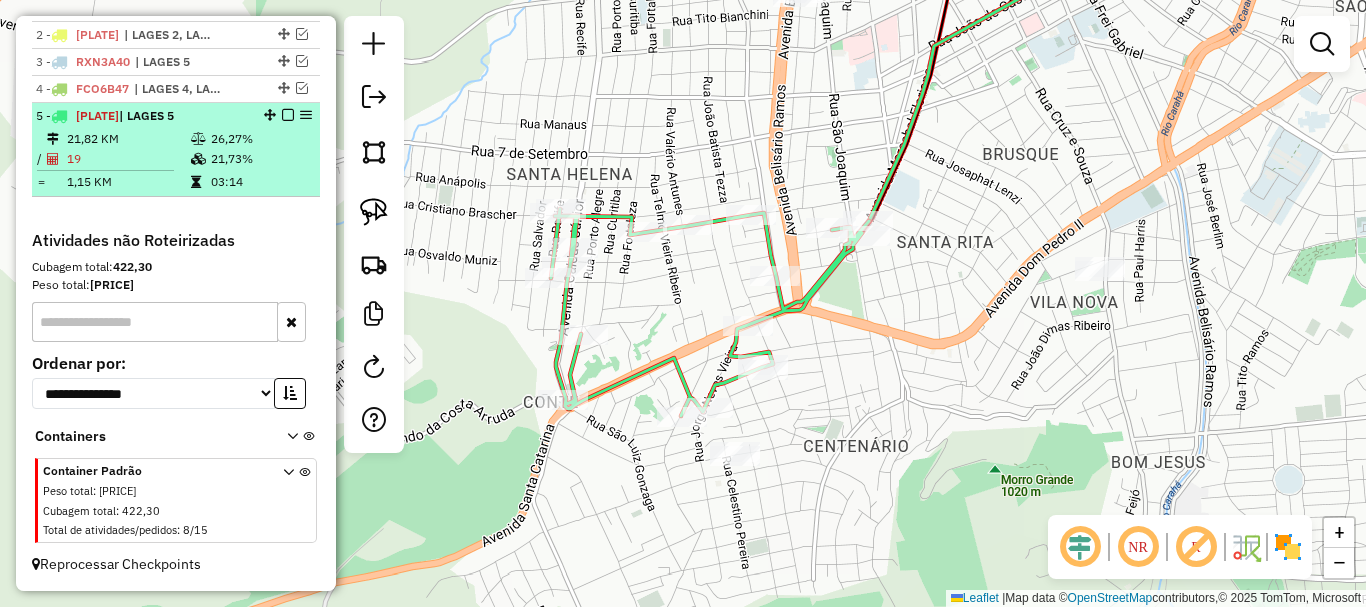 click on "19" at bounding box center [128, 159] 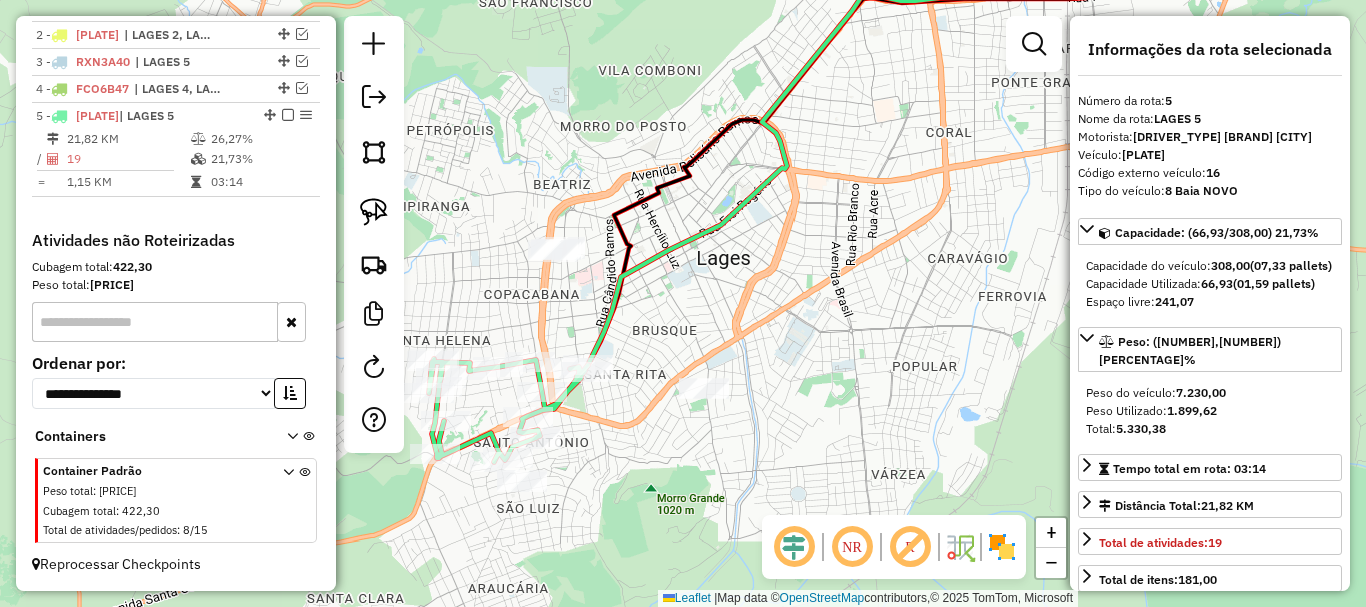 drag, startPoint x: 717, startPoint y: 375, endPoint x: 833, endPoint y: 285, distance: 146.81961 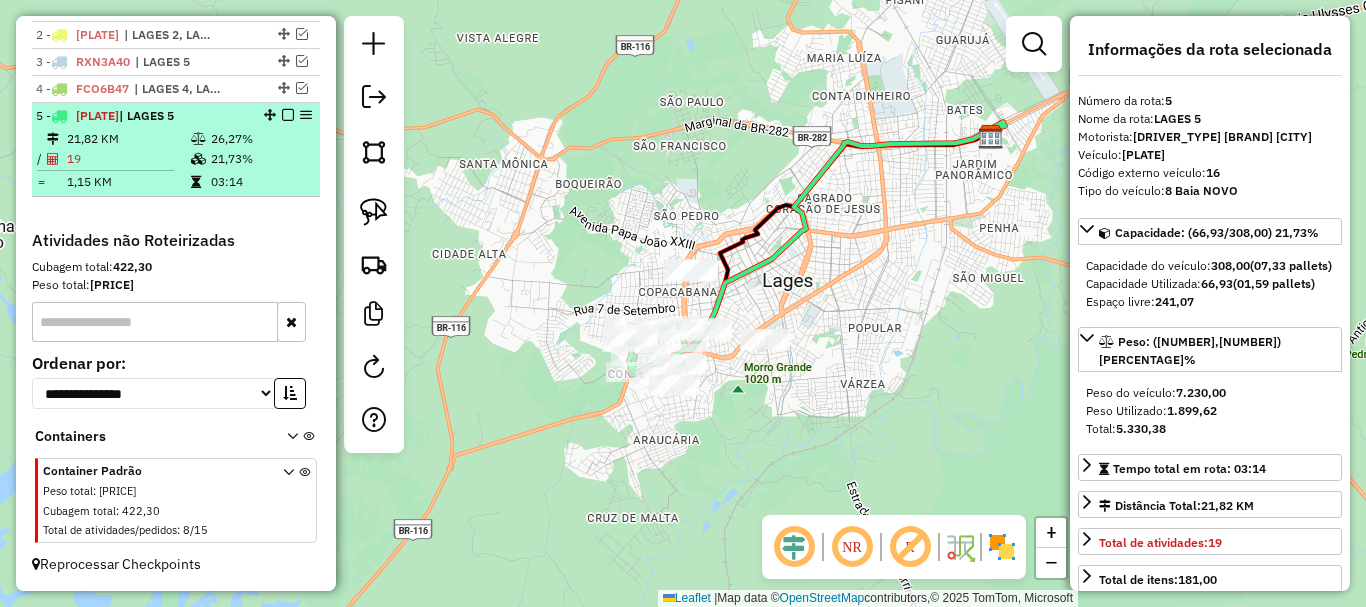 click at bounding box center [288, 115] 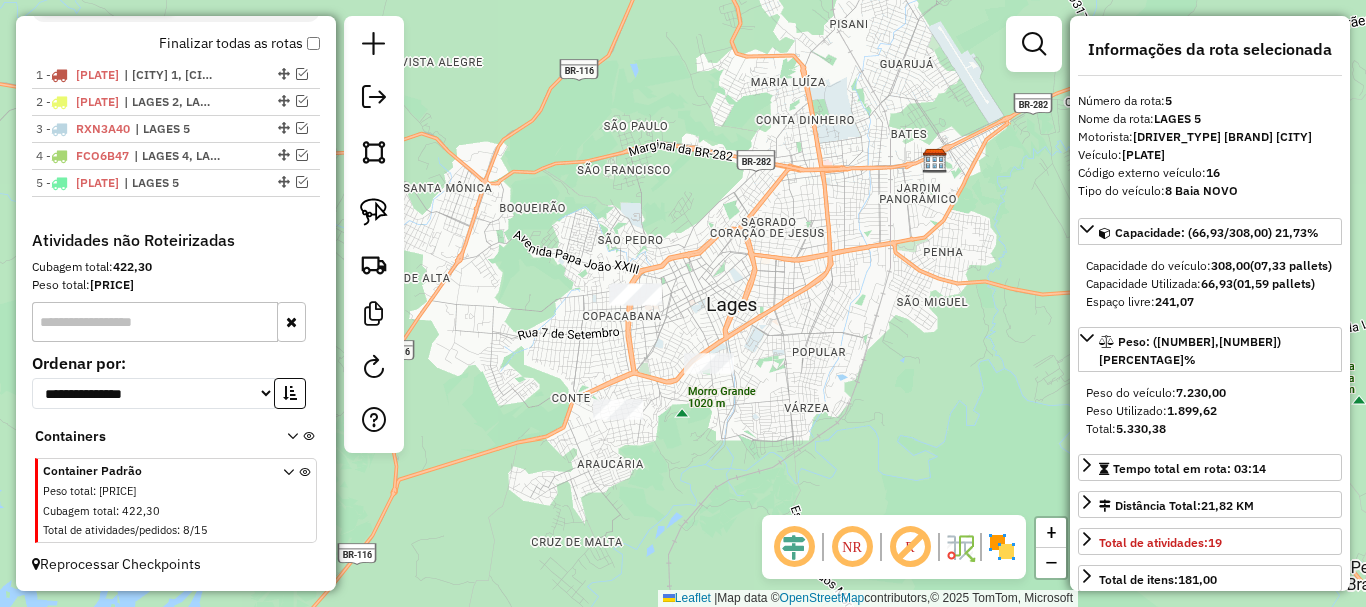 drag, startPoint x: 855, startPoint y: 307, endPoint x: 799, endPoint y: 331, distance: 60.926186 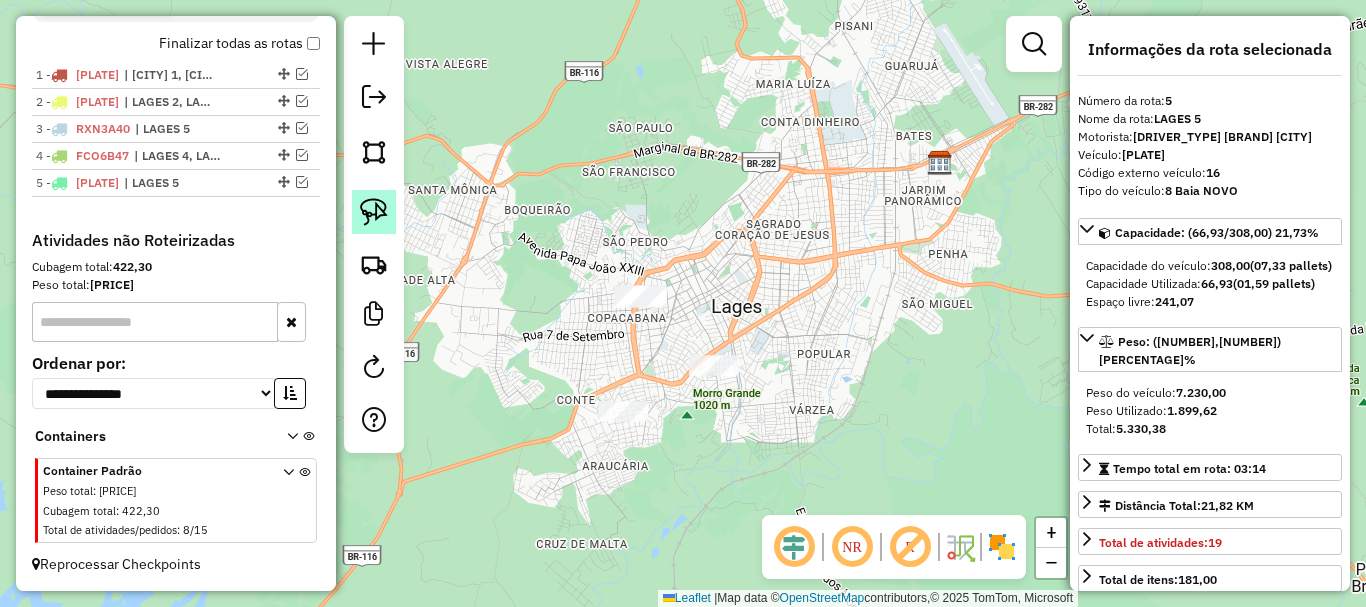 click 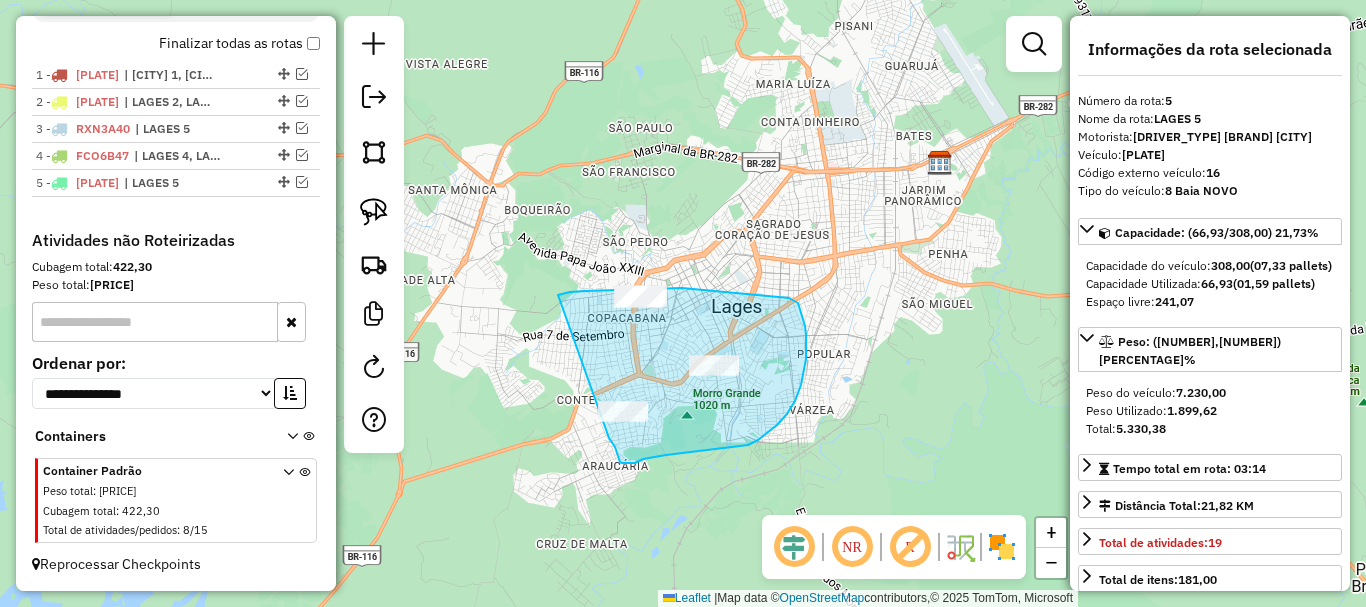 drag, startPoint x: 592, startPoint y: 291, endPoint x: 606, endPoint y: 435, distance: 144.67896 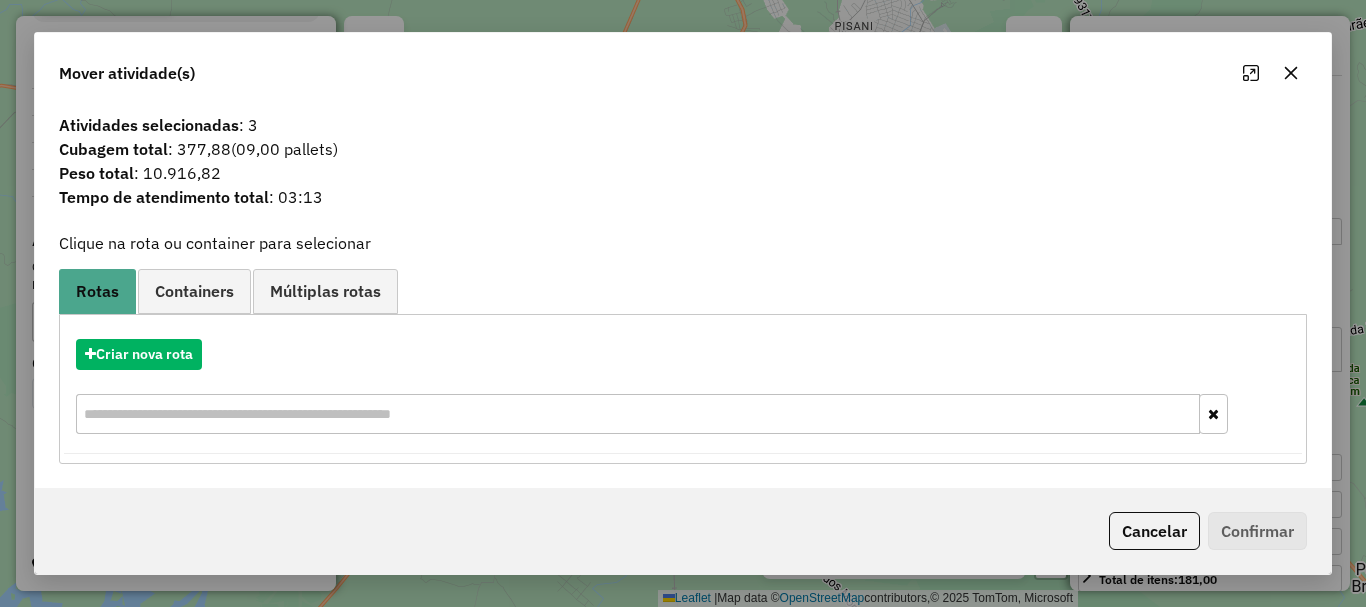 click on "Cancelar" 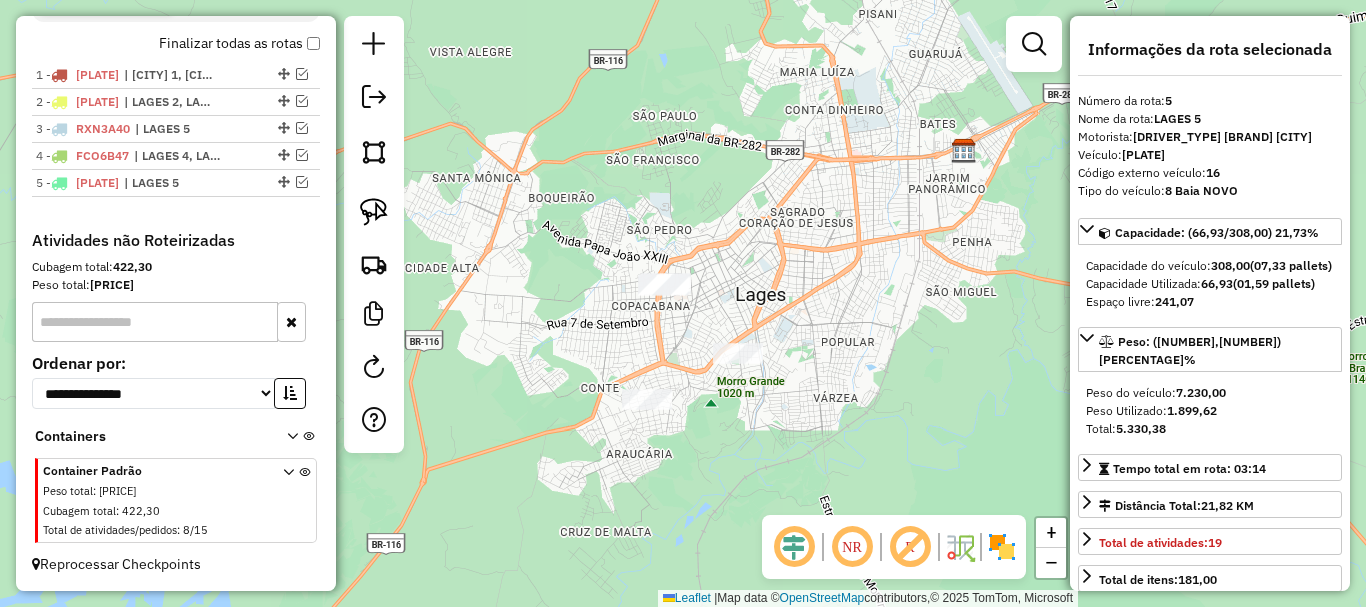 click on "Janela de atendimento Grade de atendimento Capacidade Transportadoras Veículos Cliente Pedidos  Rotas Selecione os dias de semana para filtrar as janelas de atendimento  Seg   Ter   Qua   Qui   Sex   Sáb   Dom  Informe o período da janela de atendimento: De: Até:  Filtrar exatamente a janela do cliente  Considerar janela de atendimento padrão  Selecione os dias de semana para filtrar as grades de atendimento  Seg   Ter   Qua   Qui   Sex   Sáb   Dom   Considerar clientes sem dia de atendimento cadastrado  Clientes fora do dia de atendimento selecionado Filtrar as atividades entre os valores definidos abaixo:  Peso mínimo:   Peso máximo:   Cubagem mínima:   Cubagem máxima:   De:   Até:  Filtrar as atividades entre o tempo de atendimento definido abaixo:  De:   Até:   Considerar capacidade total dos clientes não roteirizados Transportadora: Selecione um ou mais itens Tipo de veículo: Selecione um ou mais itens Veículo: Selecione um ou mais itens Motorista: Selecione um ou mais itens Nome: Rótulo:" 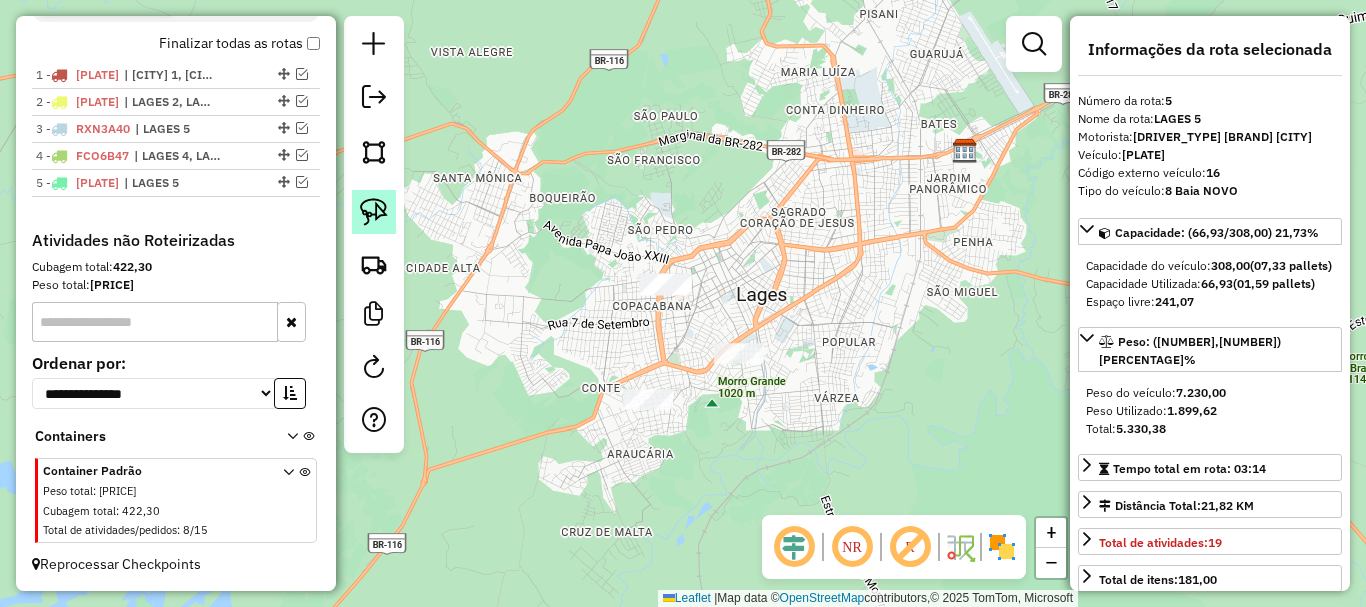 click 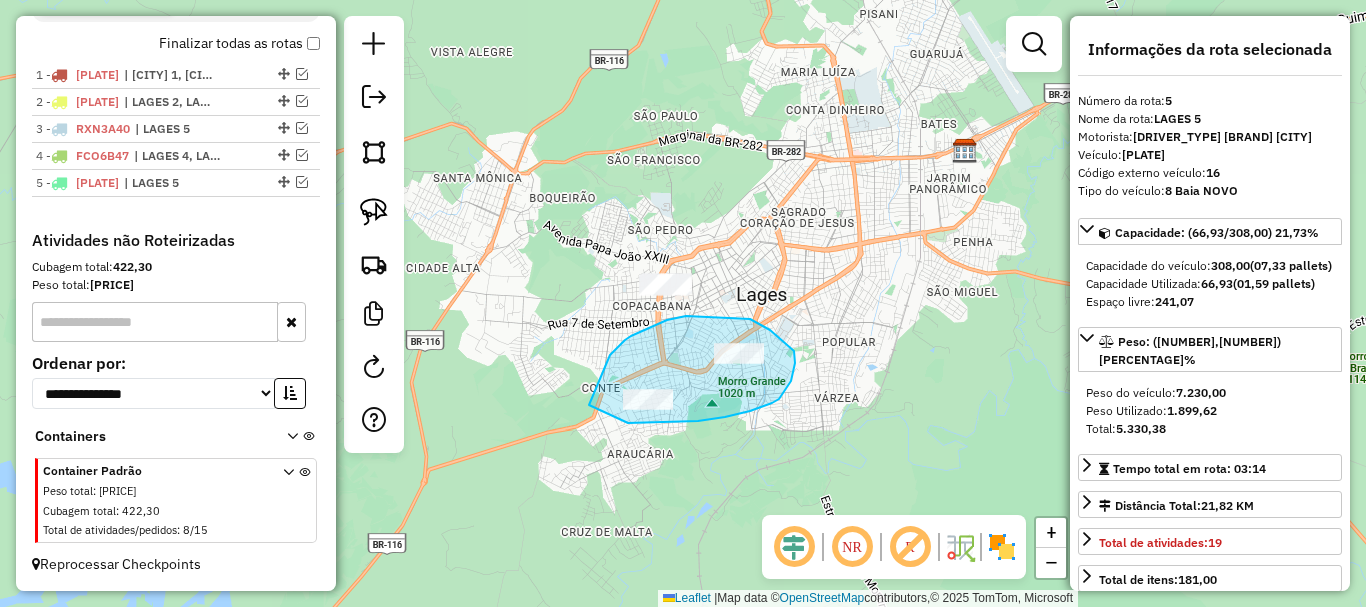 drag, startPoint x: 590, startPoint y: 401, endPoint x: 628, endPoint y: 423, distance: 43.908997 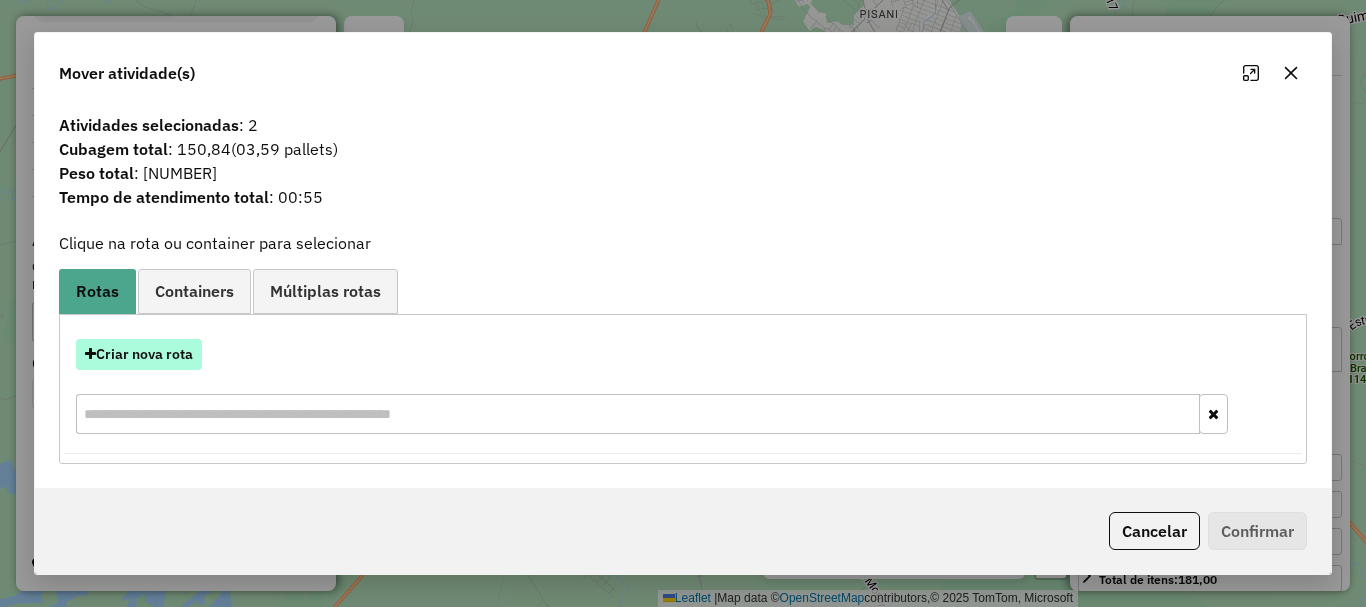 click on "Criar nova rota" at bounding box center [139, 354] 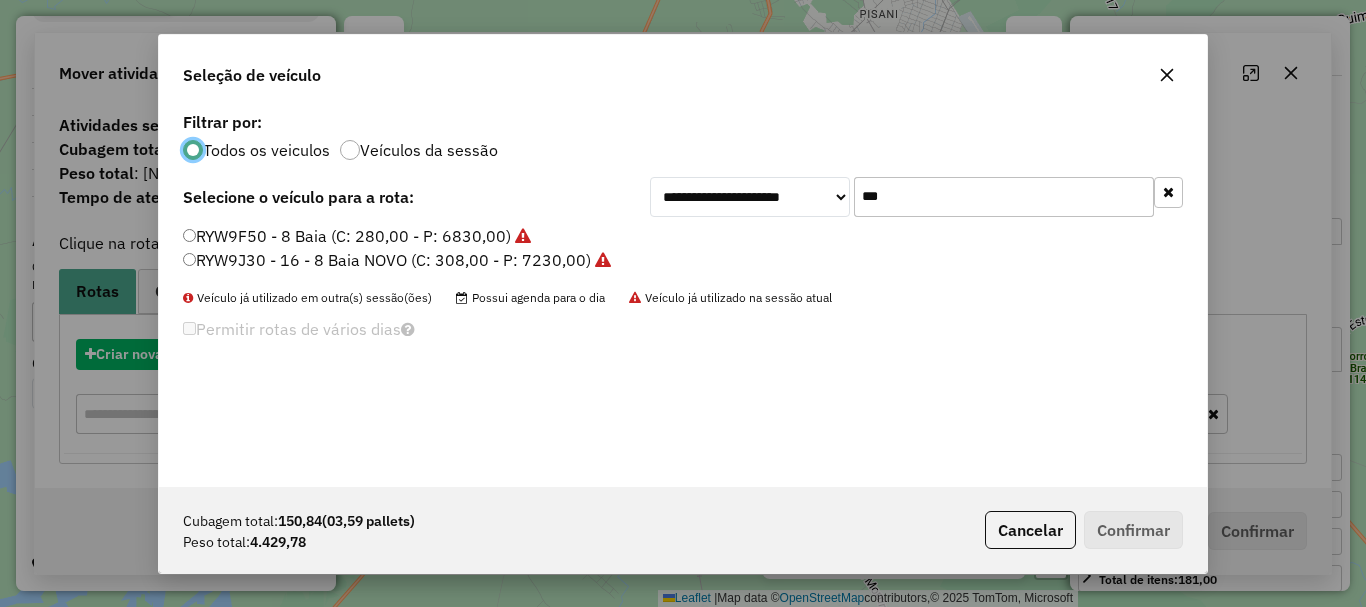 scroll, scrollTop: 11, scrollLeft: 6, axis: both 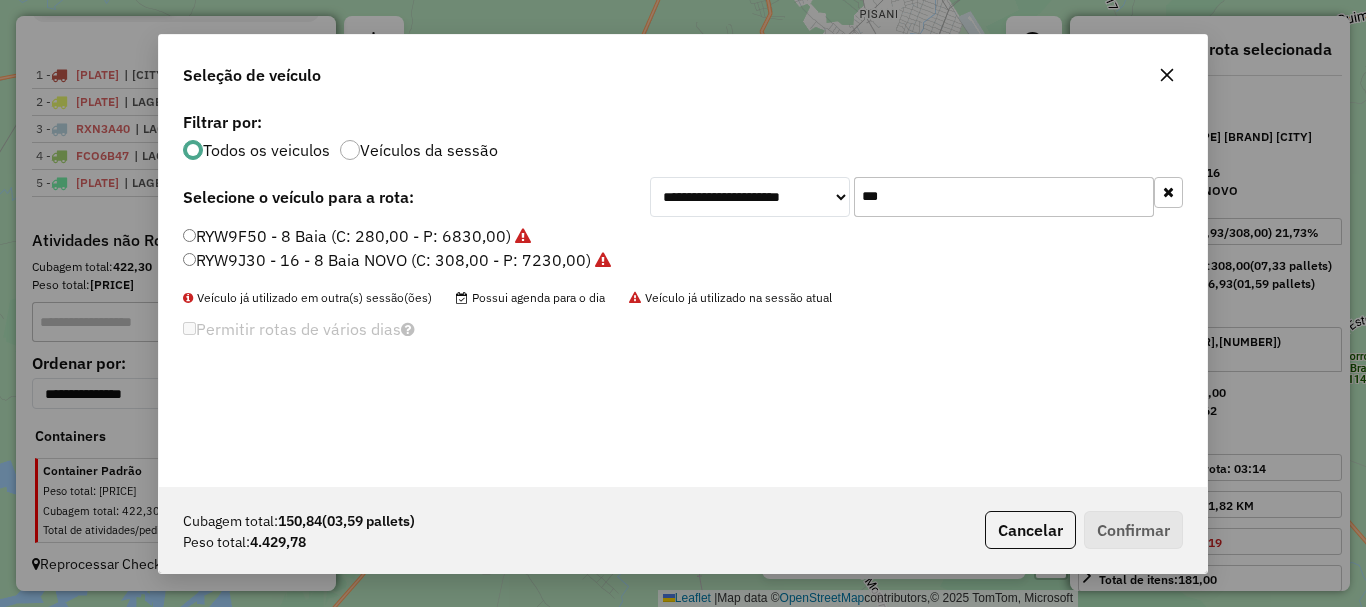 drag, startPoint x: 921, startPoint y: 198, endPoint x: 777, endPoint y: 179, distance: 145.24806 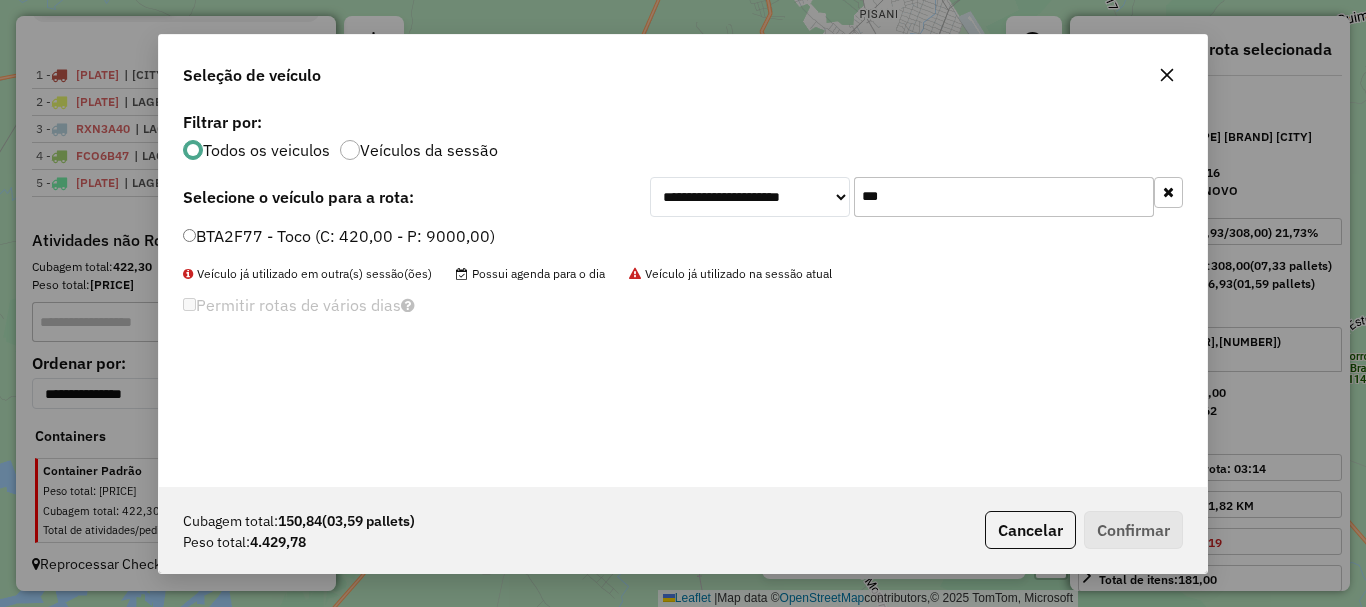 type on "***" 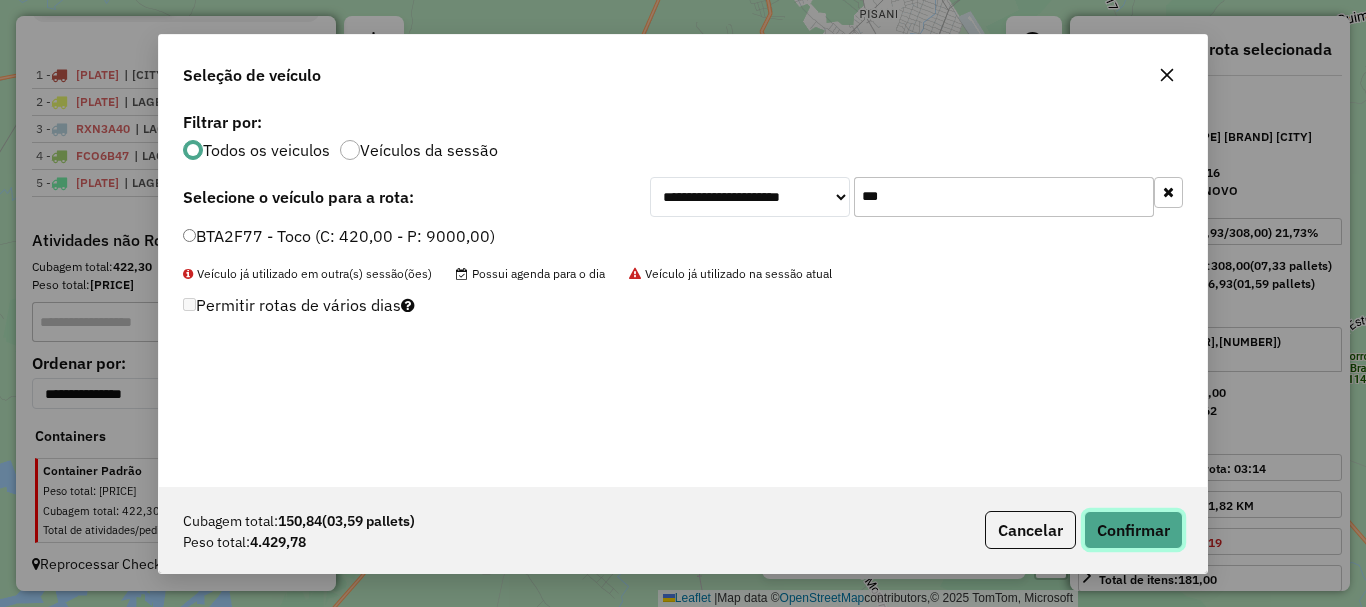 click on "Confirmar" 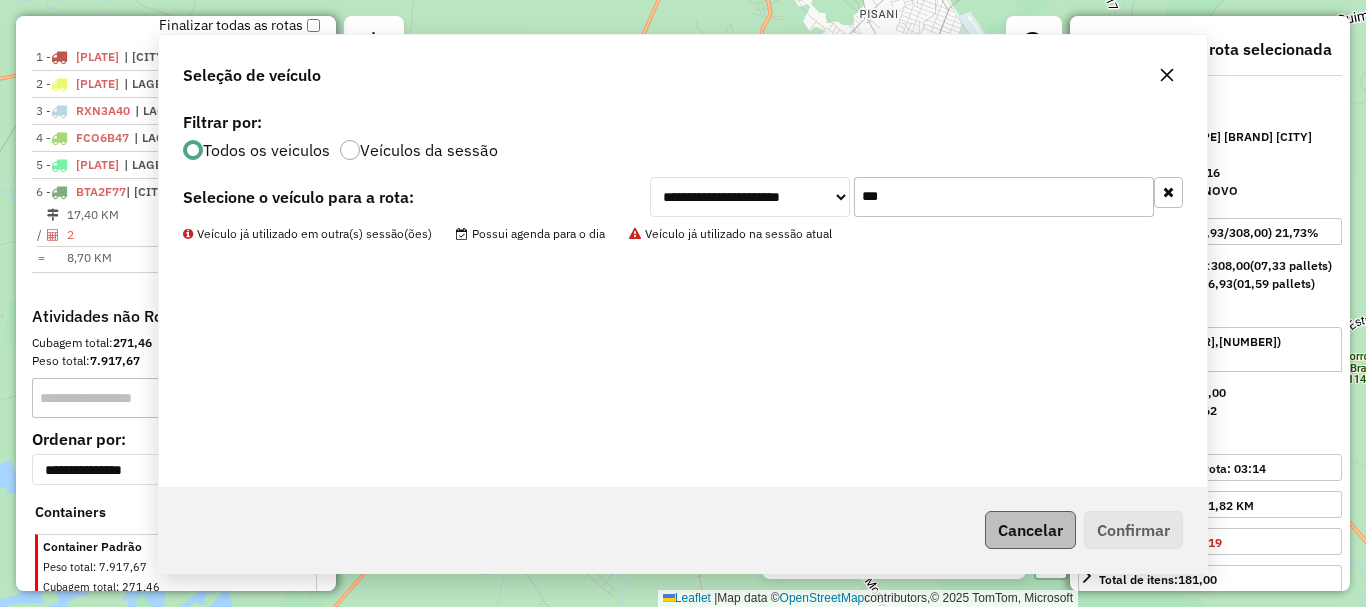 scroll, scrollTop: 847, scrollLeft: 0, axis: vertical 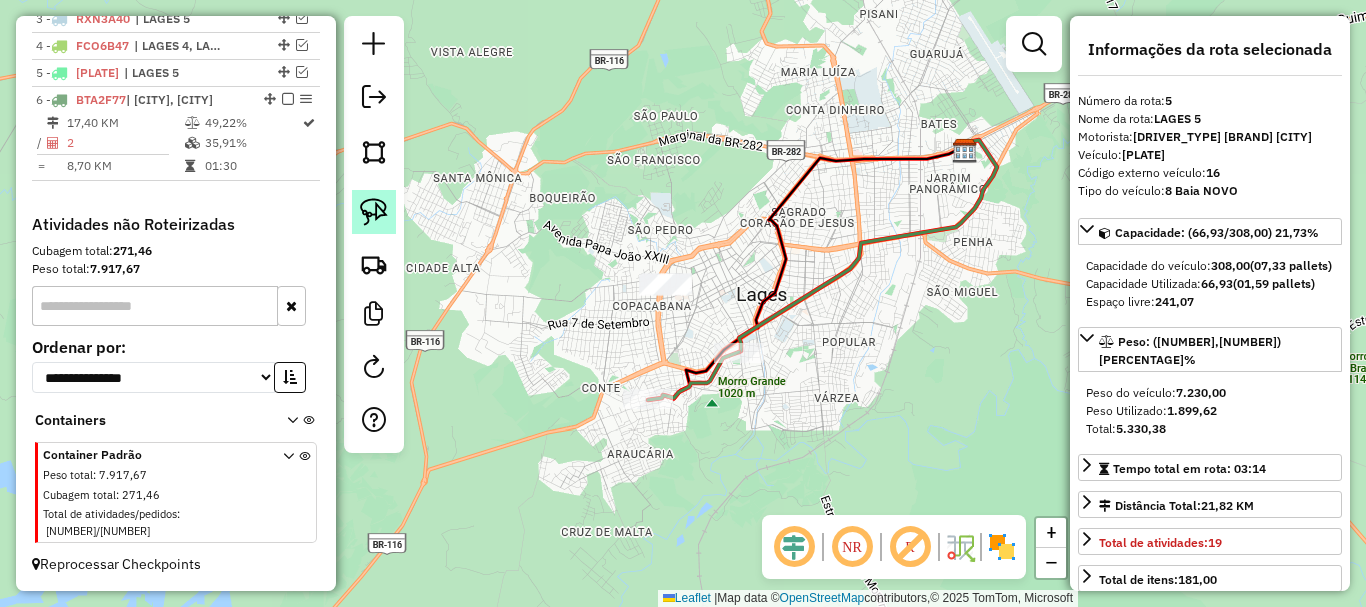 click 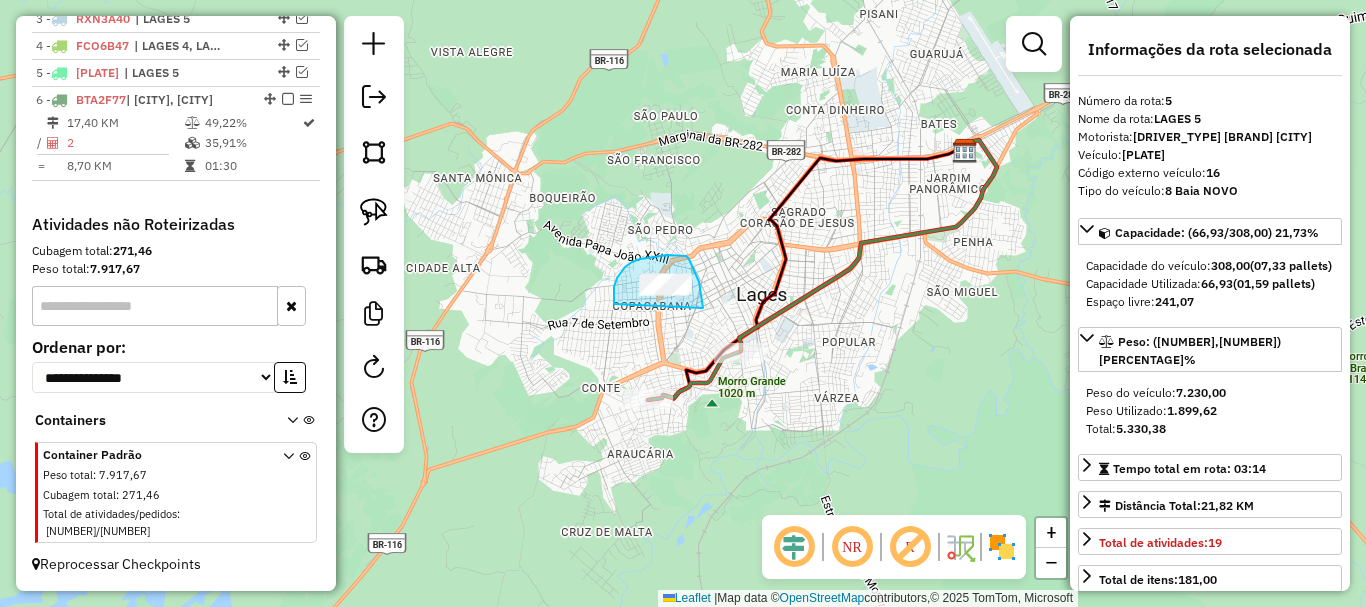 drag, startPoint x: 614, startPoint y: 304, endPoint x: 704, endPoint y: 313, distance: 90.44888 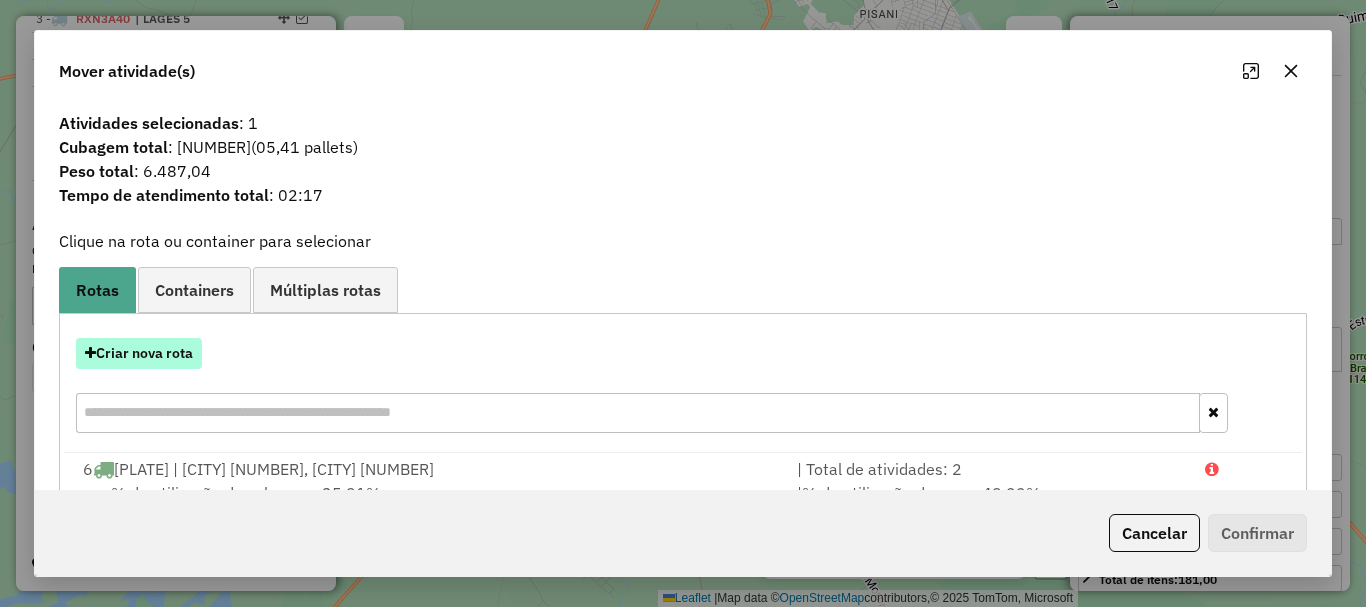 click on "Criar nova rota" at bounding box center [139, 353] 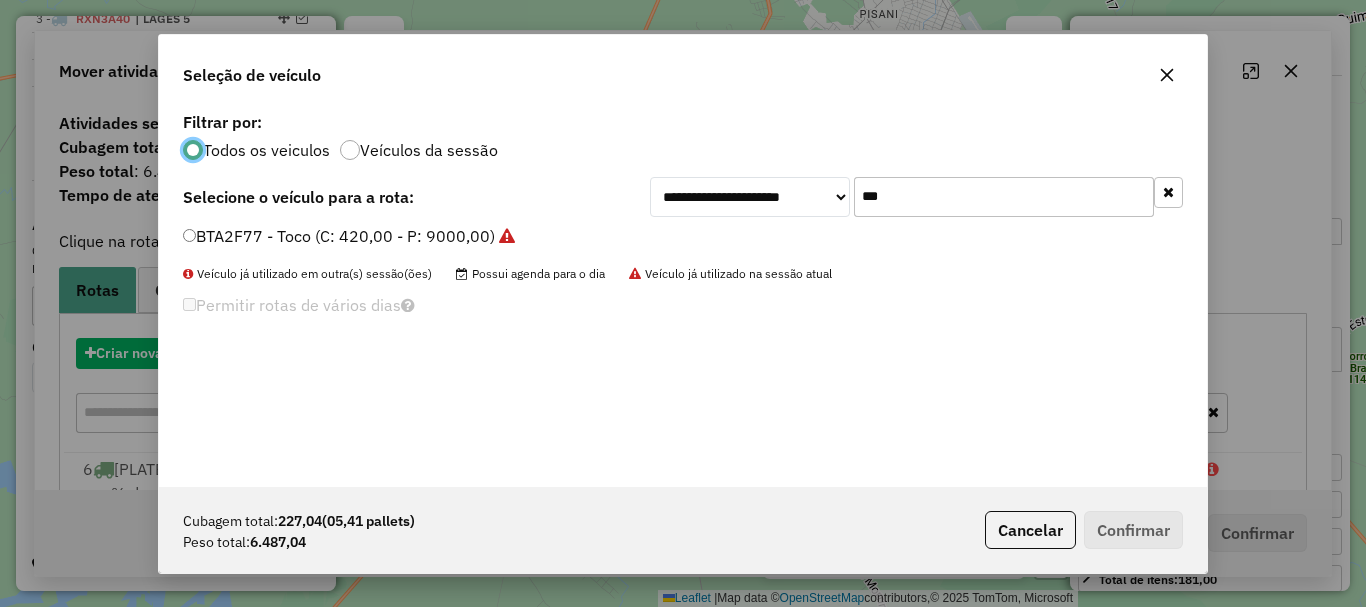 scroll, scrollTop: 11, scrollLeft: 6, axis: both 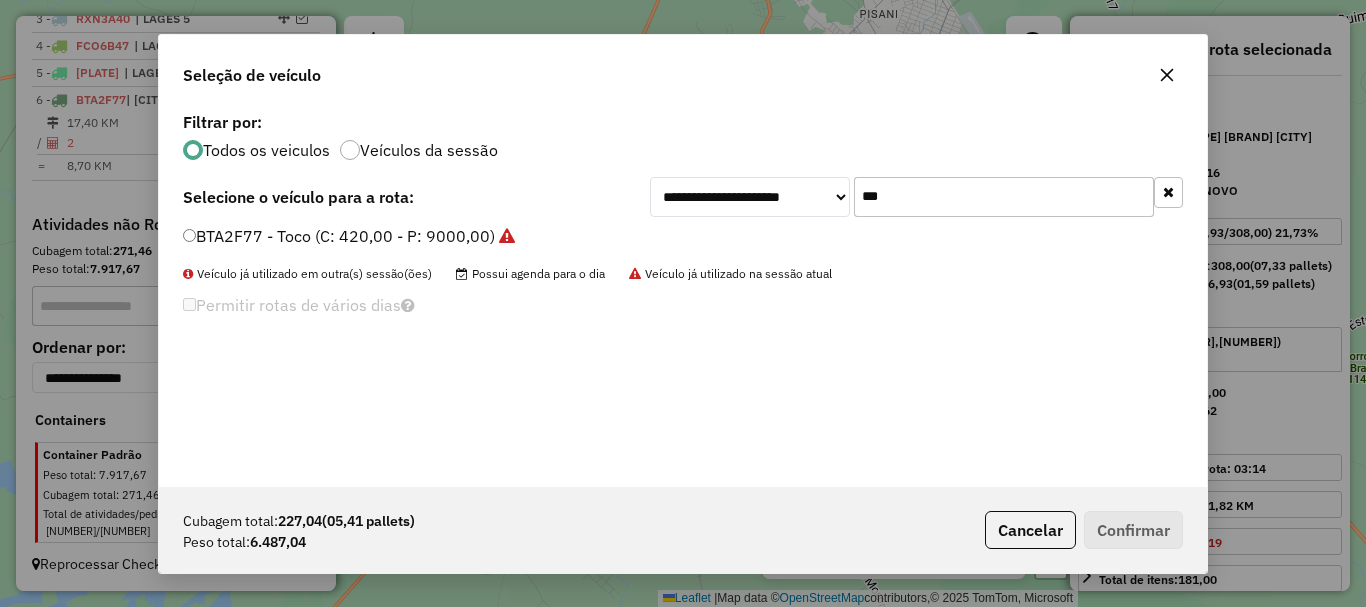 drag, startPoint x: 790, startPoint y: 201, endPoint x: 693, endPoint y: 194, distance: 97.25225 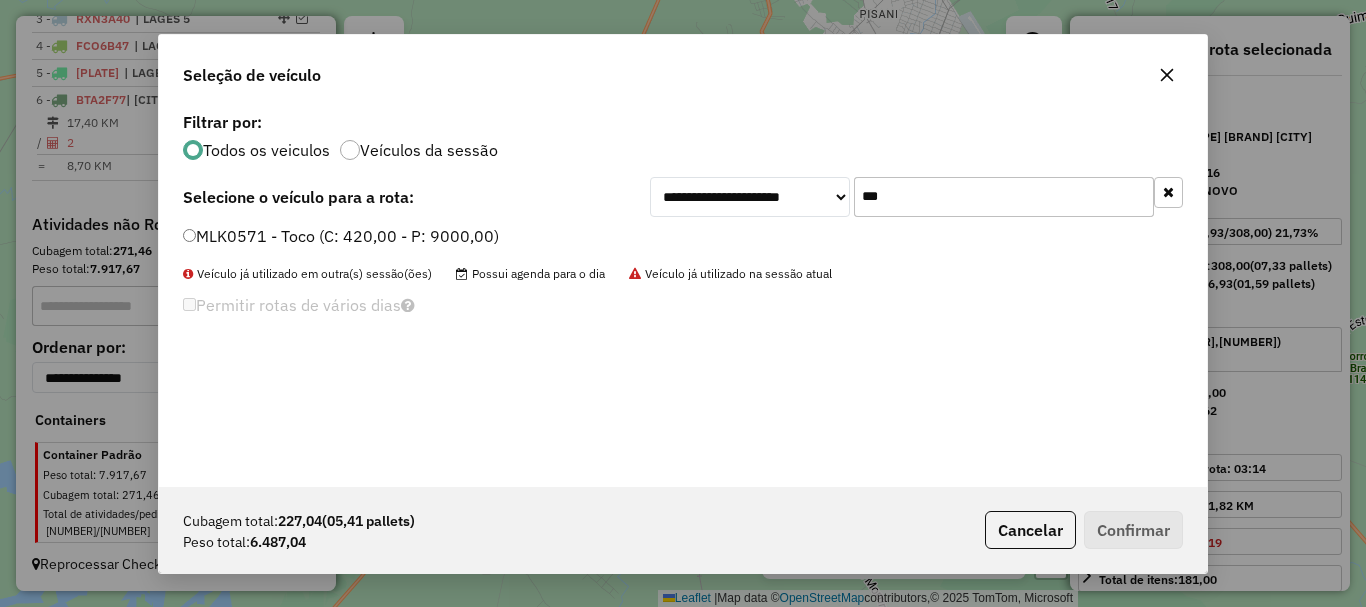 type on "***" 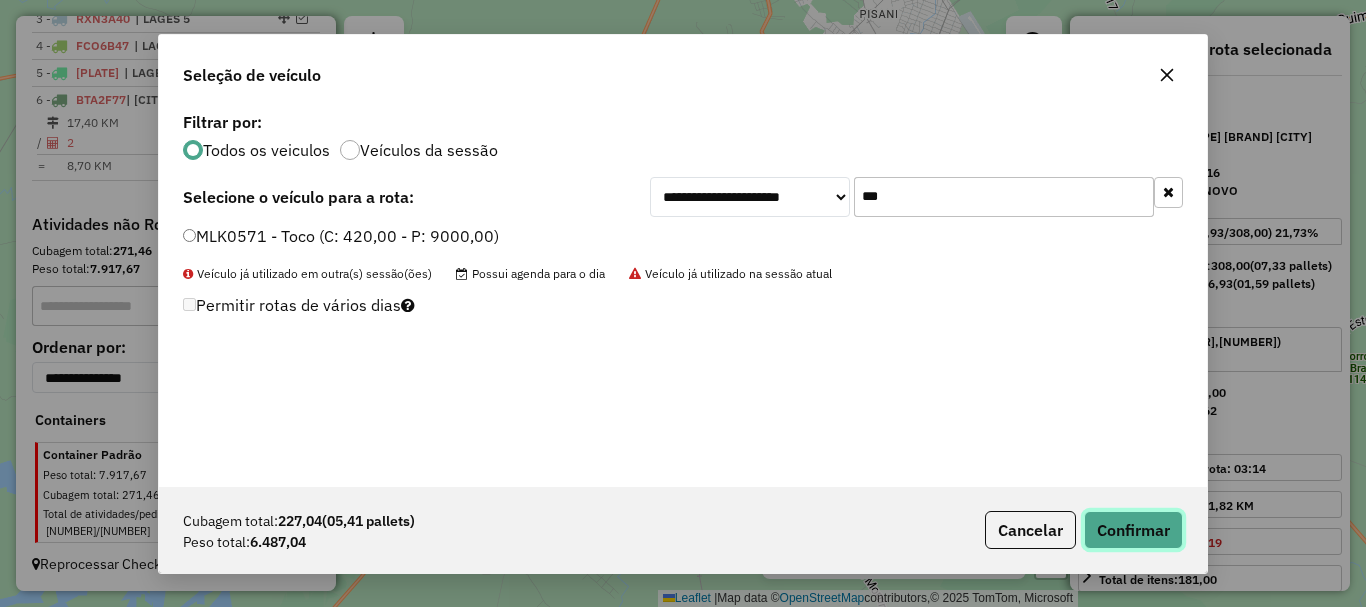 click on "Confirmar" 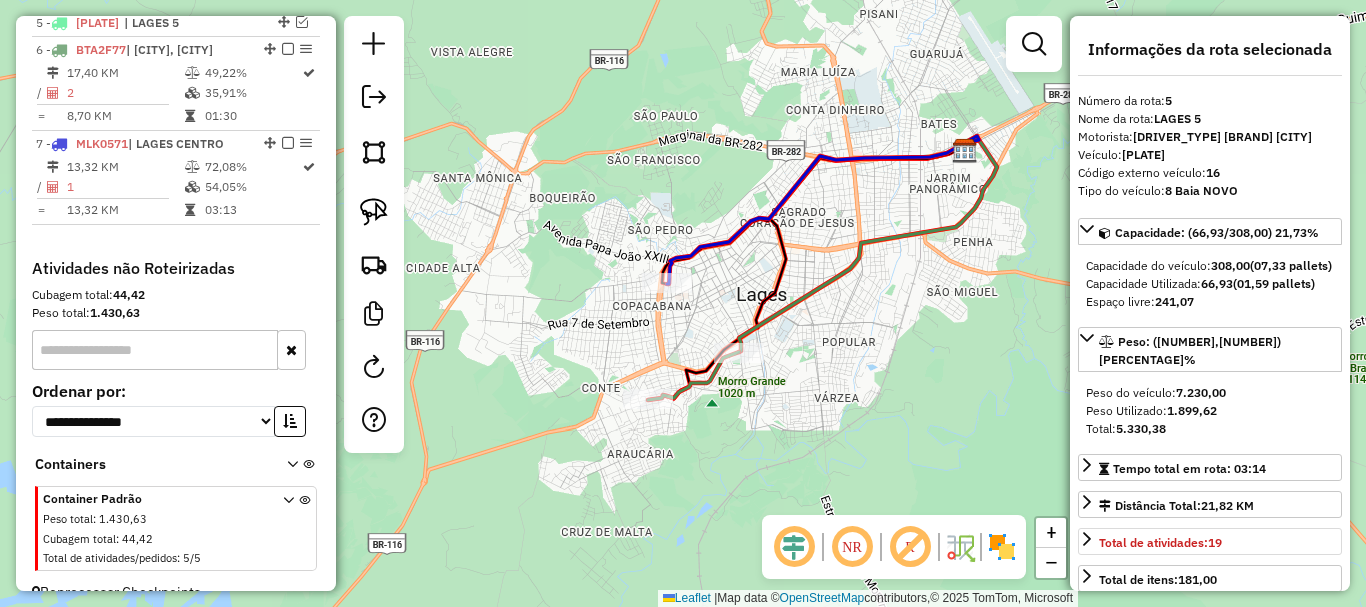 scroll, scrollTop: 907, scrollLeft: 0, axis: vertical 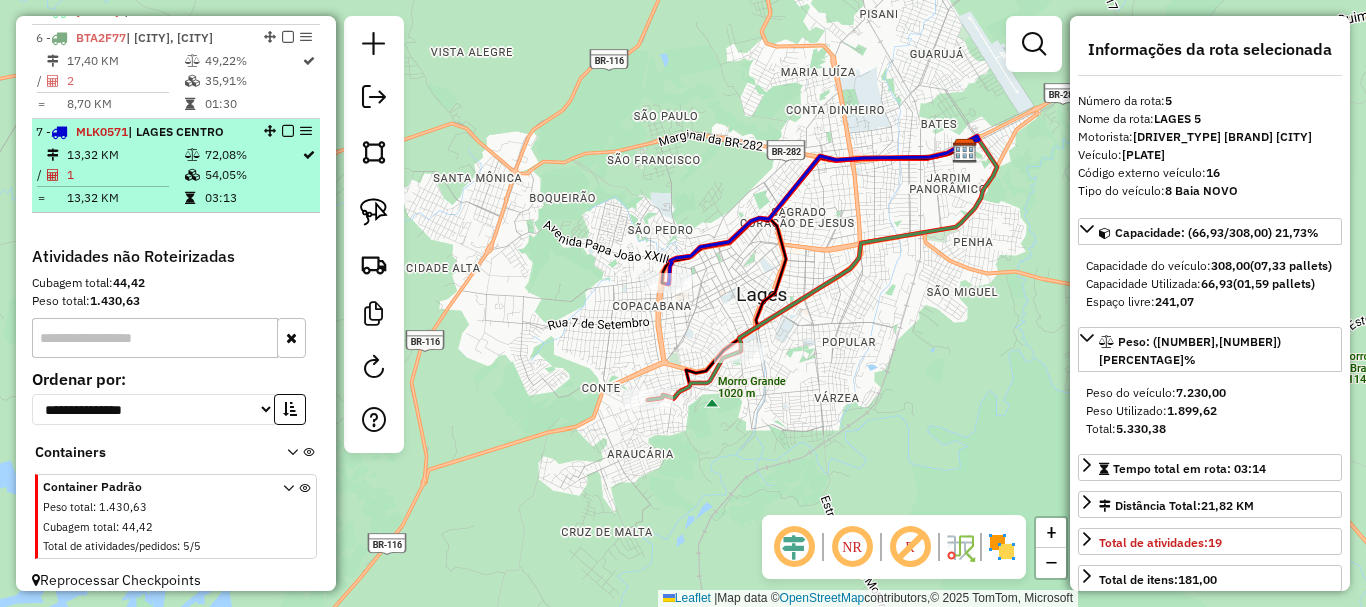 click at bounding box center [288, 131] 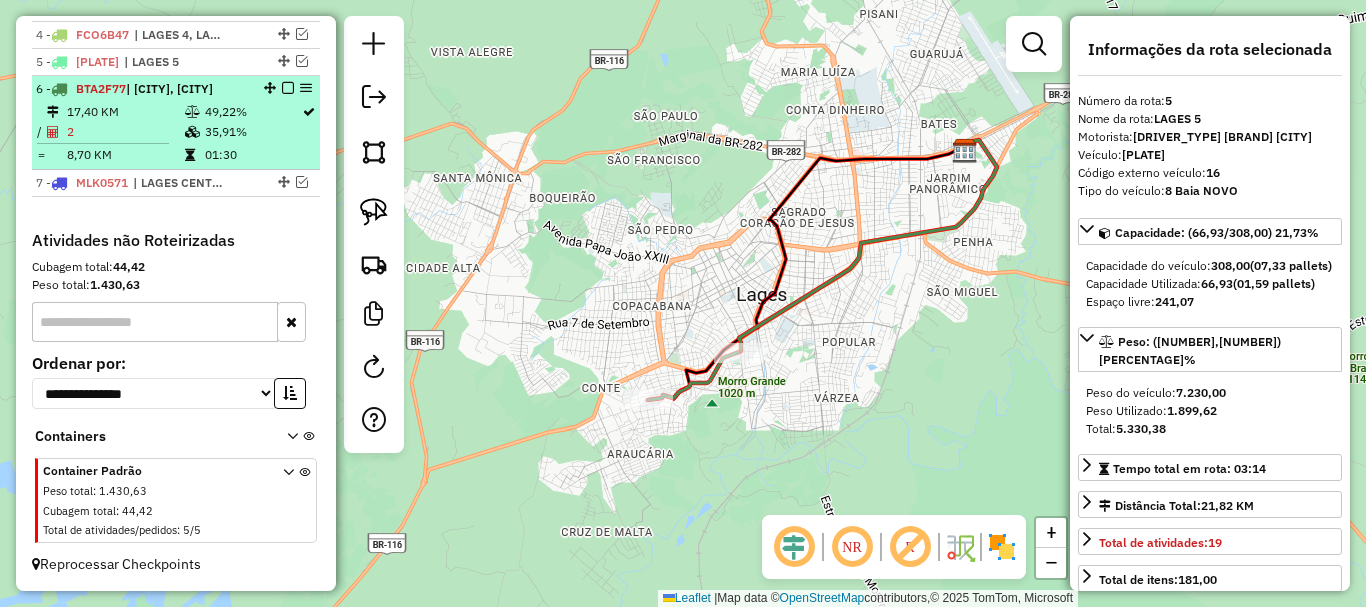 click at bounding box center (288, 88) 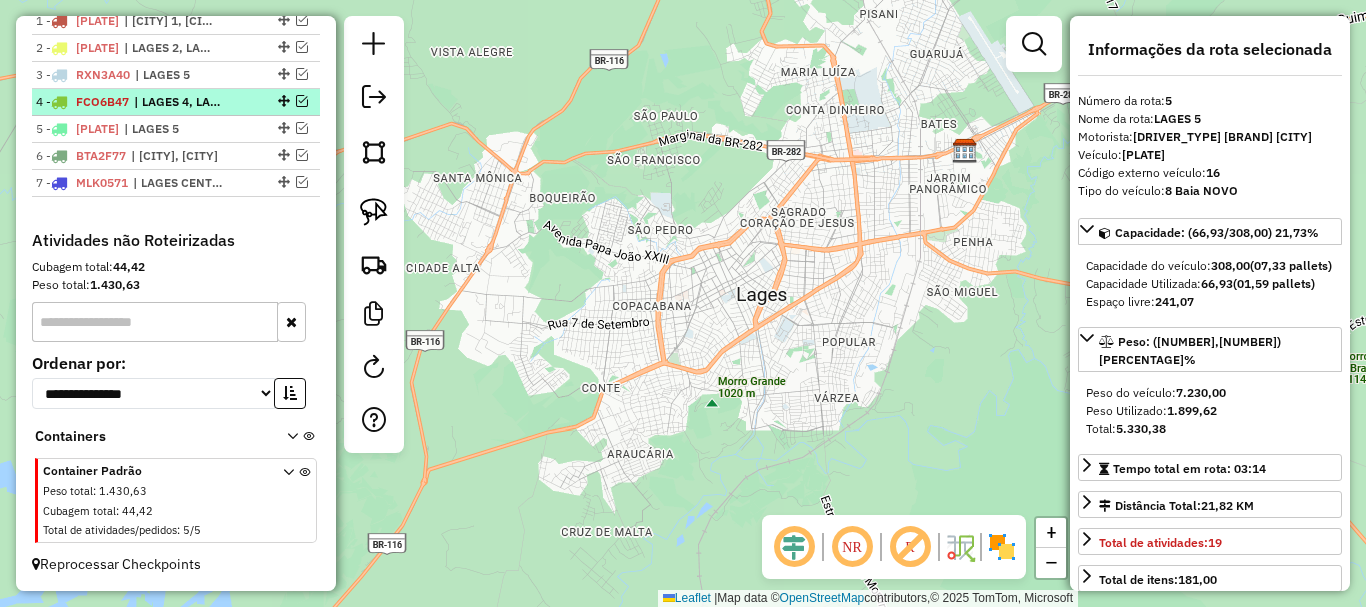 scroll, scrollTop: 807, scrollLeft: 0, axis: vertical 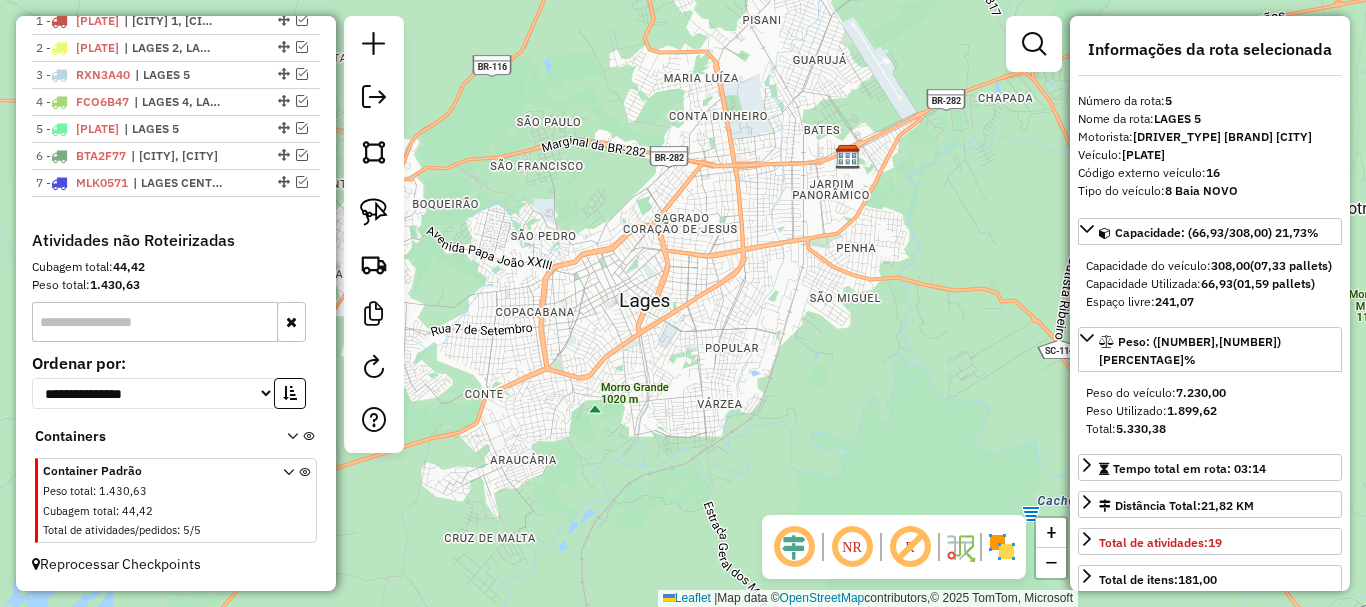 drag, startPoint x: 761, startPoint y: 286, endPoint x: 633, endPoint y: 314, distance: 131.02672 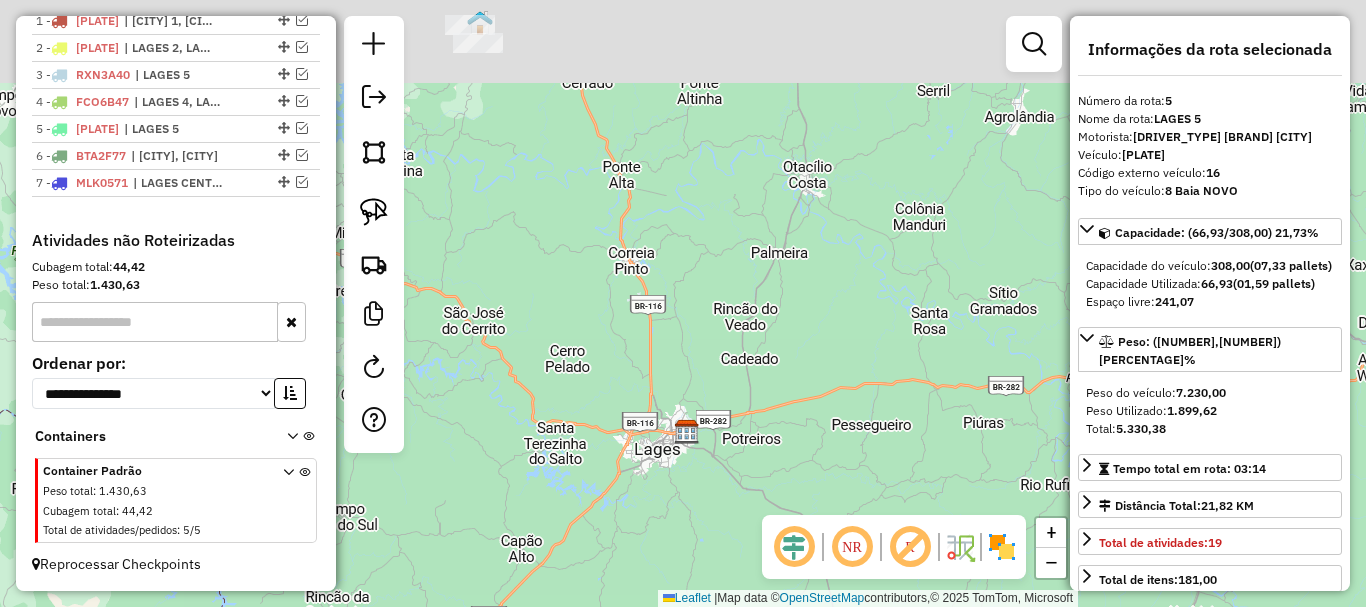 drag, startPoint x: 675, startPoint y: 206, endPoint x: 716, endPoint y: 489, distance: 285.95453 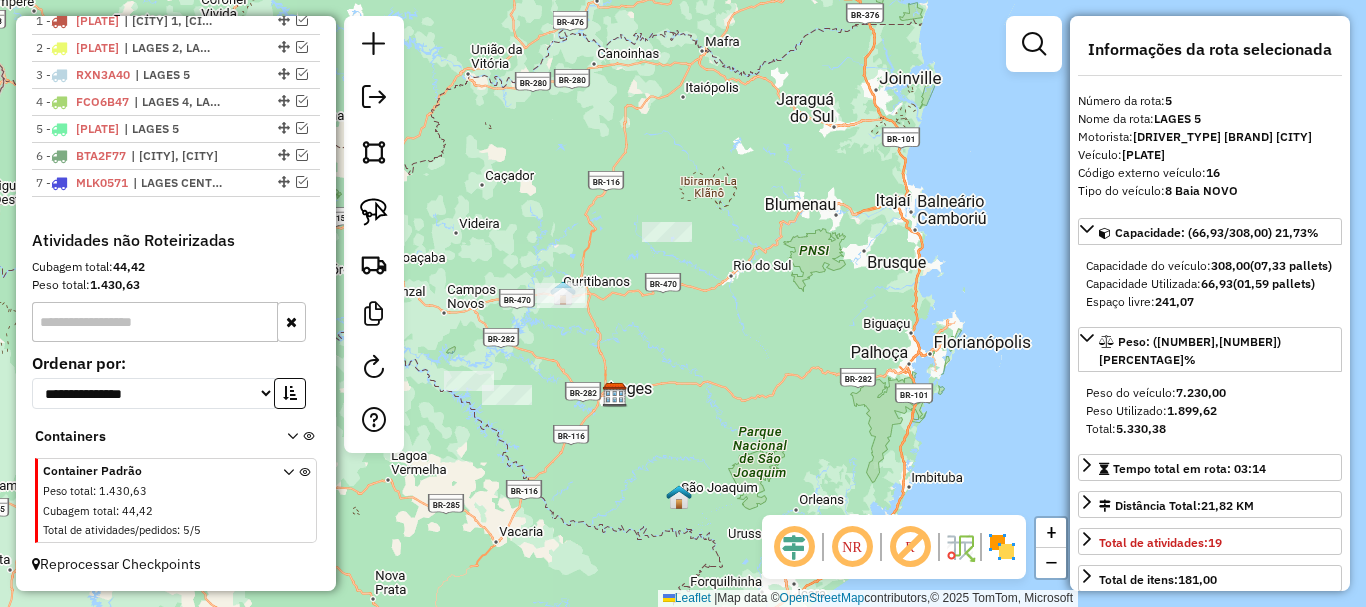 drag, startPoint x: 660, startPoint y: 292, endPoint x: 669, endPoint y: 310, distance: 20.12461 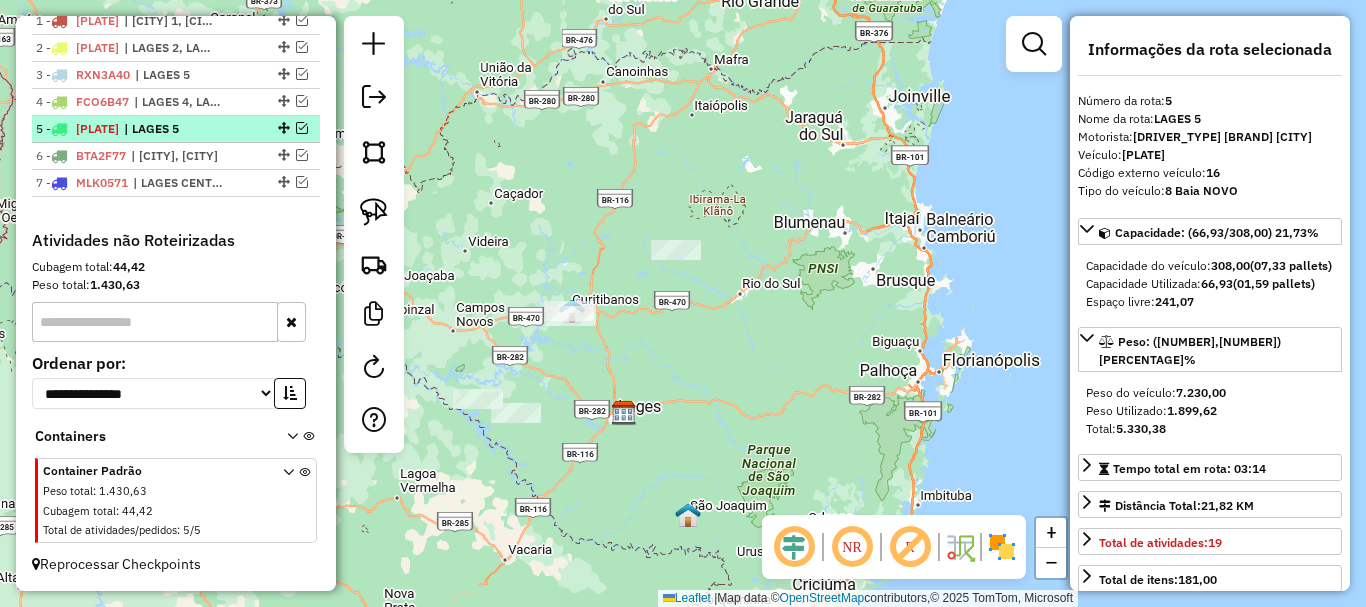 click at bounding box center (302, 128) 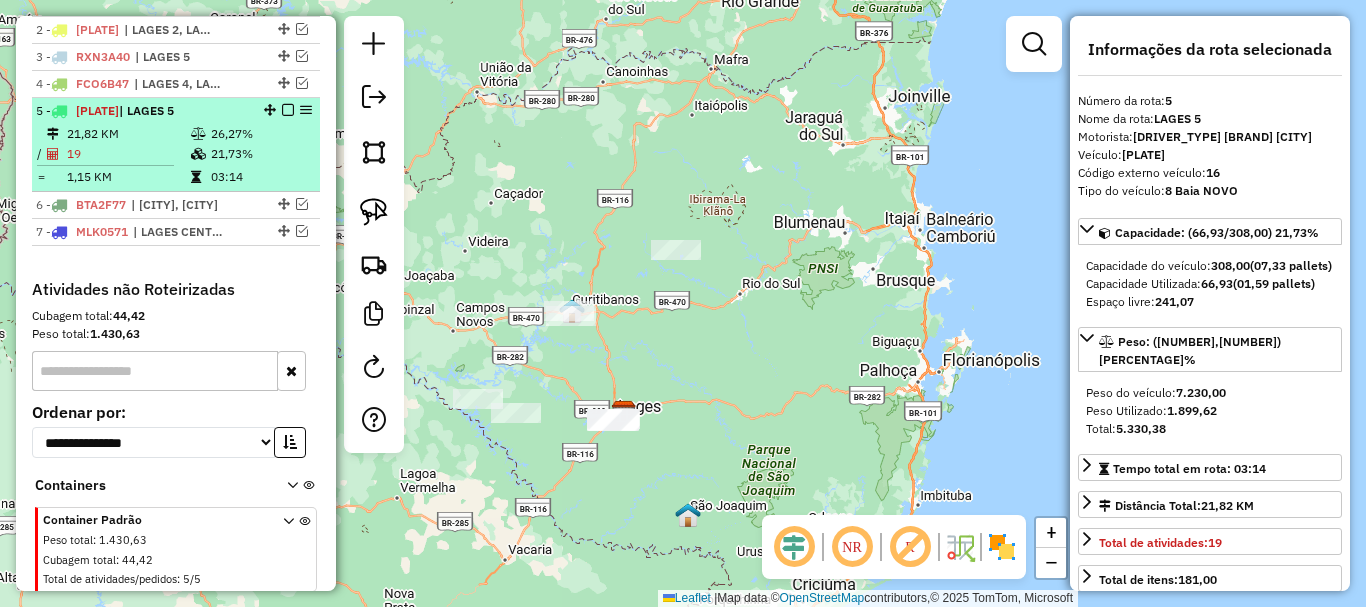 scroll, scrollTop: 874, scrollLeft: 0, axis: vertical 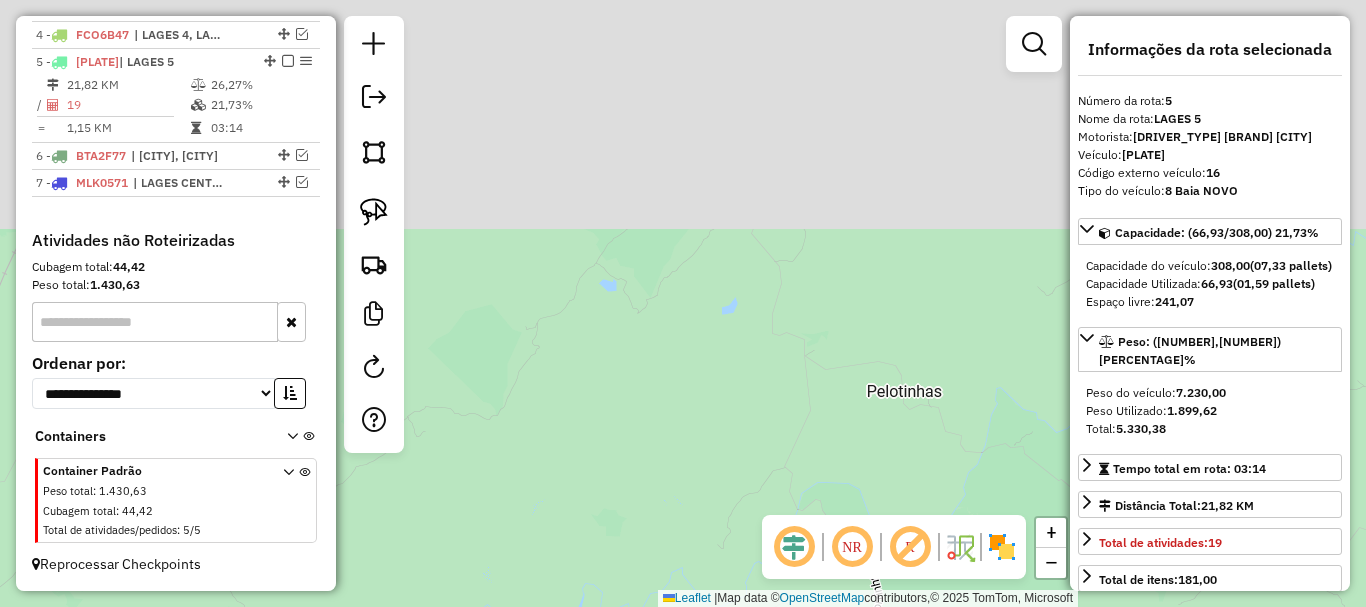 drag, startPoint x: 582, startPoint y: 135, endPoint x: 648, endPoint y: 516, distance: 386.6743 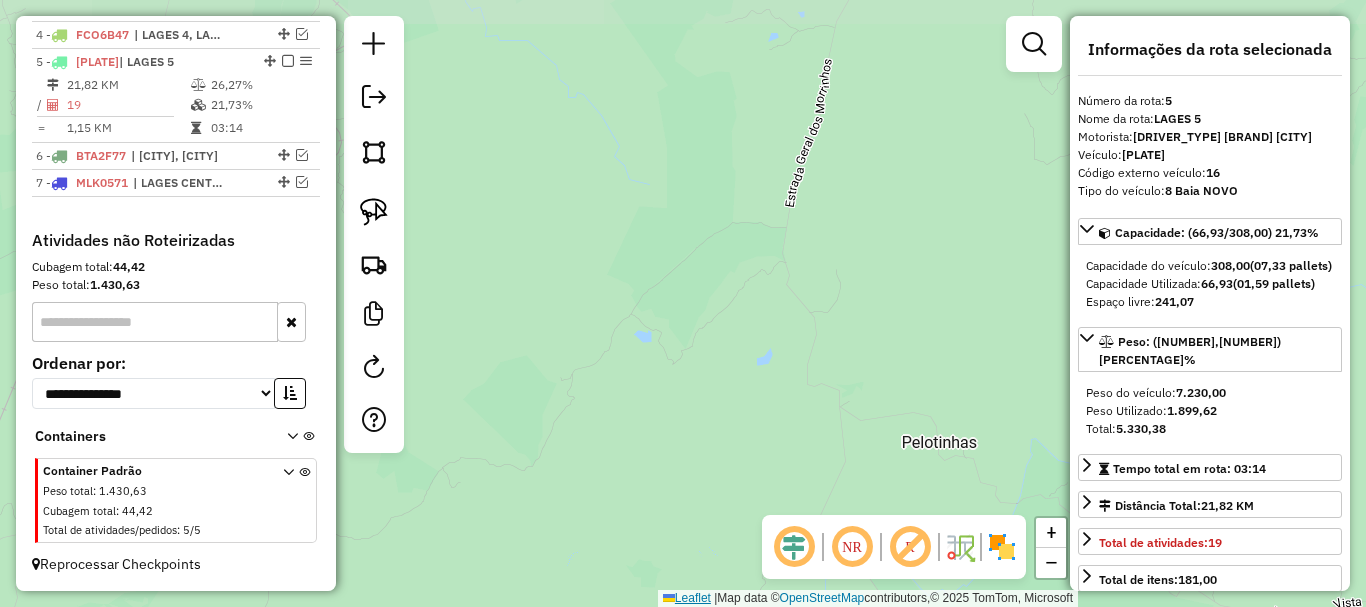 drag, startPoint x: 621, startPoint y: 225, endPoint x: 649, endPoint y: 596, distance: 372.0551 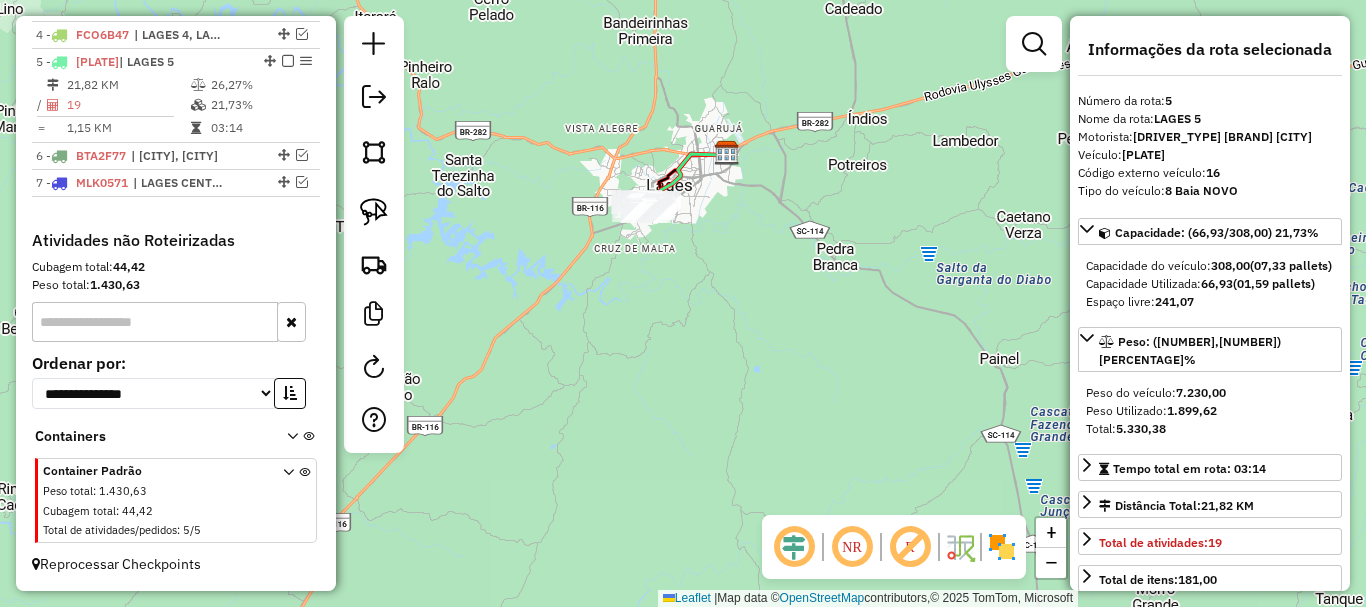 drag, startPoint x: 654, startPoint y: 184, endPoint x: 693, endPoint y: 406, distance: 225.39964 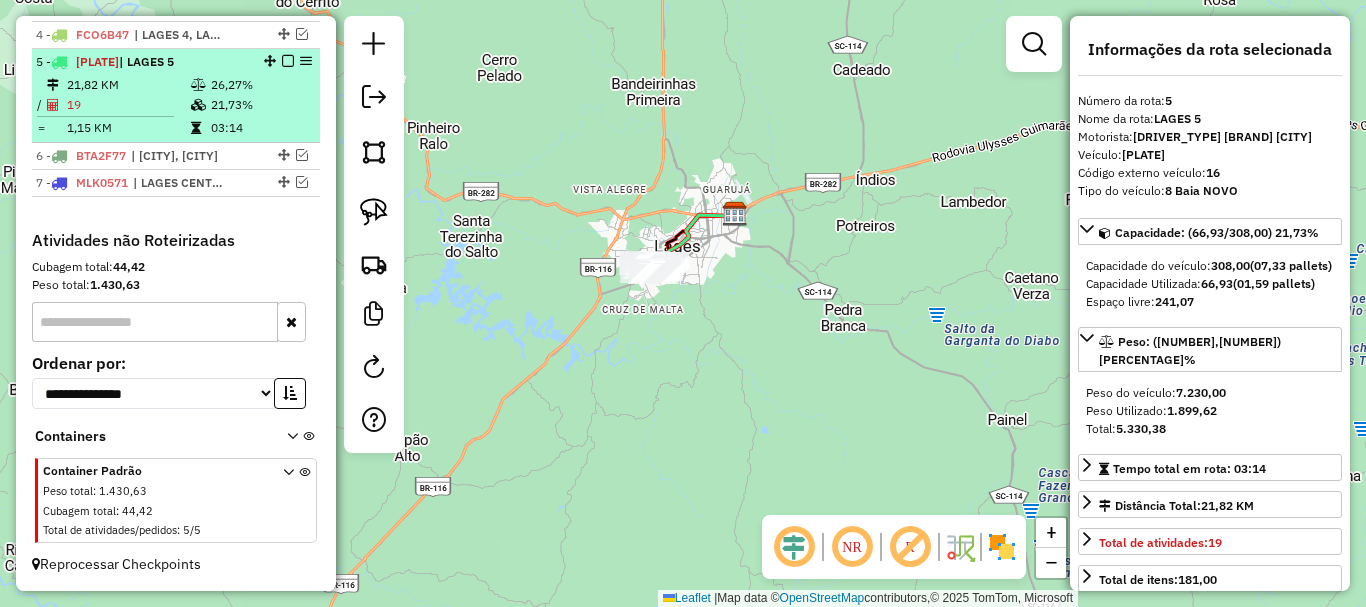 scroll, scrollTop: 774, scrollLeft: 0, axis: vertical 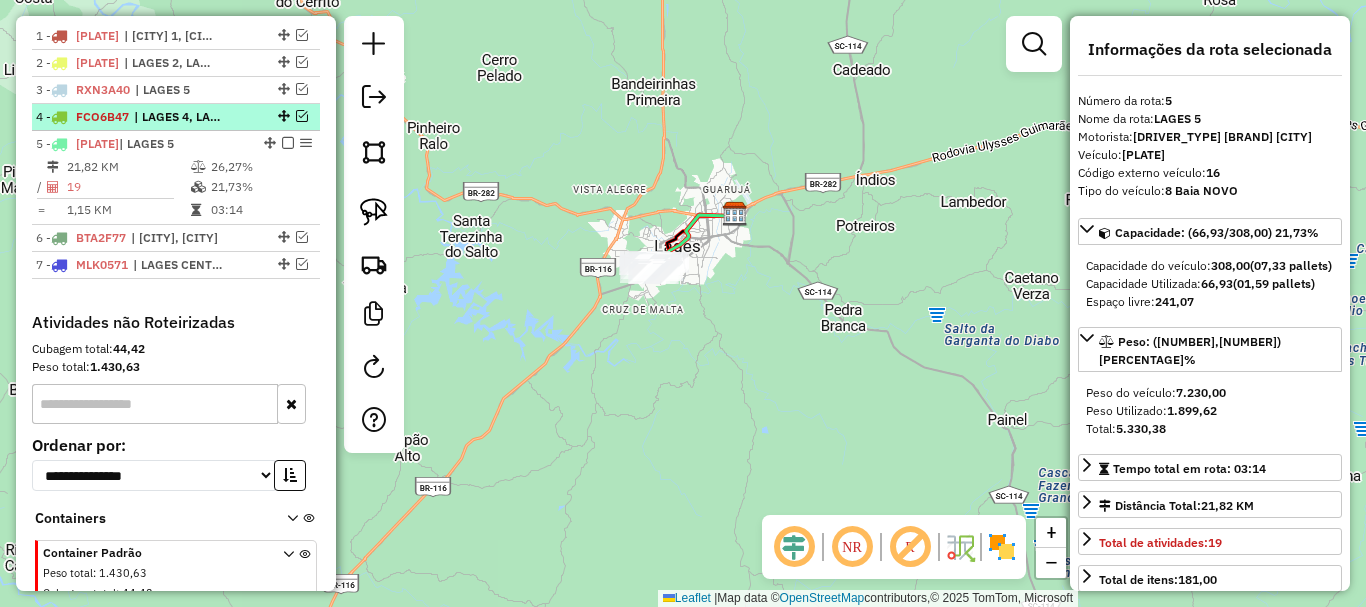 click at bounding box center [302, 116] 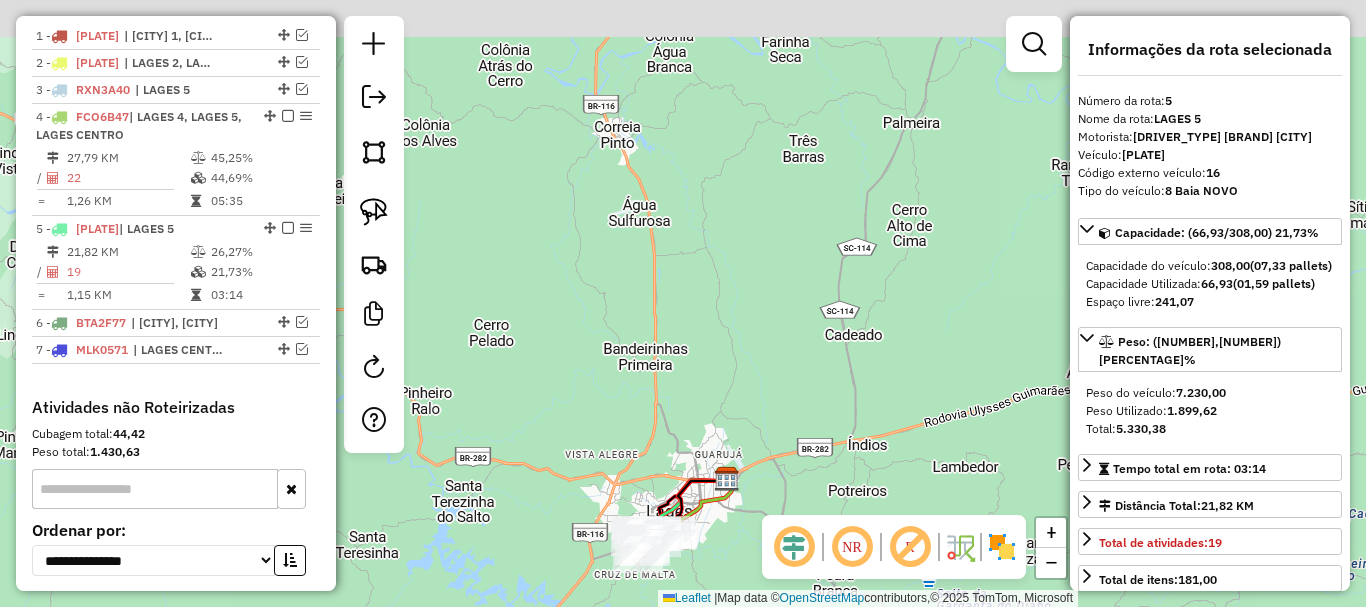 drag, startPoint x: 737, startPoint y: 142, endPoint x: 734, endPoint y: 433, distance: 291.01547 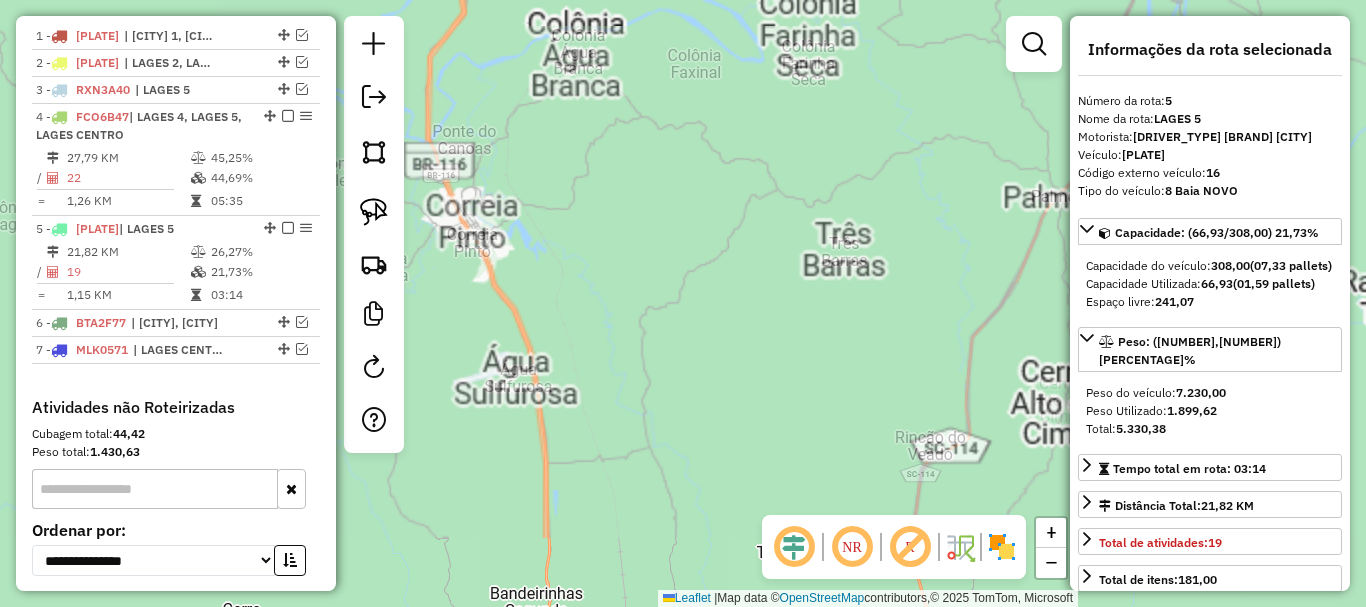 drag, startPoint x: 749, startPoint y: 101, endPoint x: 711, endPoint y: 432, distance: 333.17413 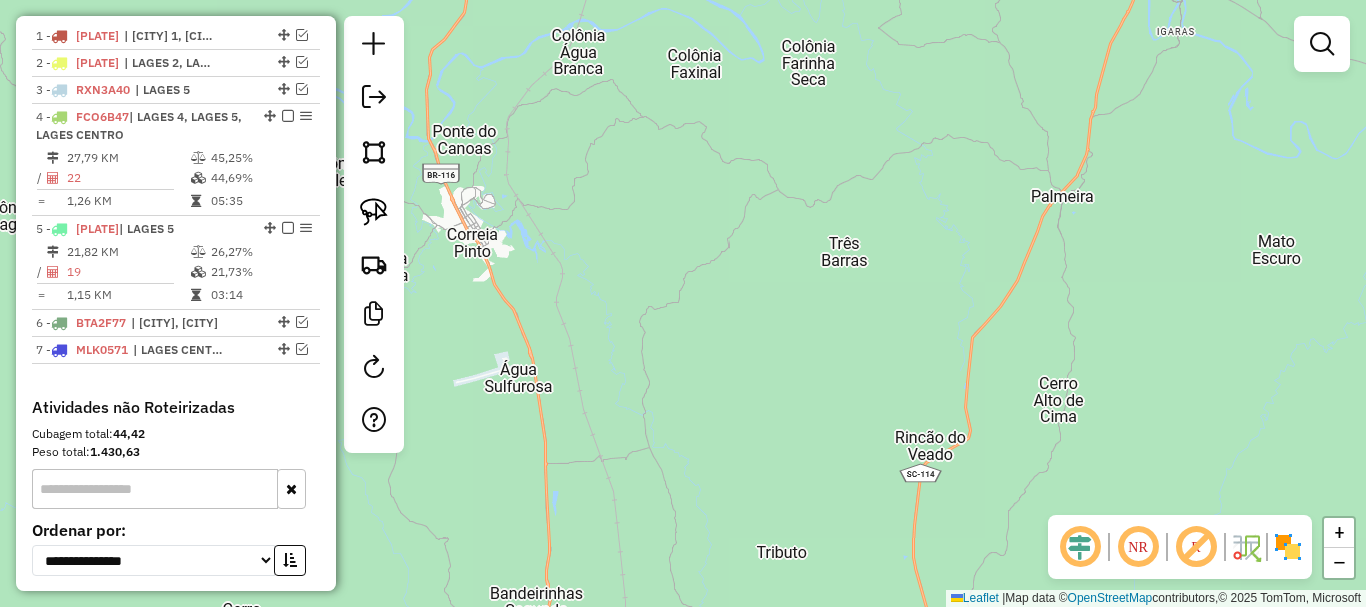 drag, startPoint x: 693, startPoint y: 271, endPoint x: 692, endPoint y: 380, distance: 109.004585 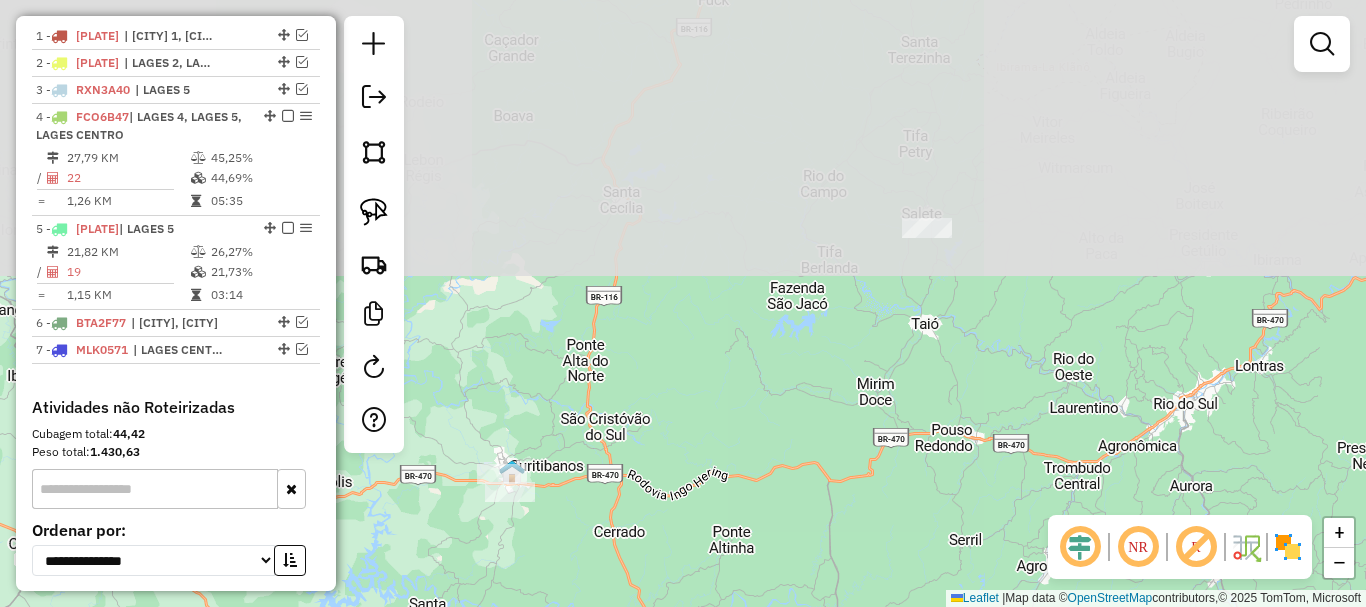 drag, startPoint x: 697, startPoint y: 238, endPoint x: 731, endPoint y: 595, distance: 358.6154 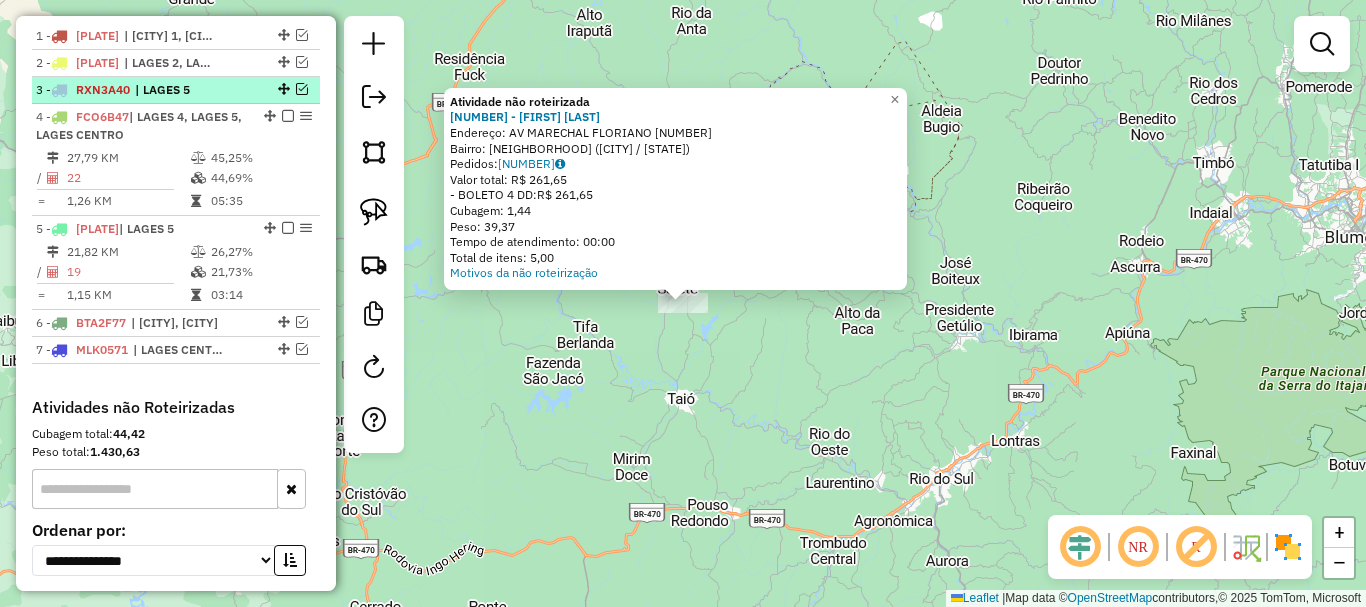 click at bounding box center [302, 89] 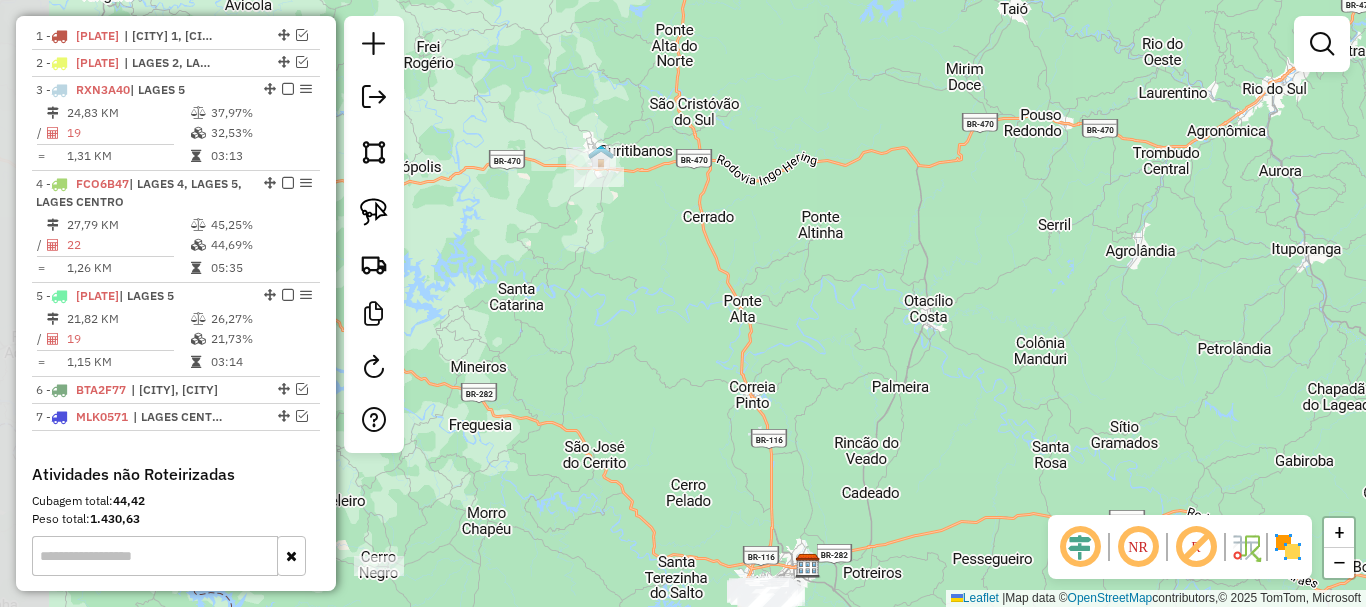 drag, startPoint x: 644, startPoint y: 357, endPoint x: 919, endPoint y: 9, distance: 443.54144 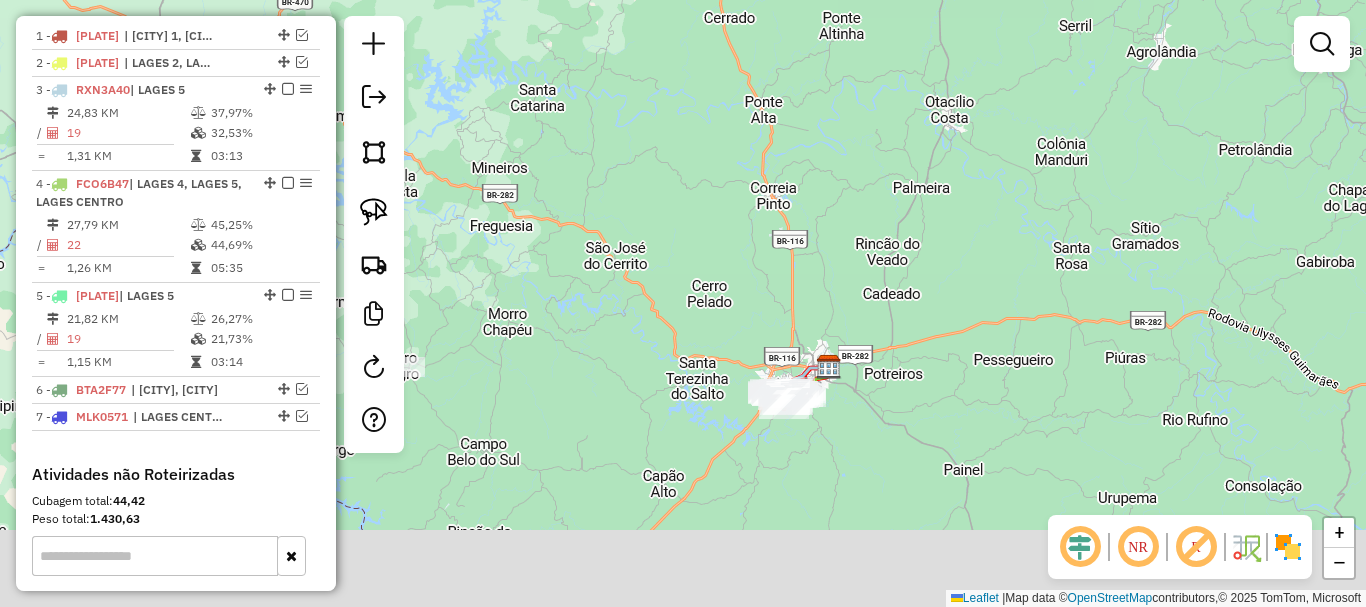 drag, startPoint x: 773, startPoint y: 374, endPoint x: 739, endPoint y: 289, distance: 91.5478 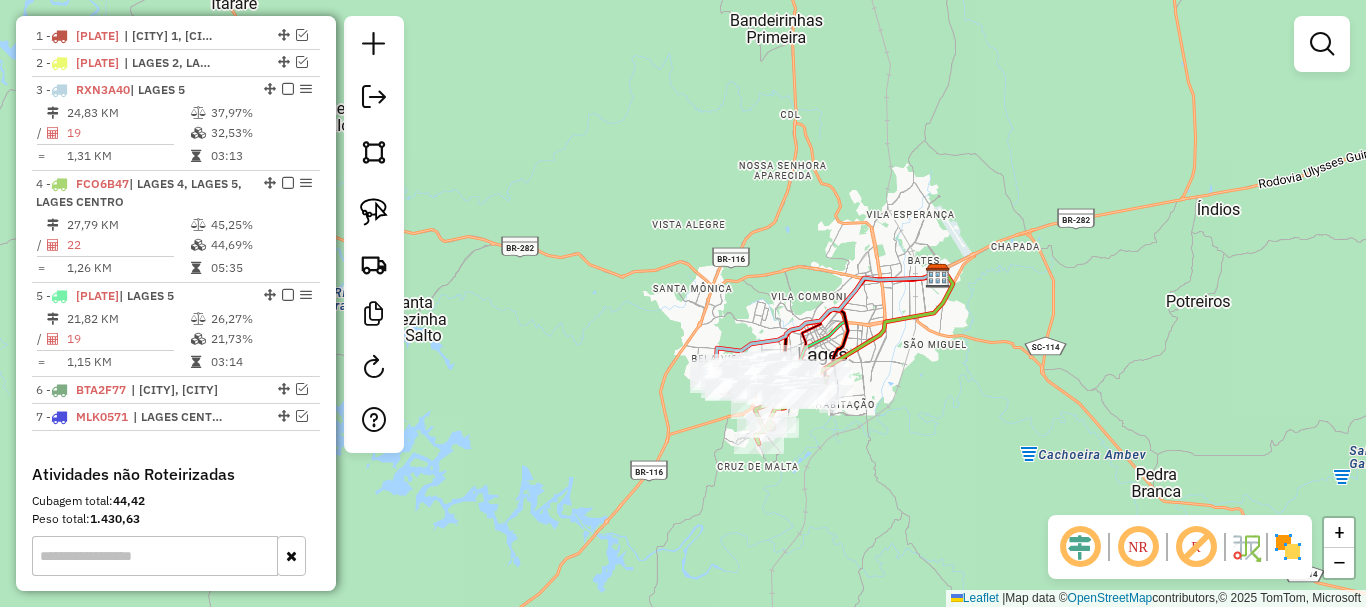 drag, startPoint x: 785, startPoint y: 298, endPoint x: 752, endPoint y: 201, distance: 102.45975 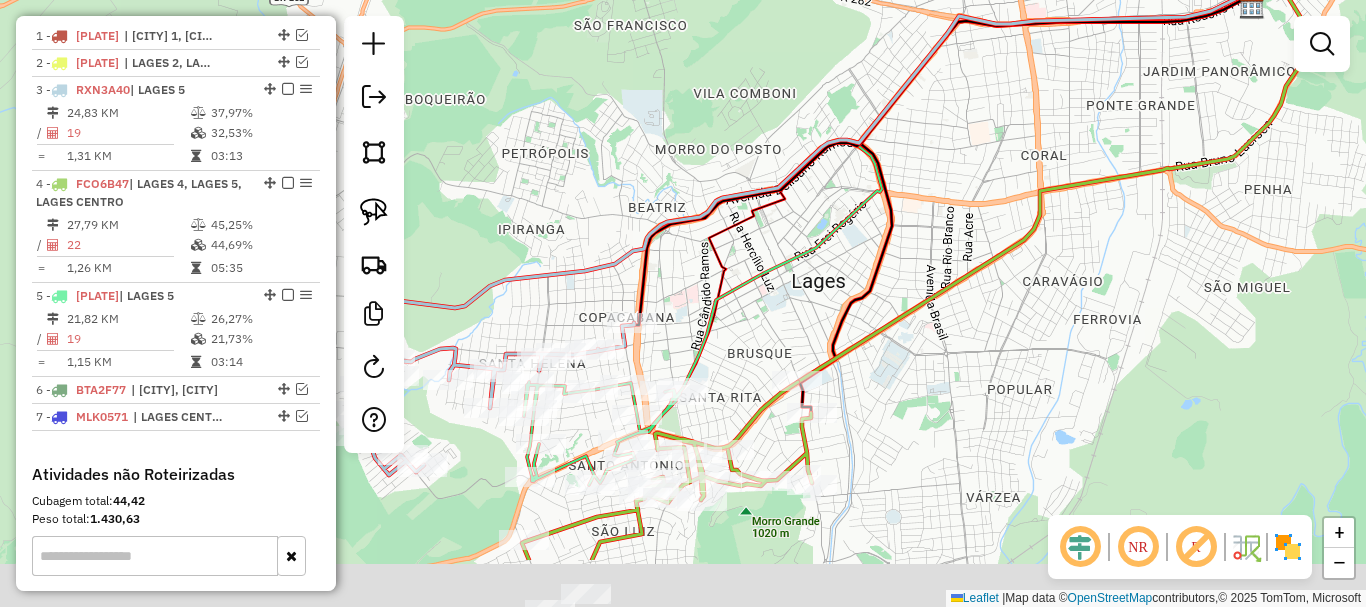 drag, startPoint x: 815, startPoint y: 236, endPoint x: 687, endPoint y: 124, distance: 170.08234 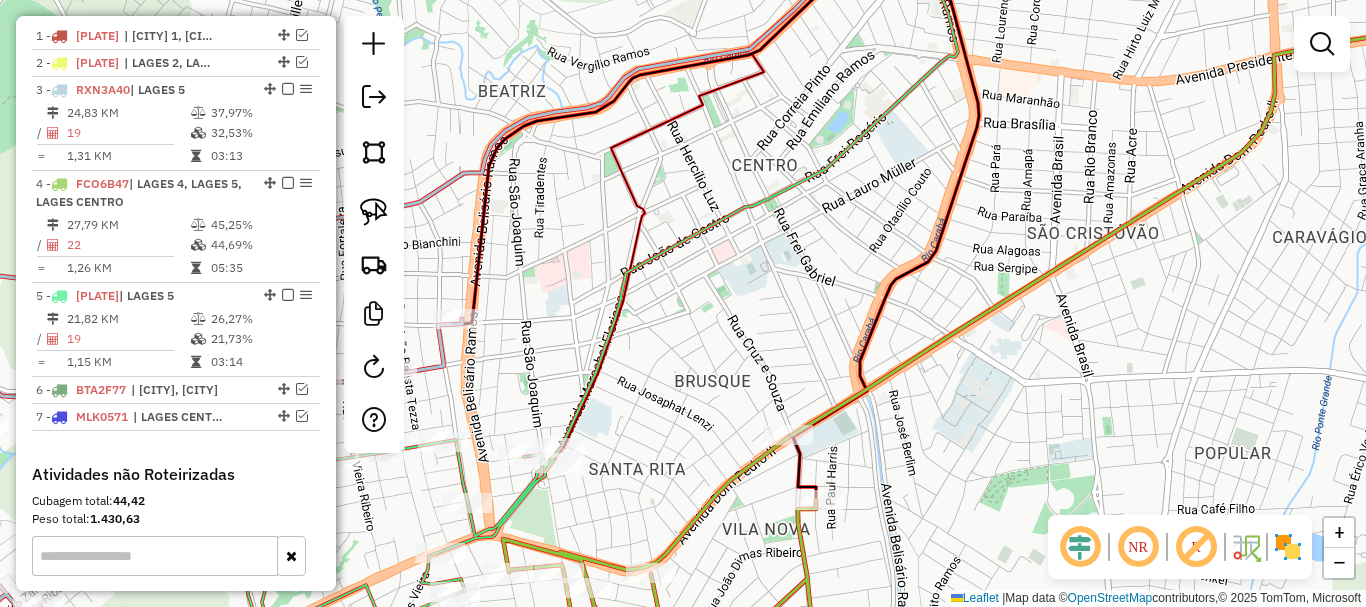 drag, startPoint x: 908, startPoint y: 229, endPoint x: 895, endPoint y: 204, distance: 28.178005 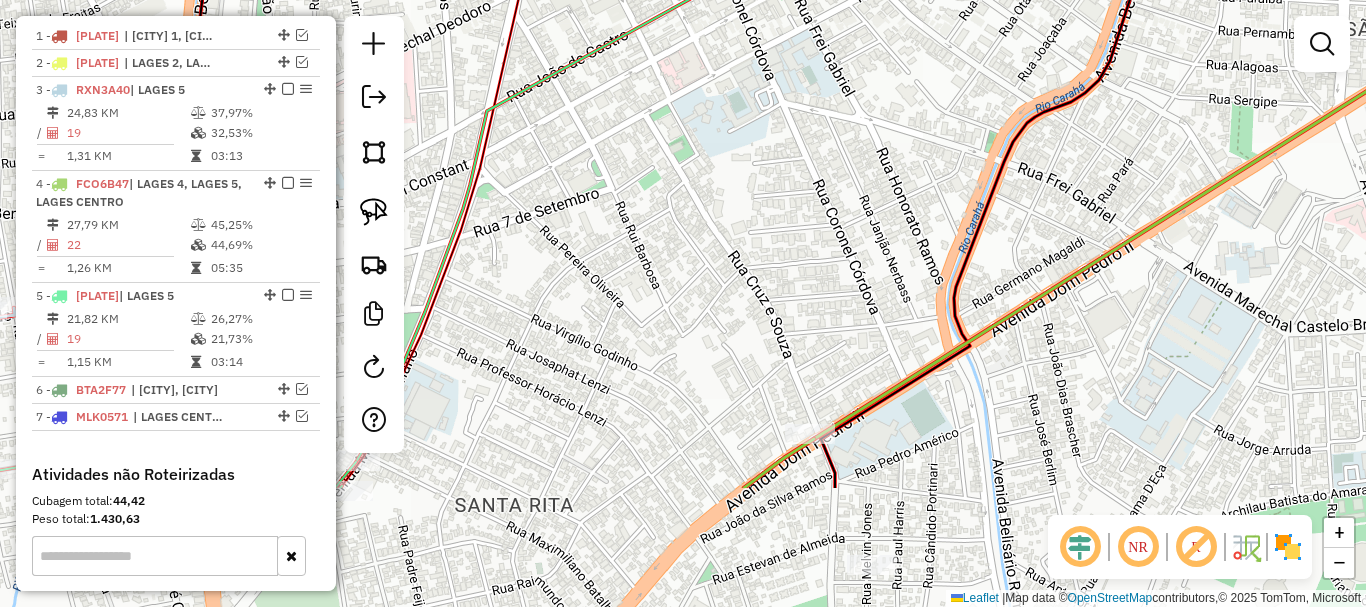 drag, startPoint x: 770, startPoint y: 379, endPoint x: 854, endPoint y: 198, distance: 199.54198 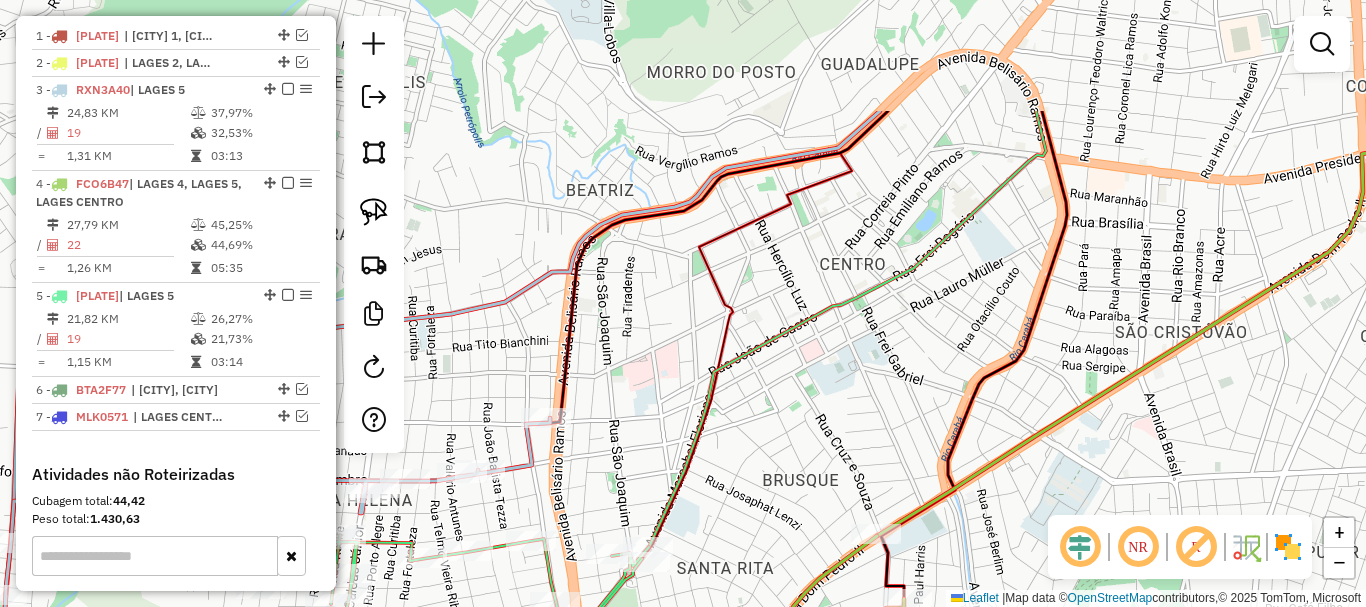 drag, startPoint x: 691, startPoint y: 243, endPoint x: 774, endPoint y: 415, distance: 190.97905 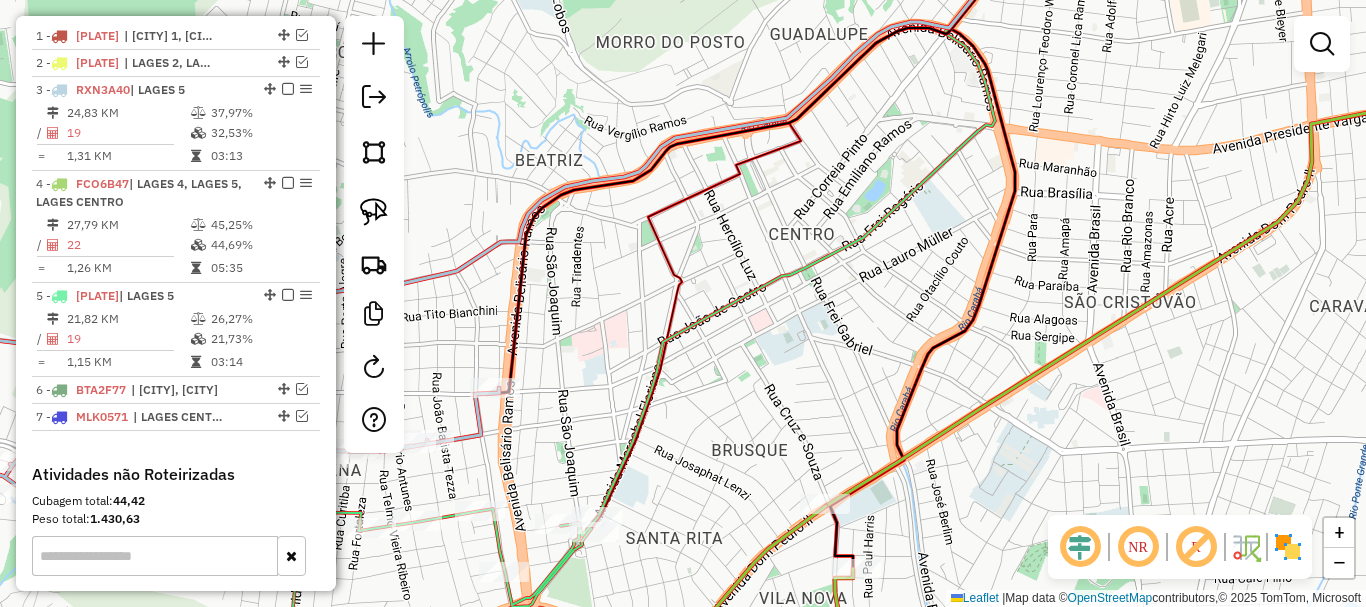 drag, startPoint x: 944, startPoint y: 343, endPoint x: 893, endPoint y: 313, distance: 59.16925 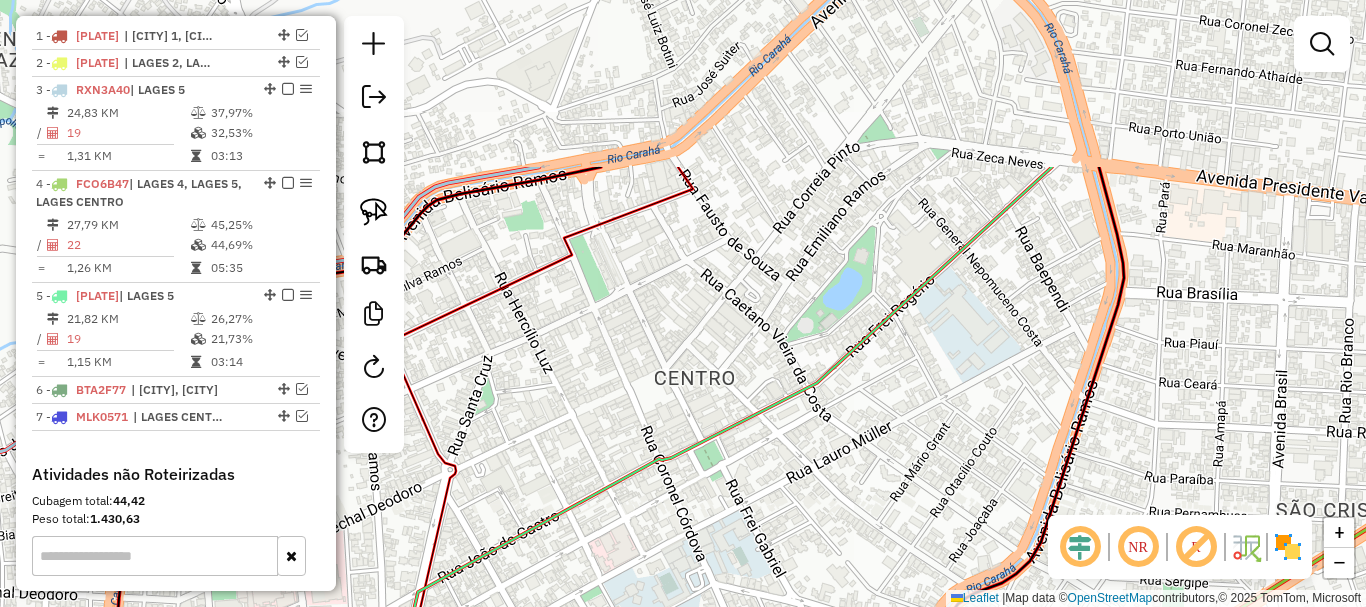 drag, startPoint x: 853, startPoint y: 220, endPoint x: 799, endPoint y: 478, distance: 263.5906 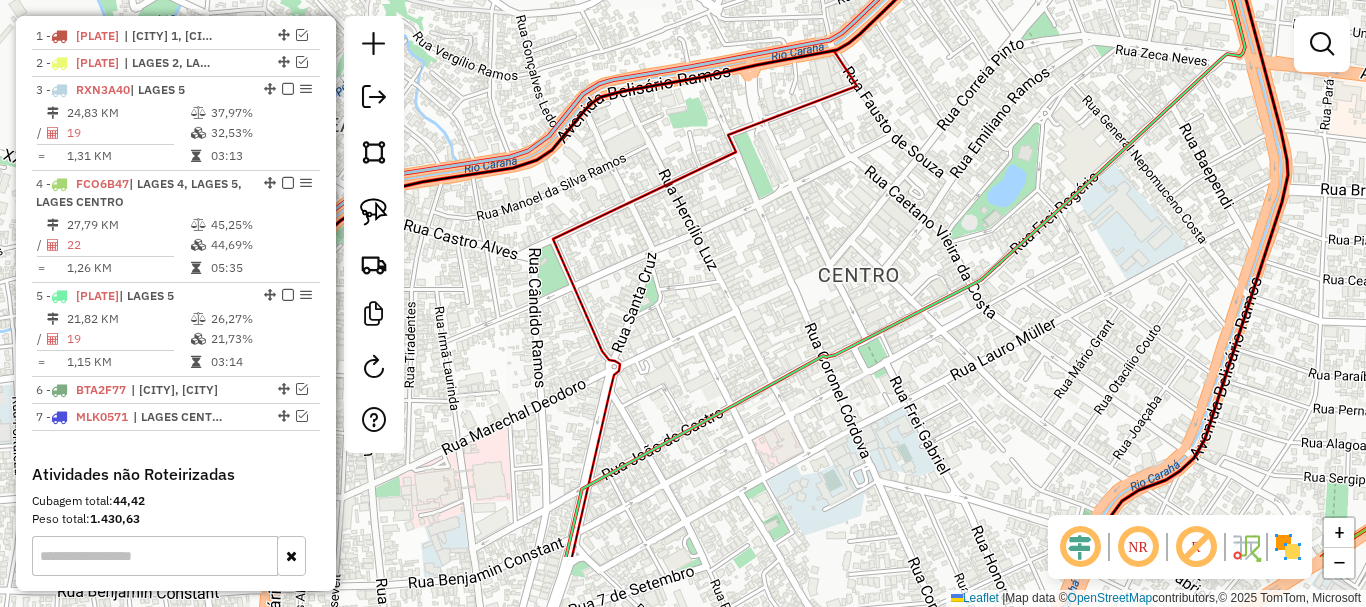 drag, startPoint x: 722, startPoint y: 190, endPoint x: 886, endPoint y: 77, distance: 199.16074 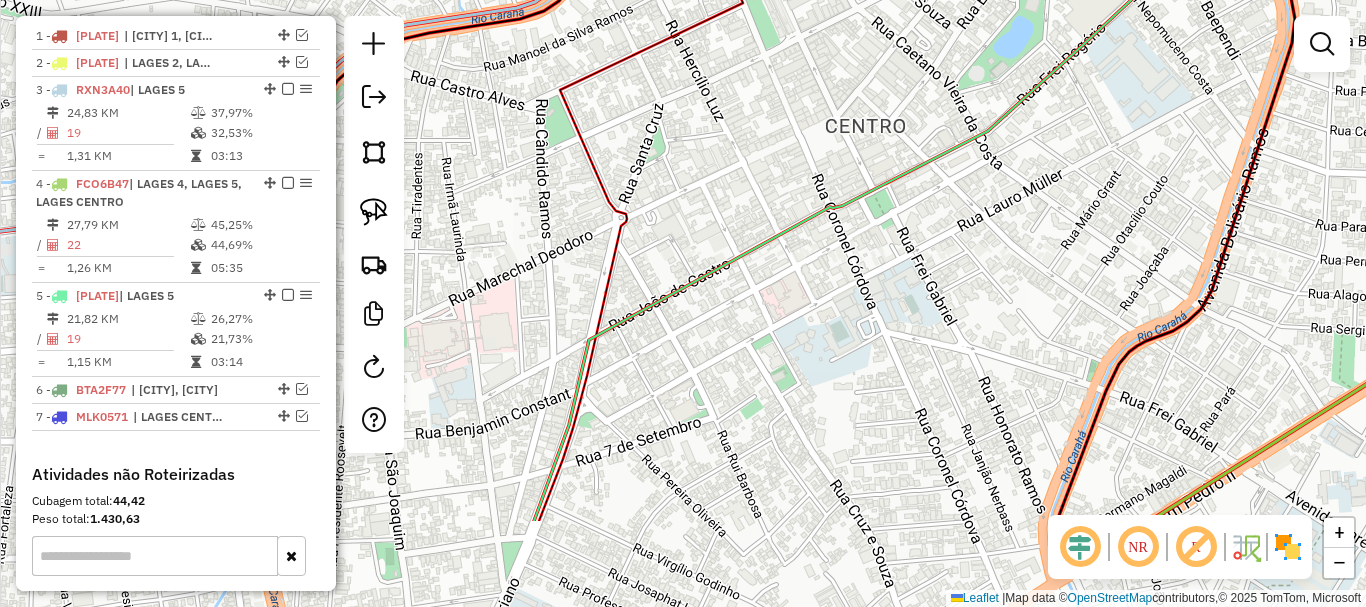 drag, startPoint x: 831, startPoint y: 290, endPoint x: 837, endPoint y: 144, distance: 146.12323 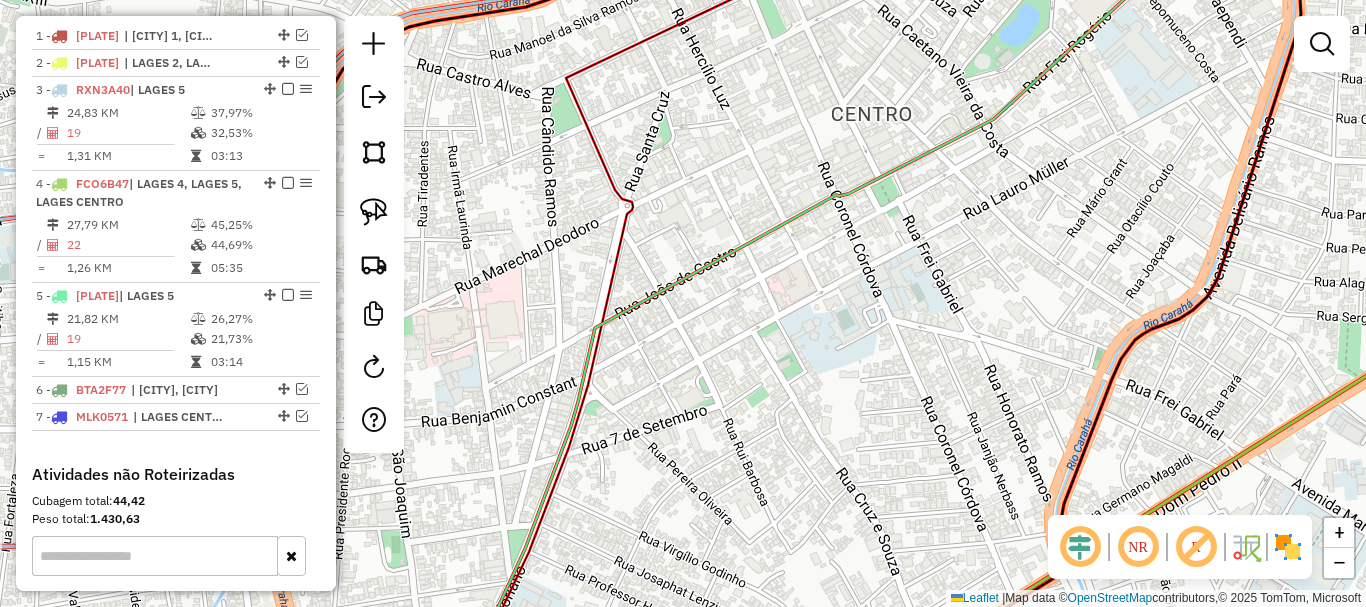 drag, startPoint x: 545, startPoint y: 300, endPoint x: 589, endPoint y: 220, distance: 91.3017 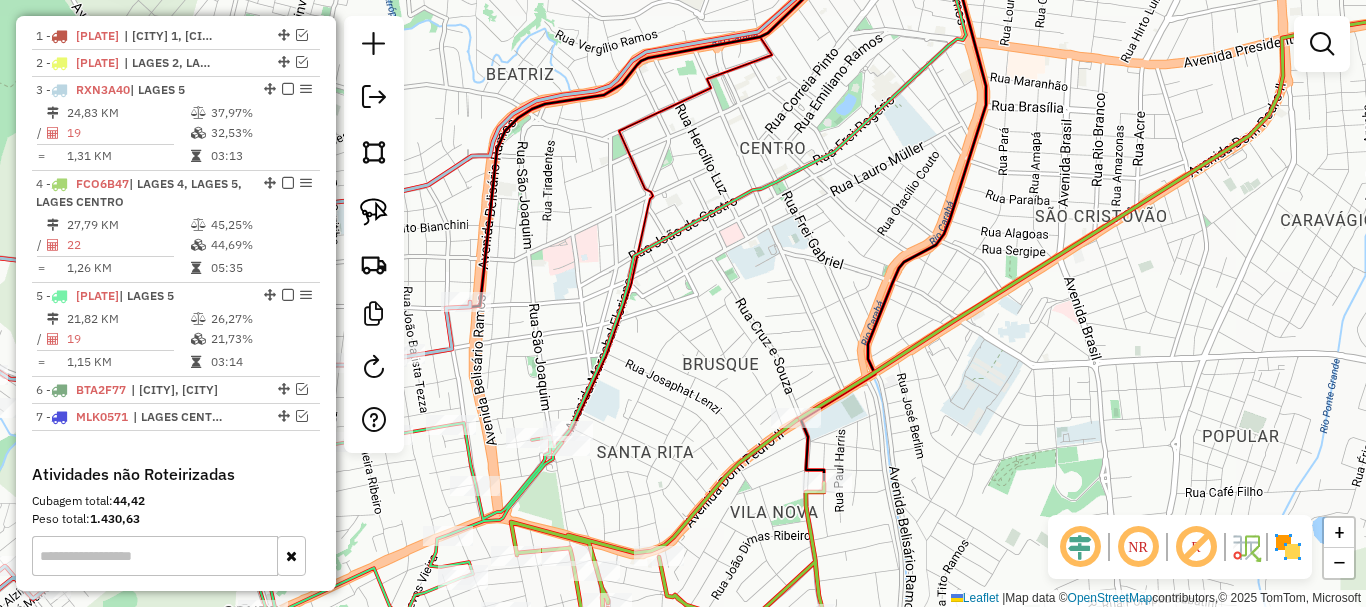 click 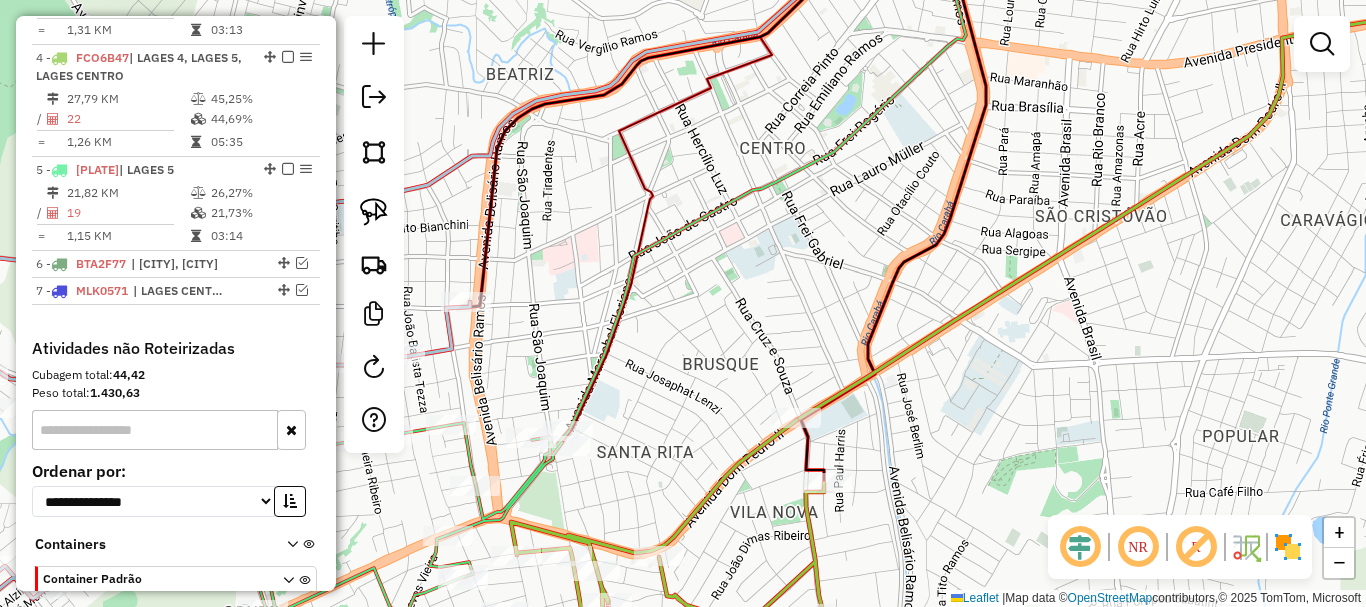 select on "*********" 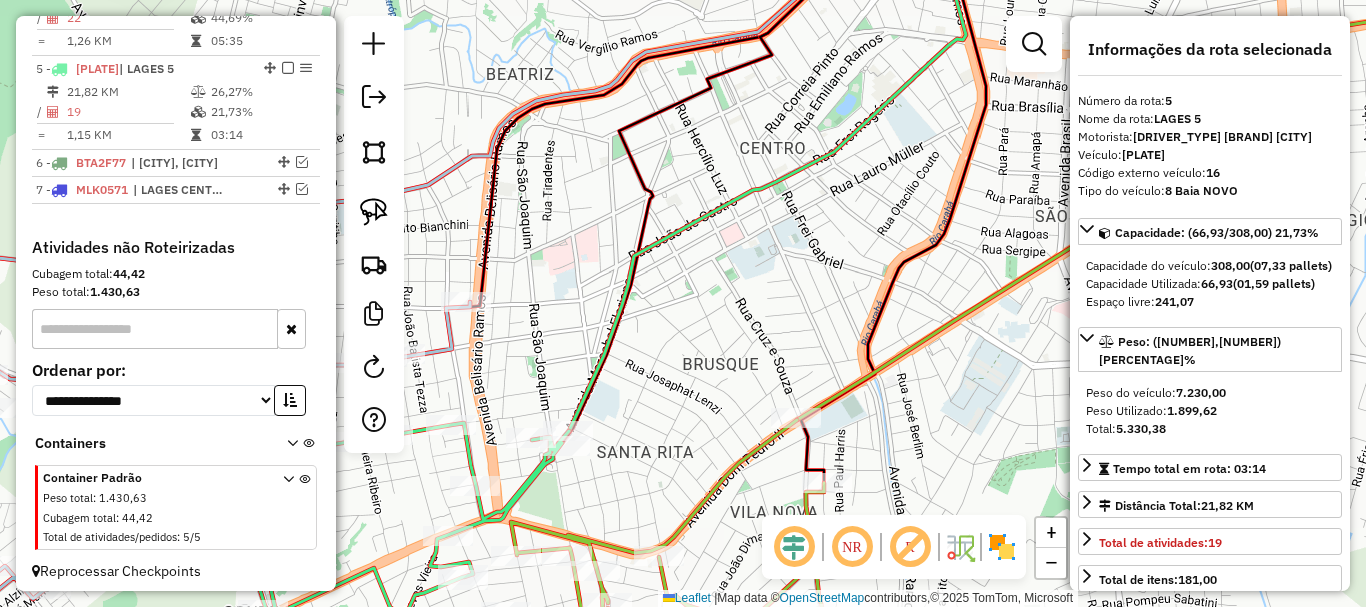 scroll, scrollTop: 1026, scrollLeft: 0, axis: vertical 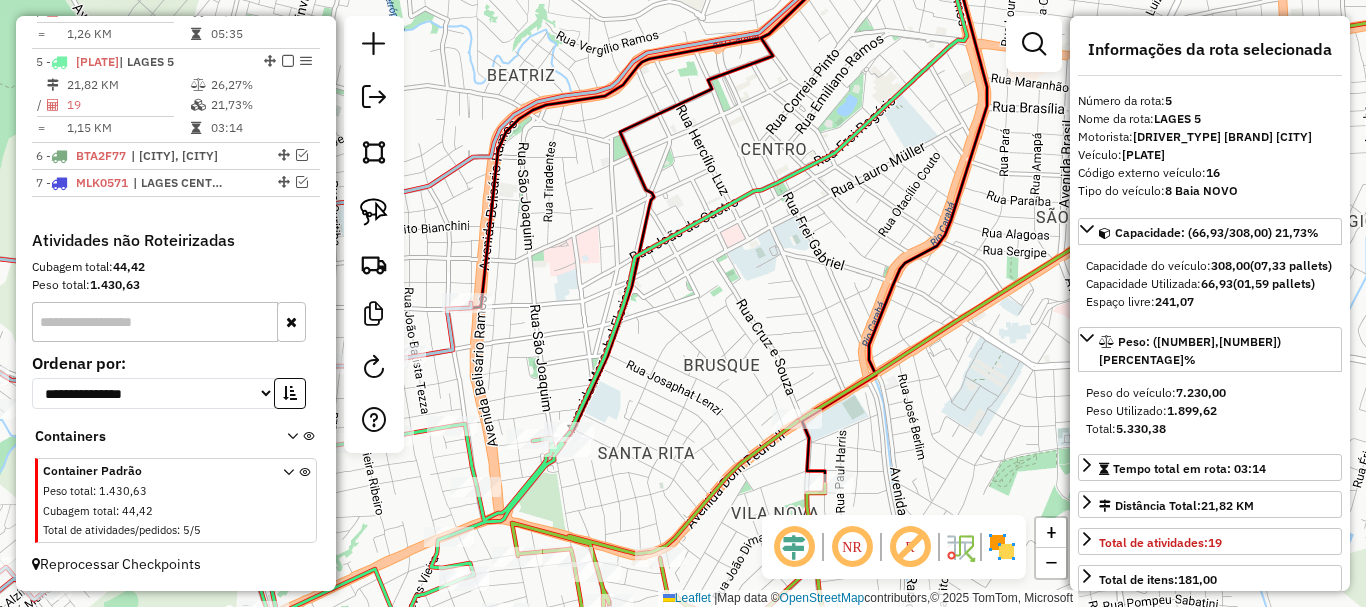 click 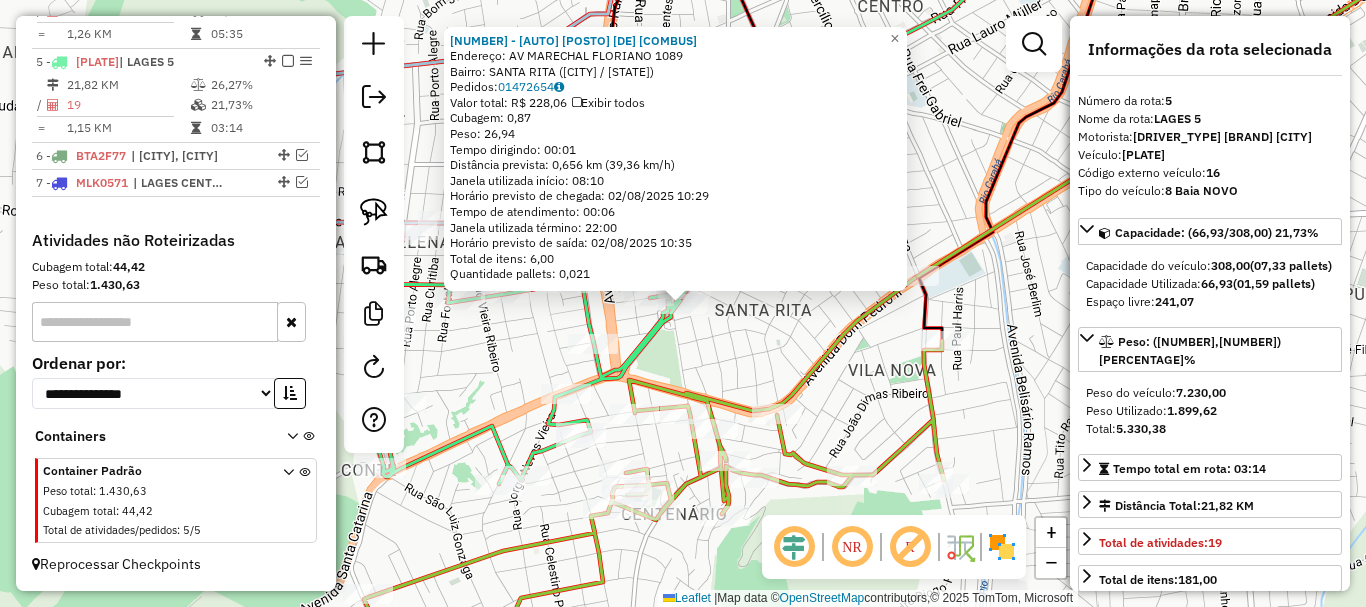click on "Rota 4 - Placa FCO6B47  3089 - [NAME] 11724 - AUTO POSTO DE COMBUS  Endereço: AV  MARECHAL FLORIANO             1089   Bairro: SANTA RITA ([CITY] / [STATE])   Pedidos:  01472654   Valor total: R$ 228,06   Exibir todos   Cubagem: 0,87  Peso: 26,94  Tempo dirigindo: 00:01   Distância prevista: 0,656 km (39,36 km/h)   Janela utilizada início: 08:10   Horário previsto de chegada: 02/08/2025 10:29   Tempo de atendimento: 00:06   Janela utilizada término: 22:00   Horário previsto de saída: 02/08/2025 10:35   Total de itens: 6,00   Quantidade pallets: 0,021  × Janela de atendimento Grade de atendimento Capacidade Transportadoras Veículos Cliente Pedidos  Rotas Selecione os dias de semana para filtrar as janelas de atendimento  Seg   Ter   Qua   Qui   Sex   Sáb   Dom  Informe o período da janela de atendimento: De: Até:  Filtrar exatamente a janela do cliente  Considerar janela de atendimento padrão  Selecione os dias de semana para filtrar as grades de atendimento  Seg   Ter   Qua   Qui   Sex  +" 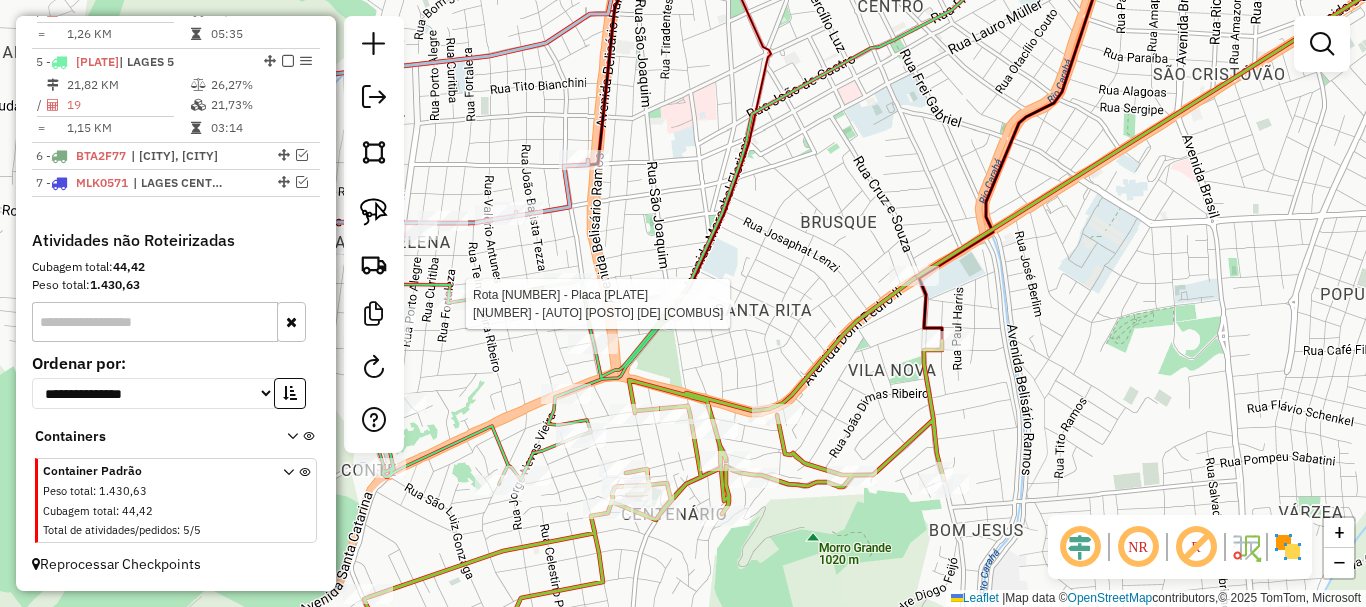 select on "*********" 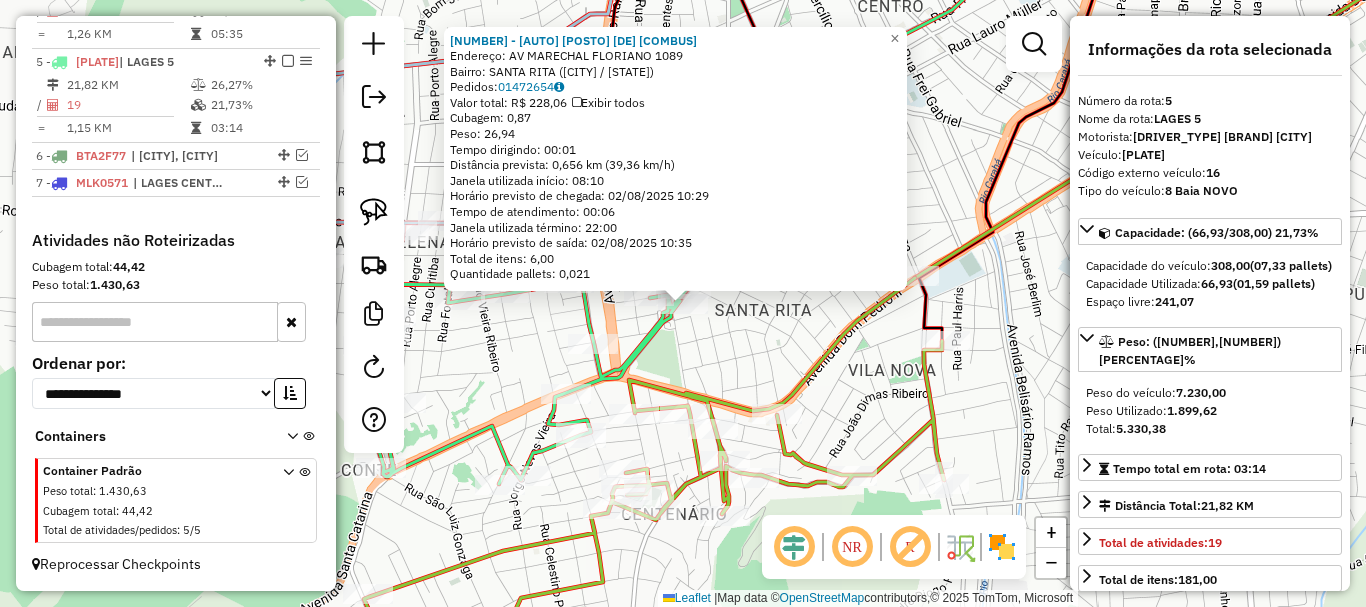 click on "11724 - [LAST] [LAST] [LAST]  Endereço: AV  MARECHAL FLORIANO             1089   Bairro: SANTA RITA ([CITY] / [STATE])   Pedidos:  01472654   Valor total: R$ 228,06   Exibir todos   Cubagem: 0,87  Peso: 26,94  Tempo dirigindo: 00:01   Distância prevista: 0,656 km (39,36 km/h)   Janela utilizada início: 08:10   Horário previsto de chegada: 02/08/2025 10:29   Tempo de atendimento: 00:06   Janela utilizada término: 22:00   Horário previsto de saída: 02/08/2025 10:35   Total de itens: 6,00   Quantidade pallets: 0,021  × Janela de atendimento Grade de atendimento Capacidade Transportadoras Veículos Cliente Pedidos  Rotas Selecione os dias de semana para filtrar as janelas de atendimento  Seg   Ter   Qua   Qui   Sex   Sáb   Dom  Informe o período da janela de atendimento: De: Até:  Filtrar exatamente a janela do cliente  Considerar janela de atendimento padrão  Selecione os dias de semana para filtrar as grades de atendimento  Seg   Ter   Qua   Qui   Sex   Sáb   Dom   Peso mínimo:   Peso máximo:   De:  +" 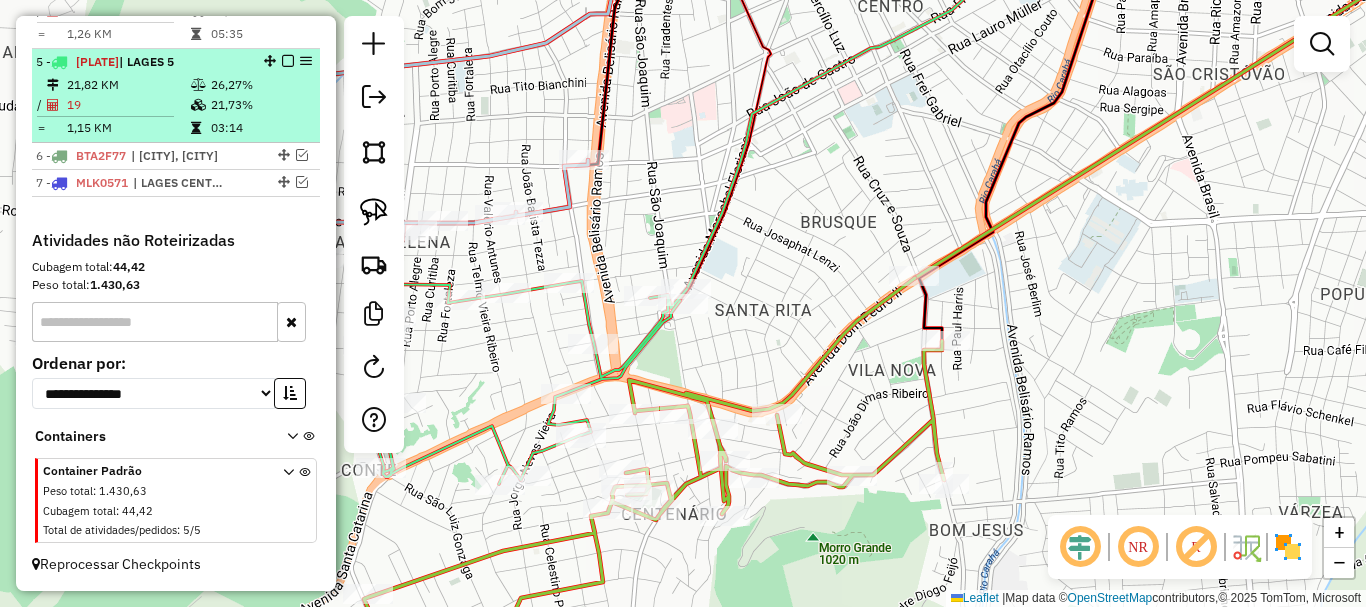 click on "21,82 KM" at bounding box center [128, 85] 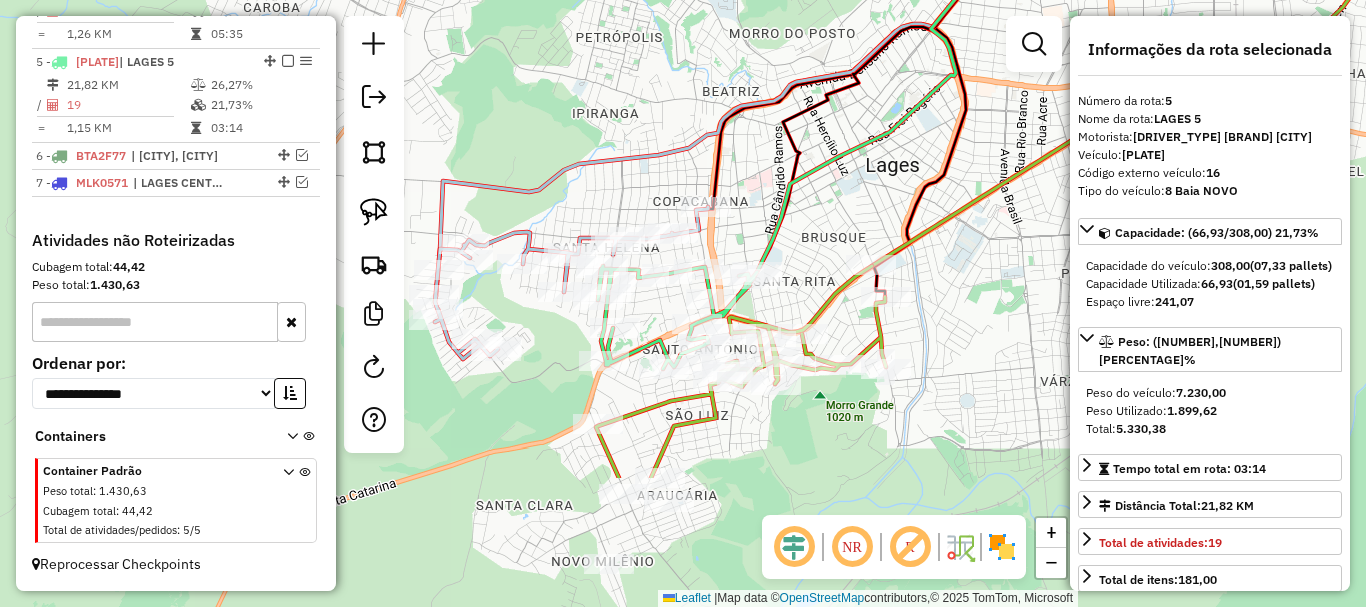 drag, startPoint x: 901, startPoint y: 436, endPoint x: 1187, endPoint y: 252, distance: 340.07648 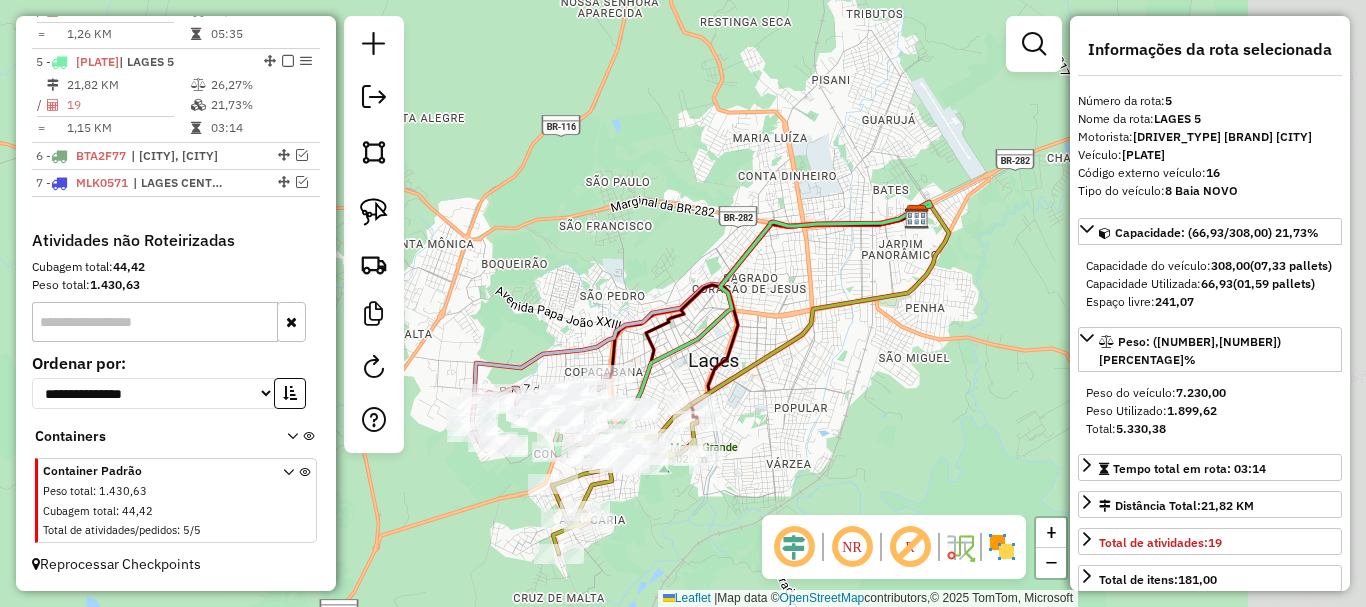 drag, startPoint x: 968, startPoint y: 183, endPoint x: 761, endPoint y: 347, distance: 264.09277 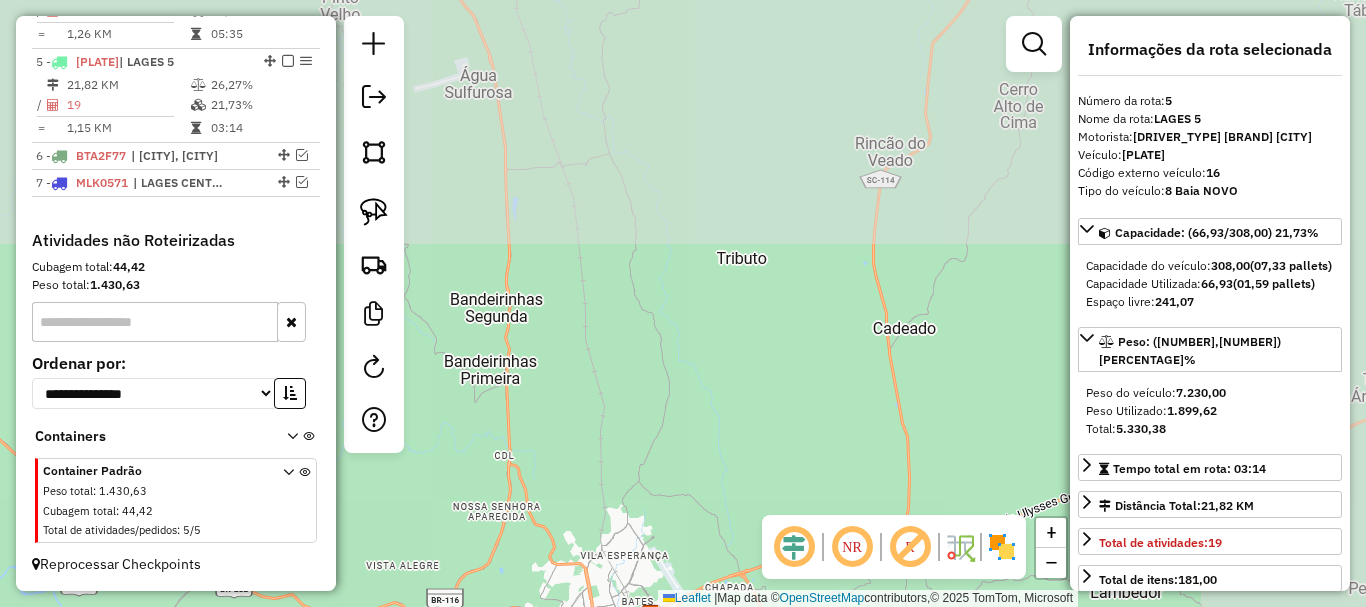 drag, startPoint x: 897, startPoint y: 114, endPoint x: 694, endPoint y: 455, distance: 396.8501 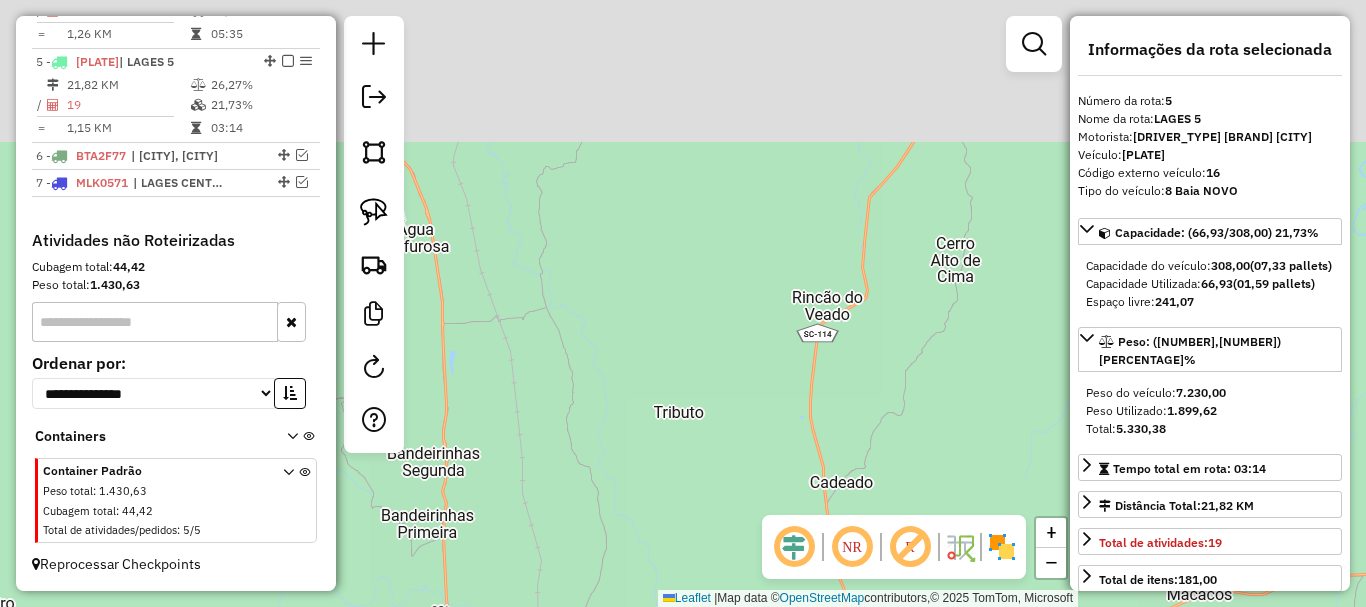 drag, startPoint x: 752, startPoint y: 259, endPoint x: 651, endPoint y: 528, distance: 287.33603 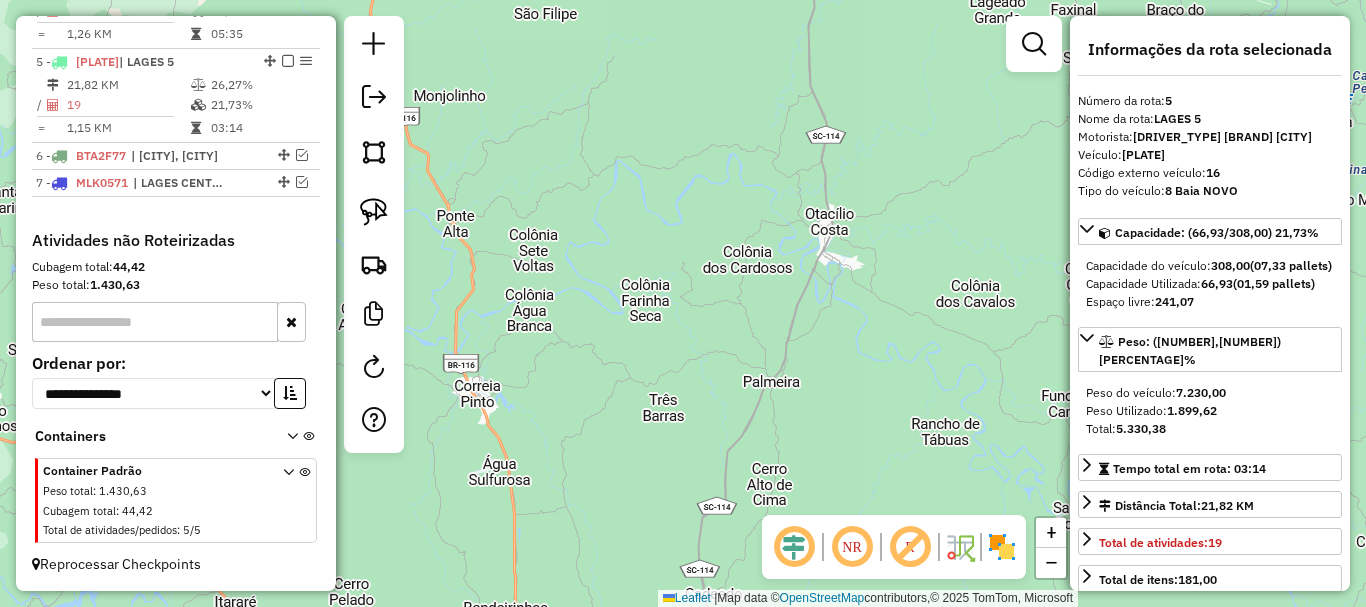 drag, startPoint x: 850, startPoint y: 238, endPoint x: 788, endPoint y: 495, distance: 264.37283 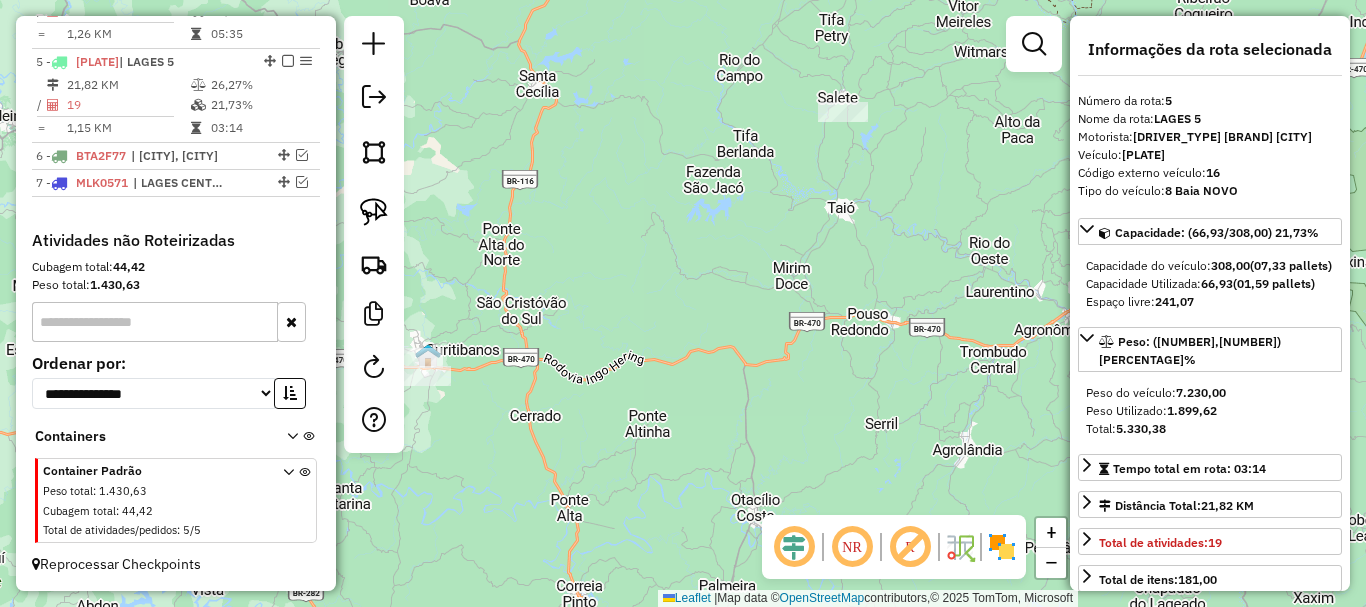 drag, startPoint x: 899, startPoint y: 154, endPoint x: 836, endPoint y: 307, distance: 165.46298 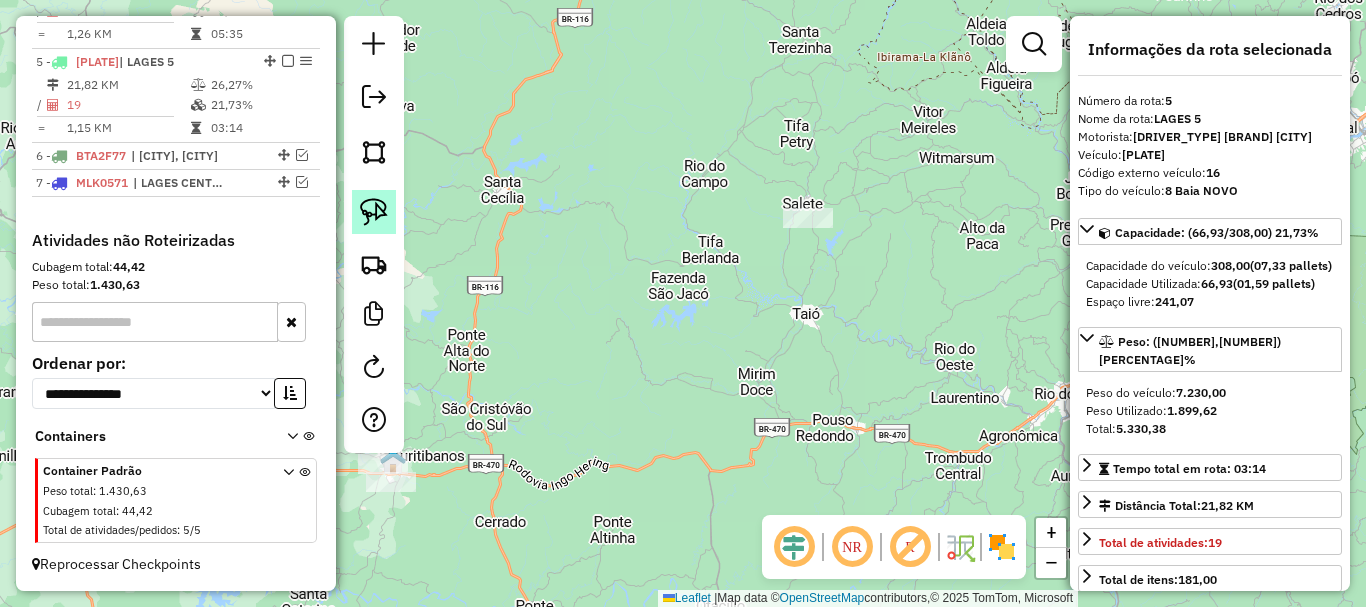 click 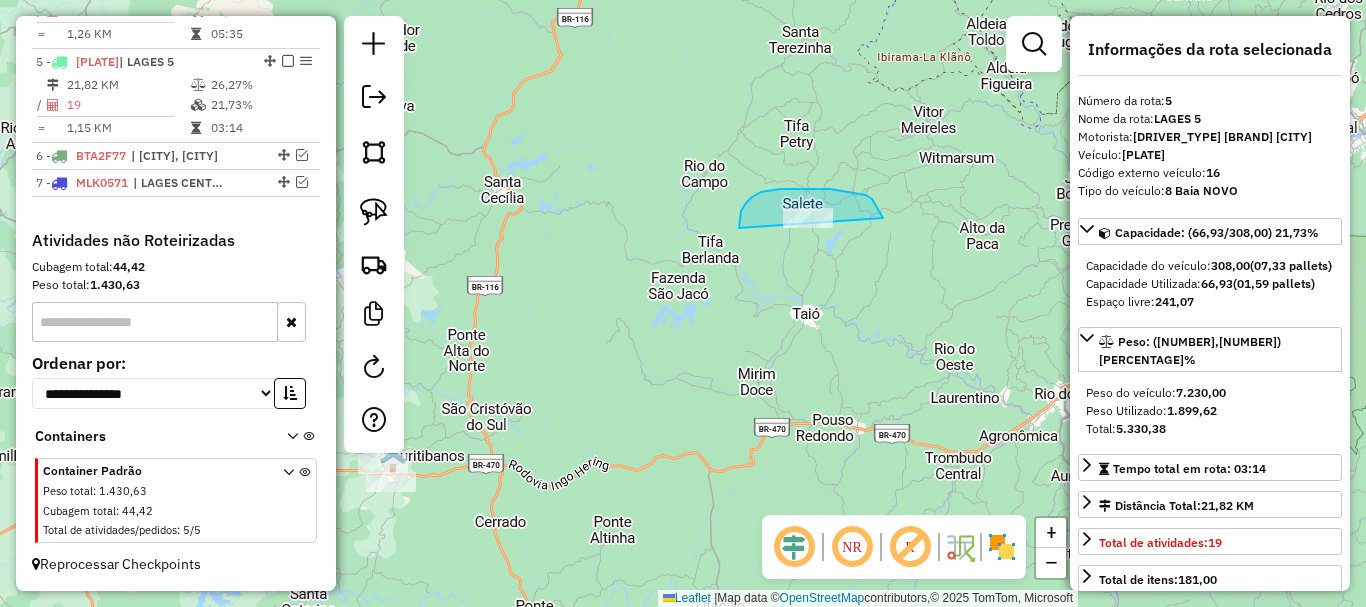 drag, startPoint x: 761, startPoint y: 192, endPoint x: 874, endPoint y: 259, distance: 131.3697 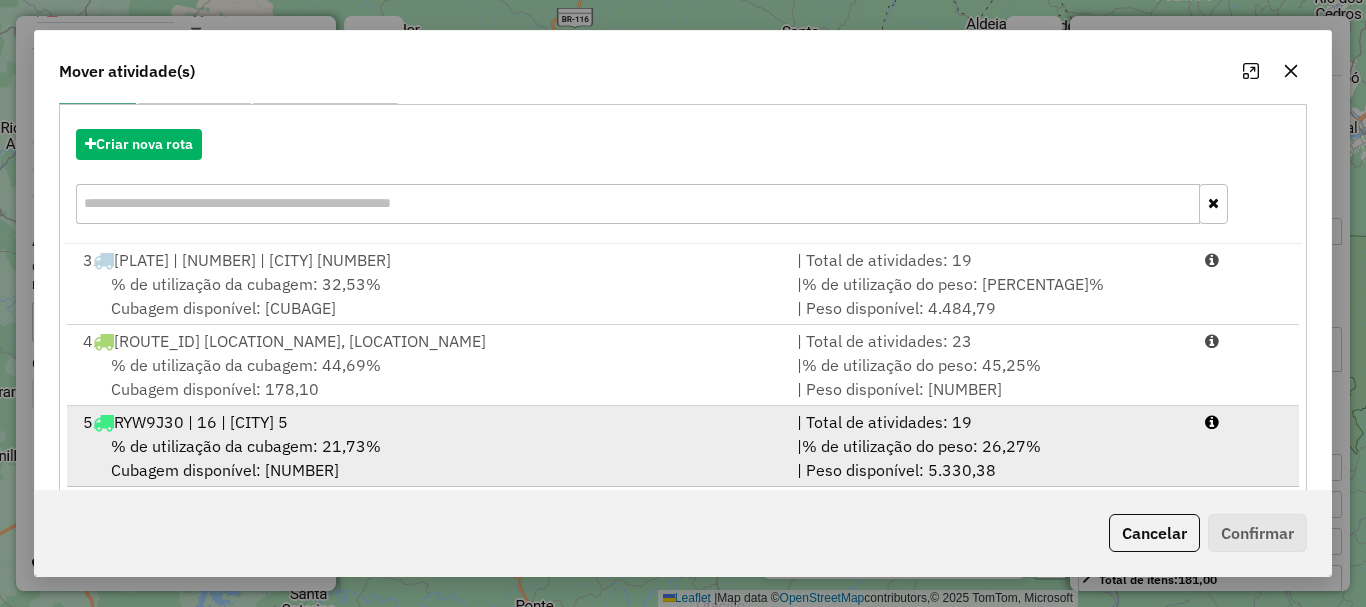 scroll, scrollTop: 240, scrollLeft: 0, axis: vertical 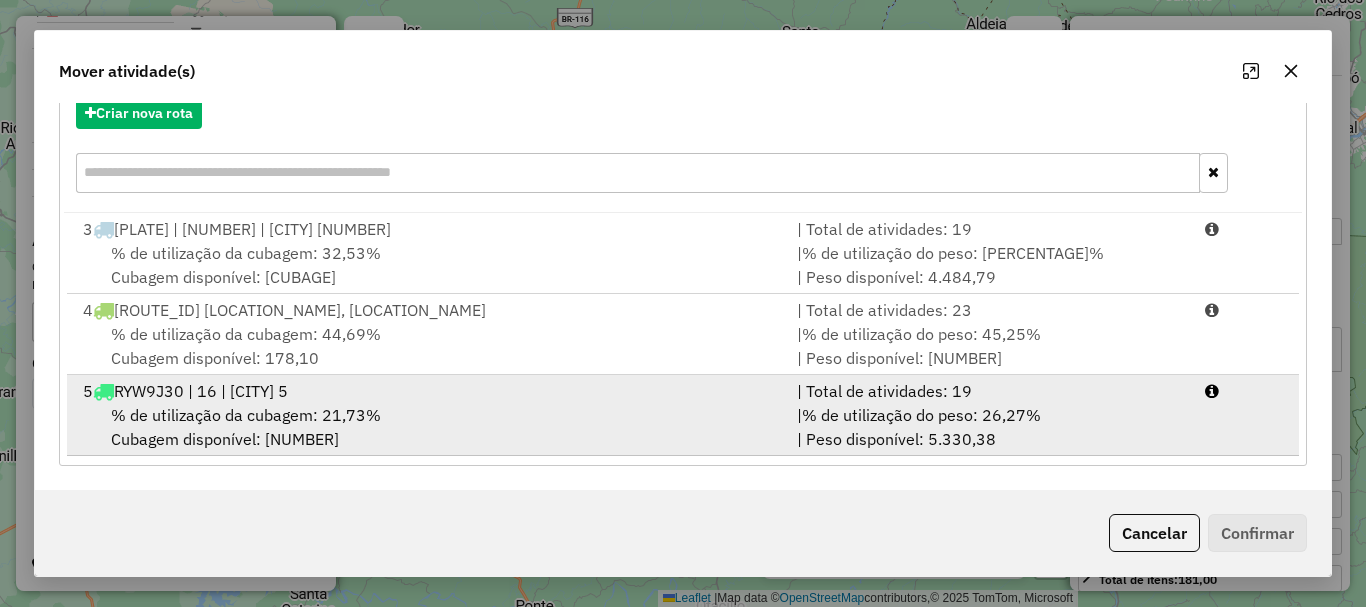 click on "% de utilização da cubagem: 21,73%  Cubagem disponível: 241,07" at bounding box center [428, 427] 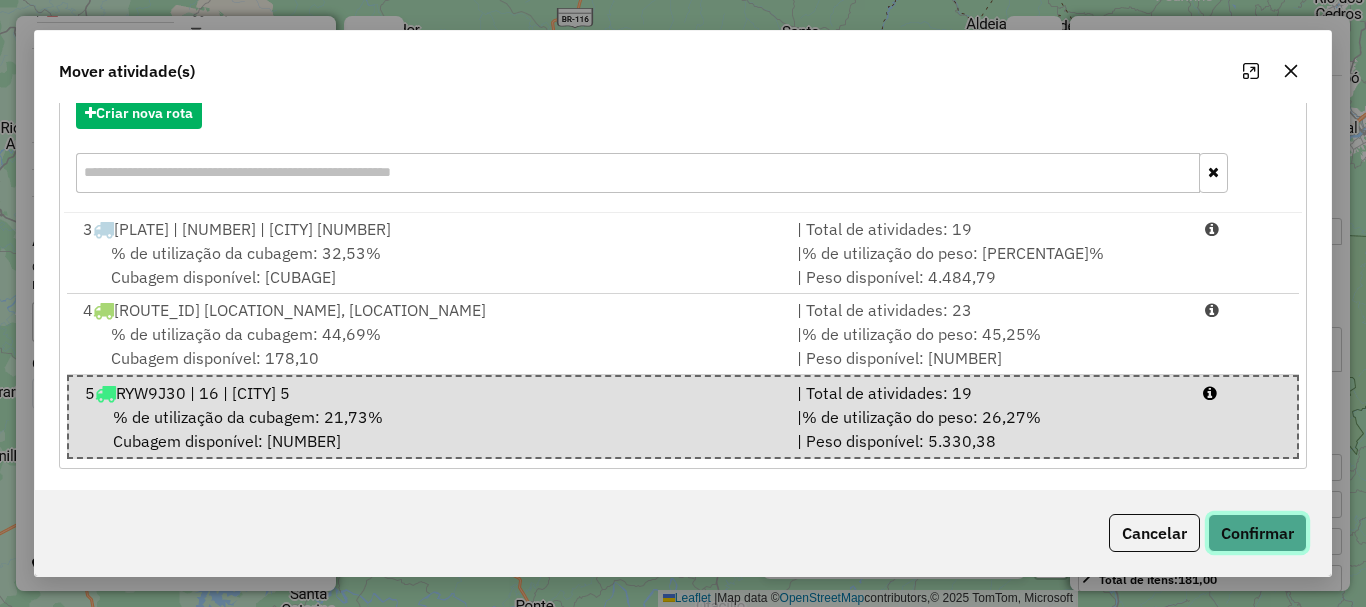 click on "Confirmar" 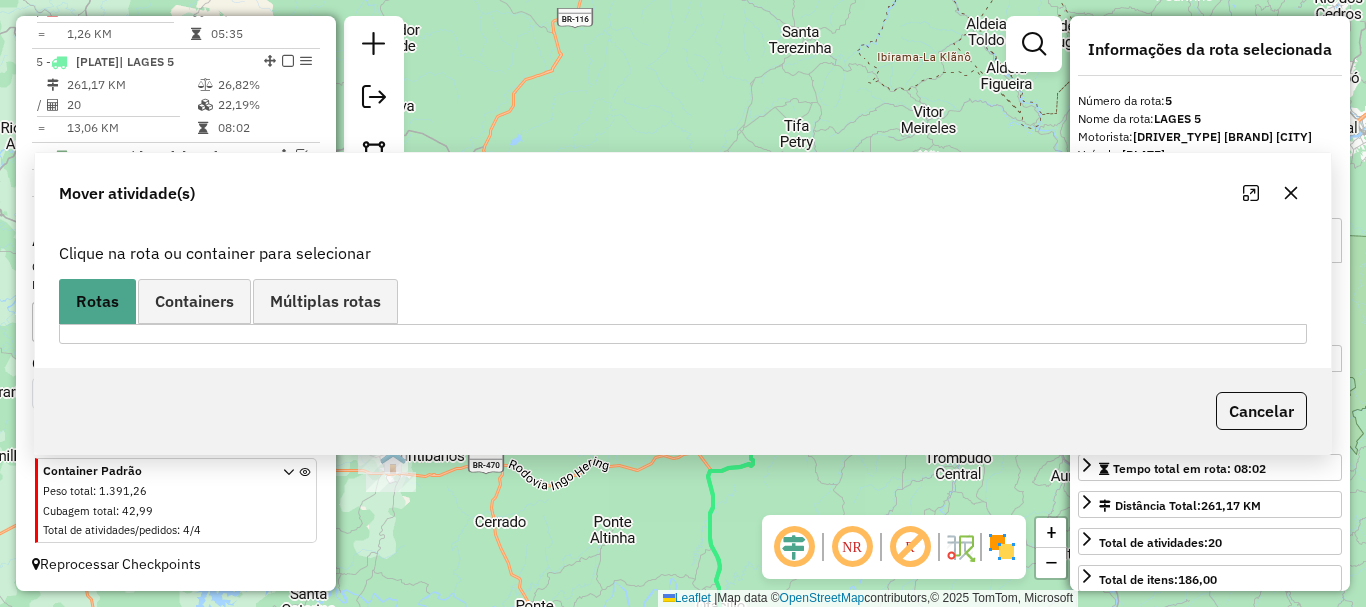scroll, scrollTop: 0, scrollLeft: 0, axis: both 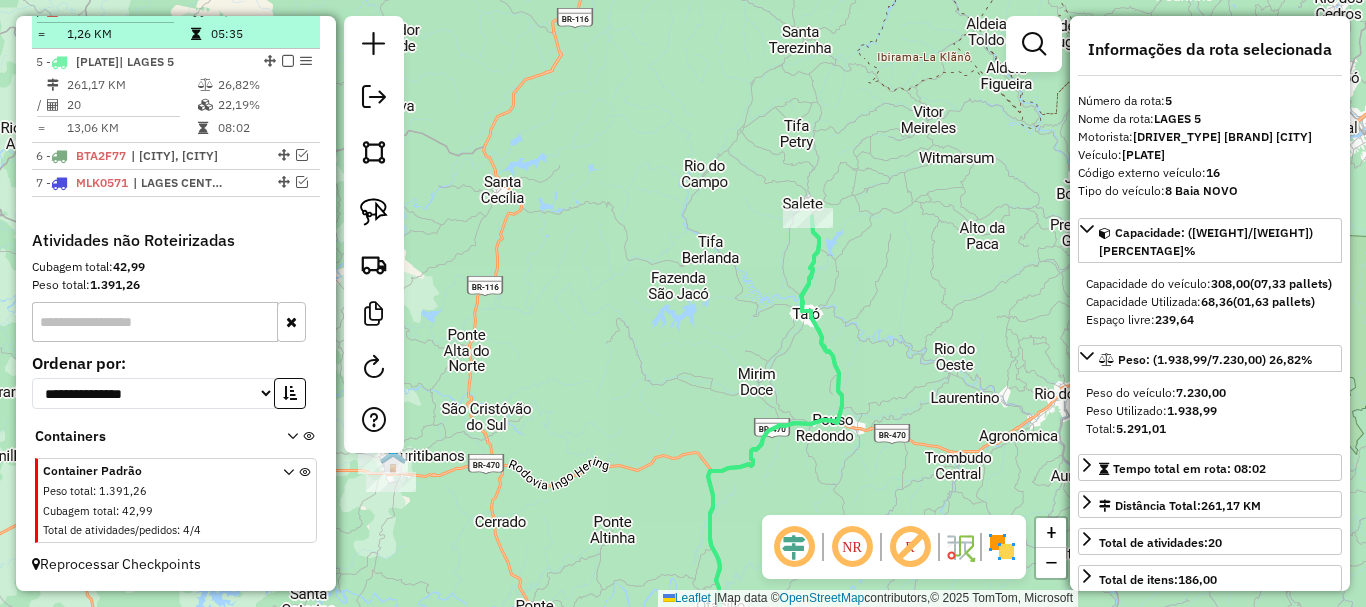 click at bounding box center (288, 61) 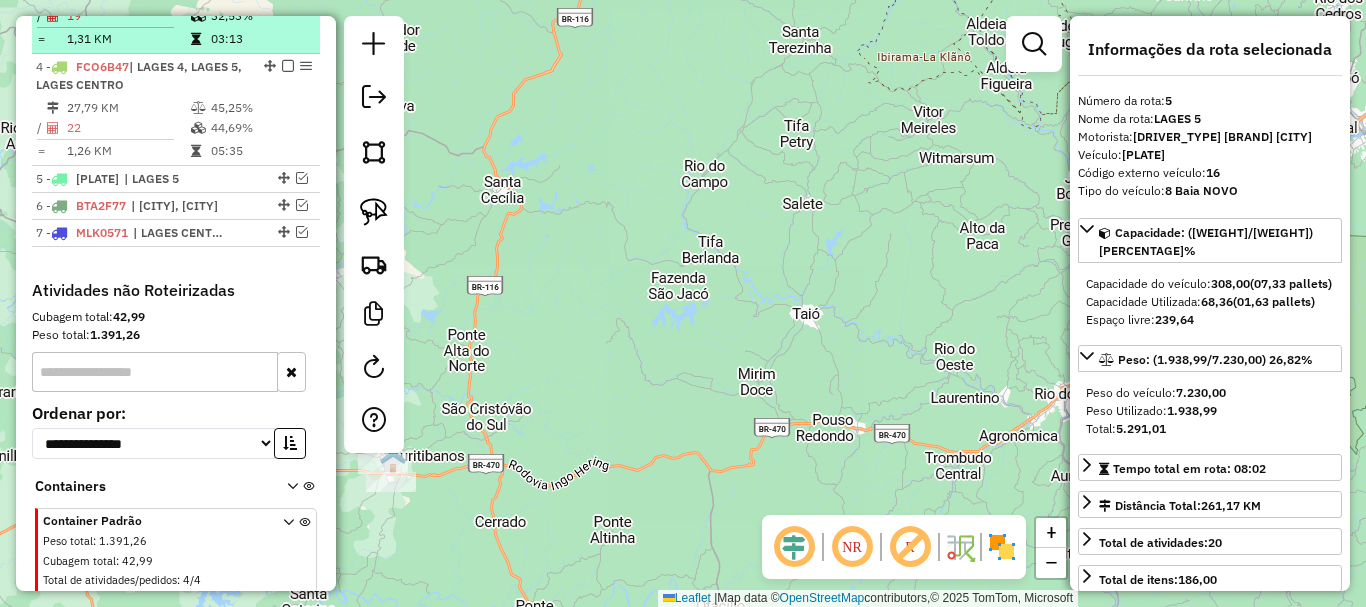 scroll, scrollTop: 859, scrollLeft: 0, axis: vertical 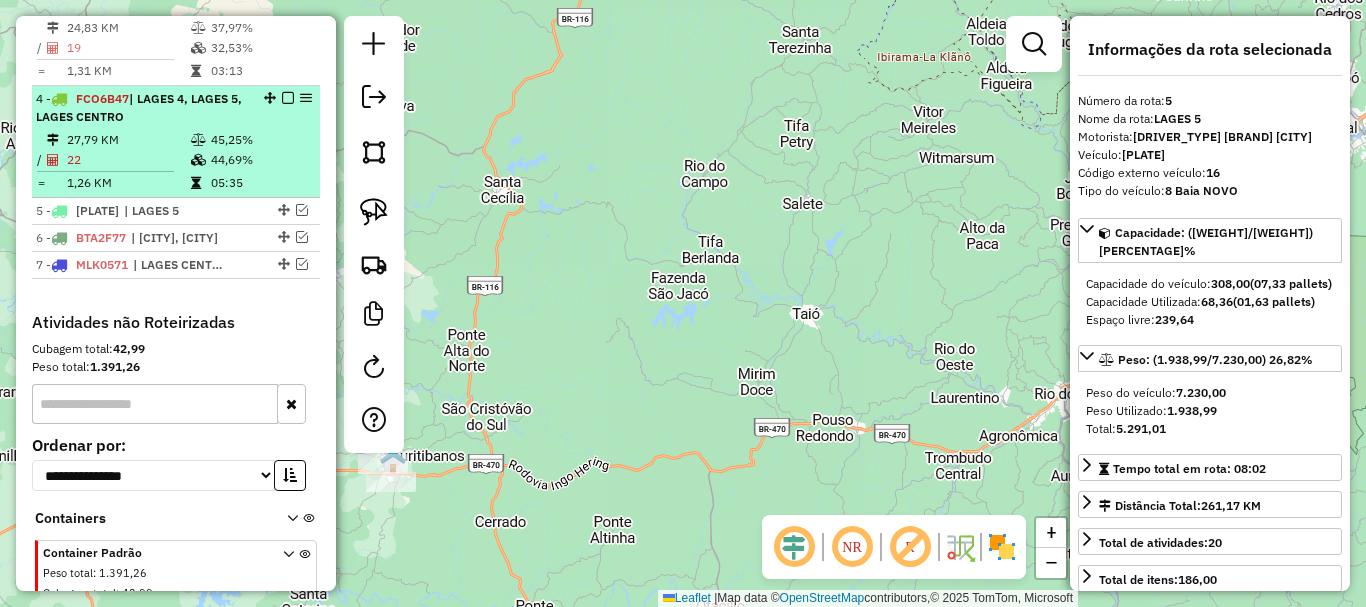click at bounding box center [288, 98] 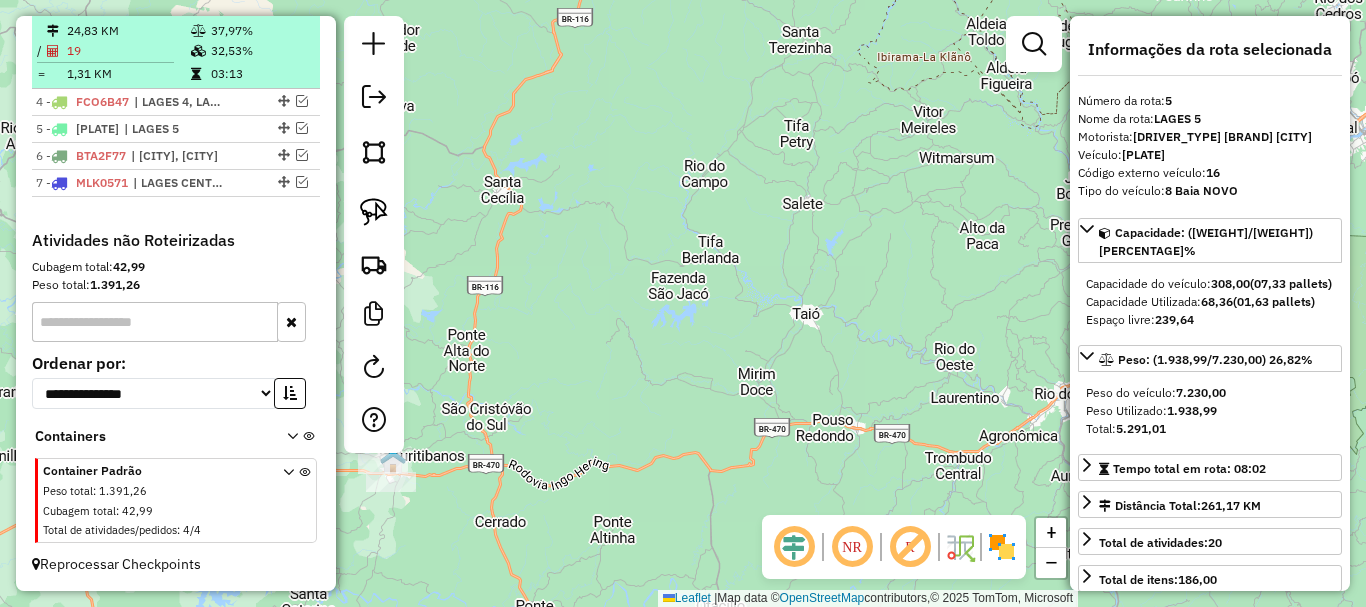 click at bounding box center [288, 7] 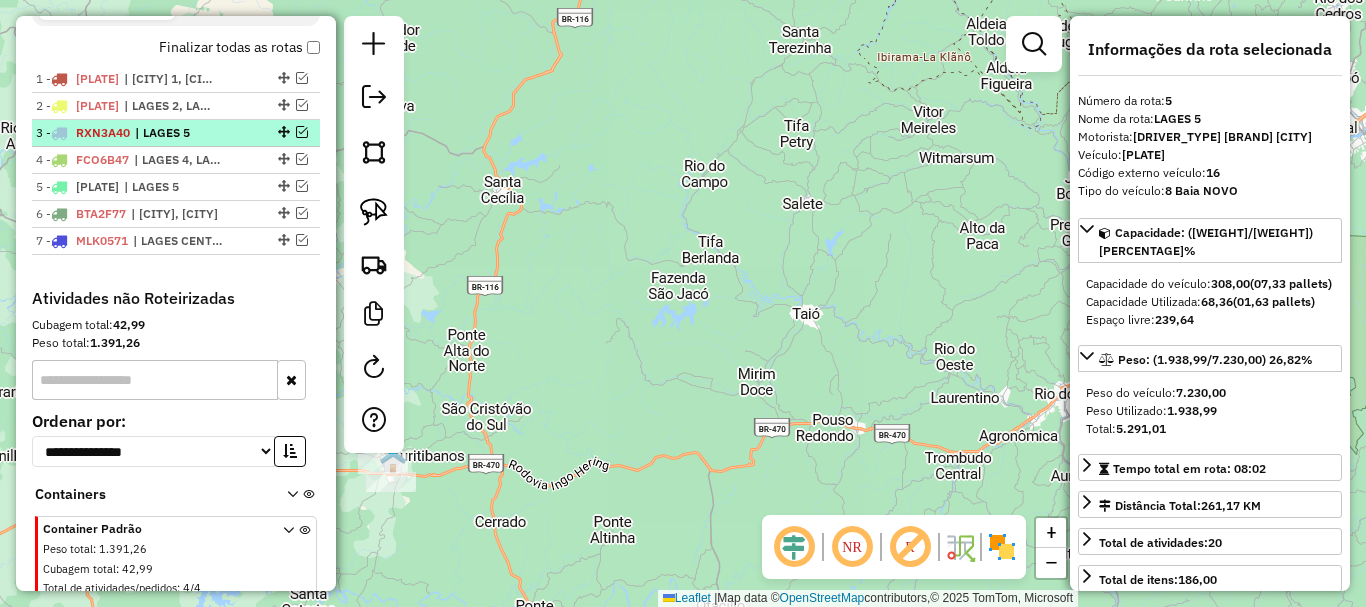 scroll, scrollTop: 507, scrollLeft: 0, axis: vertical 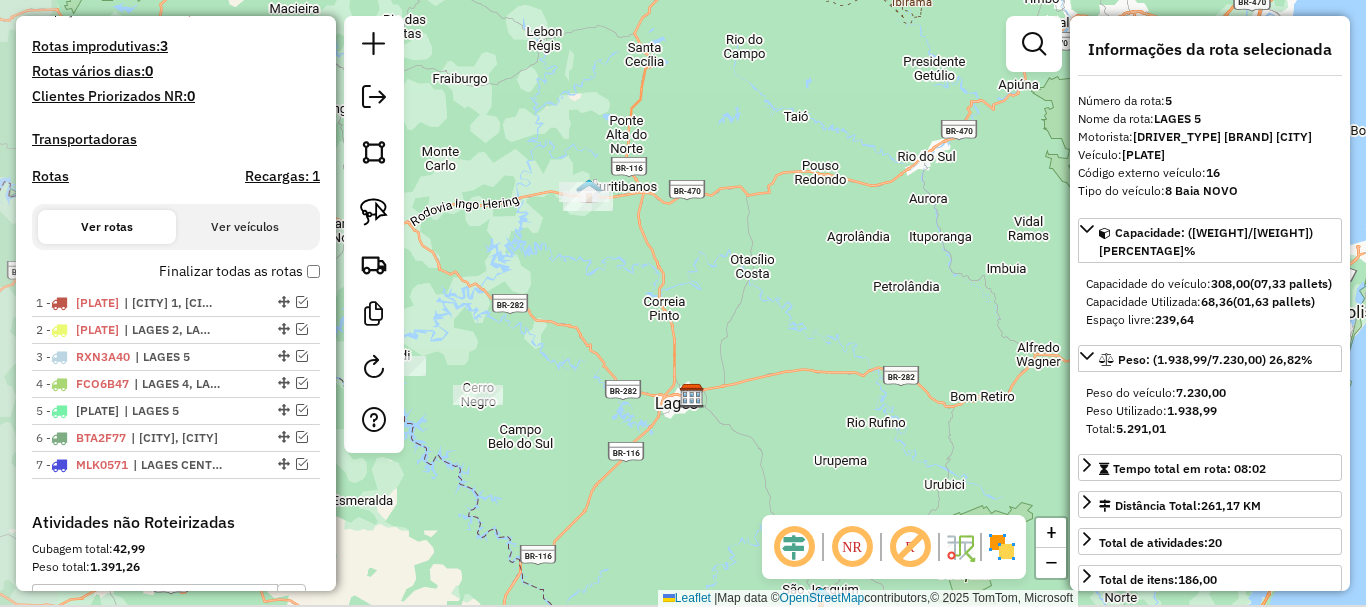 drag, startPoint x: 625, startPoint y: 412, endPoint x: 764, endPoint y: 258, distance: 207.45361 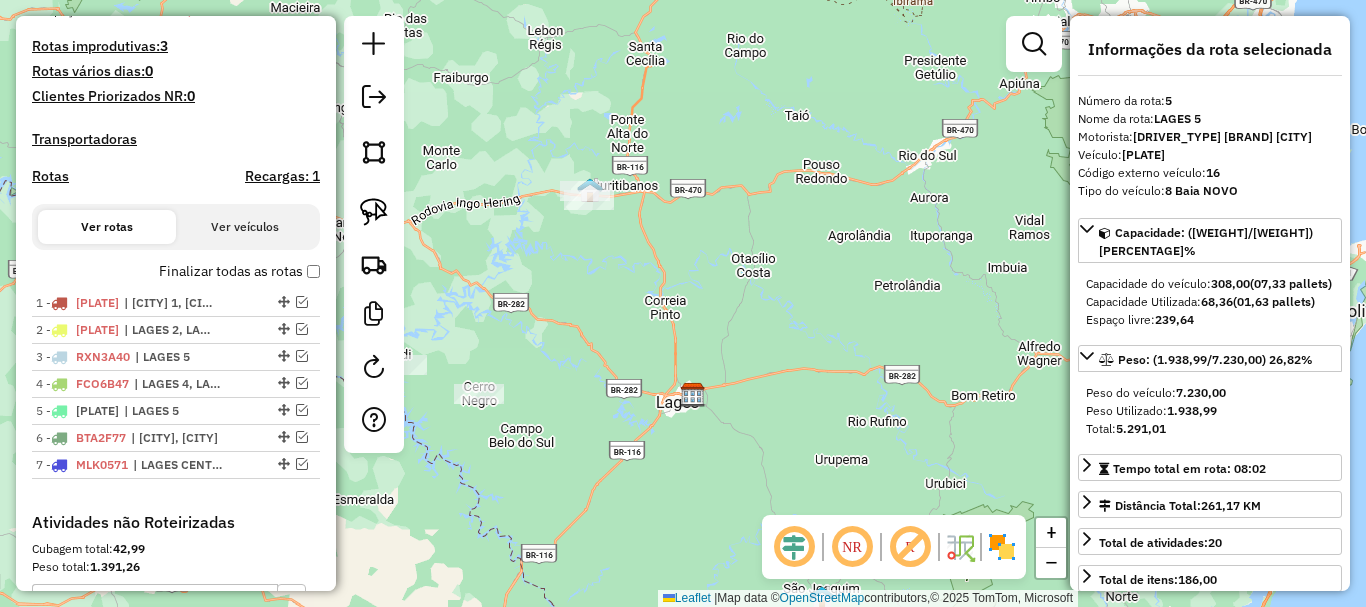 drag, startPoint x: 637, startPoint y: 321, endPoint x: 643, endPoint y: 312, distance: 10.816654 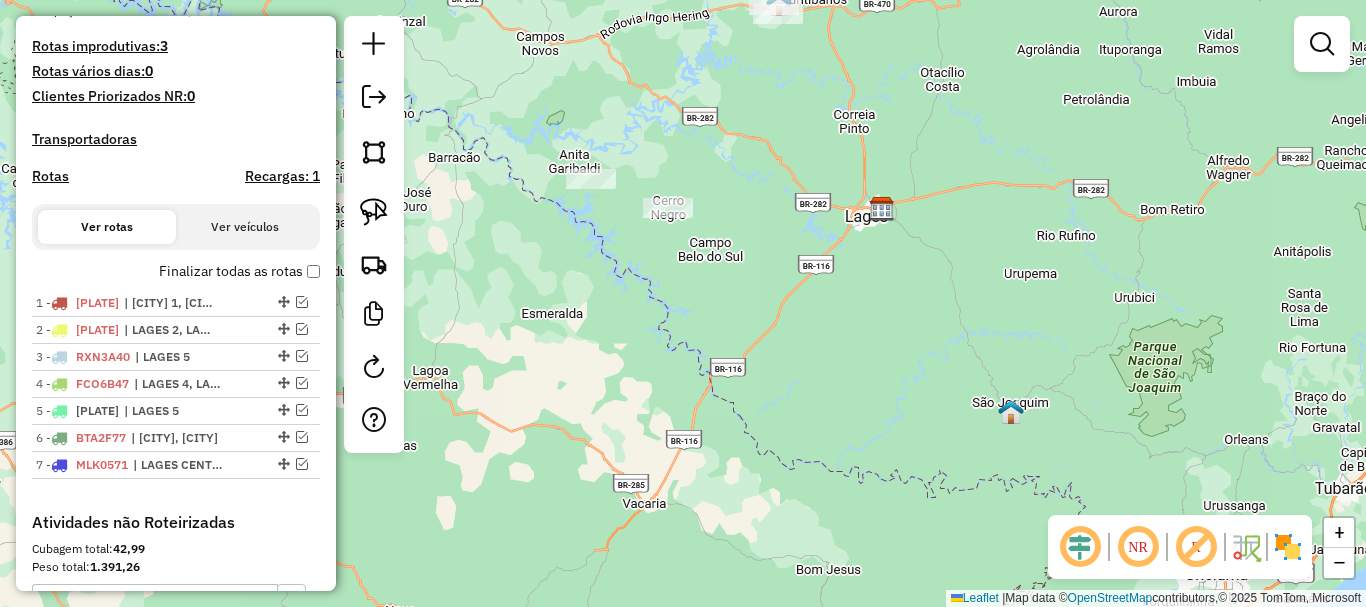 drag, startPoint x: 677, startPoint y: 275, endPoint x: 849, endPoint y: 113, distance: 236.2795 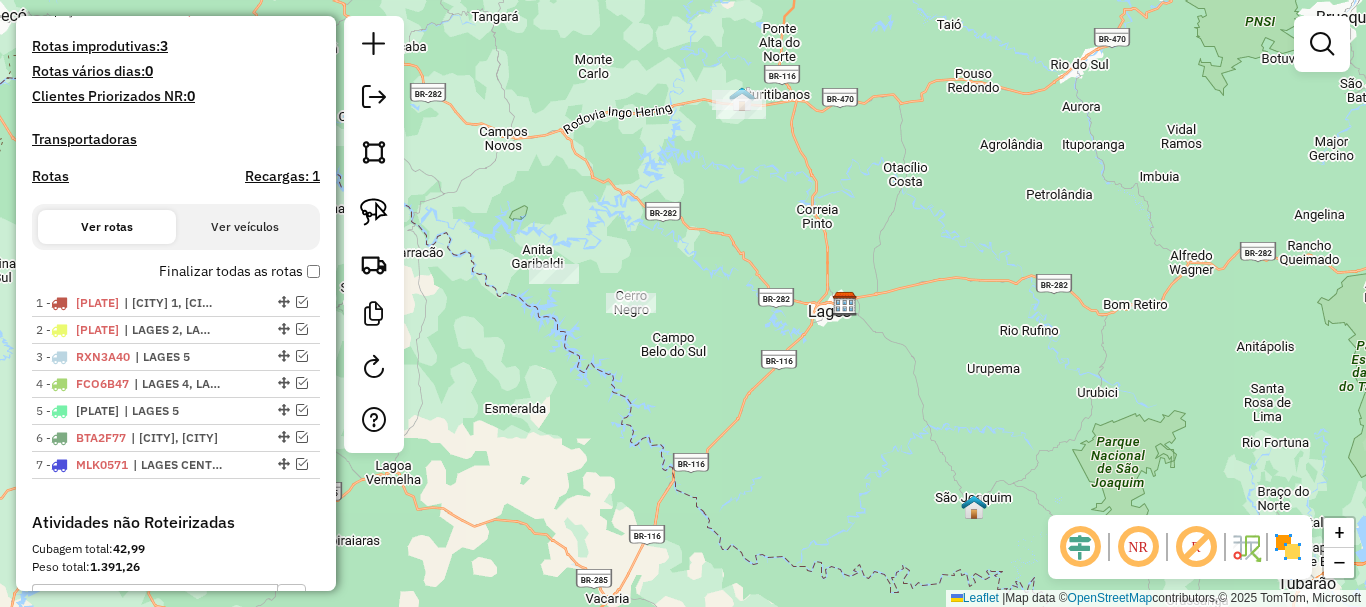 drag, startPoint x: 893, startPoint y: 120, endPoint x: 849, endPoint y: 229, distance: 117.54574 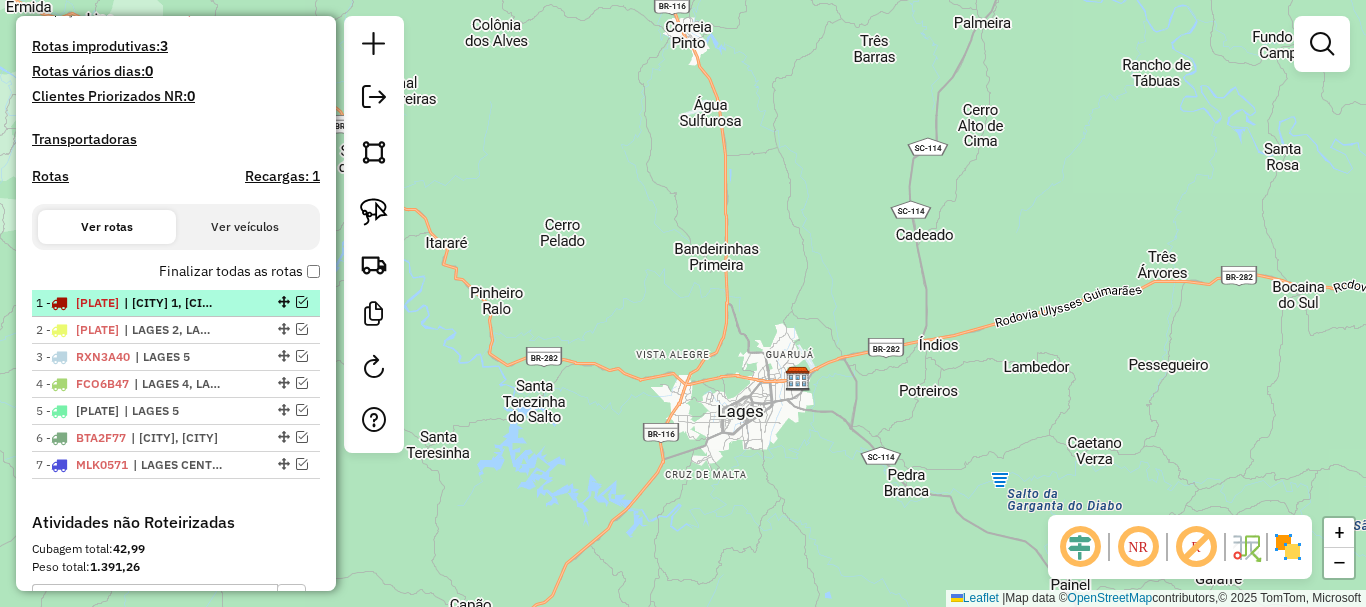 click on "[PLATE] | [NUMBER] | [CITY], [CITY], [CITY]" at bounding box center (142, 303) 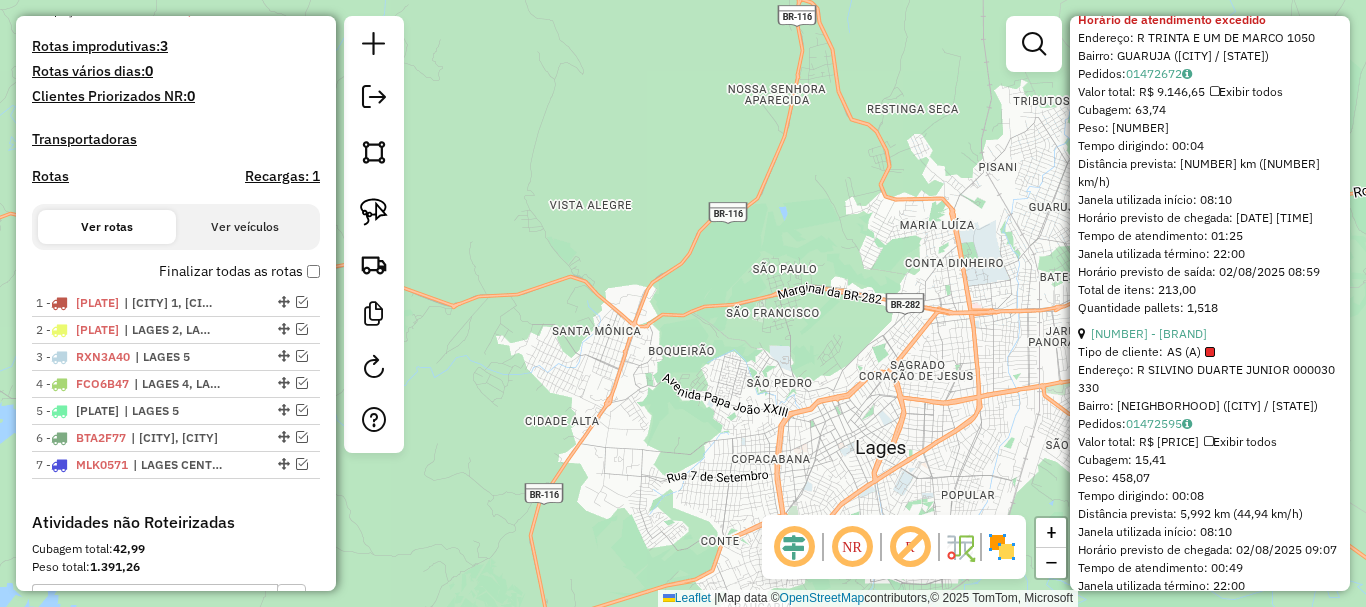 scroll, scrollTop: 900, scrollLeft: 0, axis: vertical 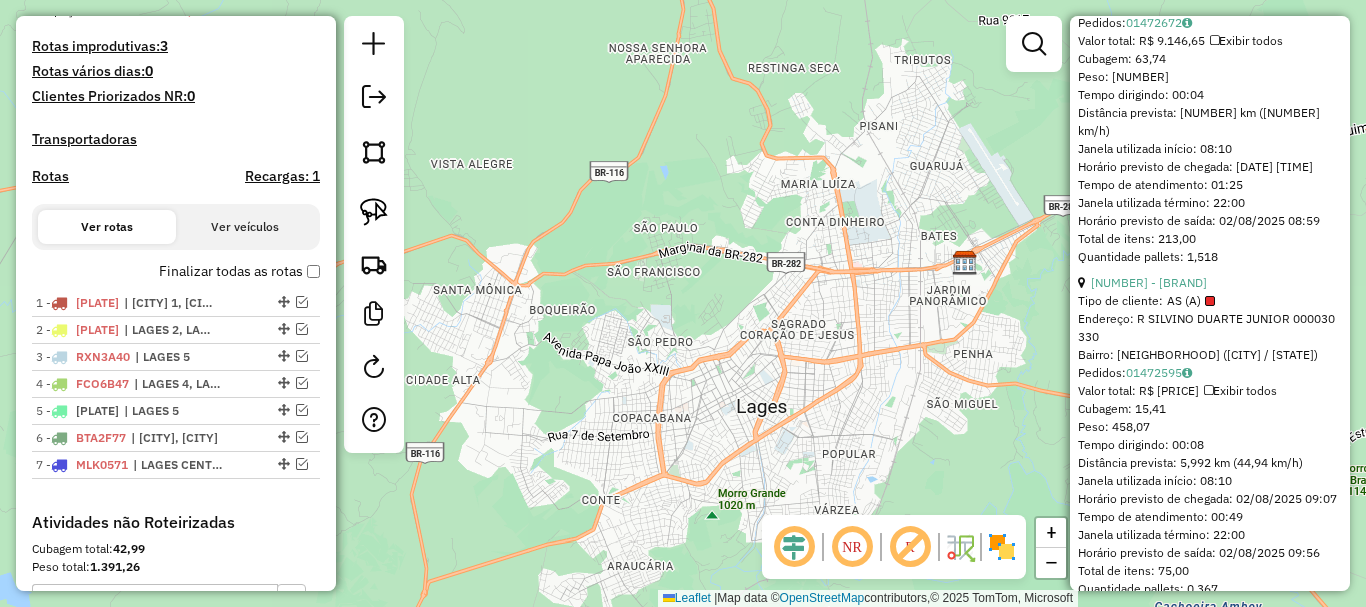 drag, startPoint x: 882, startPoint y: 295, endPoint x: 847, endPoint y: 274, distance: 40.81666 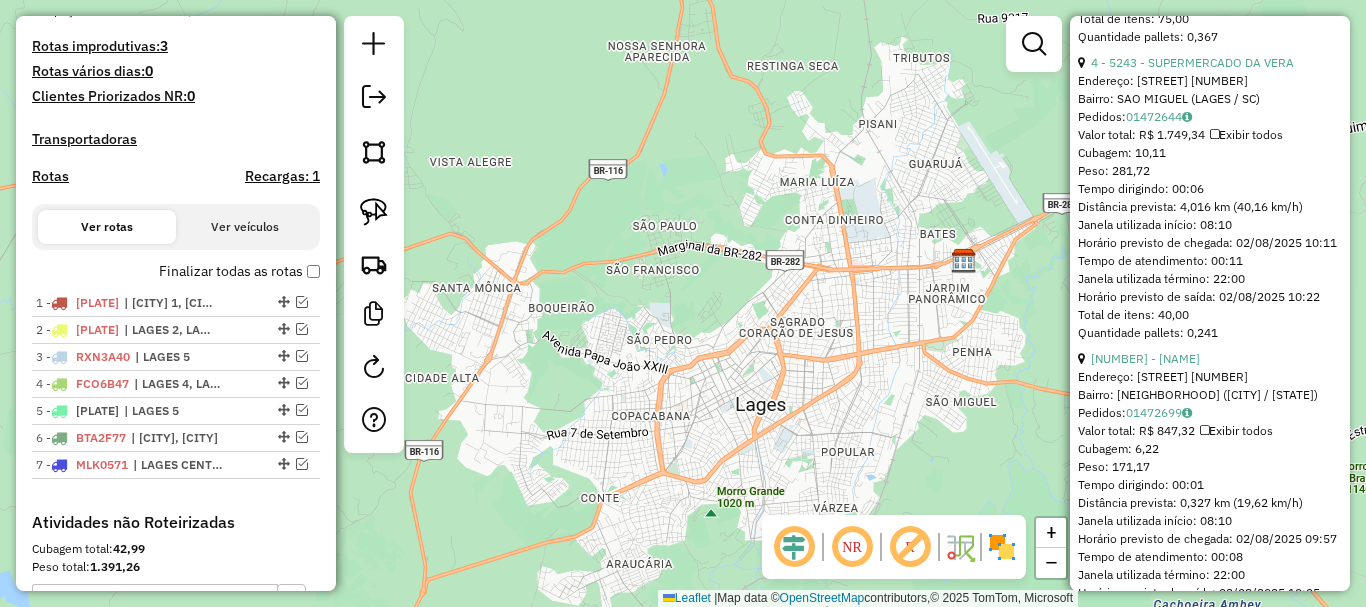 scroll, scrollTop: 1500, scrollLeft: 0, axis: vertical 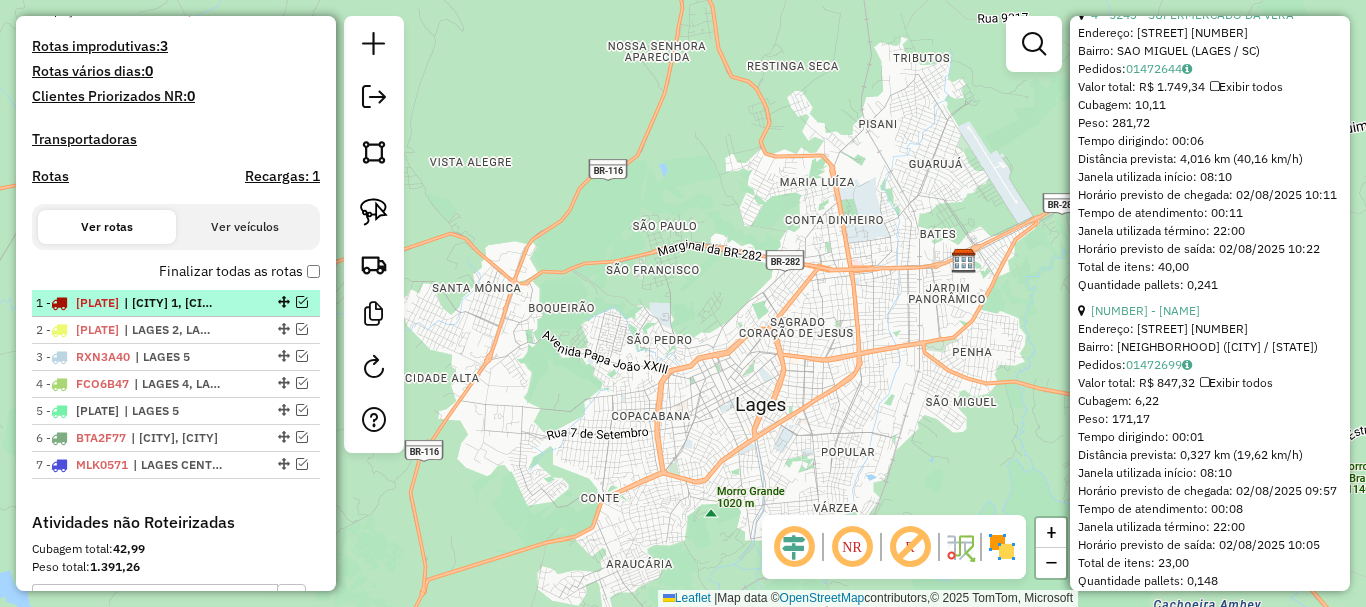 click at bounding box center (302, 302) 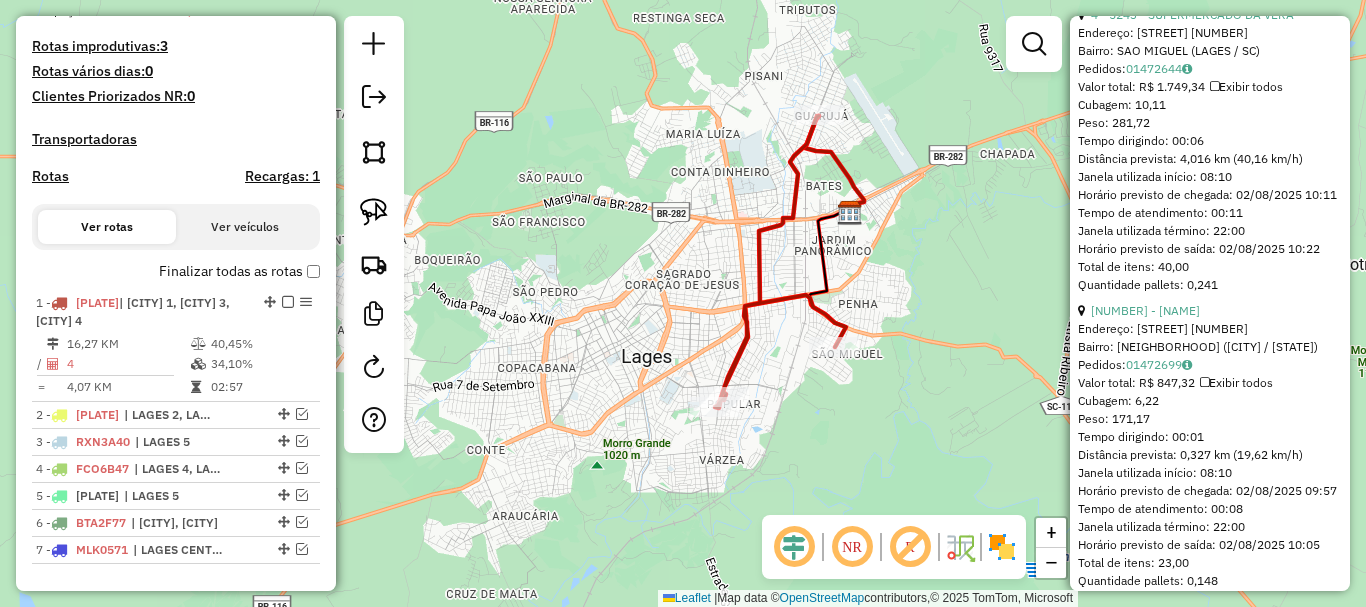 drag, startPoint x: 809, startPoint y: 327, endPoint x: 684, endPoint y: 276, distance: 135.00371 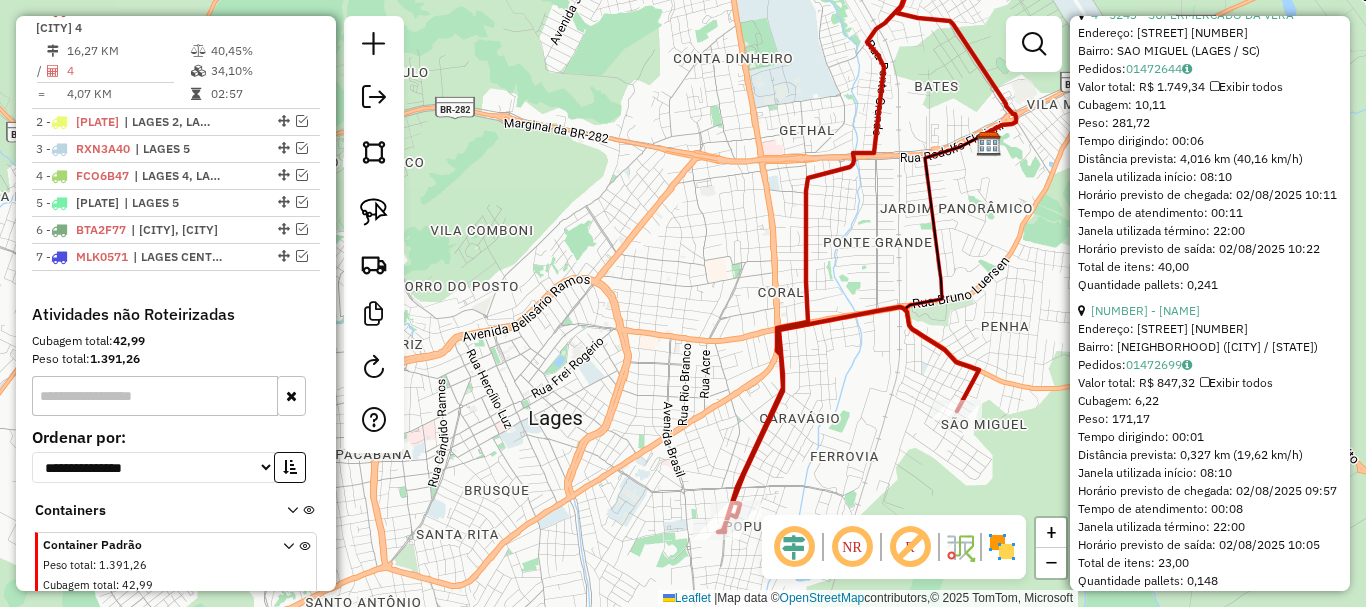 scroll, scrollTop: 807, scrollLeft: 0, axis: vertical 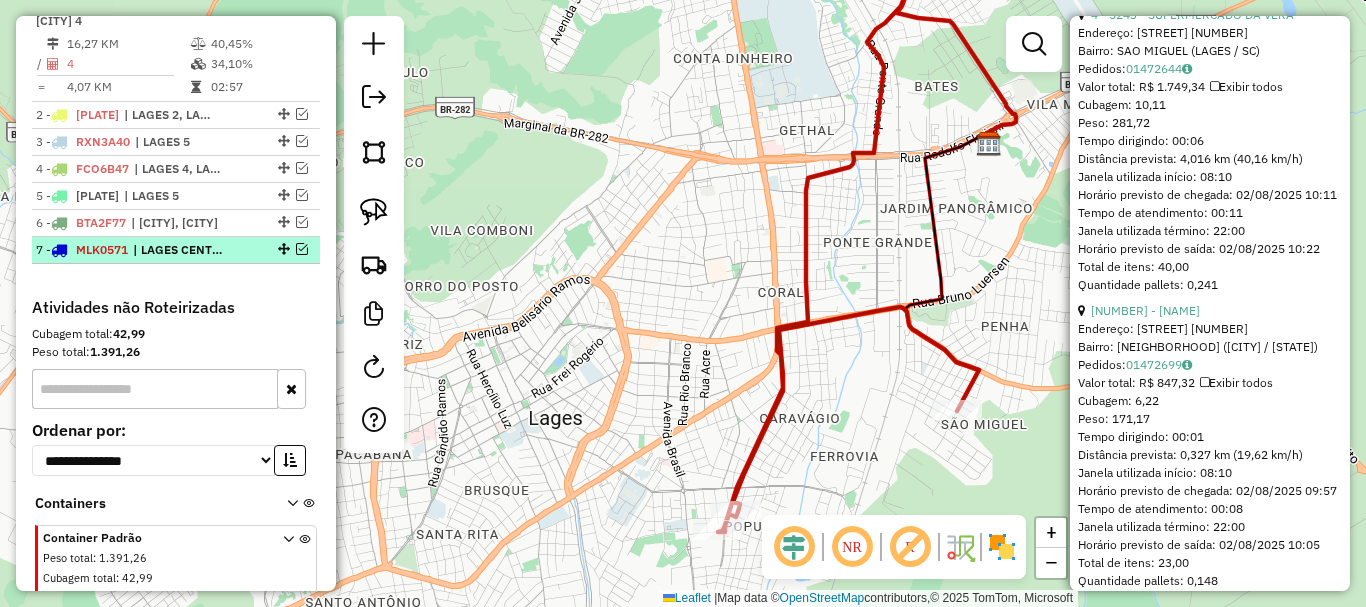 click at bounding box center [302, 249] 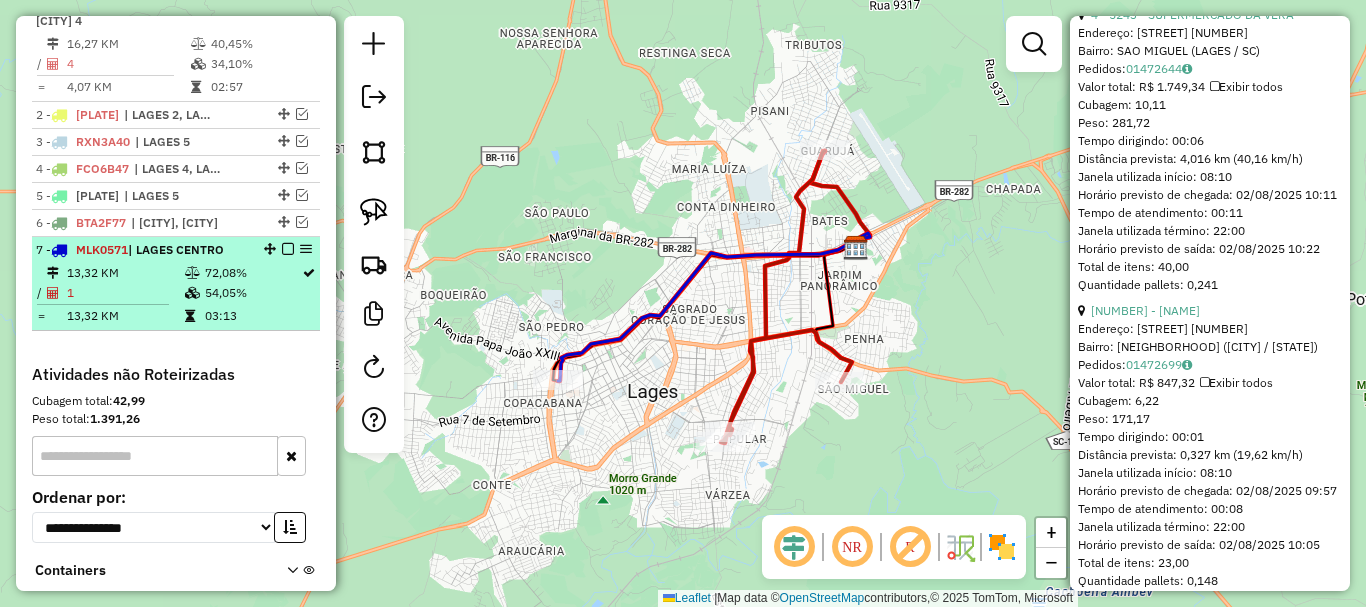click at bounding box center [288, 249] 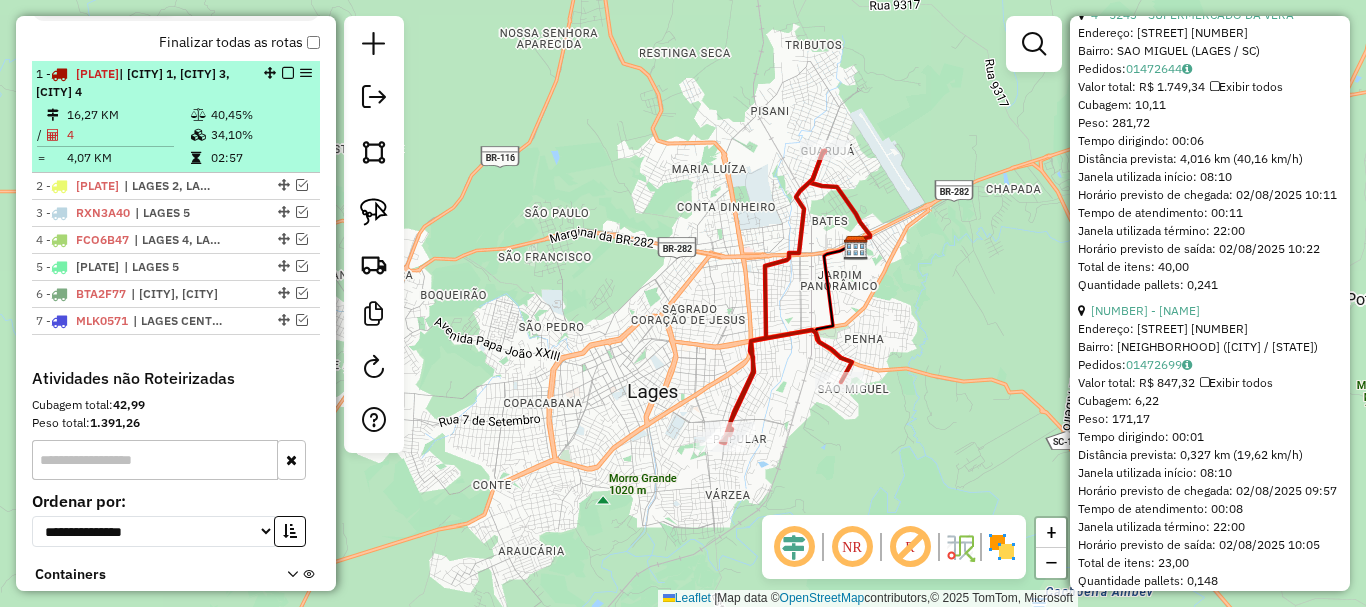 scroll, scrollTop: 707, scrollLeft: 0, axis: vertical 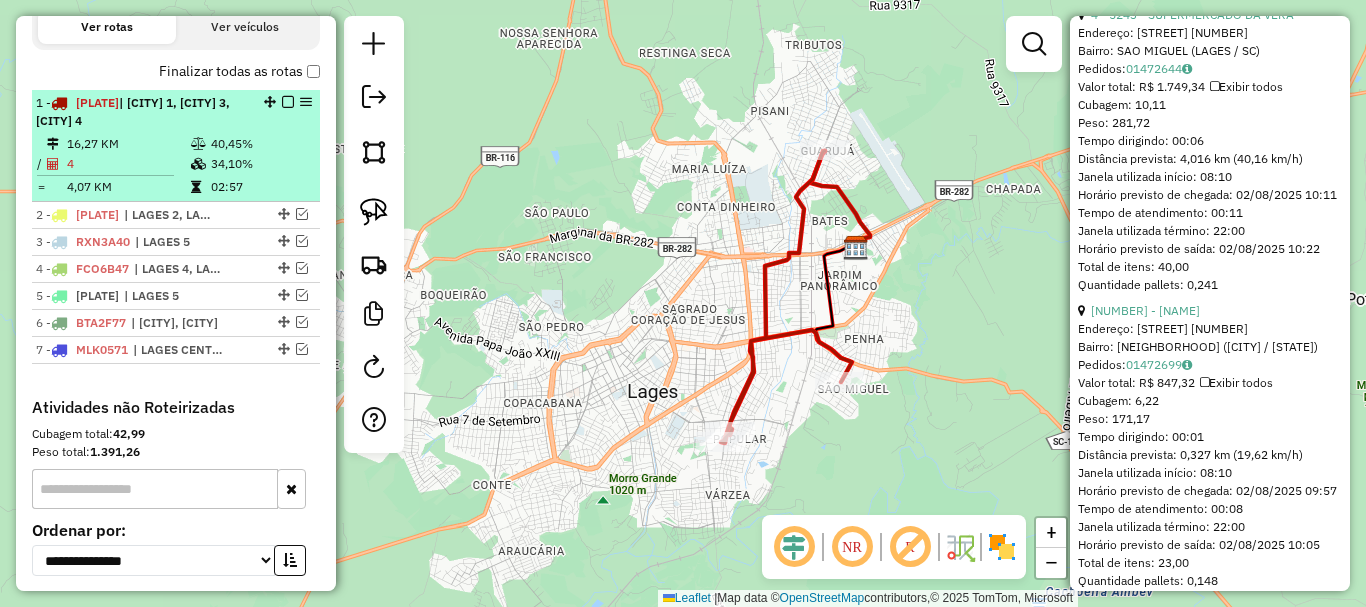 click at bounding box center (288, 102) 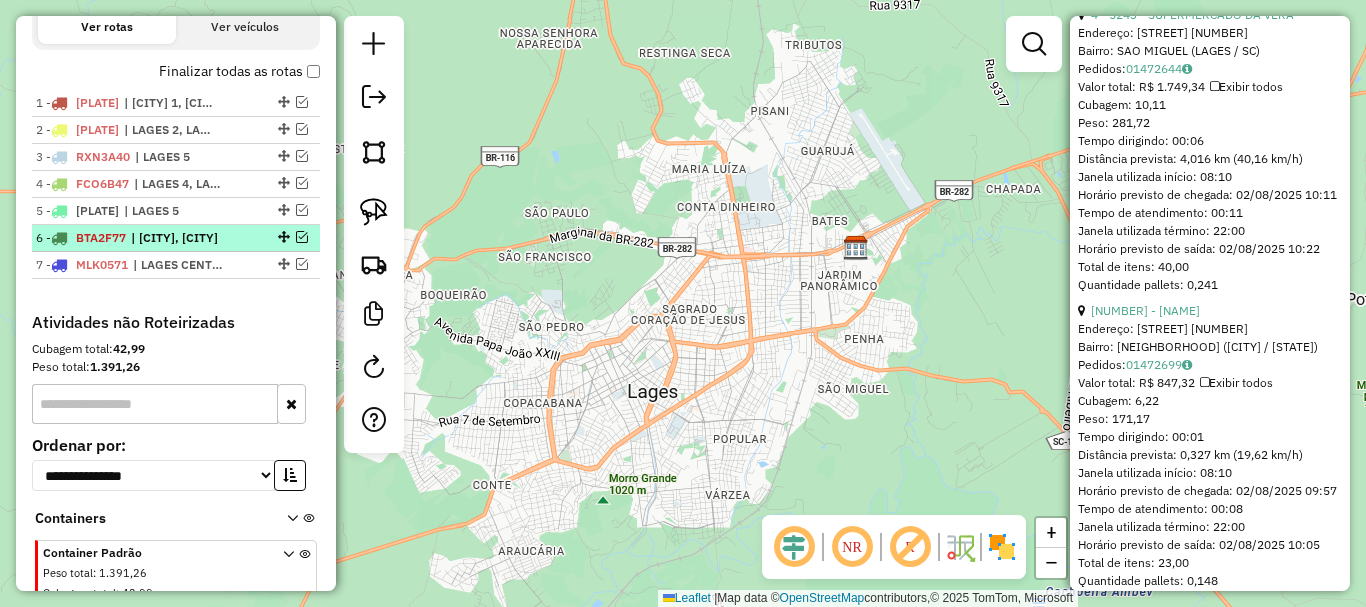 click at bounding box center (282, 237) 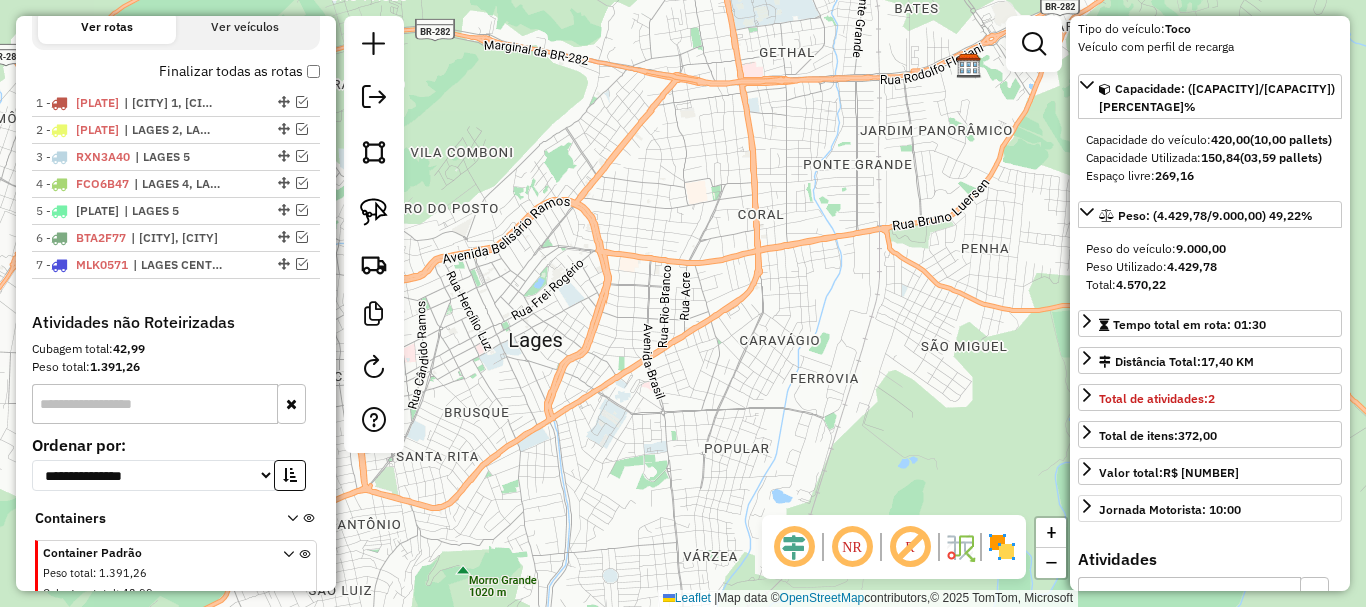 scroll, scrollTop: 141, scrollLeft: 0, axis: vertical 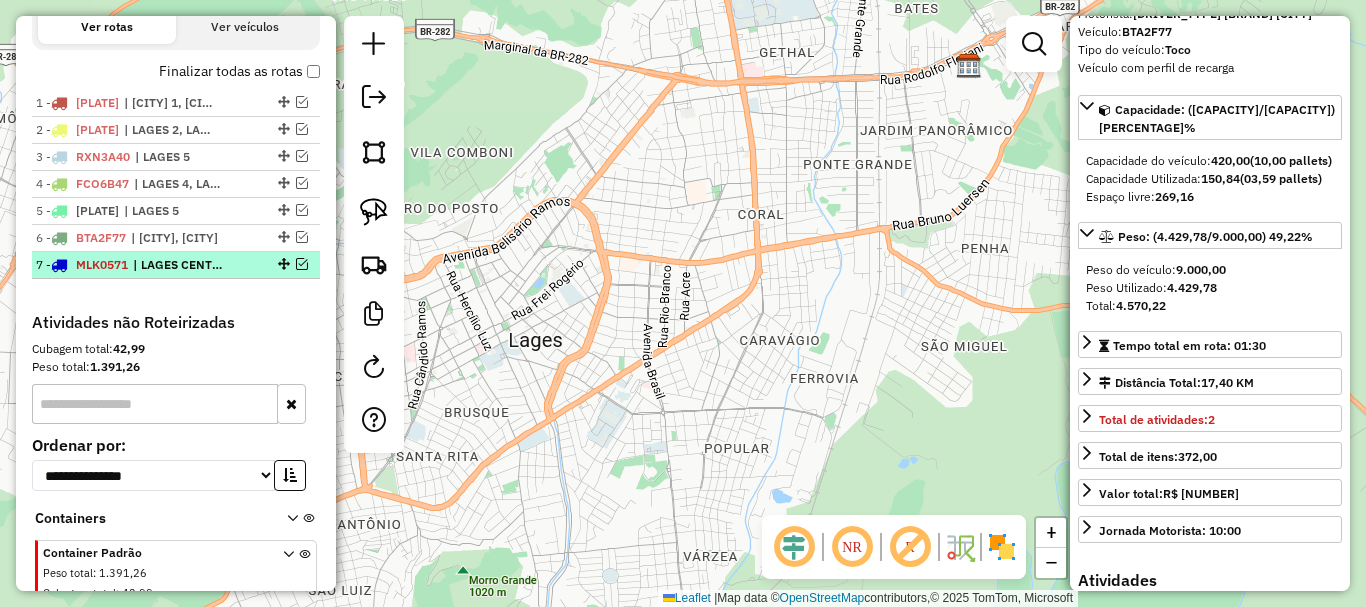 click on "| LAGES CENTRO" at bounding box center [179, 265] 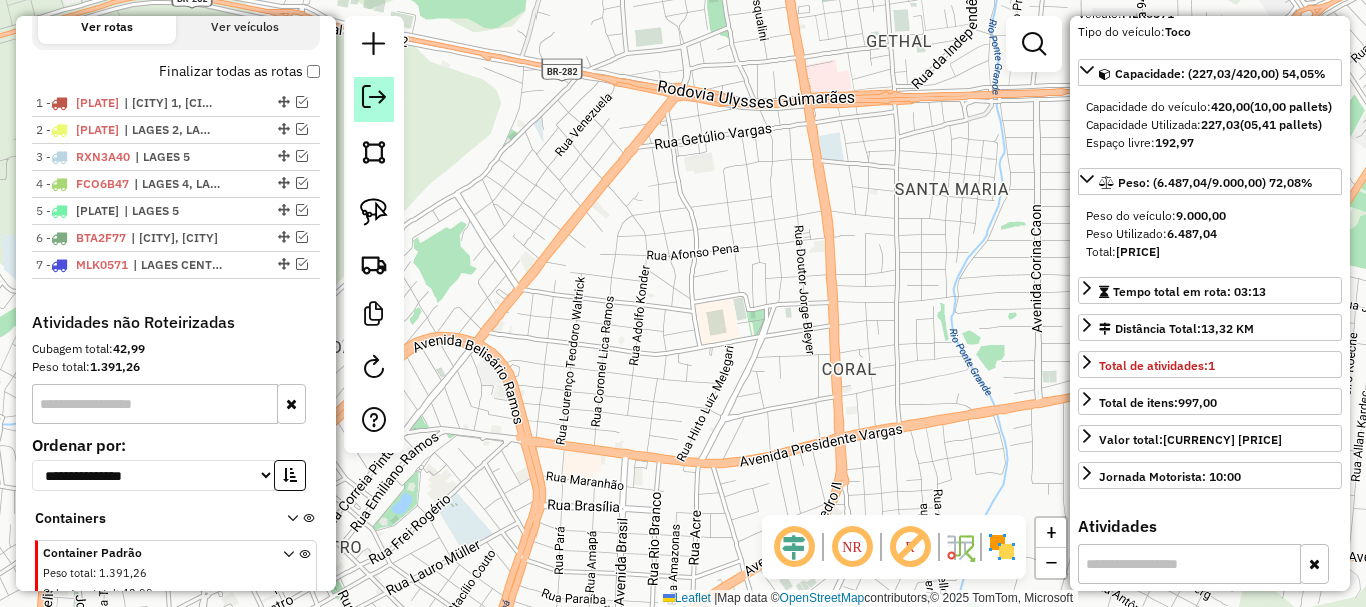 click 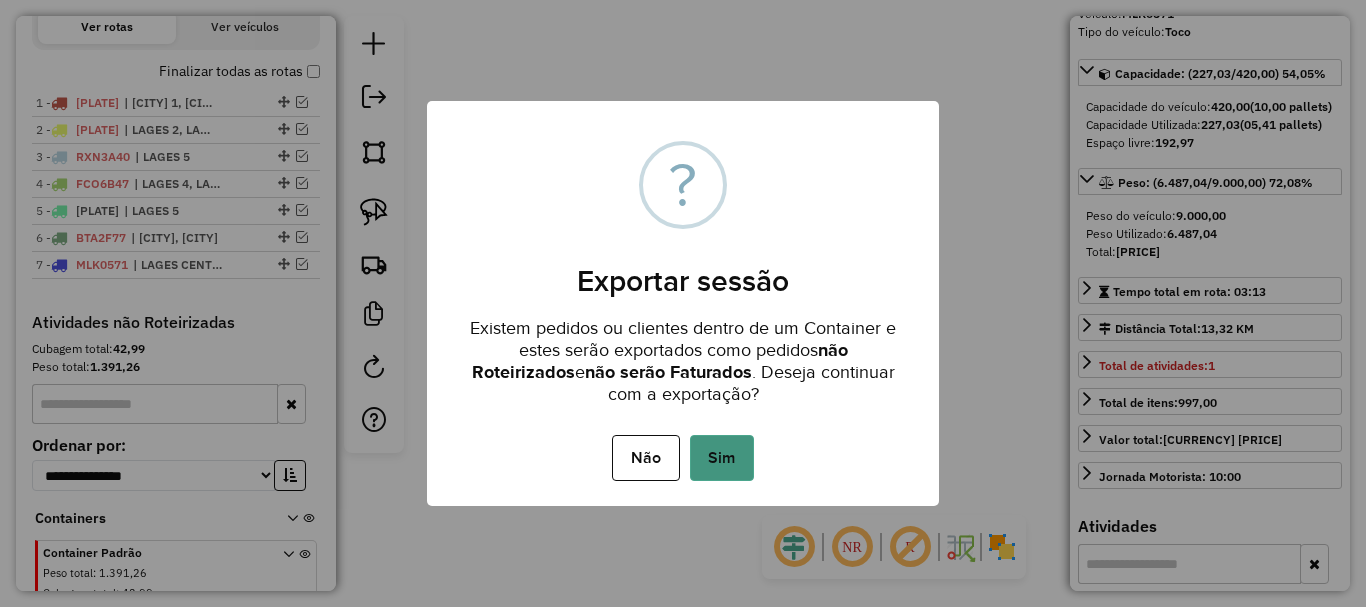 click on "Sim" at bounding box center [722, 458] 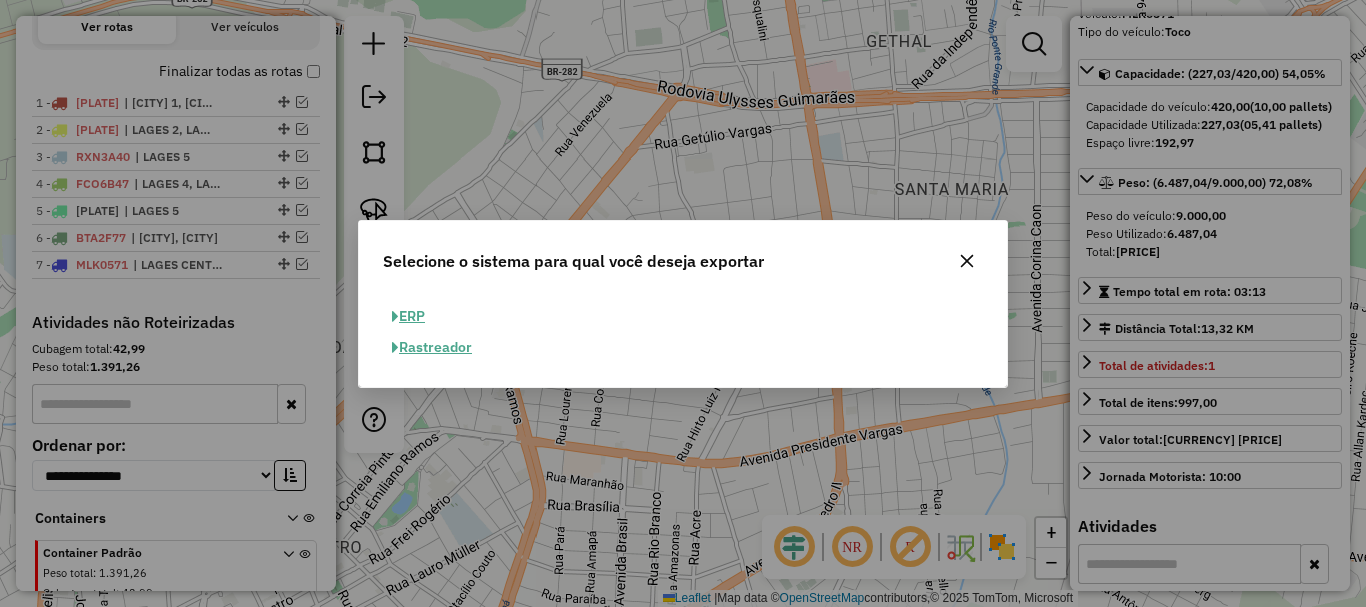 click on "ERP" 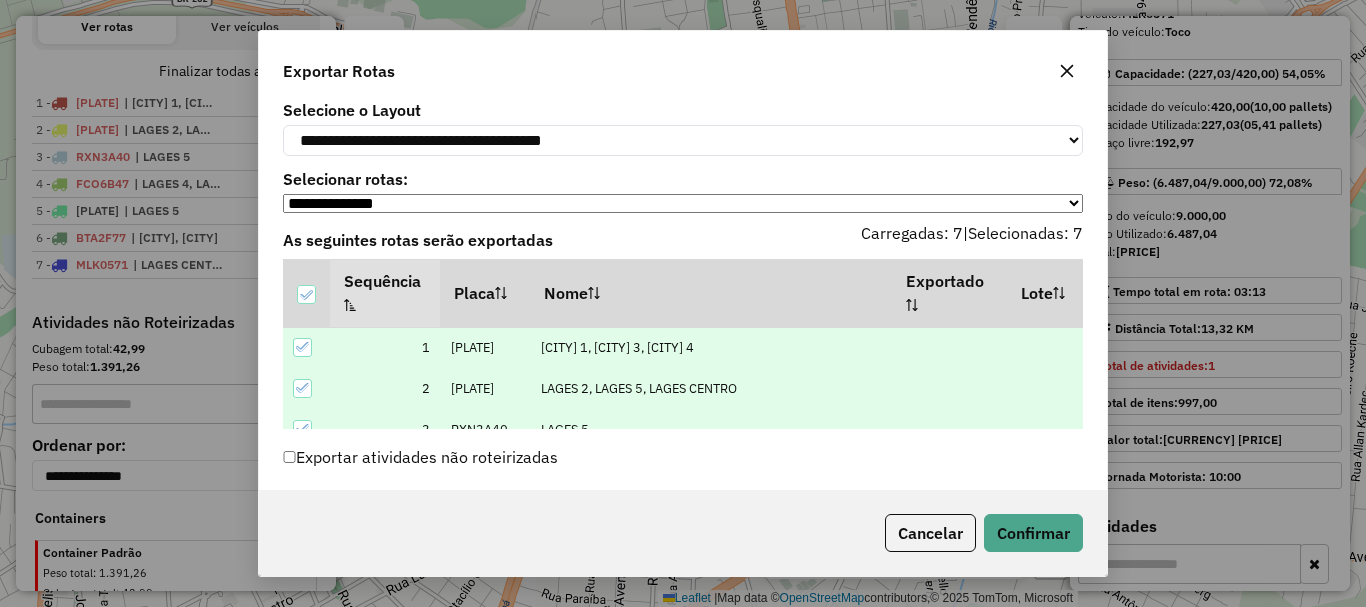 scroll, scrollTop: 96, scrollLeft: 0, axis: vertical 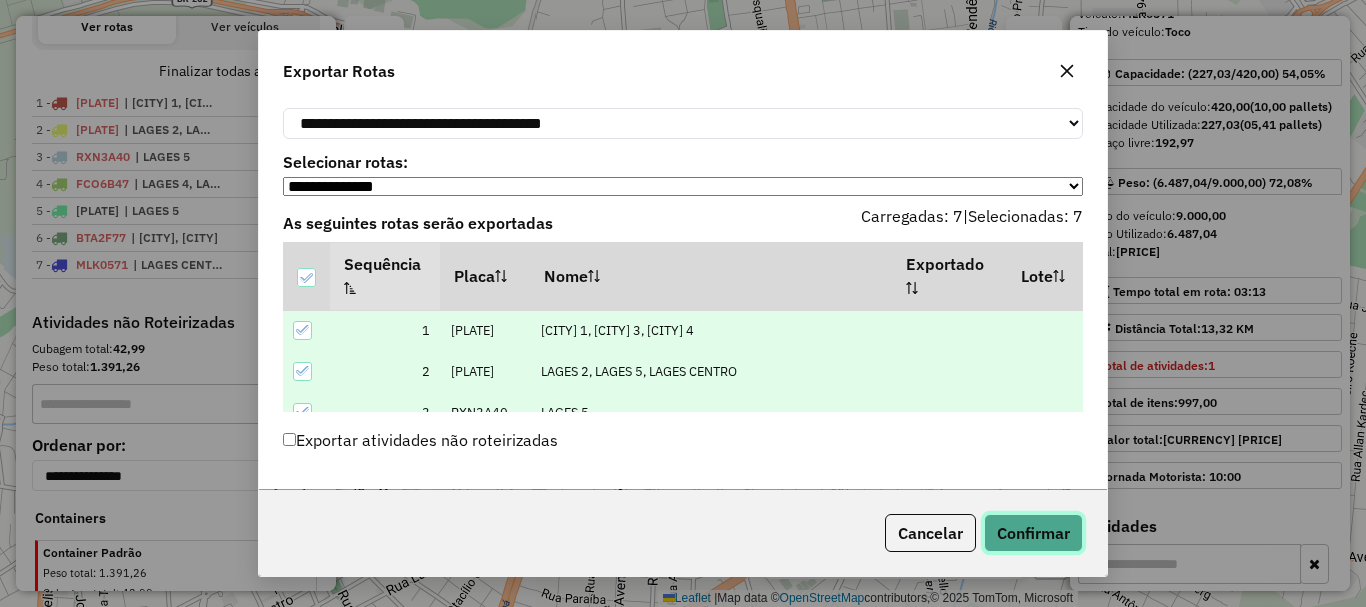 click on "Confirmar" 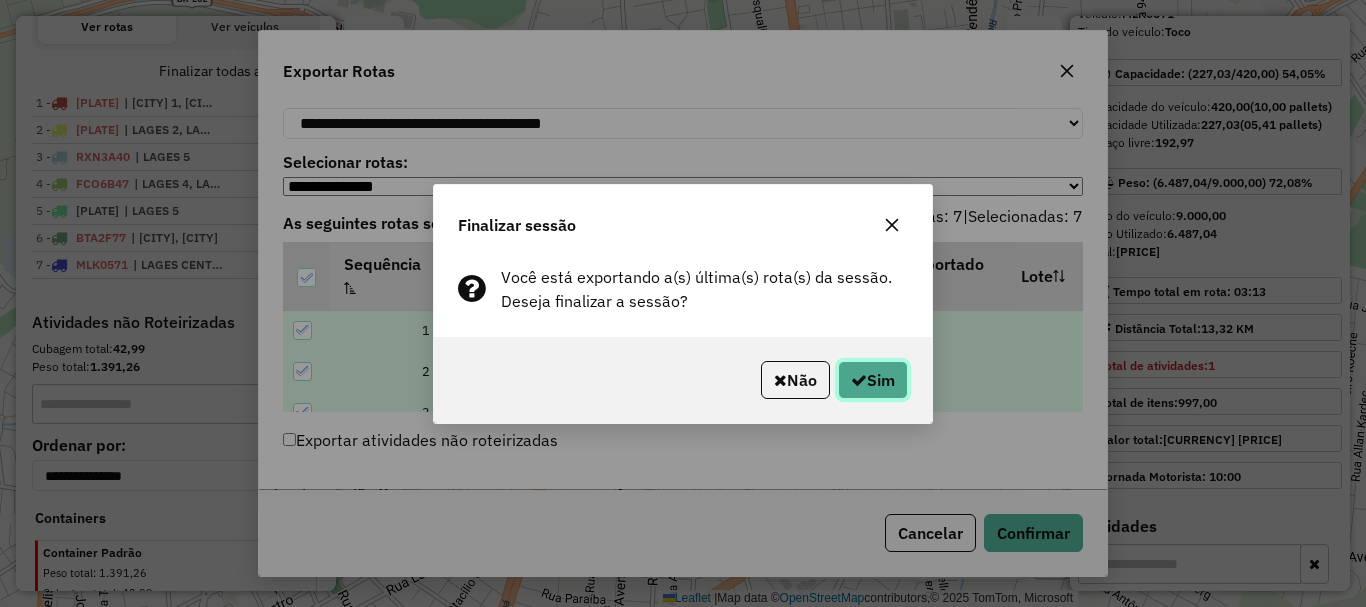 click on "Sim" 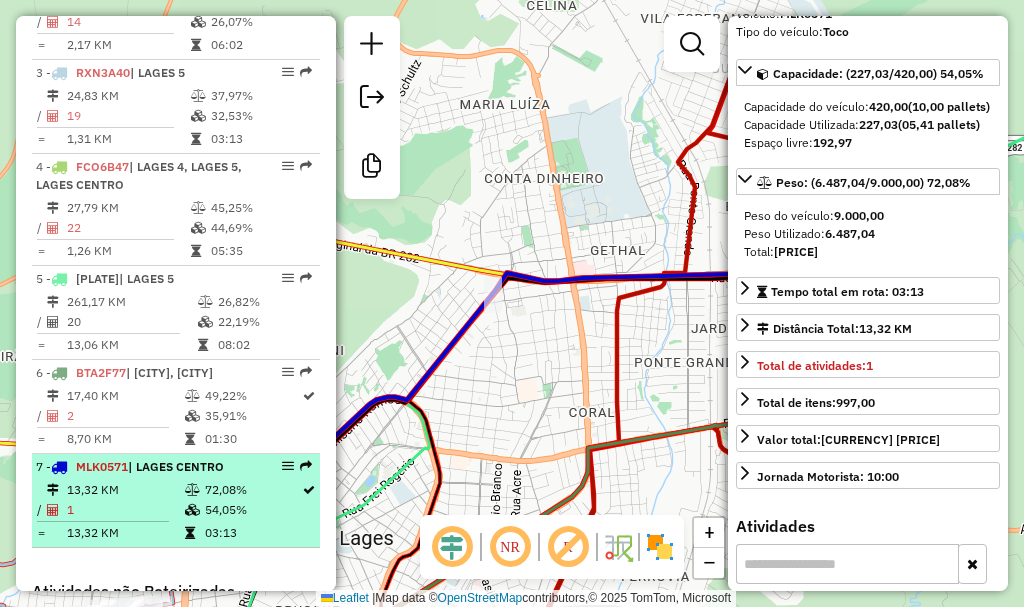 scroll, scrollTop: 1000, scrollLeft: 0, axis: vertical 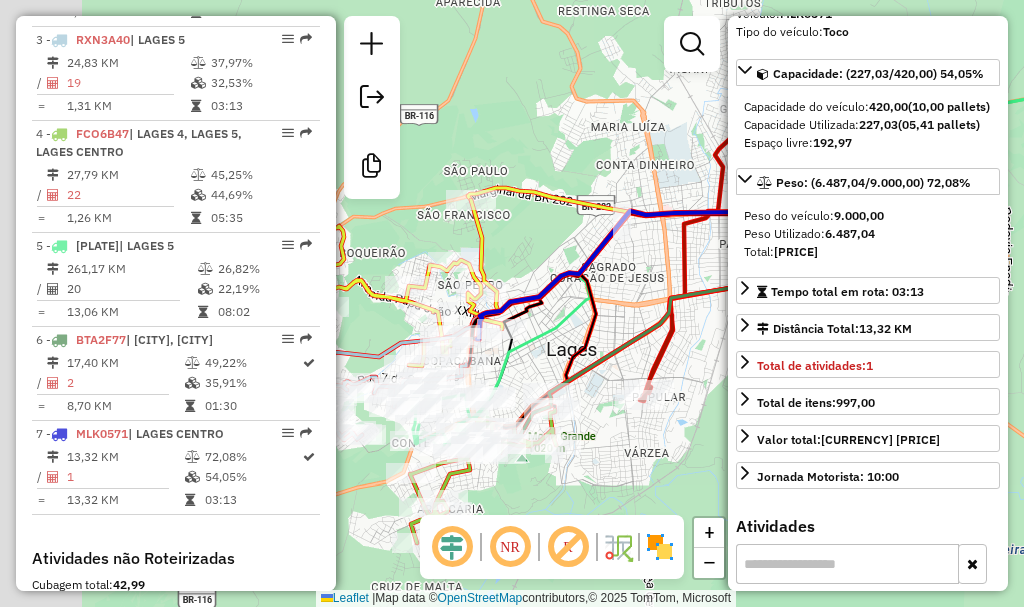 drag, startPoint x: 573, startPoint y: 285, endPoint x: 640, endPoint y: 259, distance: 71.867935 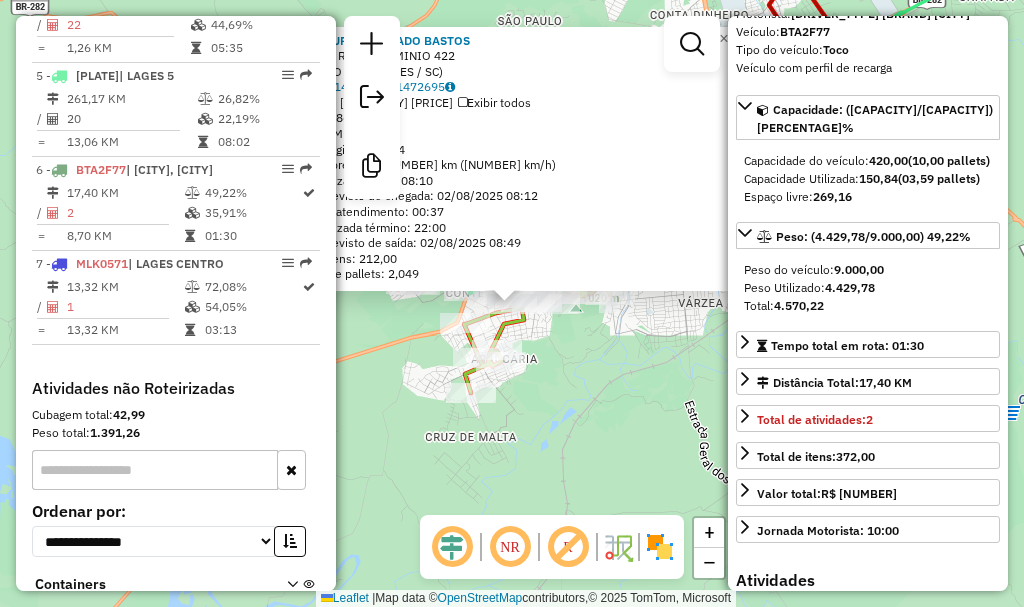 scroll, scrollTop: 1299, scrollLeft: 0, axis: vertical 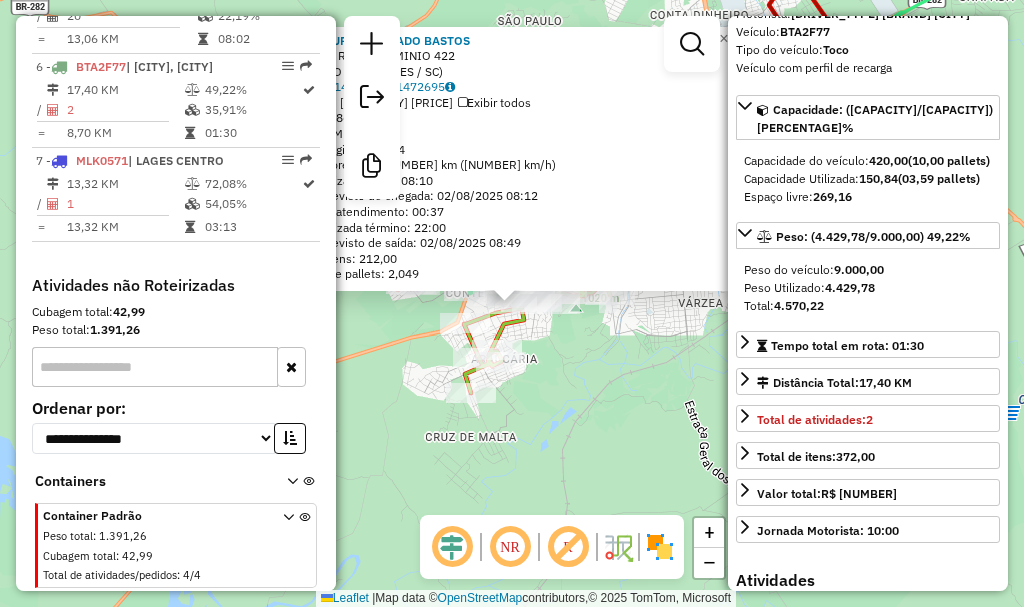 click on "11235 - SUPERMERCADO BASTOS  Endereço: R   FREI ERMINIO                  422   Bairro: SAO LUIZ ([CITY] / [STATE])   Pedidos:  01472694, 01472695   Valor total: R$ 10.139,93   Exibir todos   Cubagem: 86,04  Peso: 2.528,38  Tempo dirigindo: 00:04   Distância prevista: 1,989 km (29,84 km/h)   Janela utilizada início: 08:10   Horário previsto de chegada: 02/08/2025 08:12   Tempo de atendimento: 00:37   Janela utilizada término: 22:00   Horário previsto de saída: 02/08/2025 08:49   Total de itens: 212,00   Quantidade pallets: 2,049  × Janela de atendimento Grade de atendimento Capacidade Transportadoras Veículos Cliente Pedidos  Rotas Selecione os dias de semana para filtrar as janelas de atendimento  Seg   Ter   Qua   Qui   Sex   Sáb   Dom  Informe o período da janela de atendimento: De: Até:  Filtrar exatamente a janela do cliente  Considerar janela de atendimento padrão  Selecione os dias de semana para filtrar as grades de atendimento  Seg   Ter   Qua   Qui   Sex   Sáb   Dom   Peso mínimo:   De:  De:" 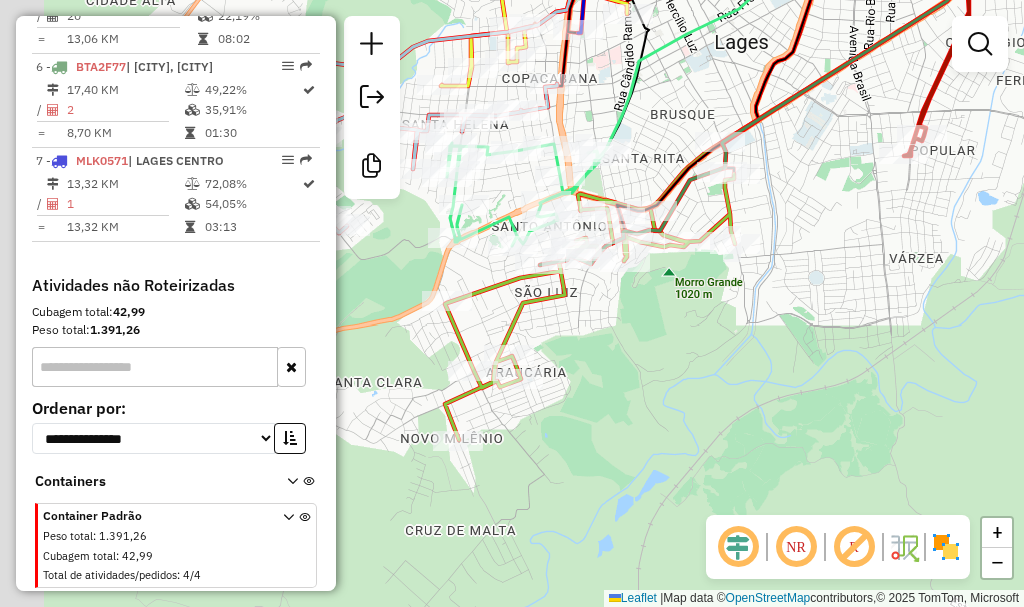 drag, startPoint x: 628, startPoint y: 336, endPoint x: 646, endPoint y: 336, distance: 18 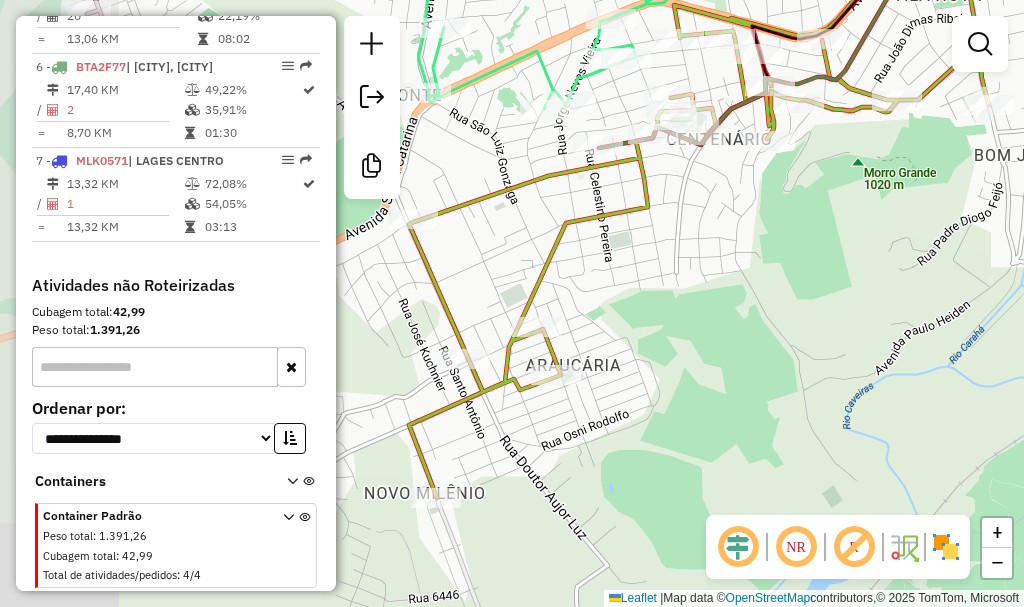 drag, startPoint x: 639, startPoint y: 309, endPoint x: 719, endPoint y: 279, distance: 85.44004 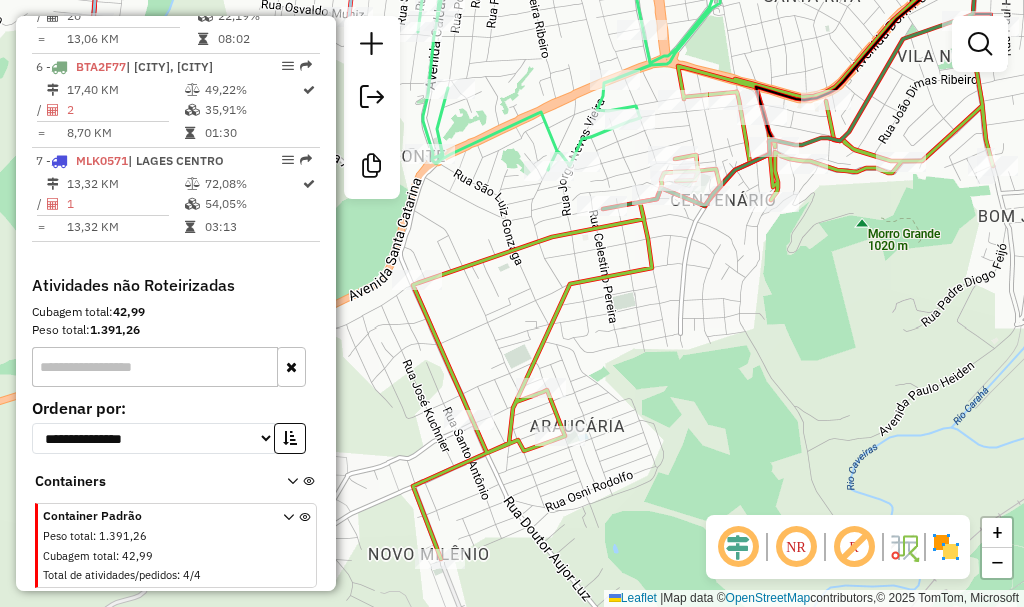 drag, startPoint x: 741, startPoint y: 242, endPoint x: 738, endPoint y: 415, distance: 173.02602 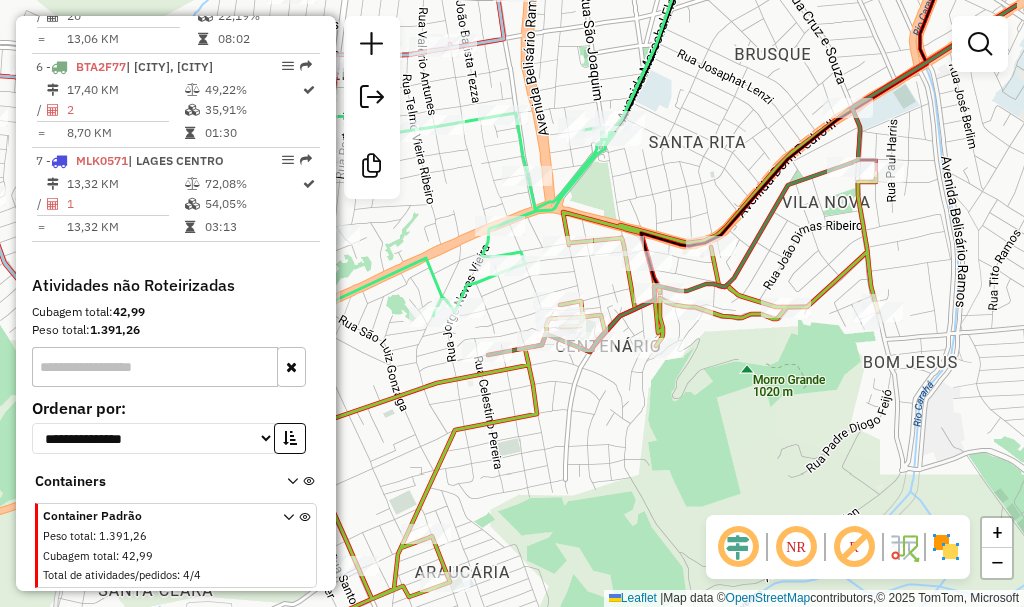drag, startPoint x: 734, startPoint y: 354, endPoint x: 624, endPoint y: 391, distance: 116.05602 